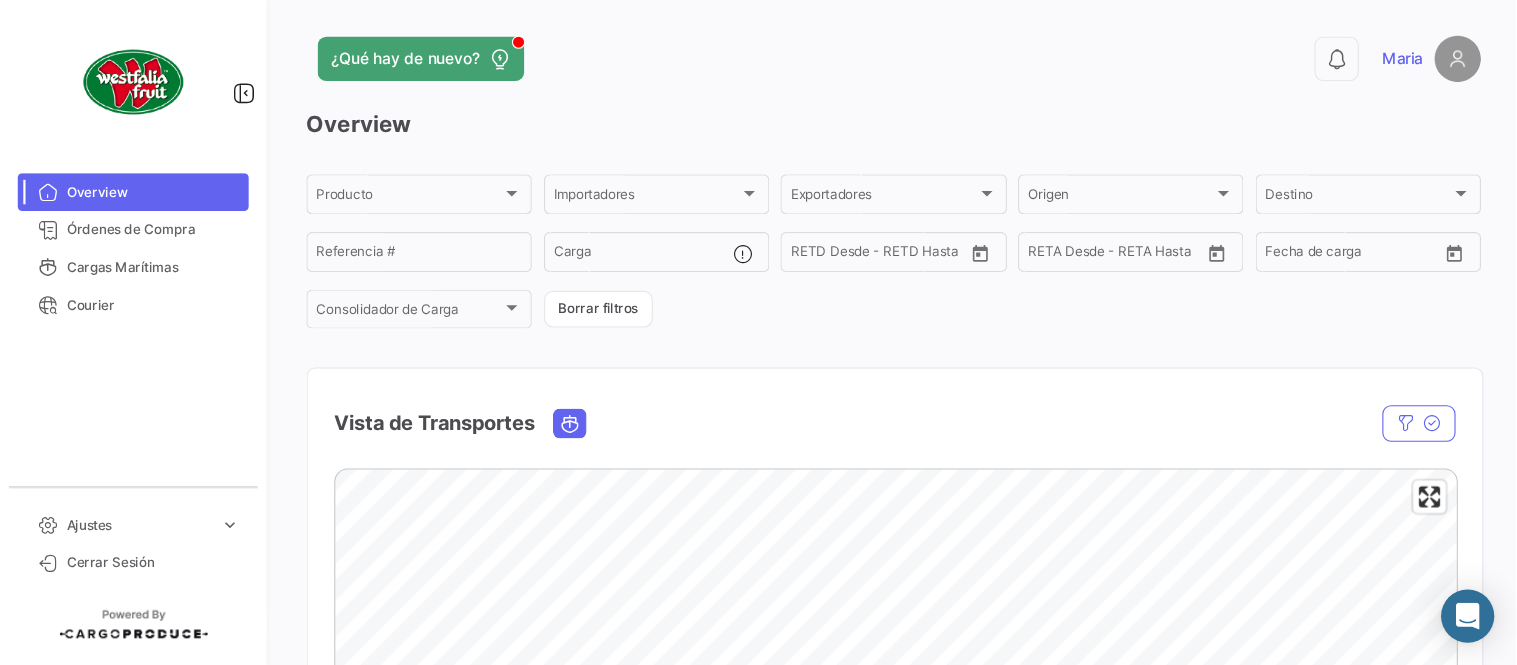 scroll, scrollTop: 0, scrollLeft: 0, axis: both 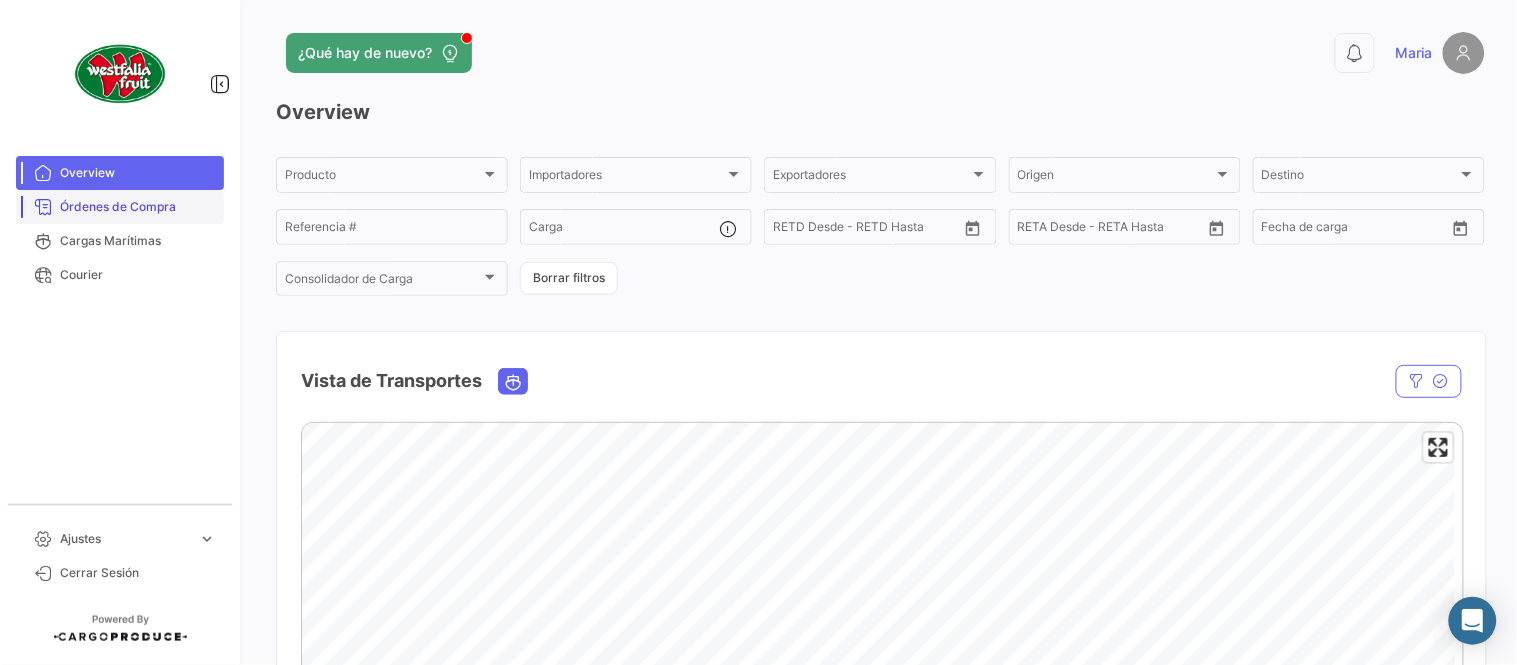 click on "Órdenes de Compra" at bounding box center (138, 207) 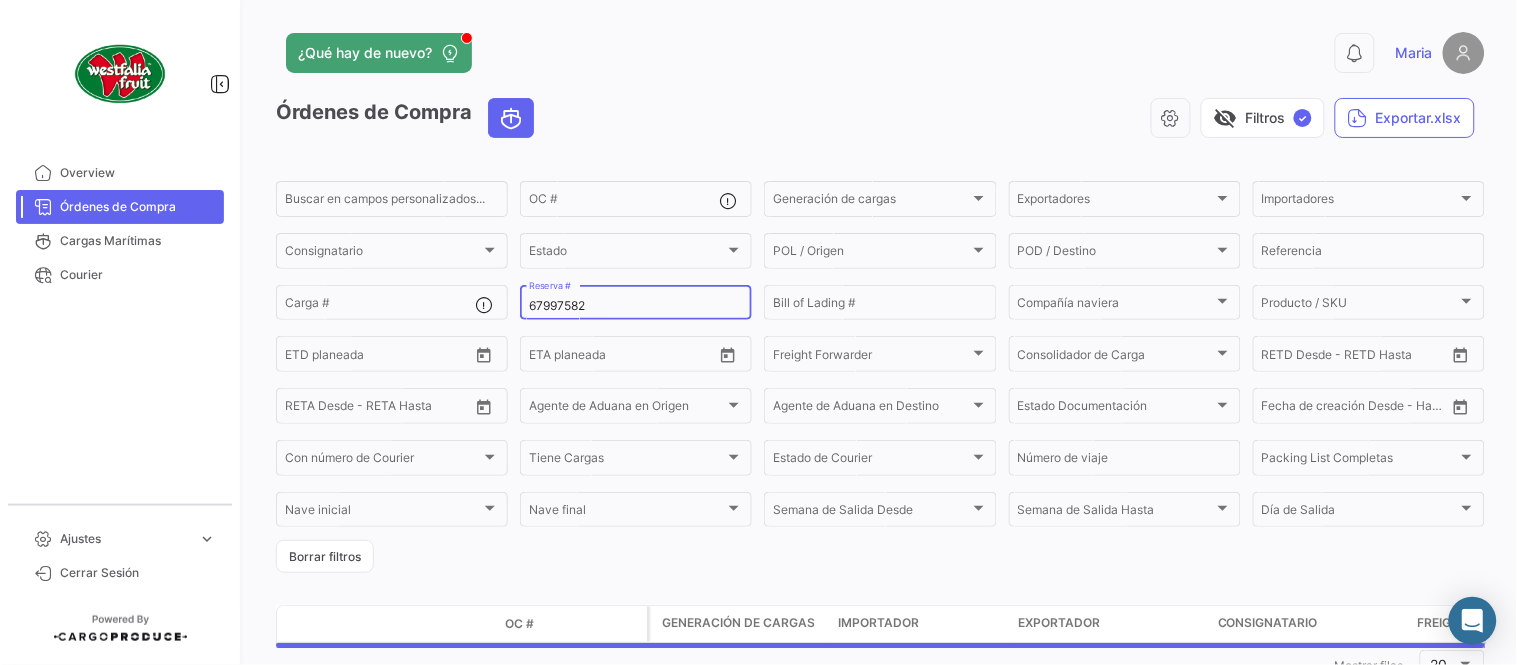 click on "67997582" at bounding box center (636, 306) 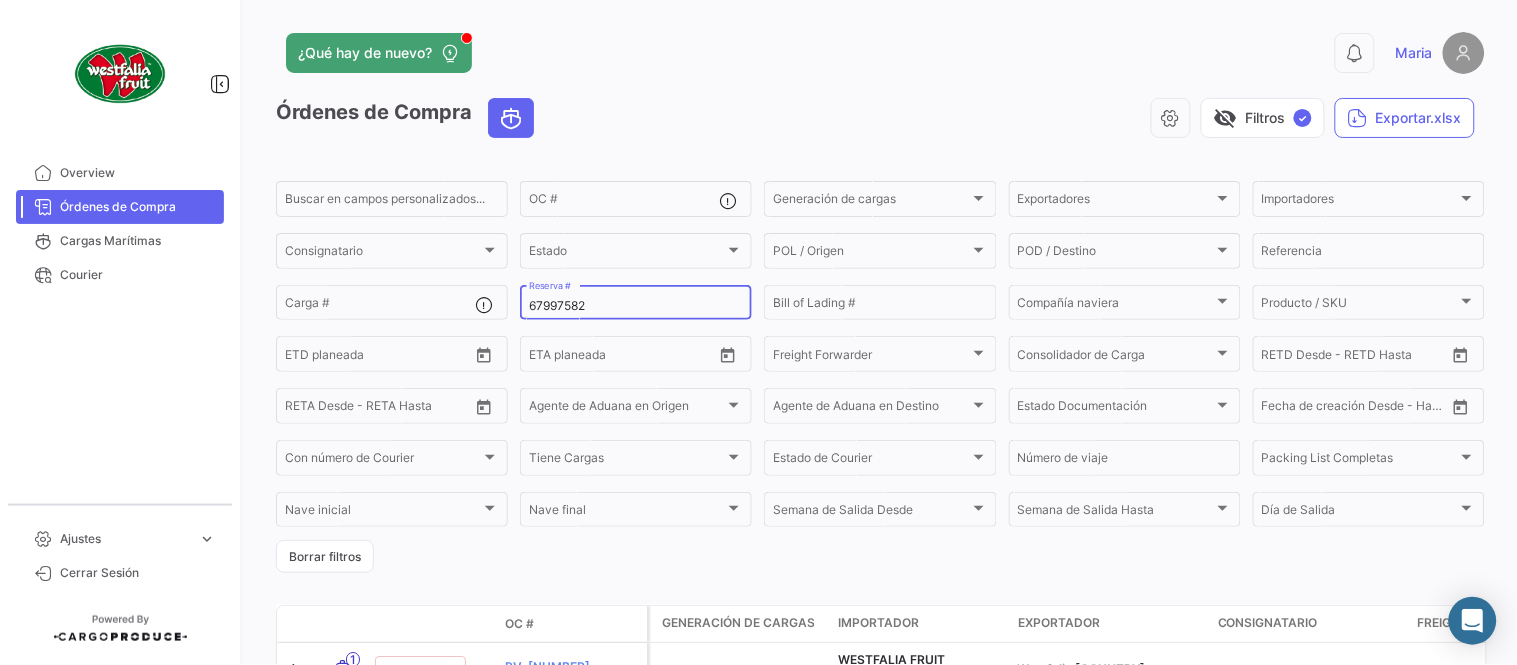 paste on "LMM0536464" 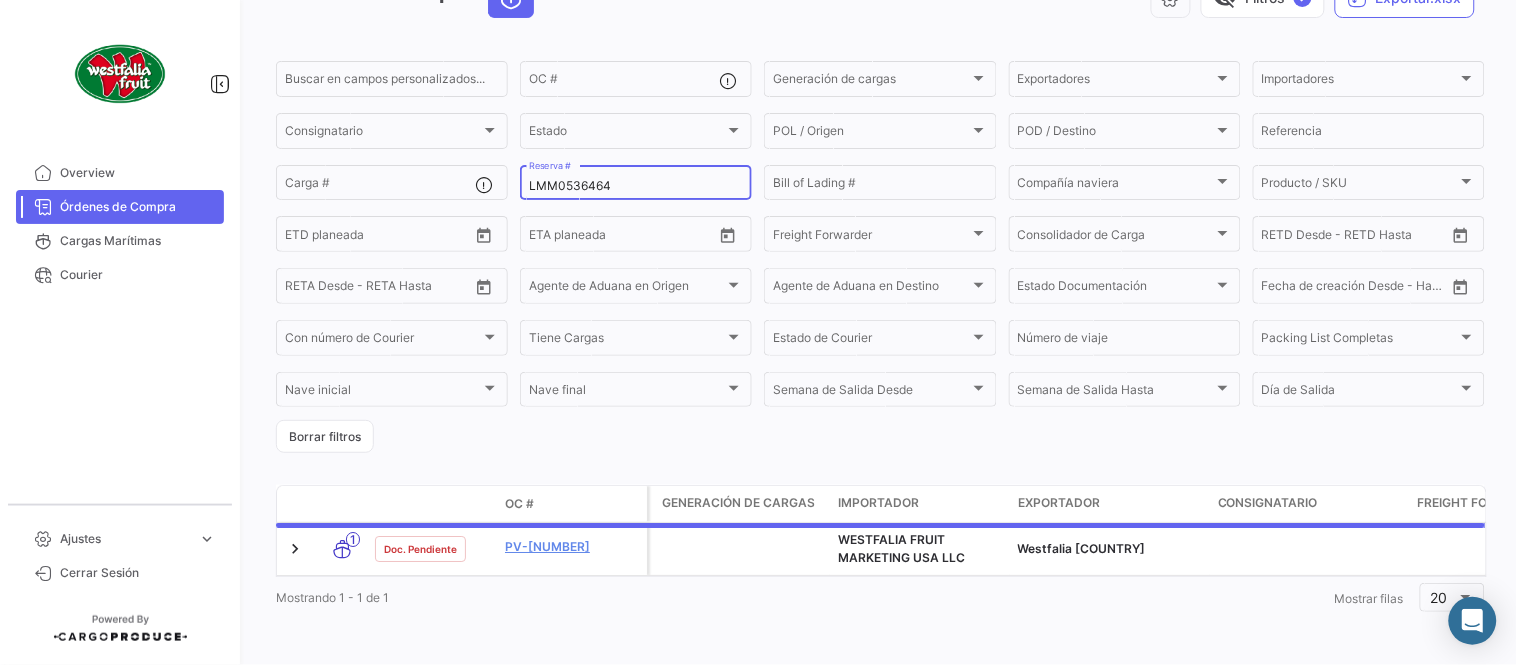 scroll, scrollTop: 128, scrollLeft: 0, axis: vertical 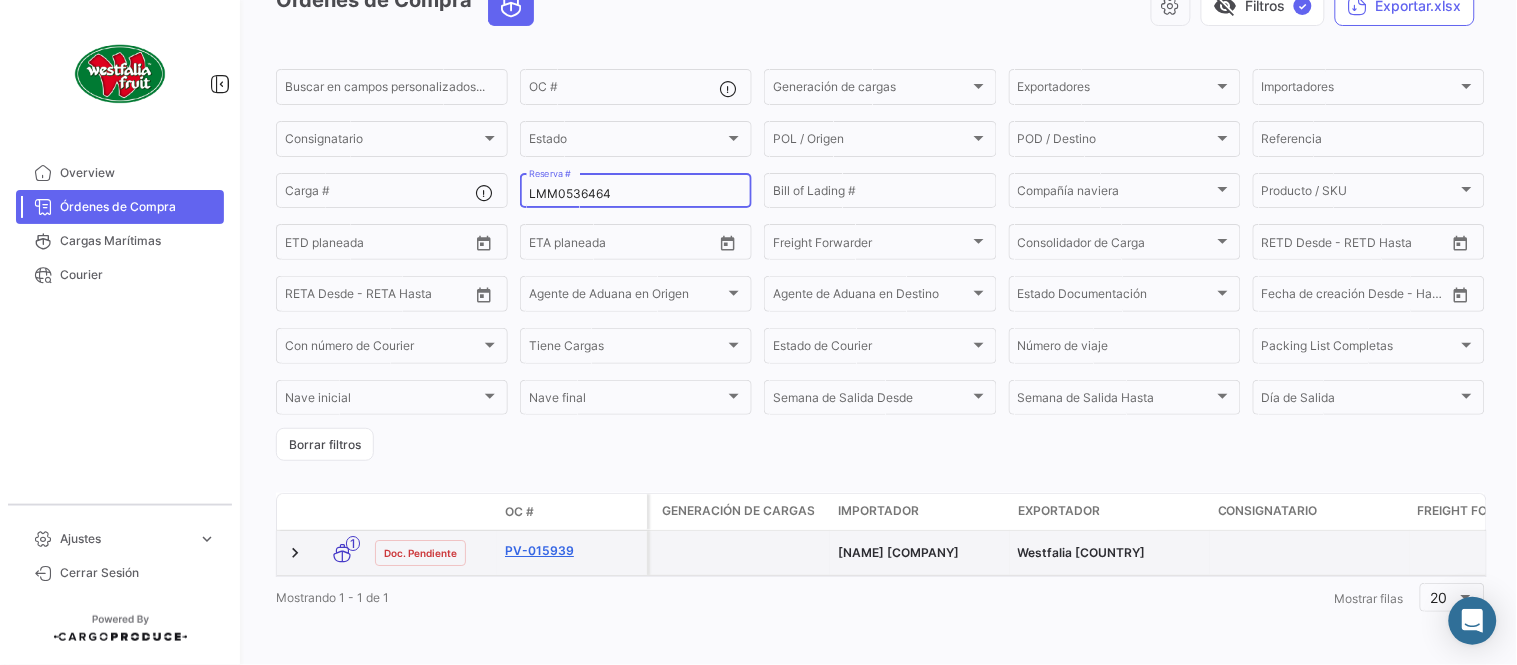 type on "LMM0536464" 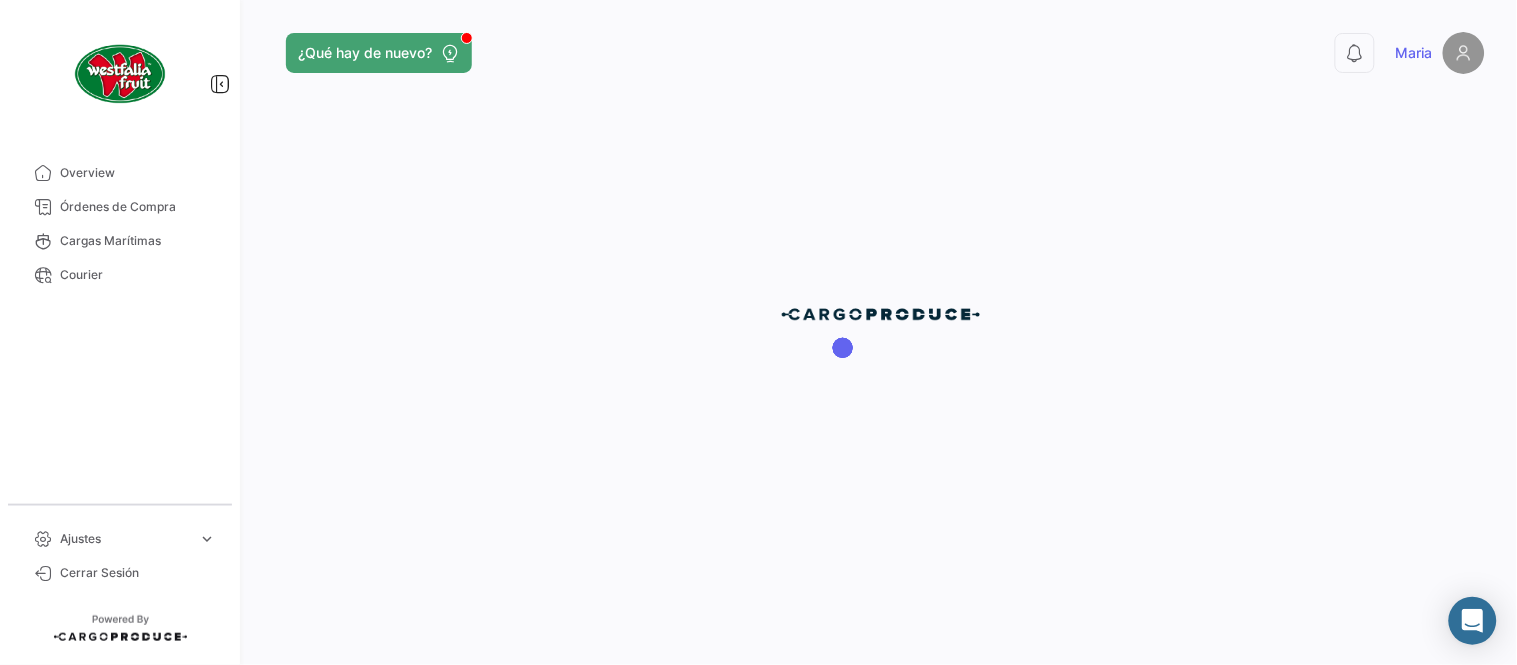 scroll, scrollTop: 0, scrollLeft: 0, axis: both 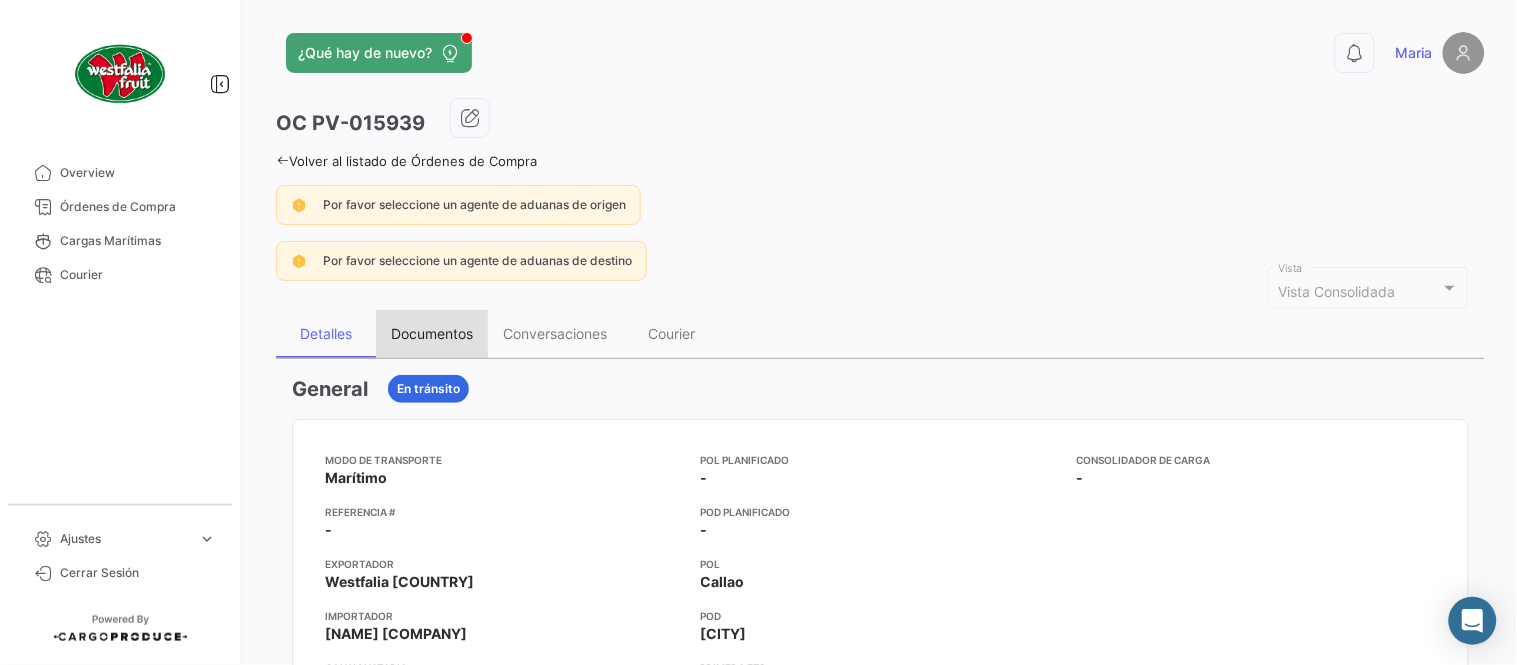 click on "Documentos" at bounding box center [432, 334] 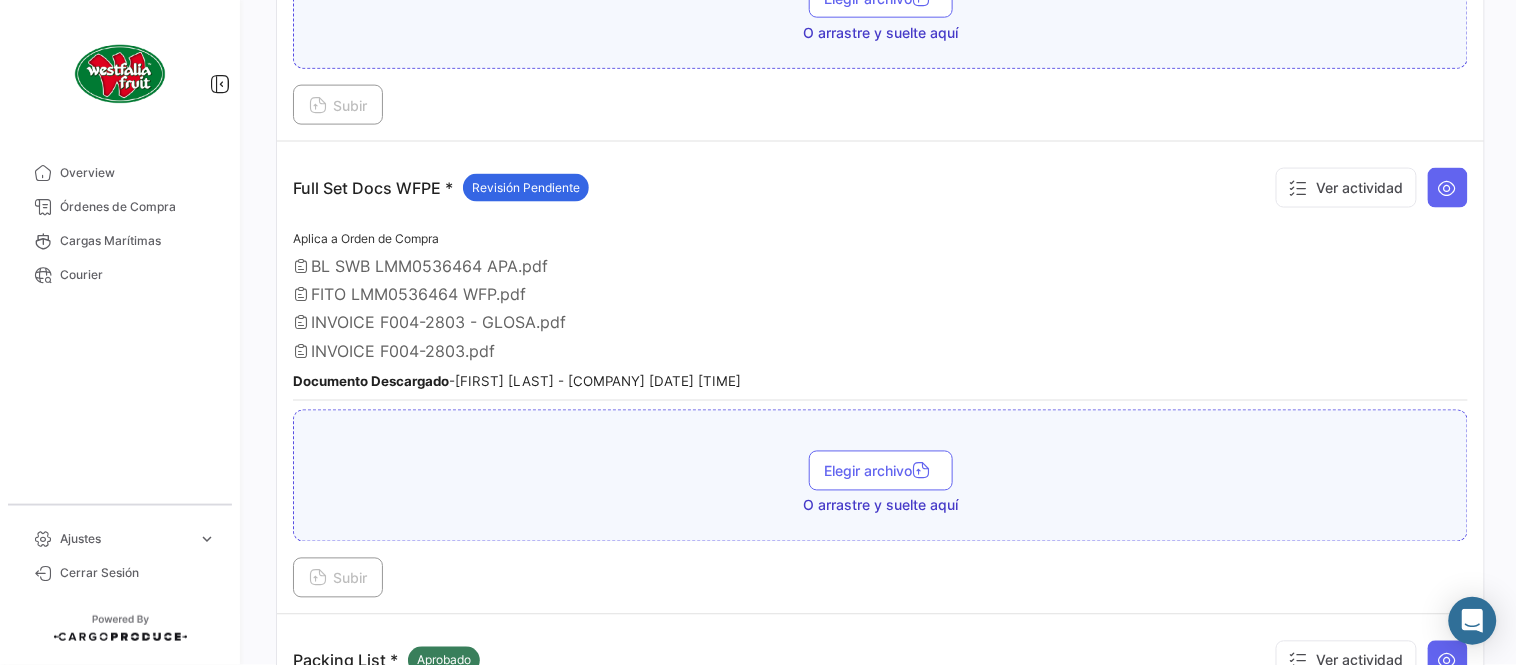 scroll, scrollTop: 665, scrollLeft: 0, axis: vertical 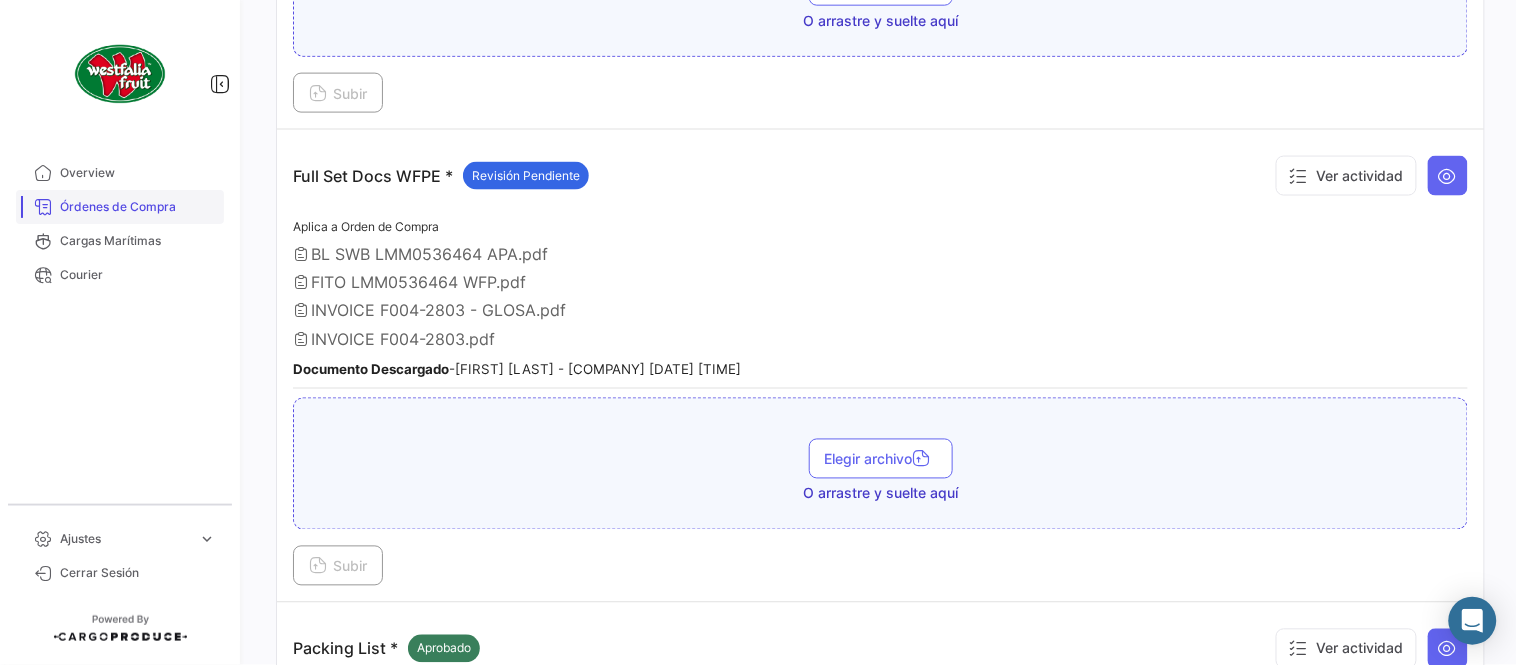 click on "Órdenes de Compra" at bounding box center [138, 207] 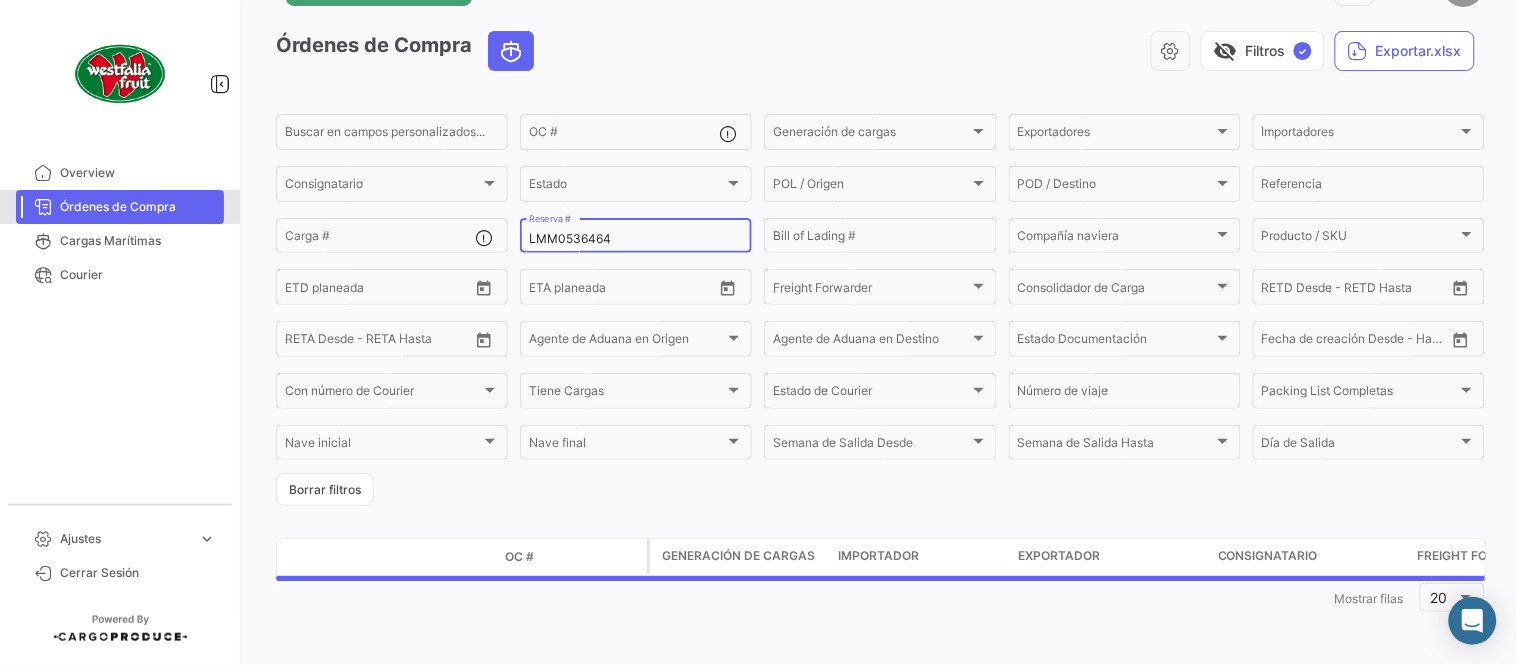 scroll, scrollTop: 0, scrollLeft: 0, axis: both 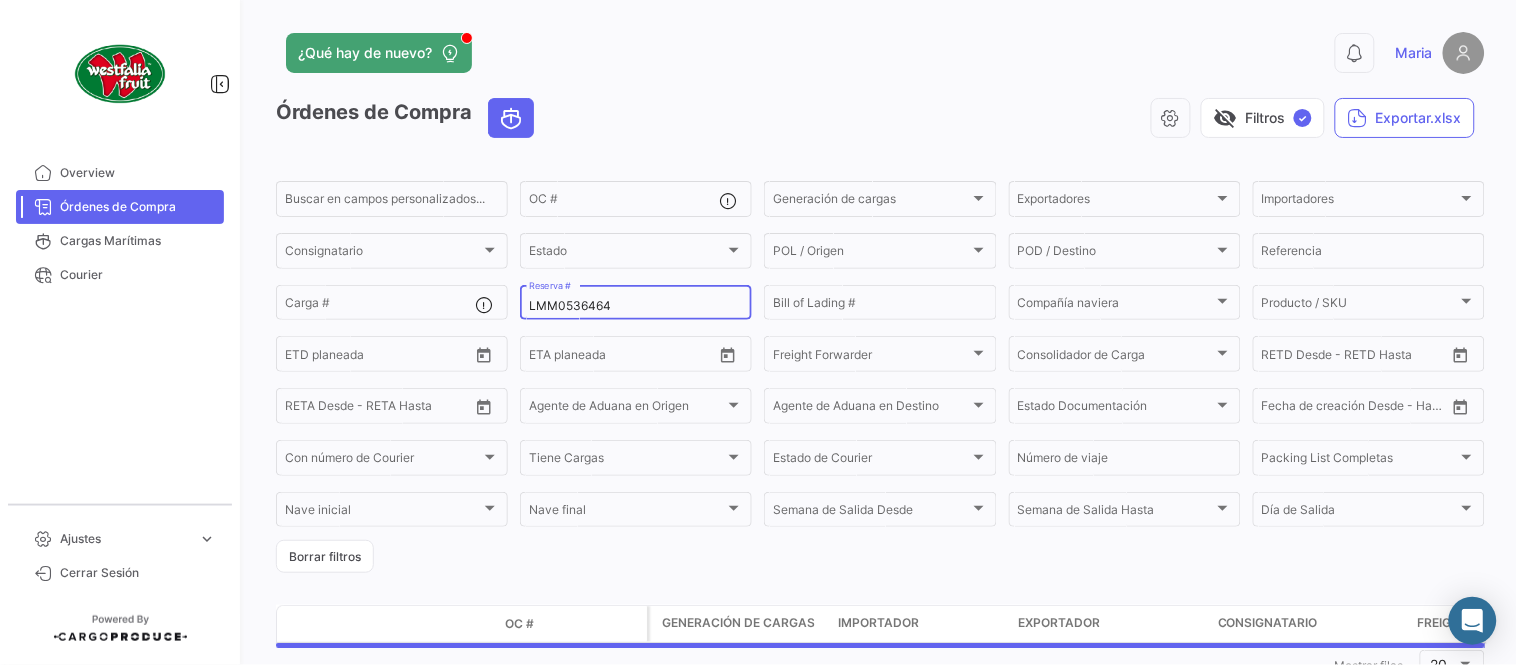 click on "LMM0536464" at bounding box center [636, 306] 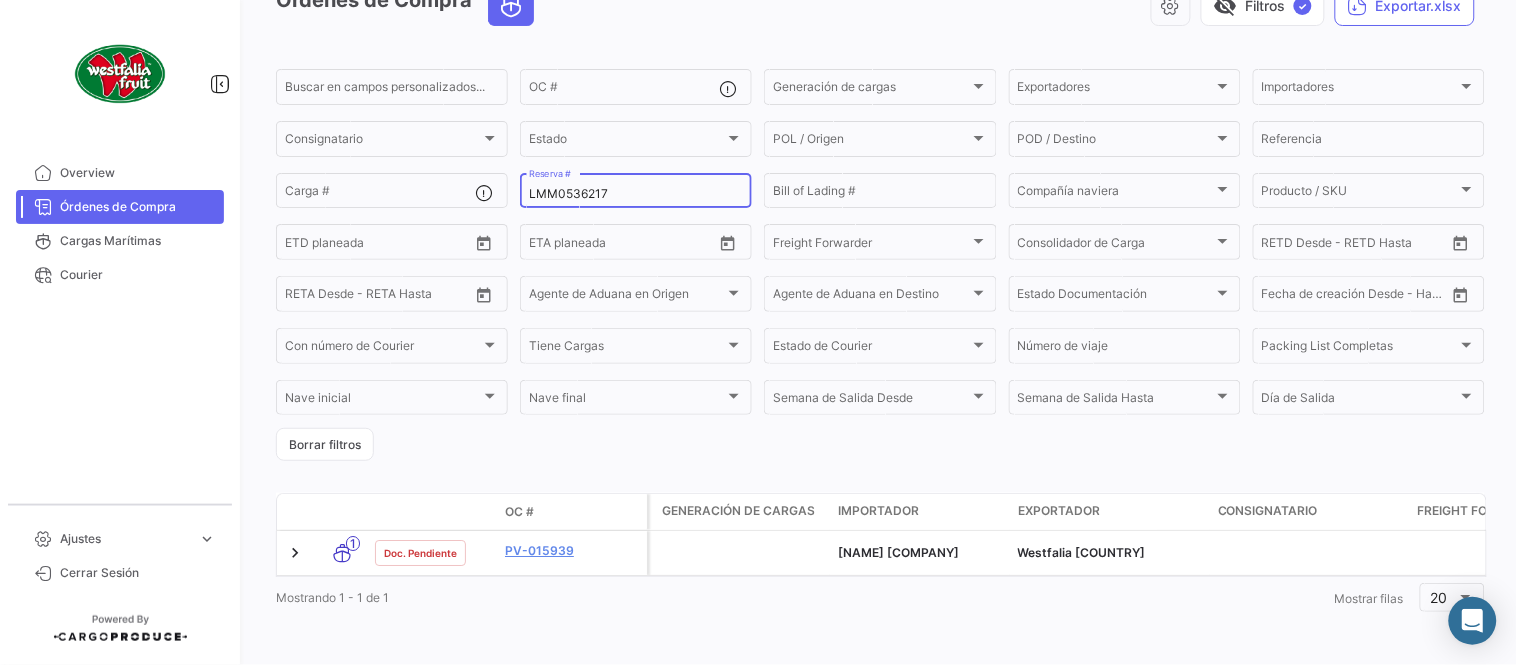 scroll, scrollTop: 128, scrollLeft: 0, axis: vertical 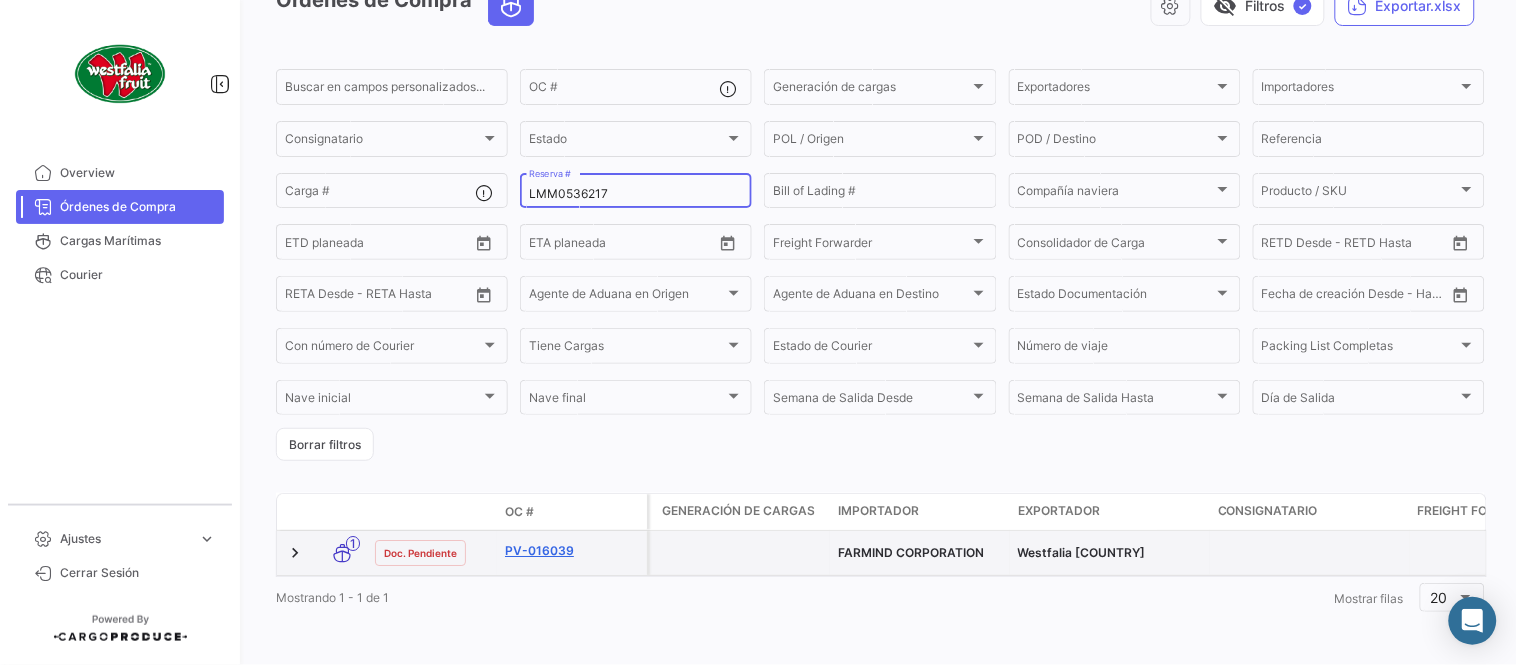 type on "LMM0536217" 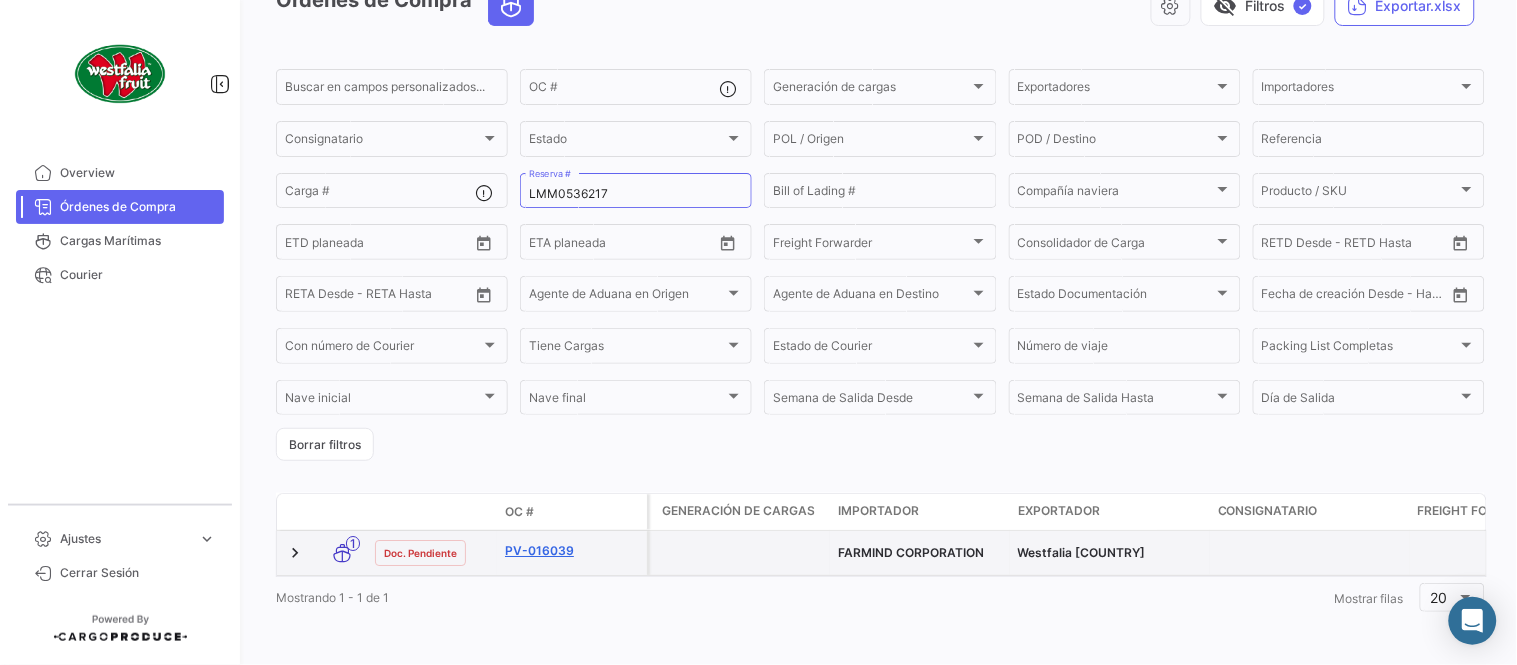 click on "PV-016039" 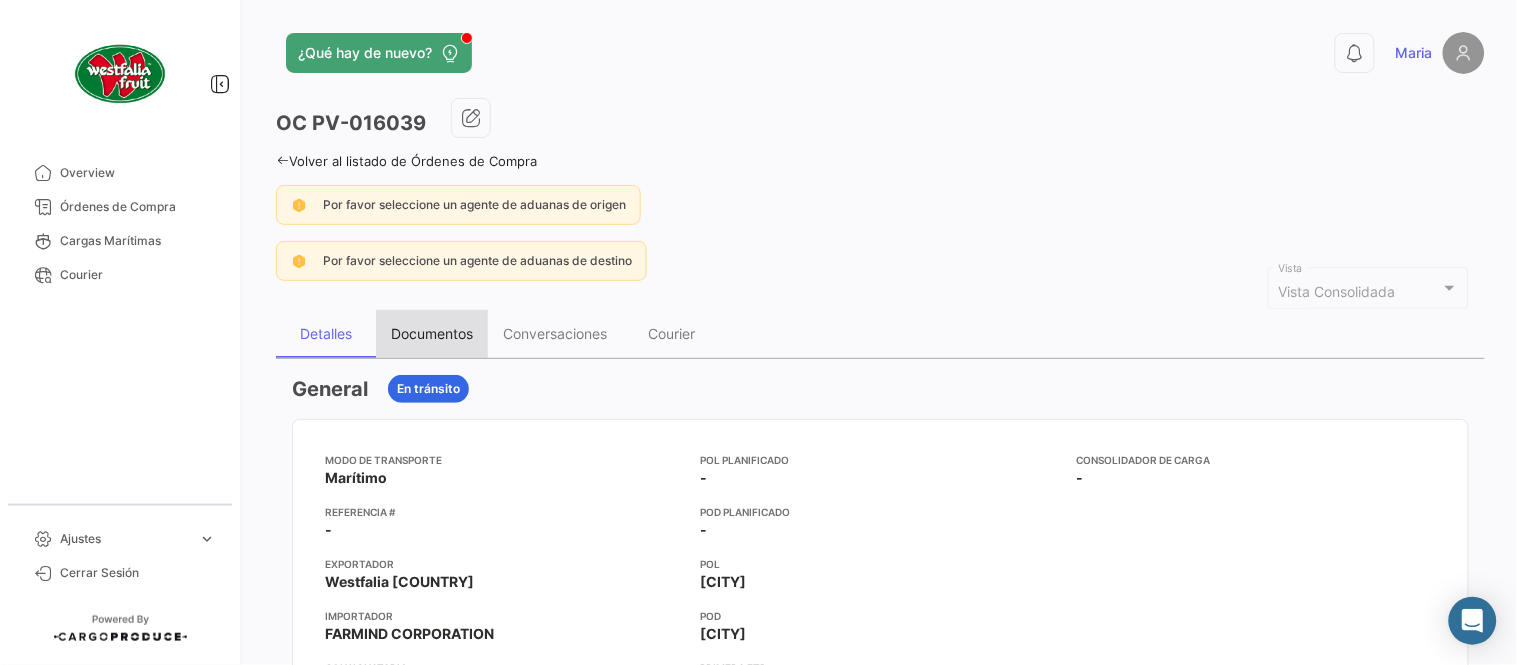 click on "Documentos" at bounding box center [432, 334] 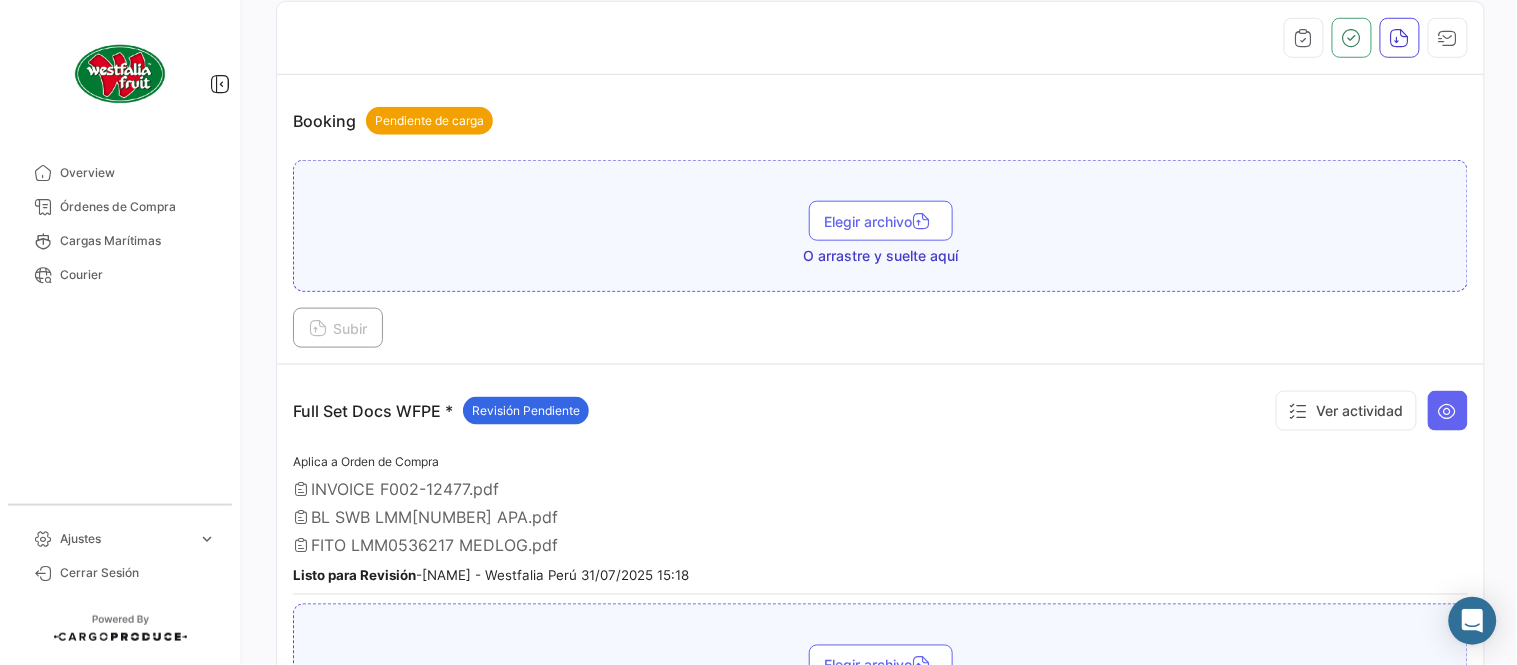 scroll, scrollTop: 554, scrollLeft: 0, axis: vertical 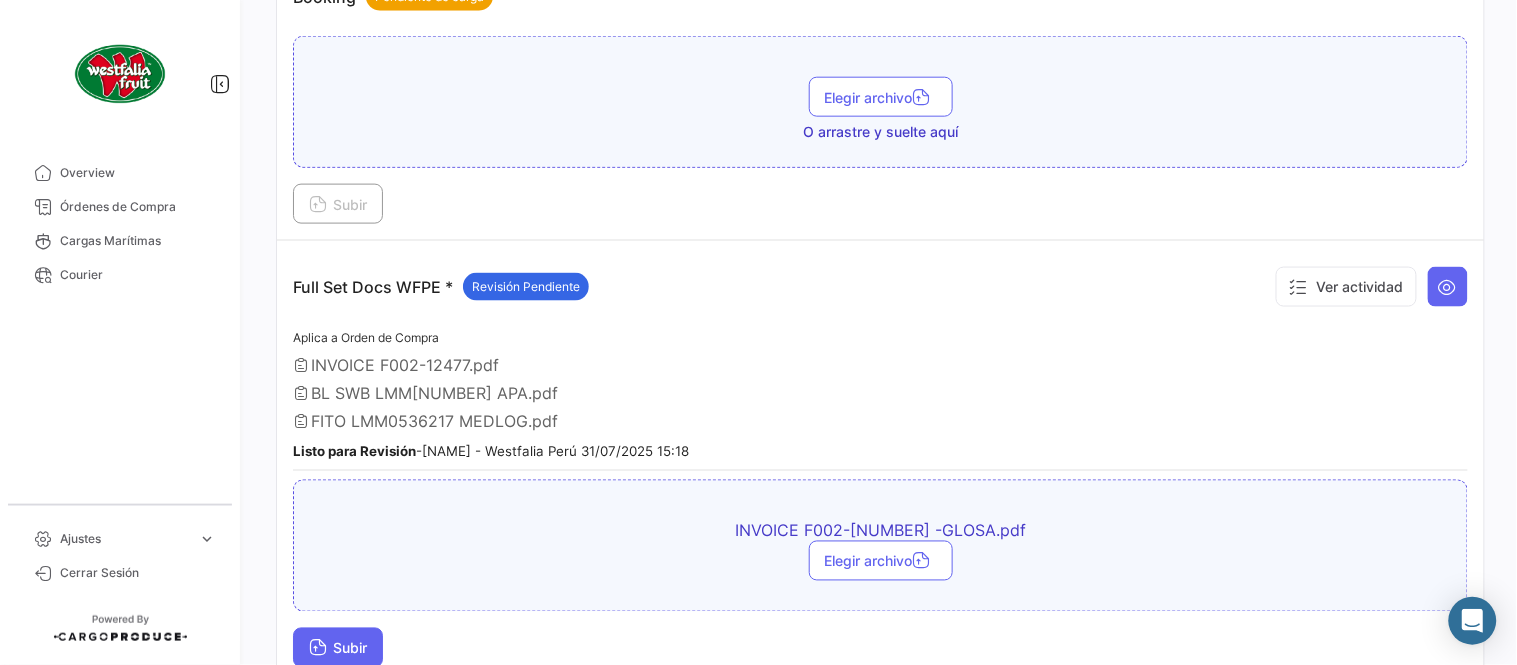 click on "Subir" at bounding box center (338, 648) 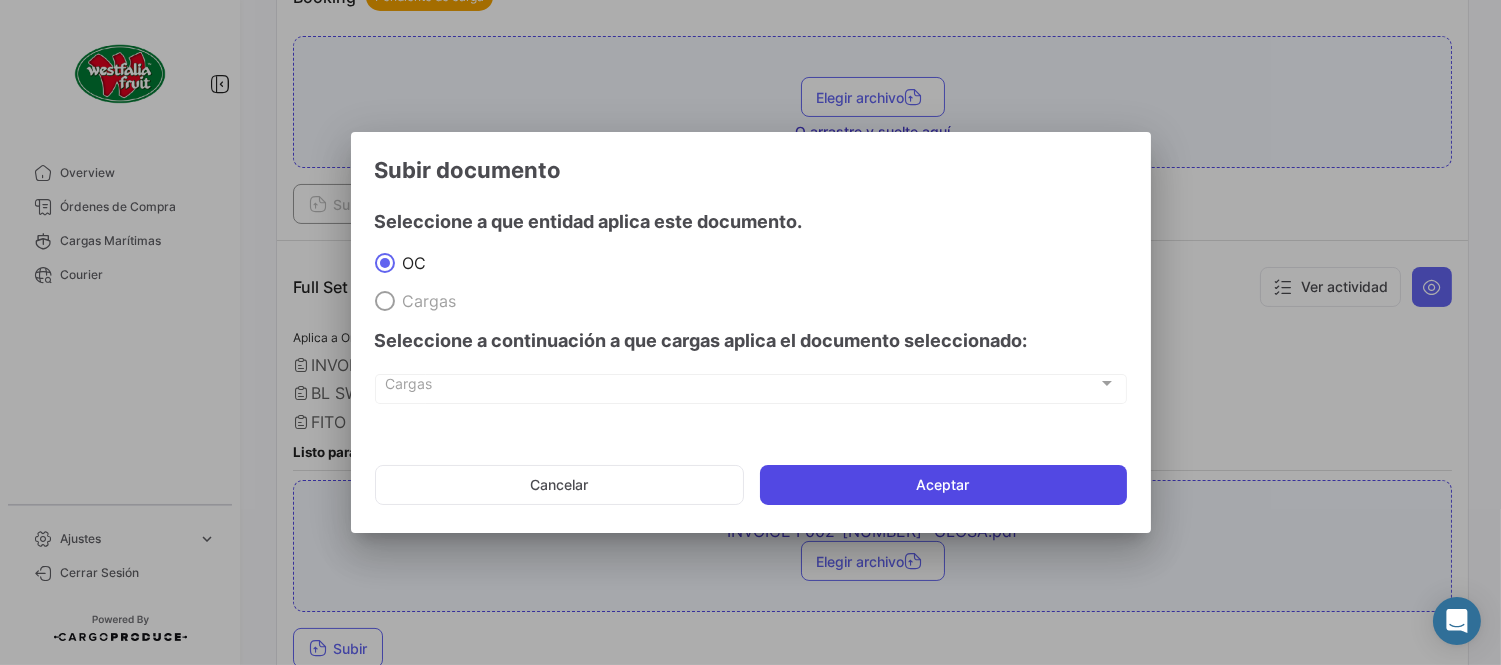 click on "Aceptar" 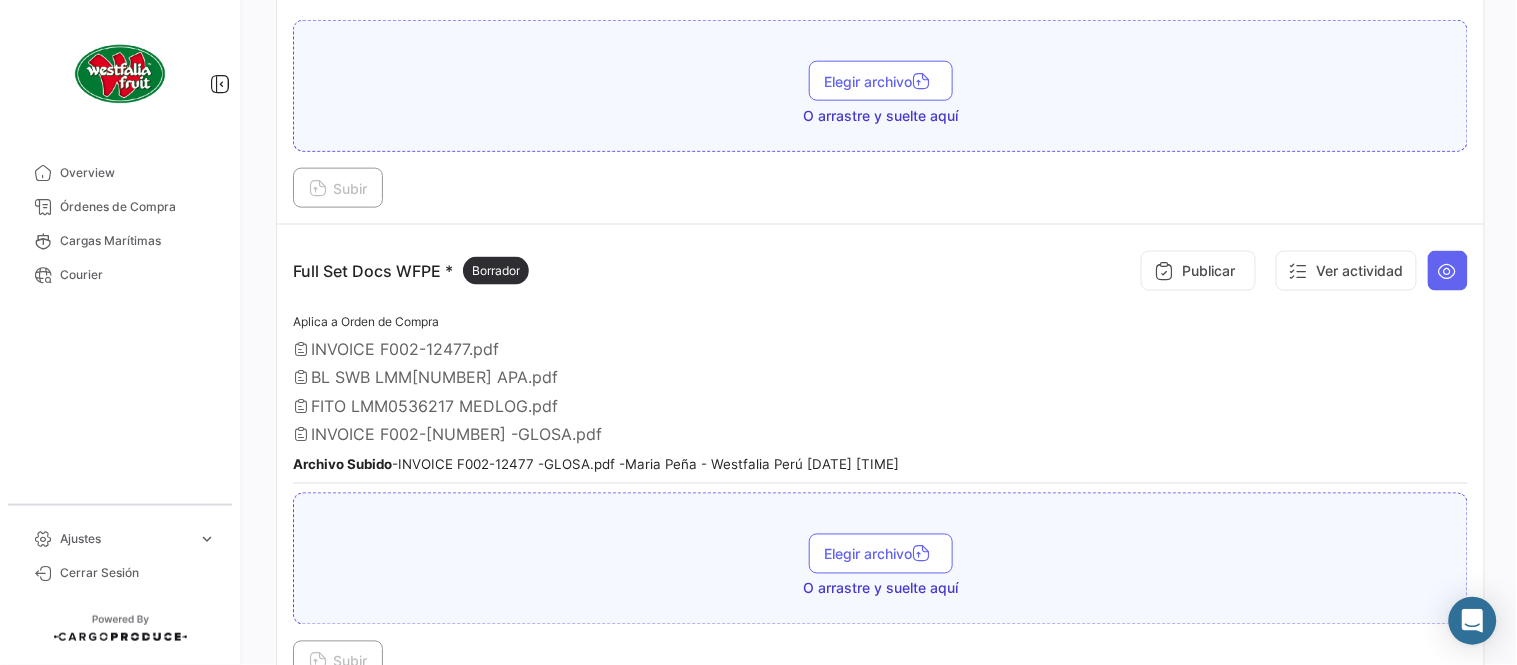 click on "Publicar   Ver actividad" at bounding box center [1300, 271] 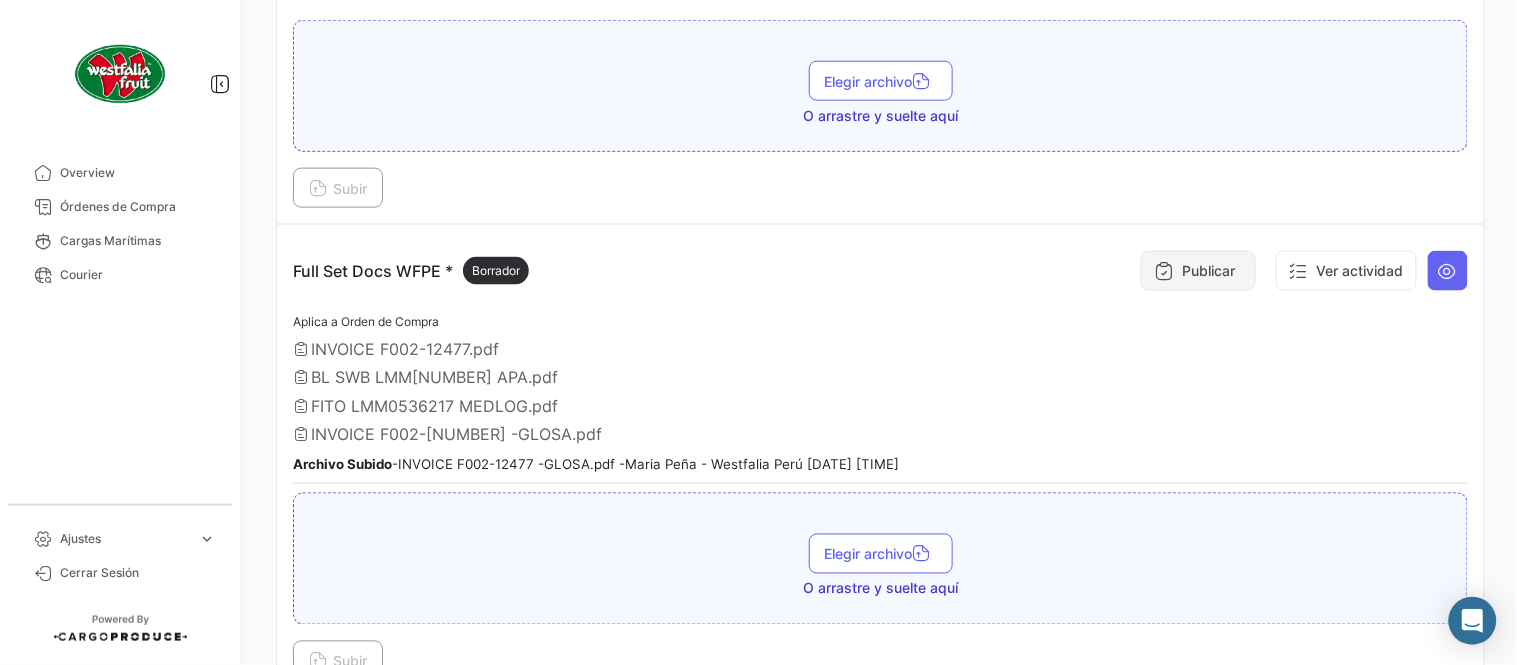 click on "Publicar" at bounding box center (1198, 271) 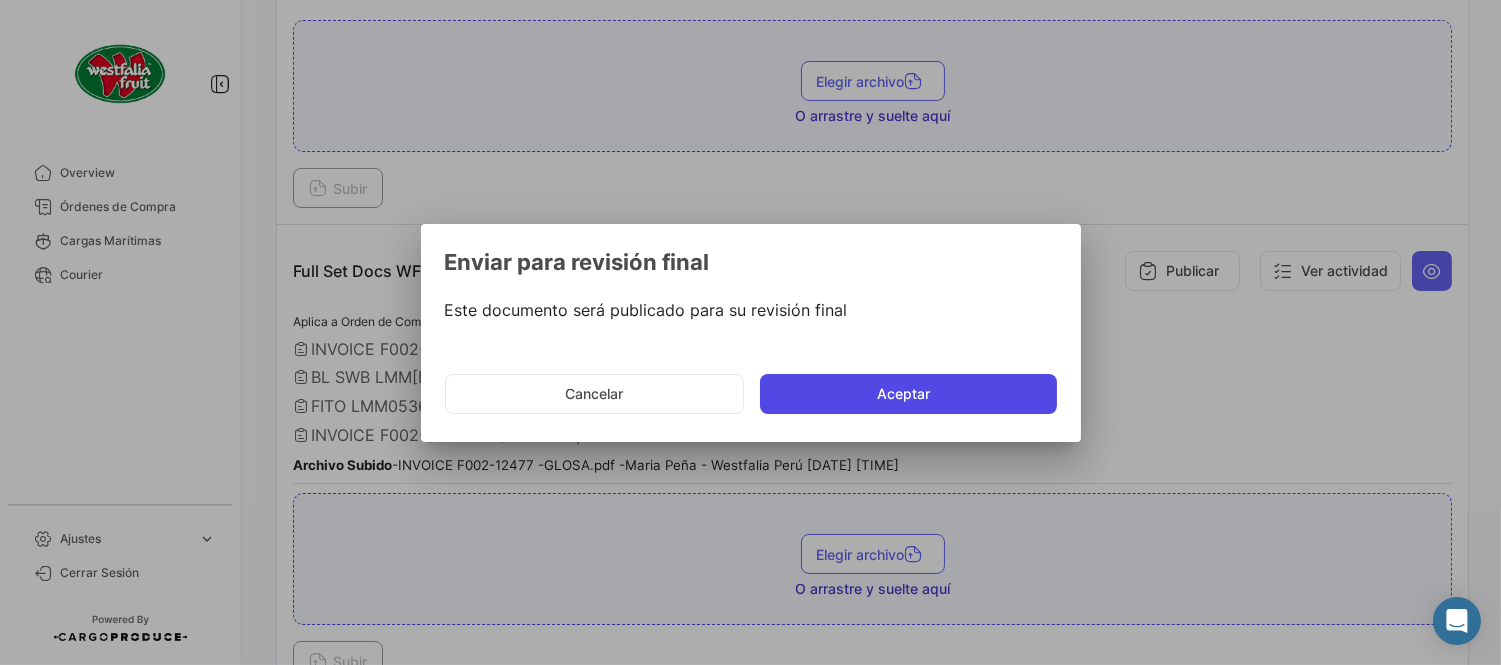 click on "Aceptar" 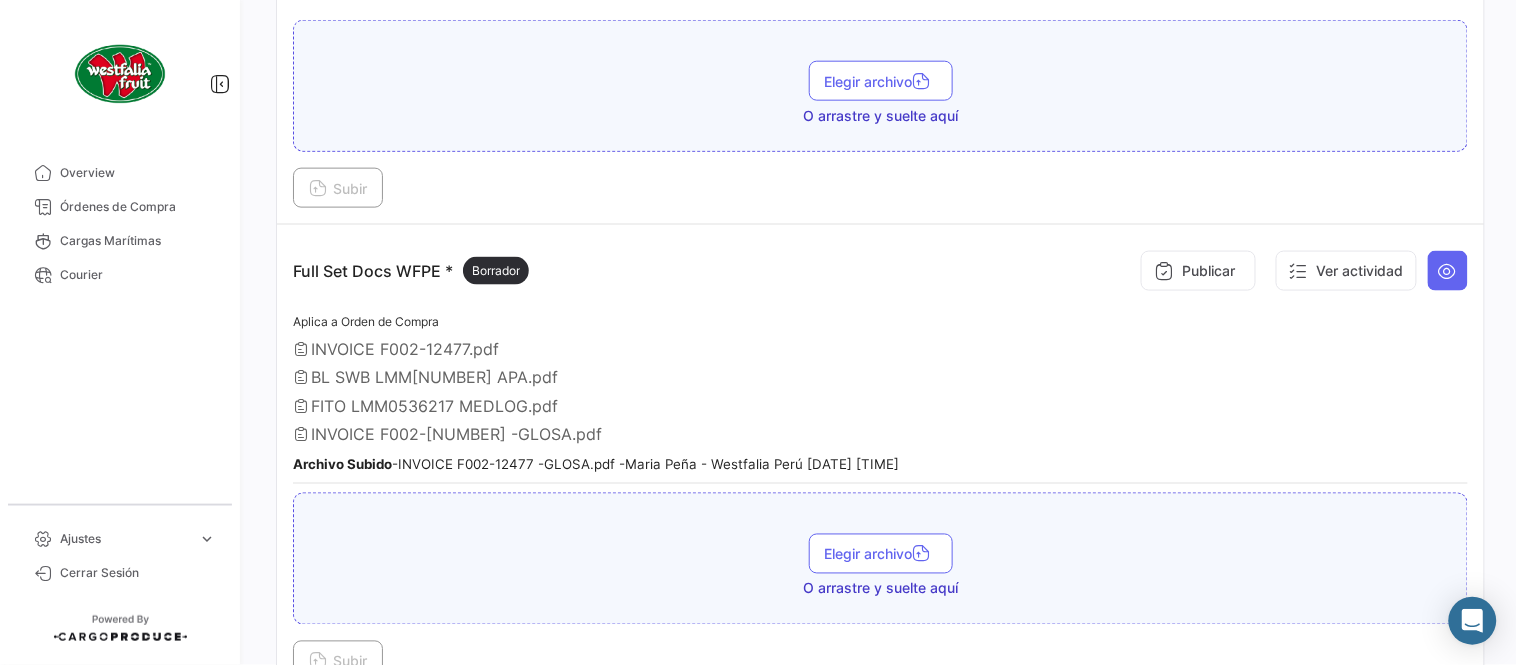 type 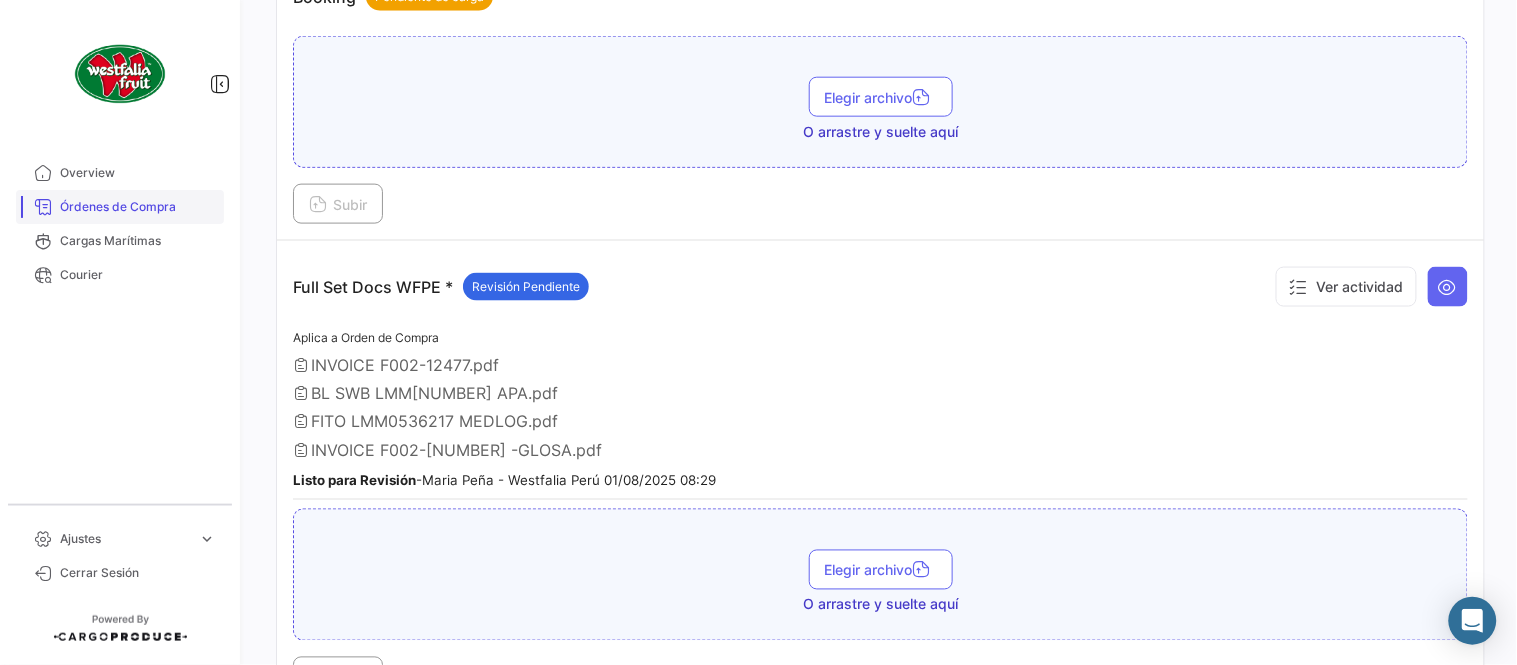 click on "Órdenes de Compra" at bounding box center (138, 207) 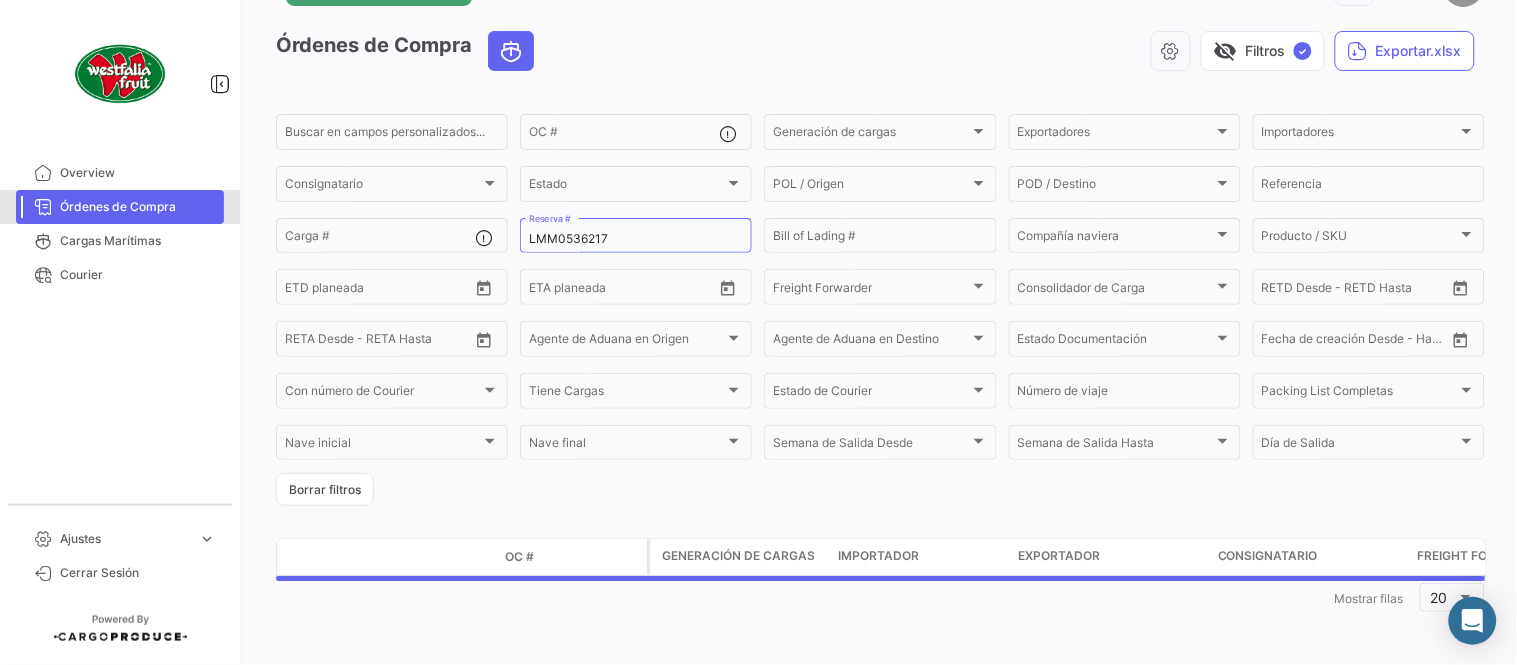 scroll, scrollTop: 0, scrollLeft: 0, axis: both 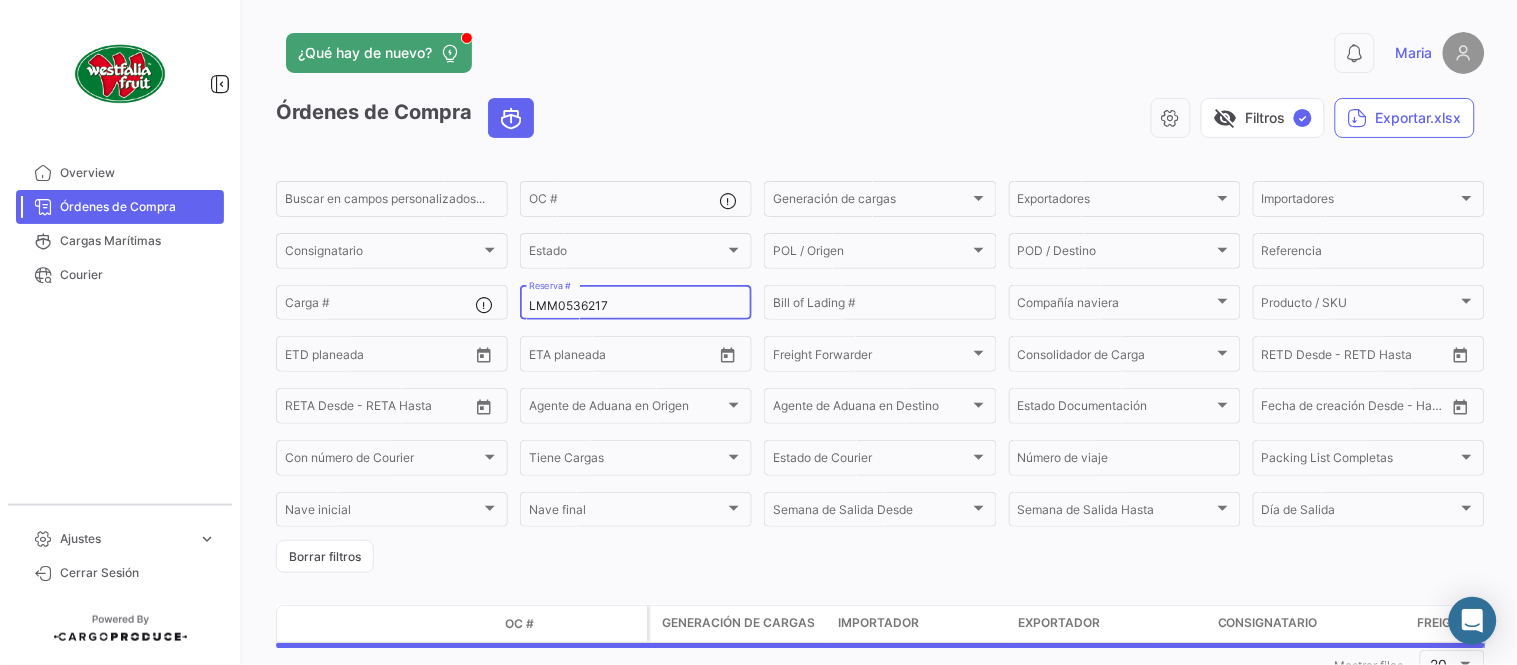 click on "LMM0536217" at bounding box center (636, 306) 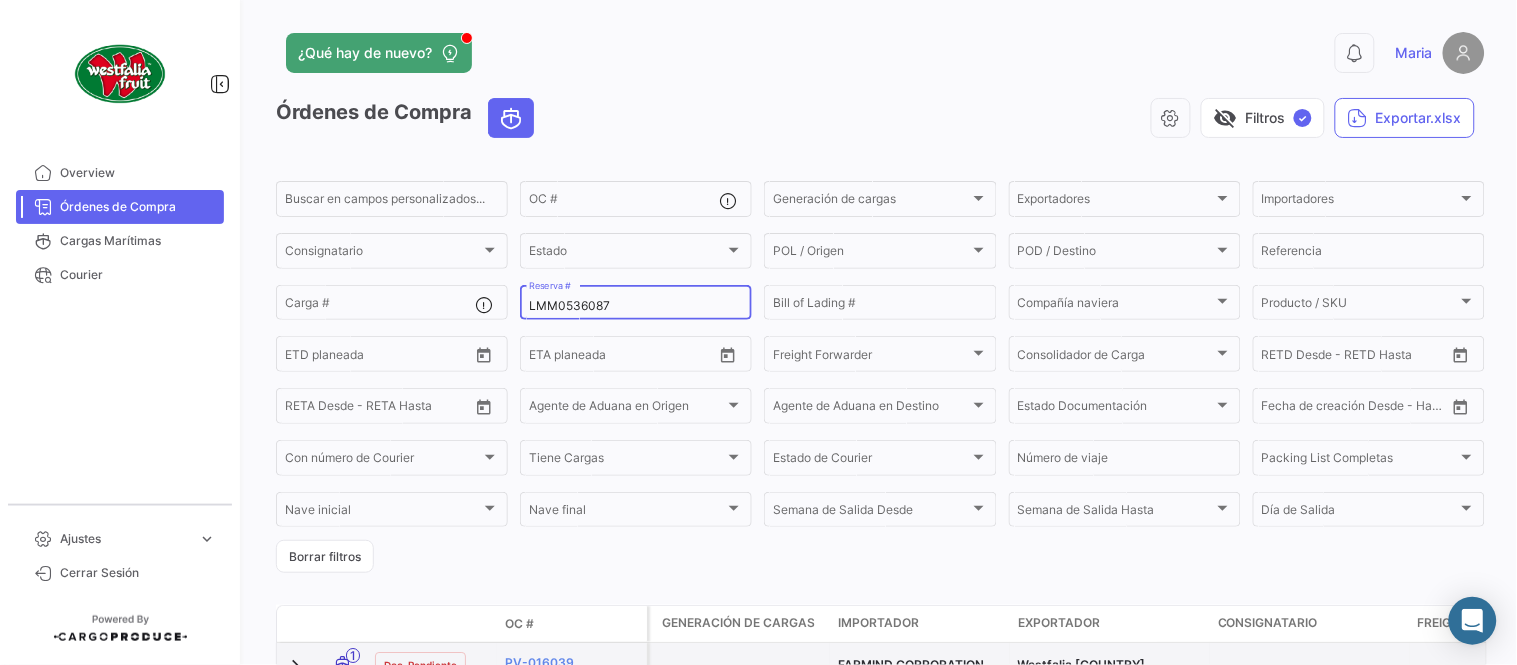 type on "LMM0536087" 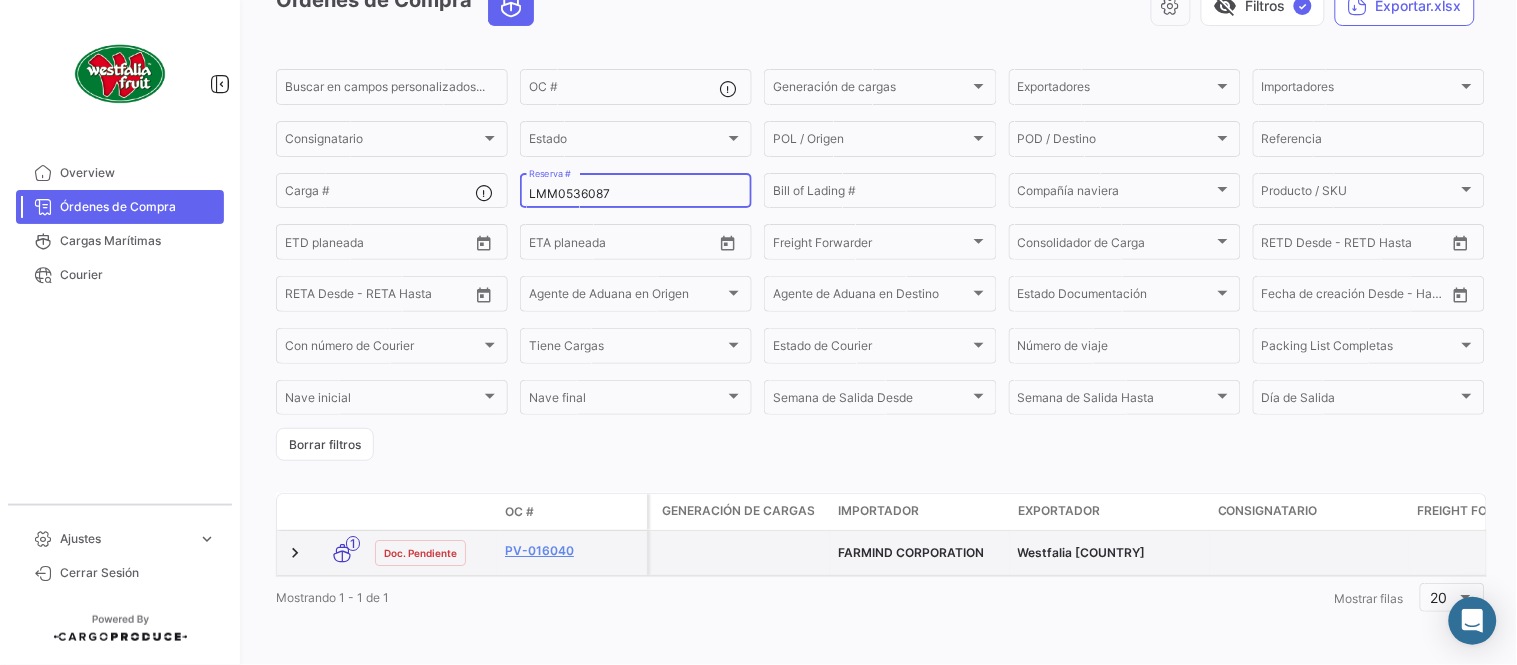 scroll, scrollTop: 128, scrollLeft: 0, axis: vertical 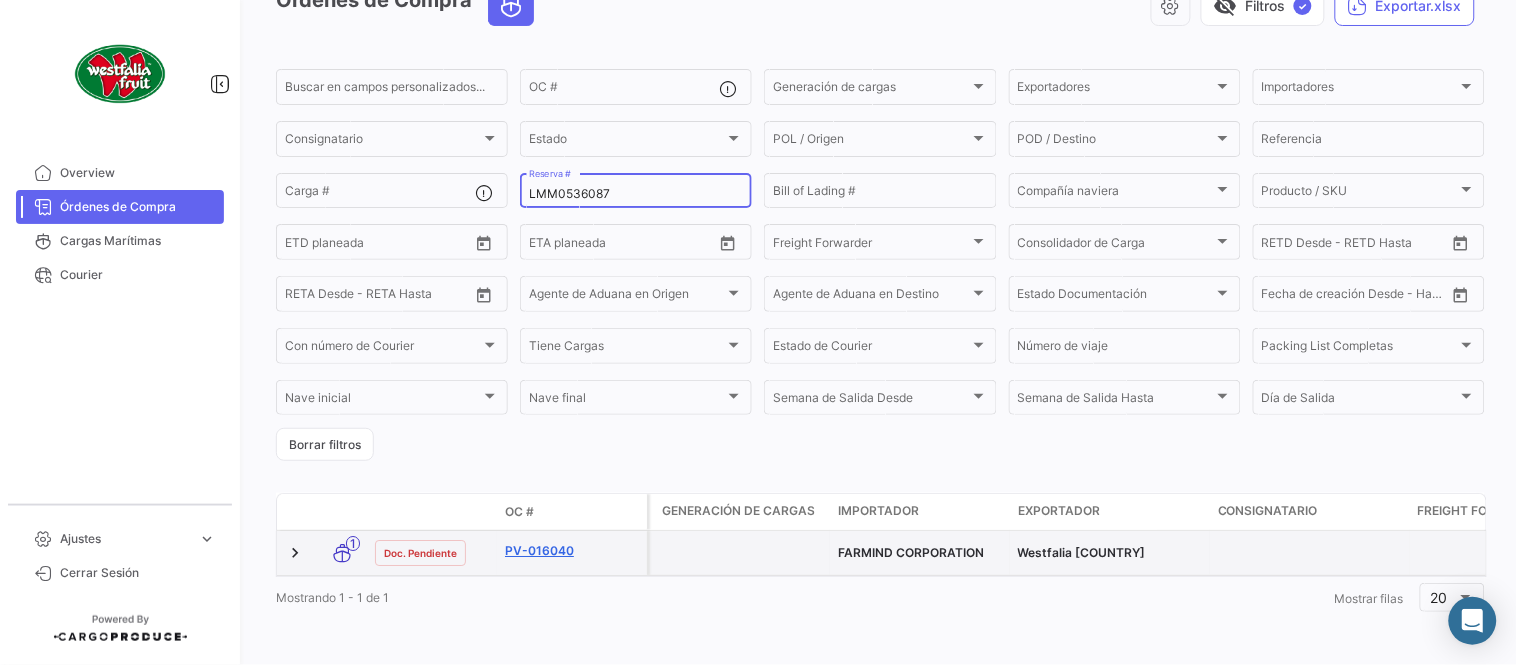 click on "PV-016040" 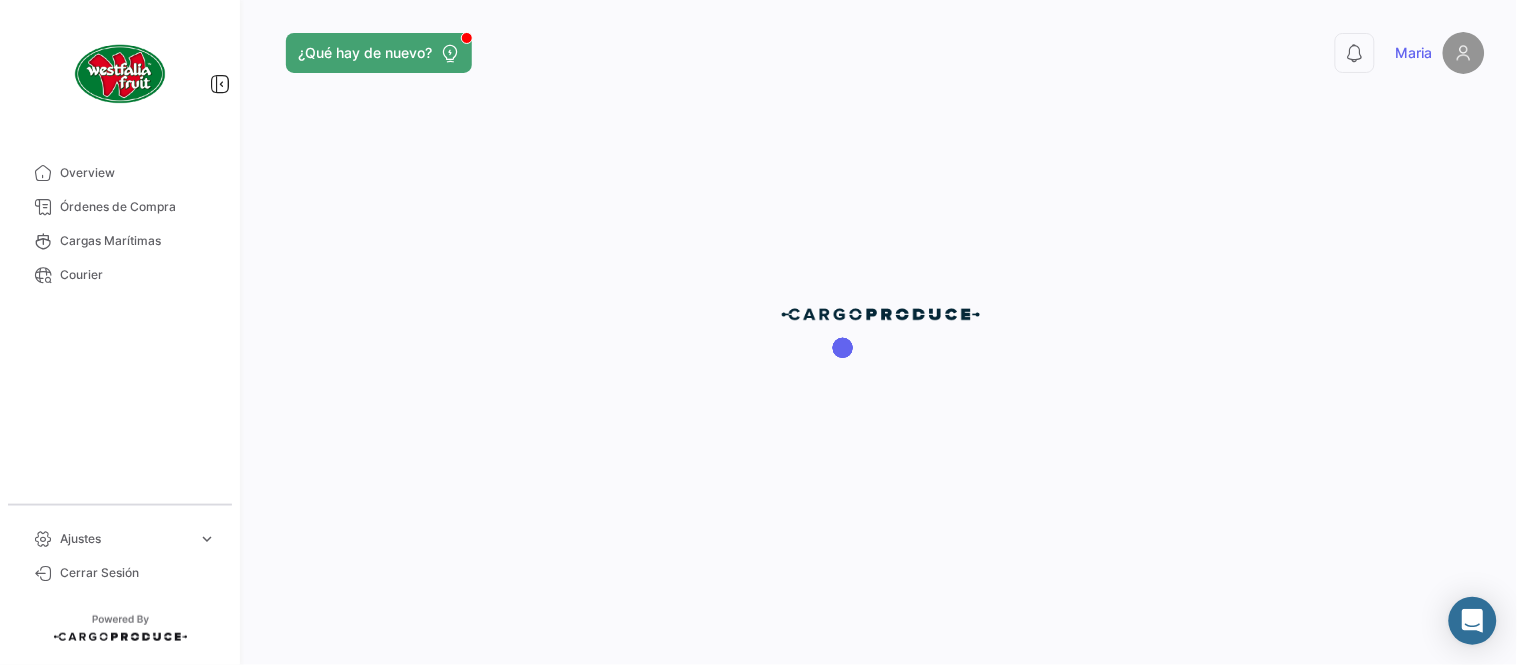 scroll, scrollTop: 0, scrollLeft: 0, axis: both 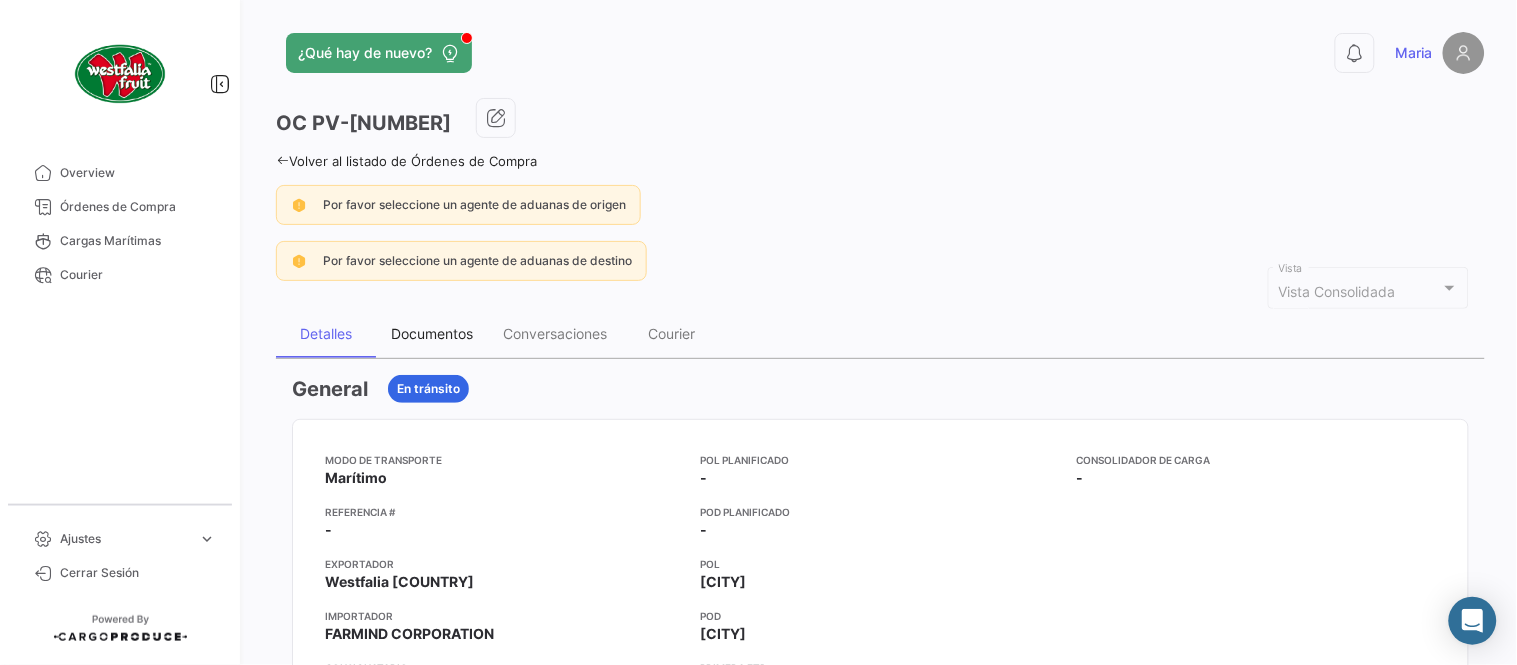 click on "Documentos" at bounding box center [432, 334] 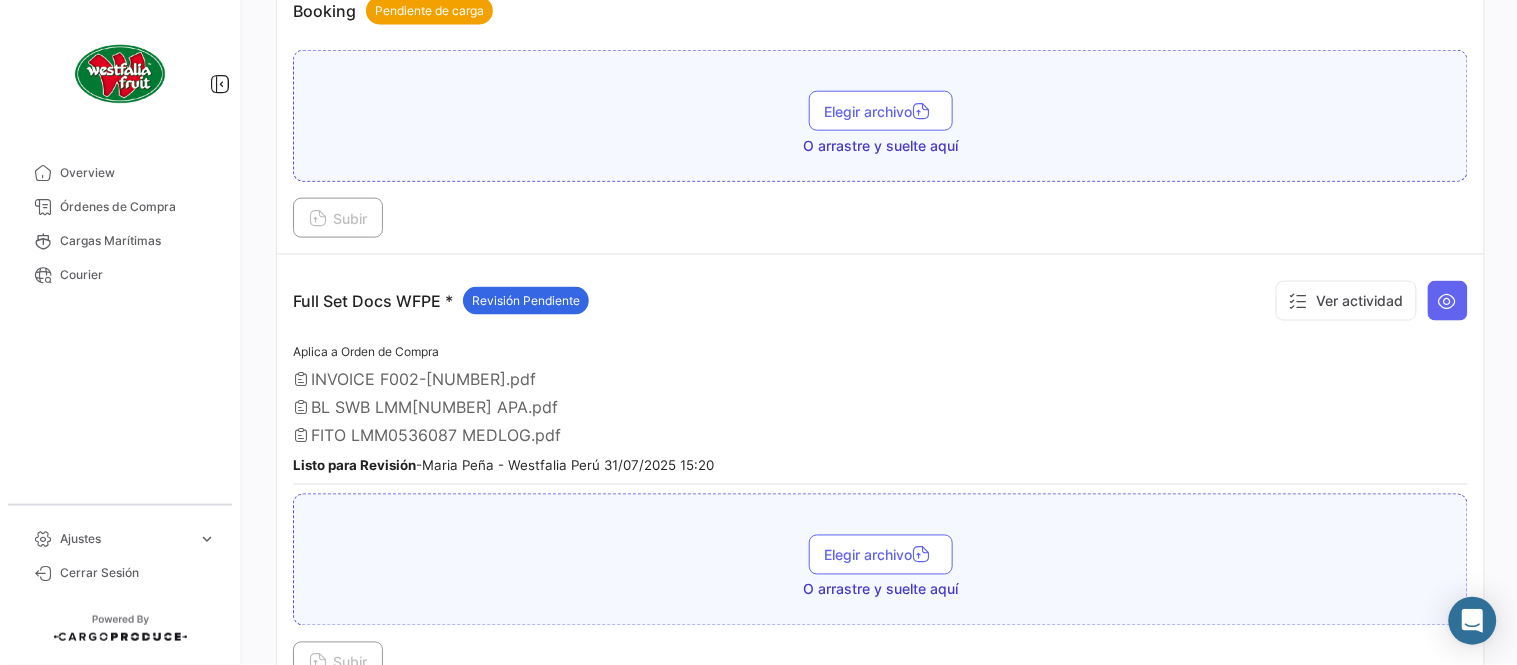 scroll, scrollTop: 555, scrollLeft: 0, axis: vertical 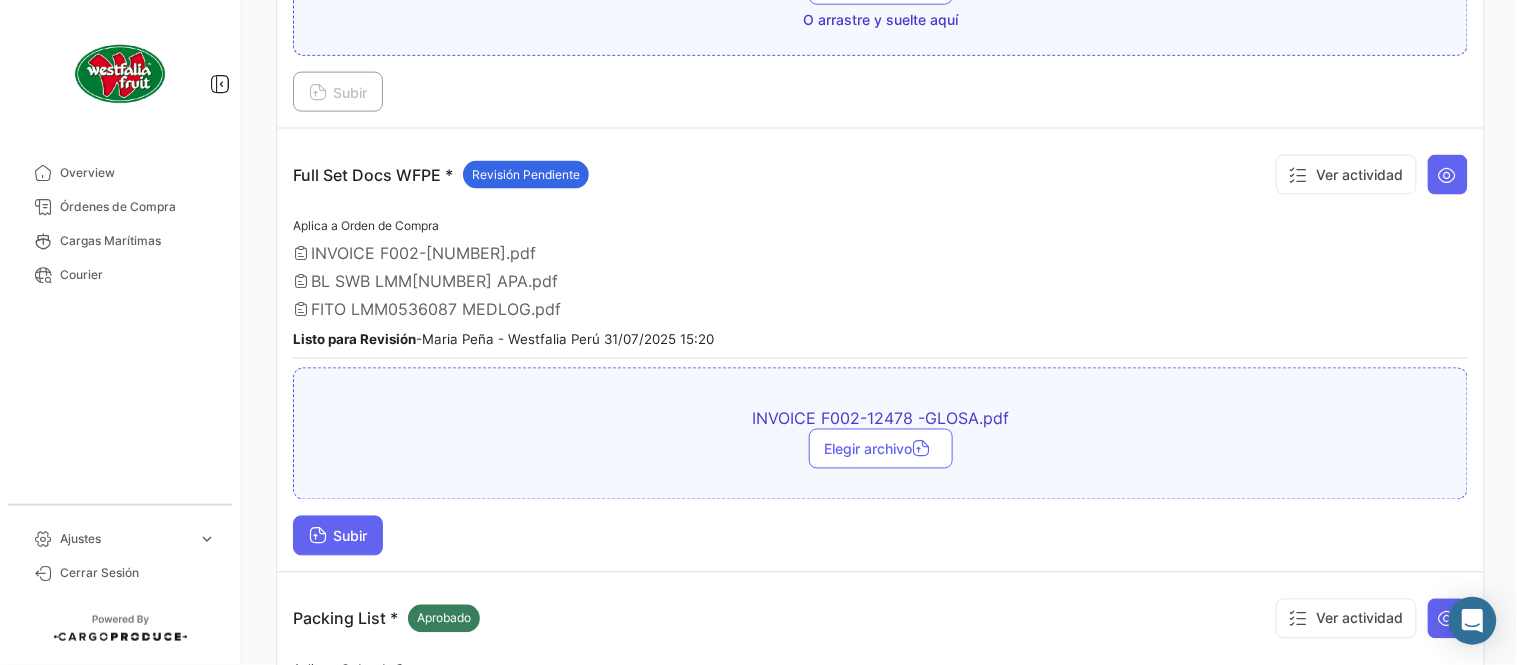click on "Subir" at bounding box center [338, 536] 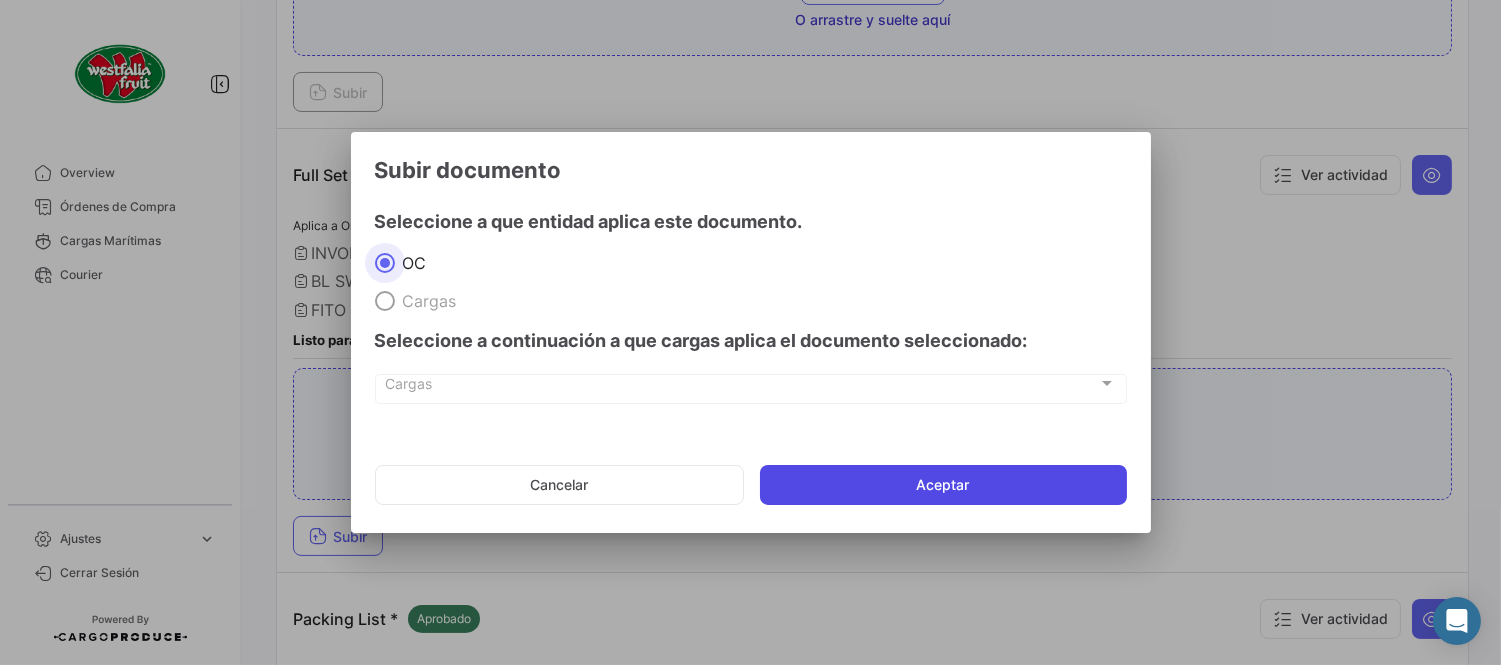 click on "Aceptar" 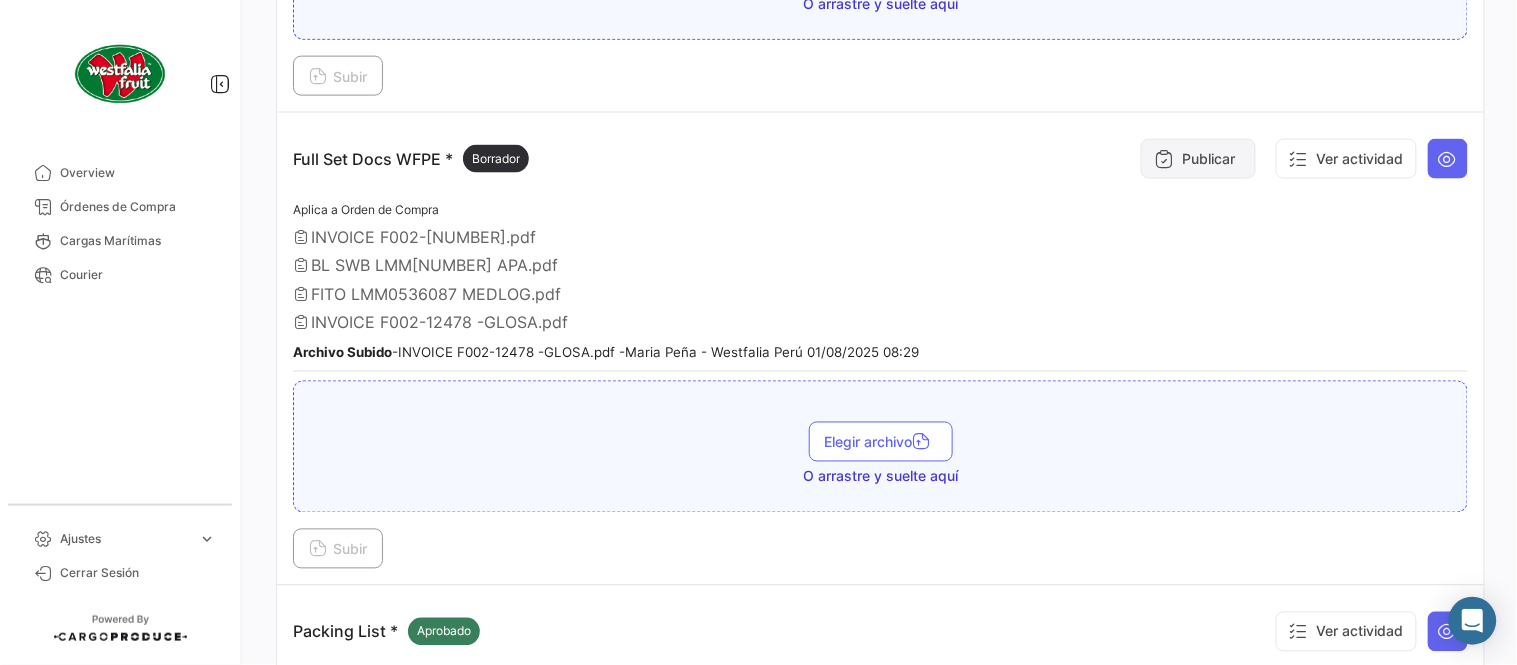 click at bounding box center (1164, 159) 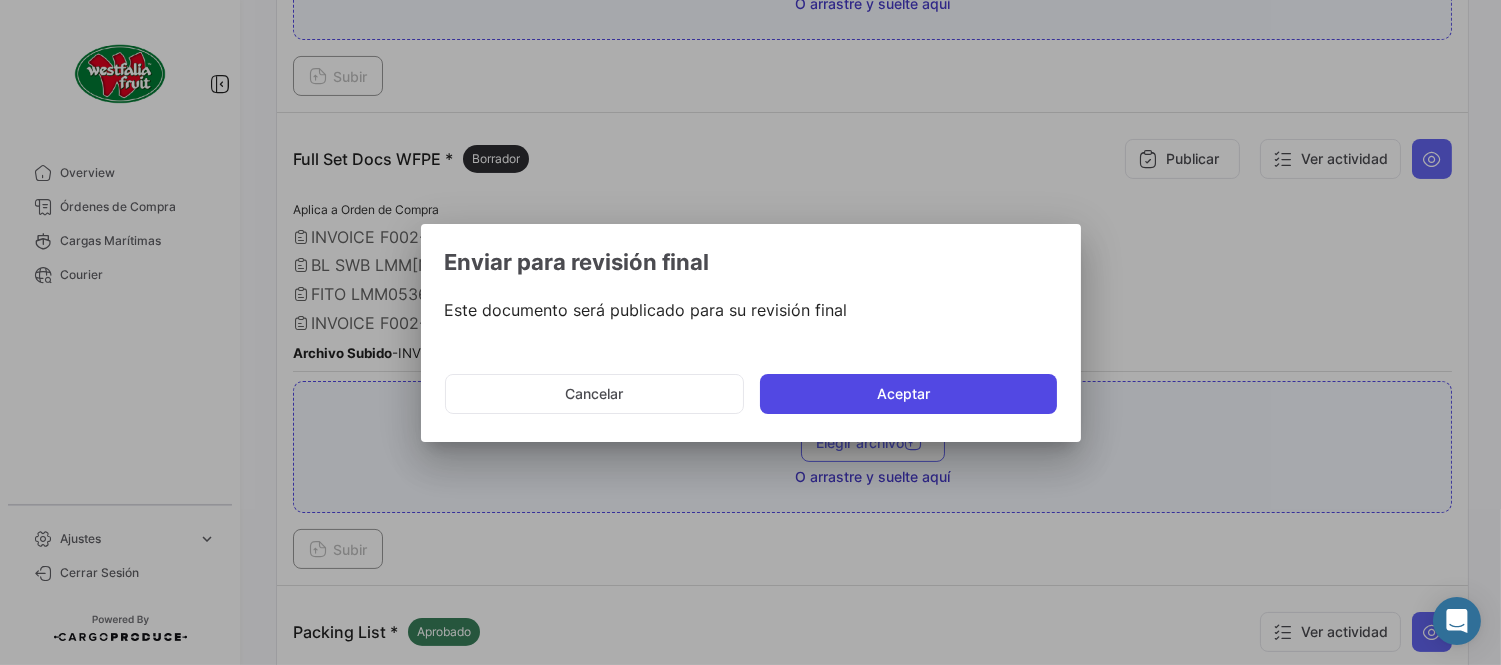 click on "Aceptar" 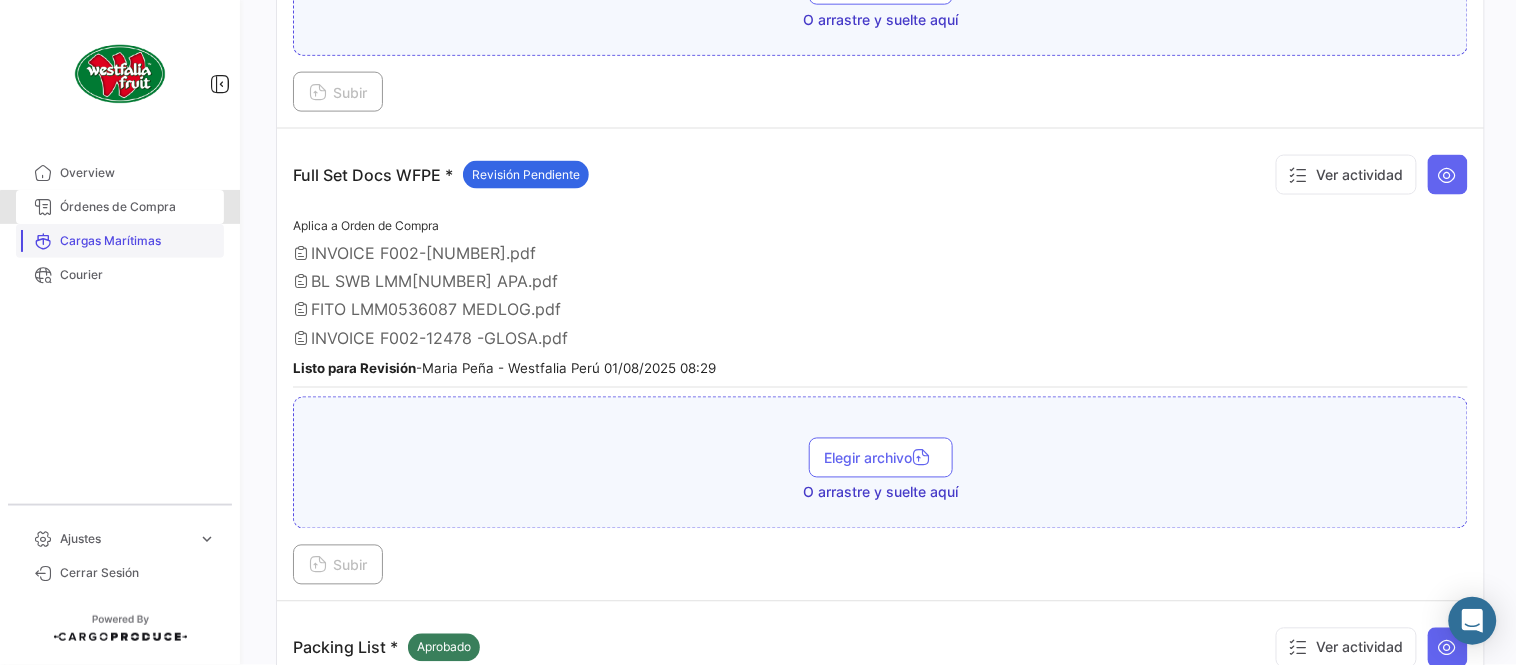 drag, startPoint x: 154, startPoint y: 222, endPoint x: 188, endPoint y: 232, distance: 35.44009 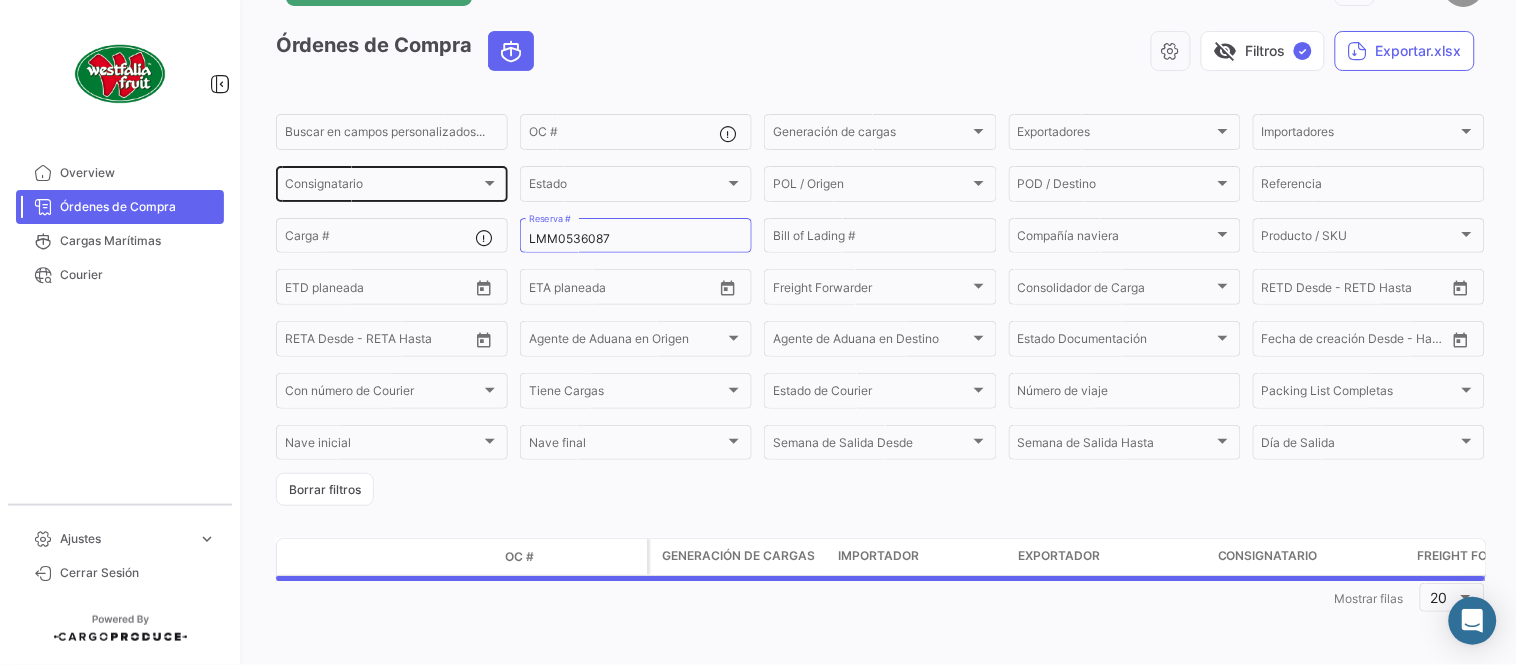 scroll, scrollTop: 0, scrollLeft: 0, axis: both 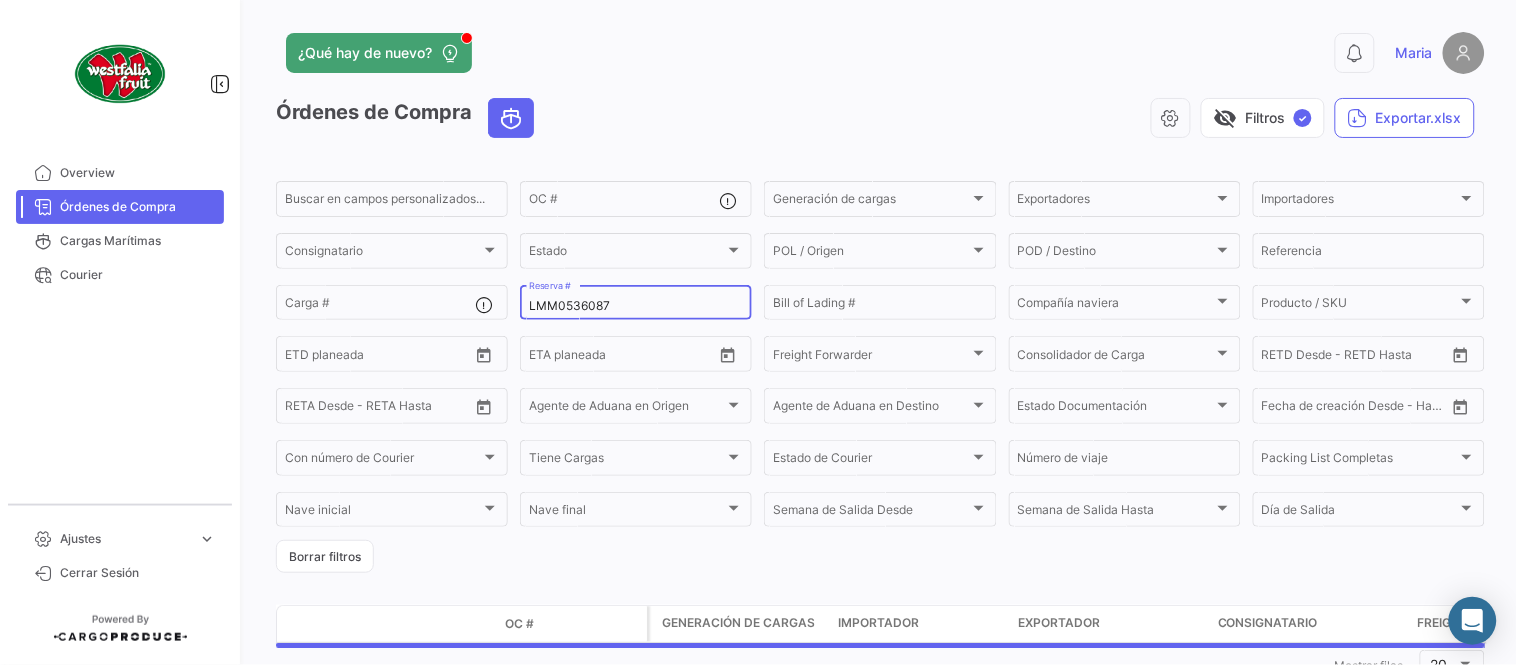 click on "LMM0536087" at bounding box center (636, 306) 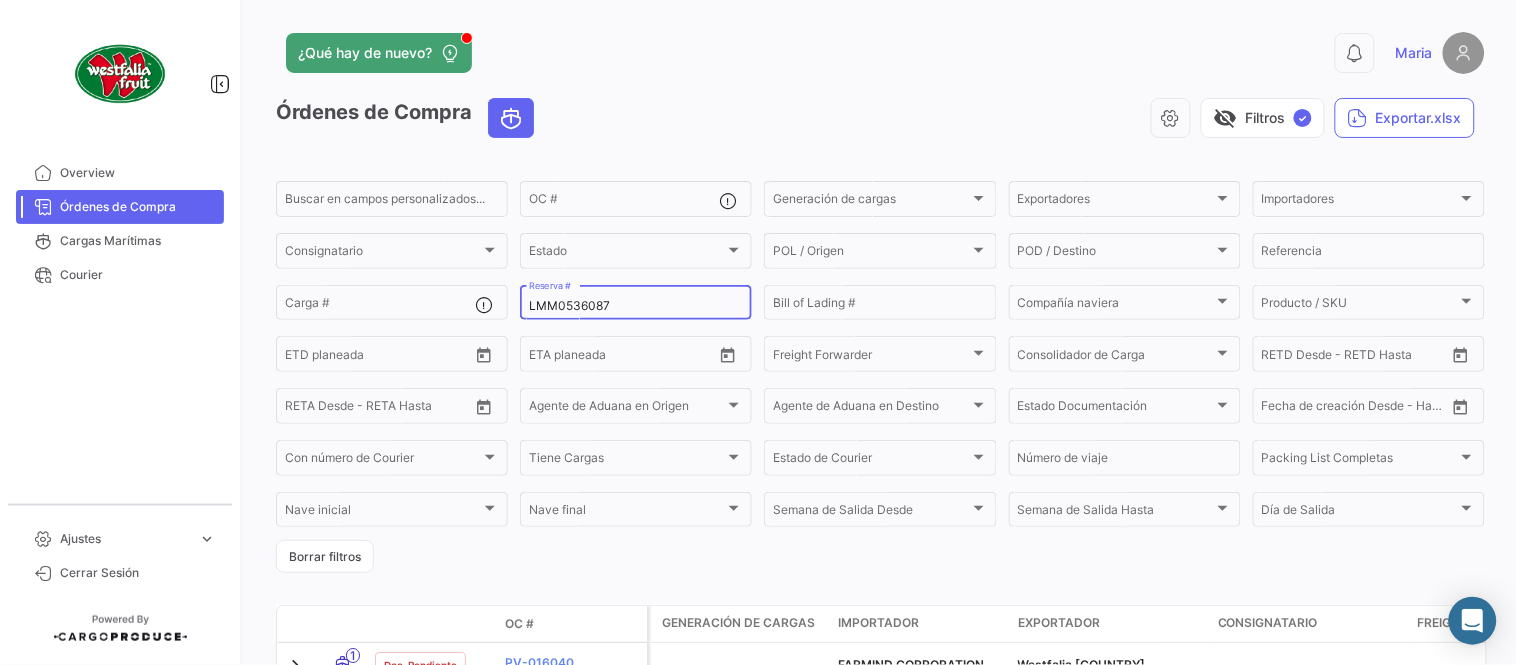 paste on "195" 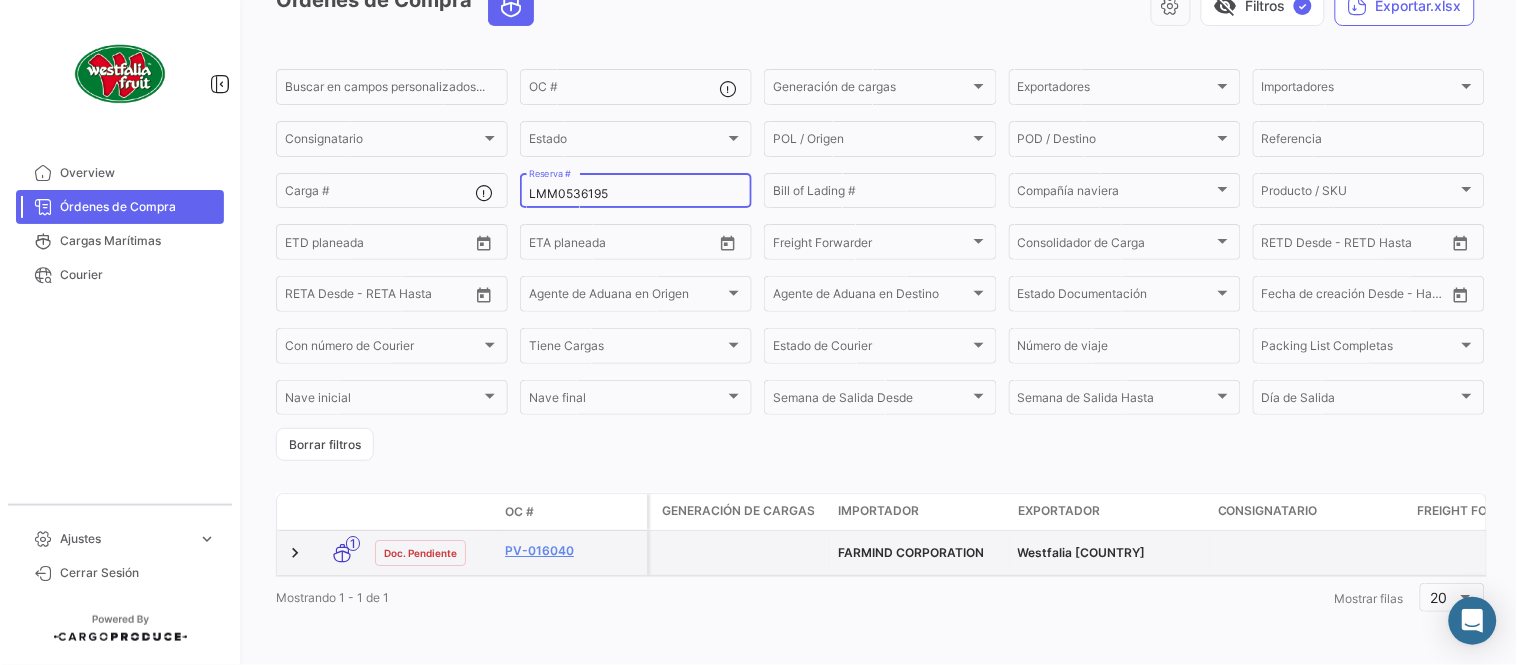 scroll, scrollTop: 128, scrollLeft: 0, axis: vertical 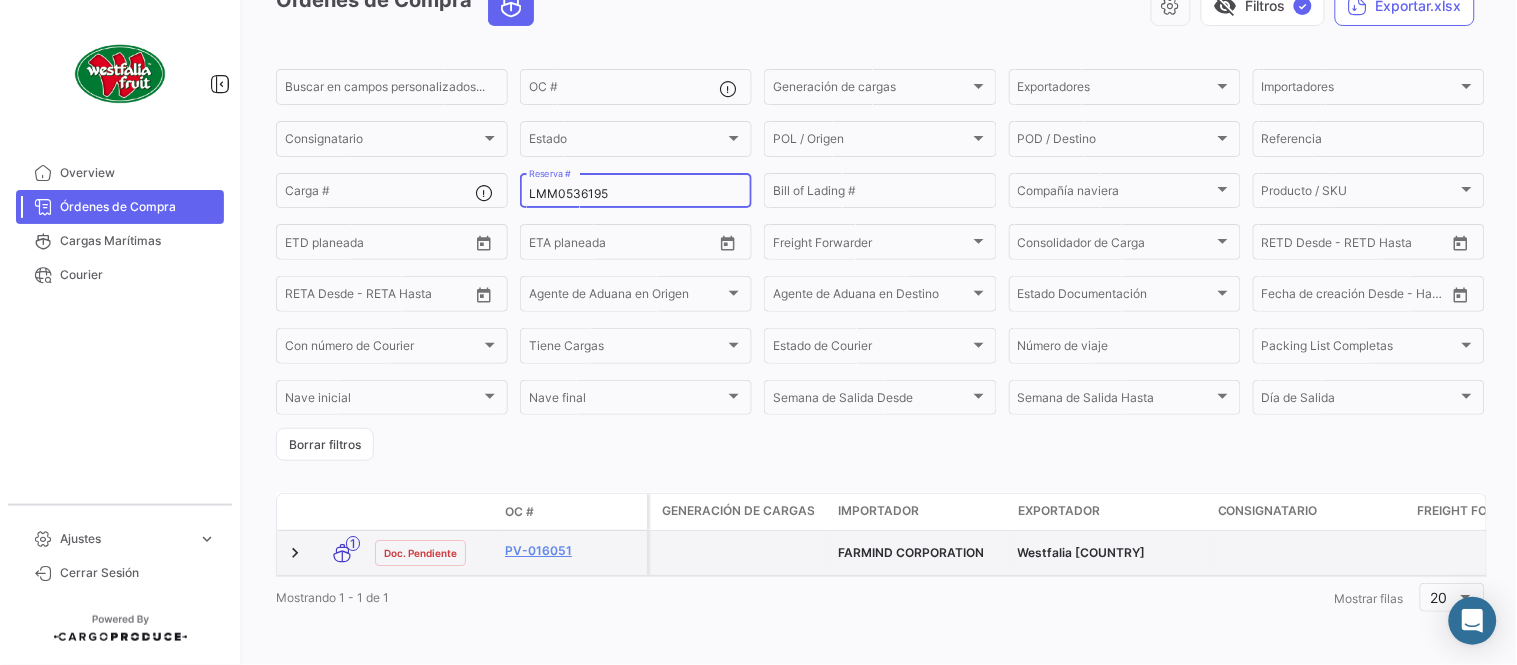 type on "LMM0536195" 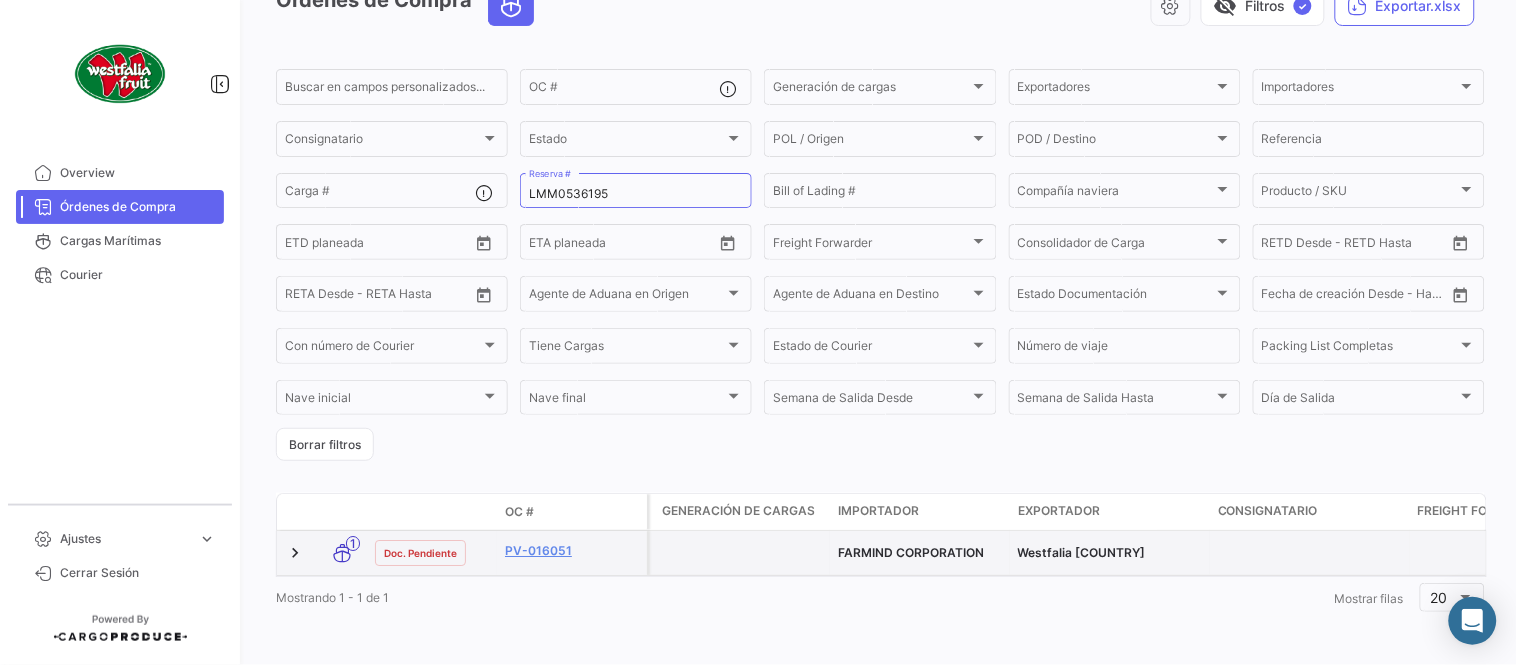 click on "PV-016051" 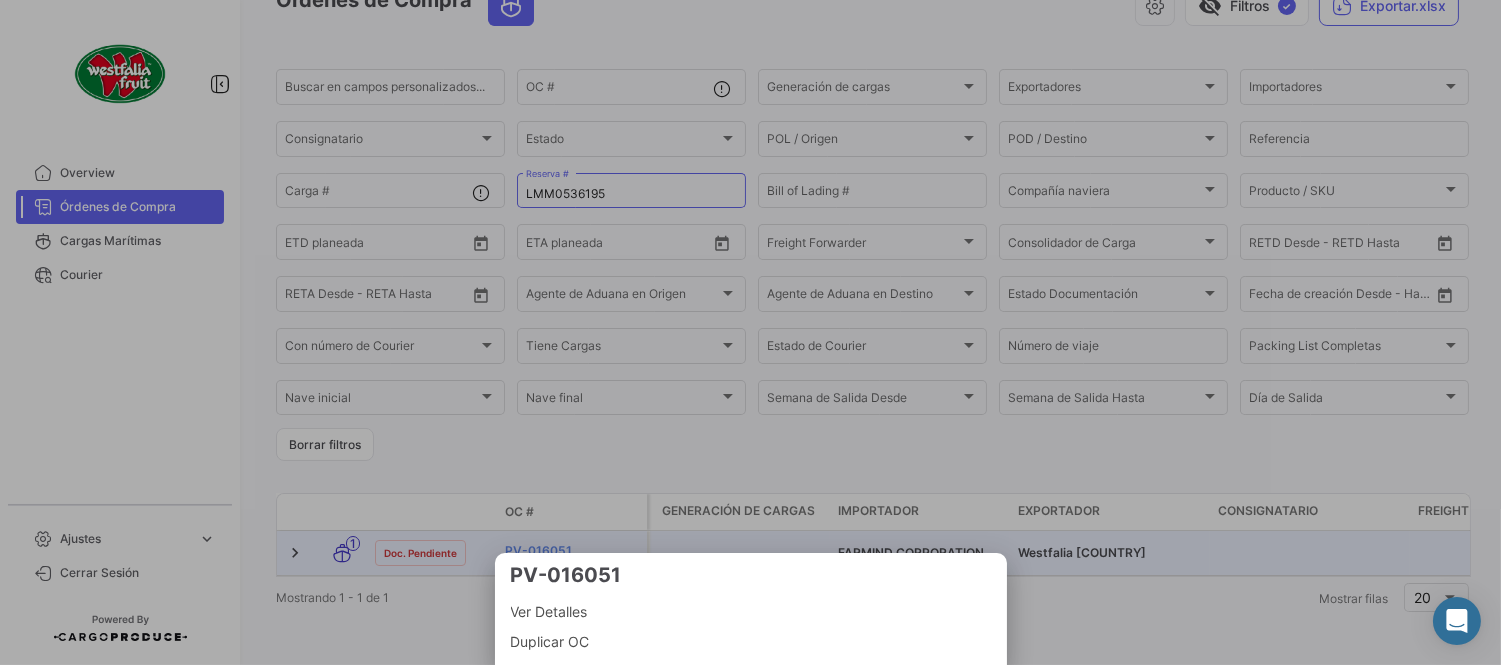 click at bounding box center [750, 332] 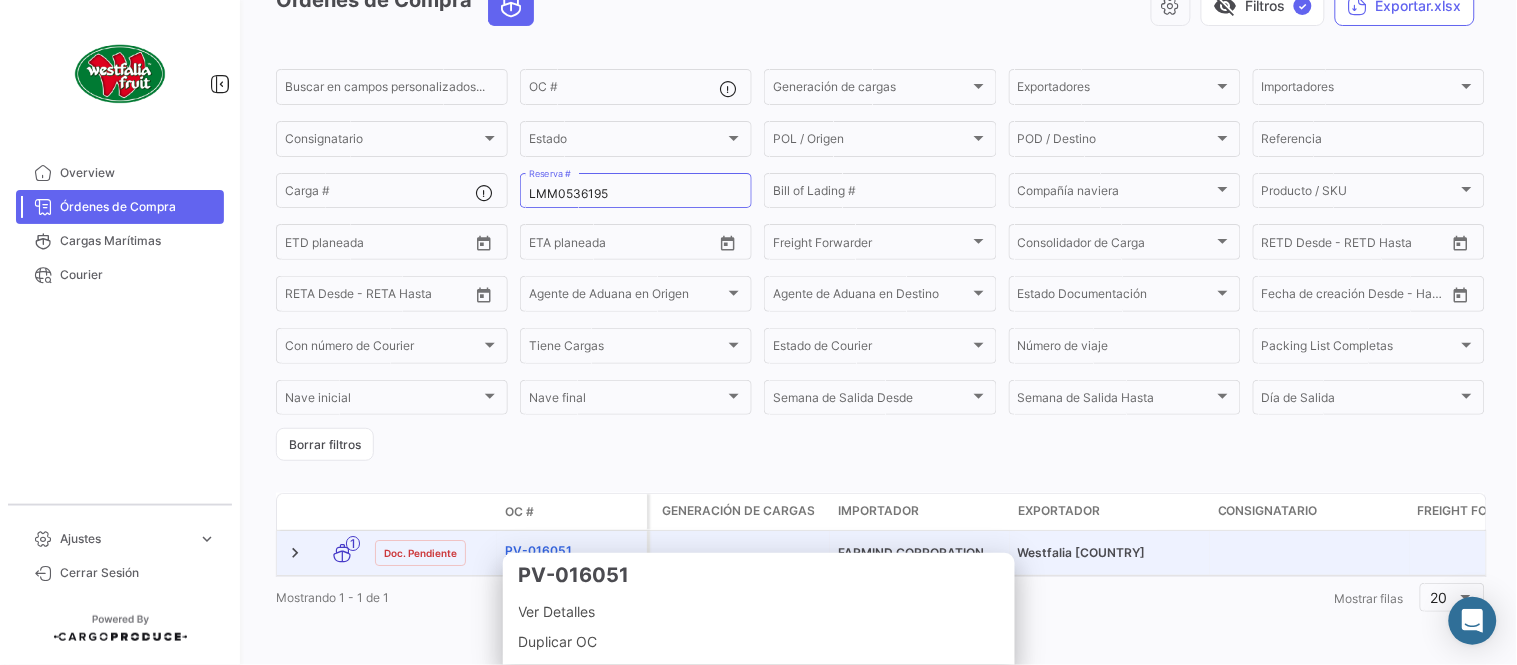 click on "PV-016051" 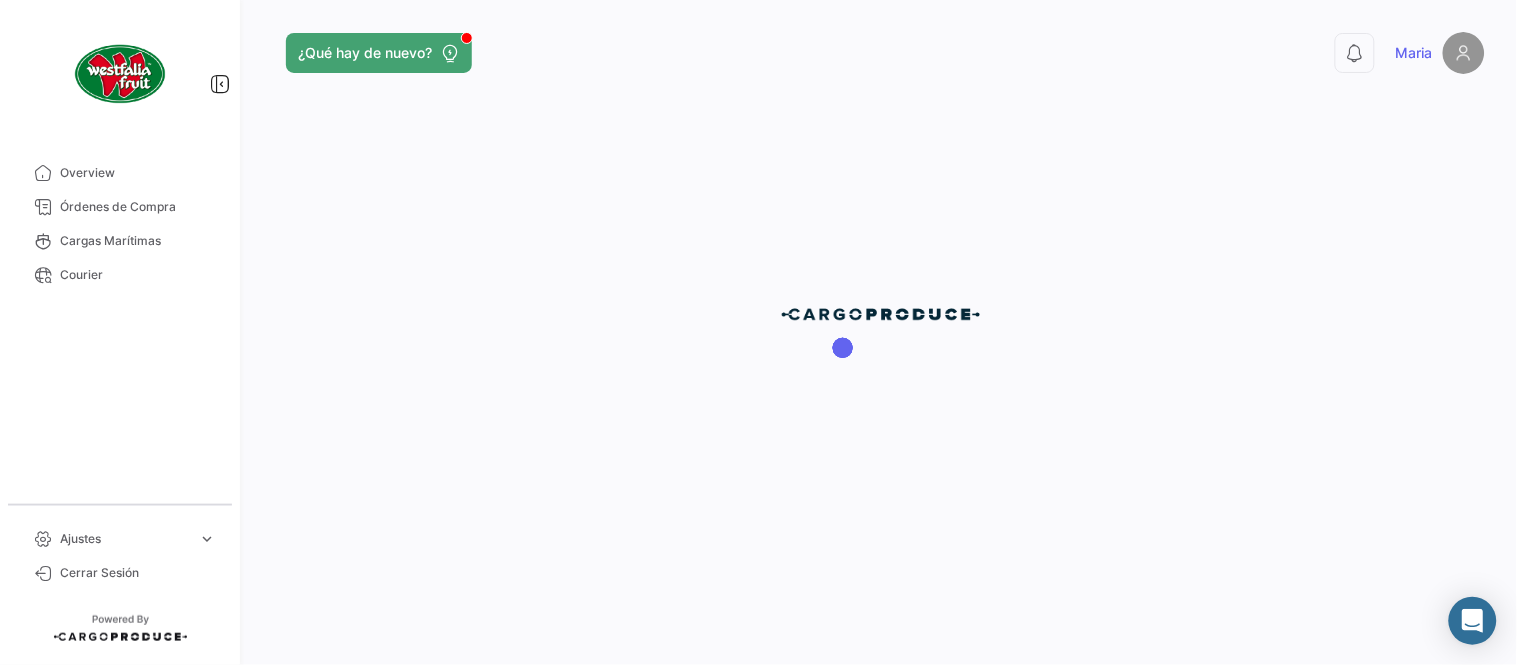 scroll, scrollTop: 0, scrollLeft: 0, axis: both 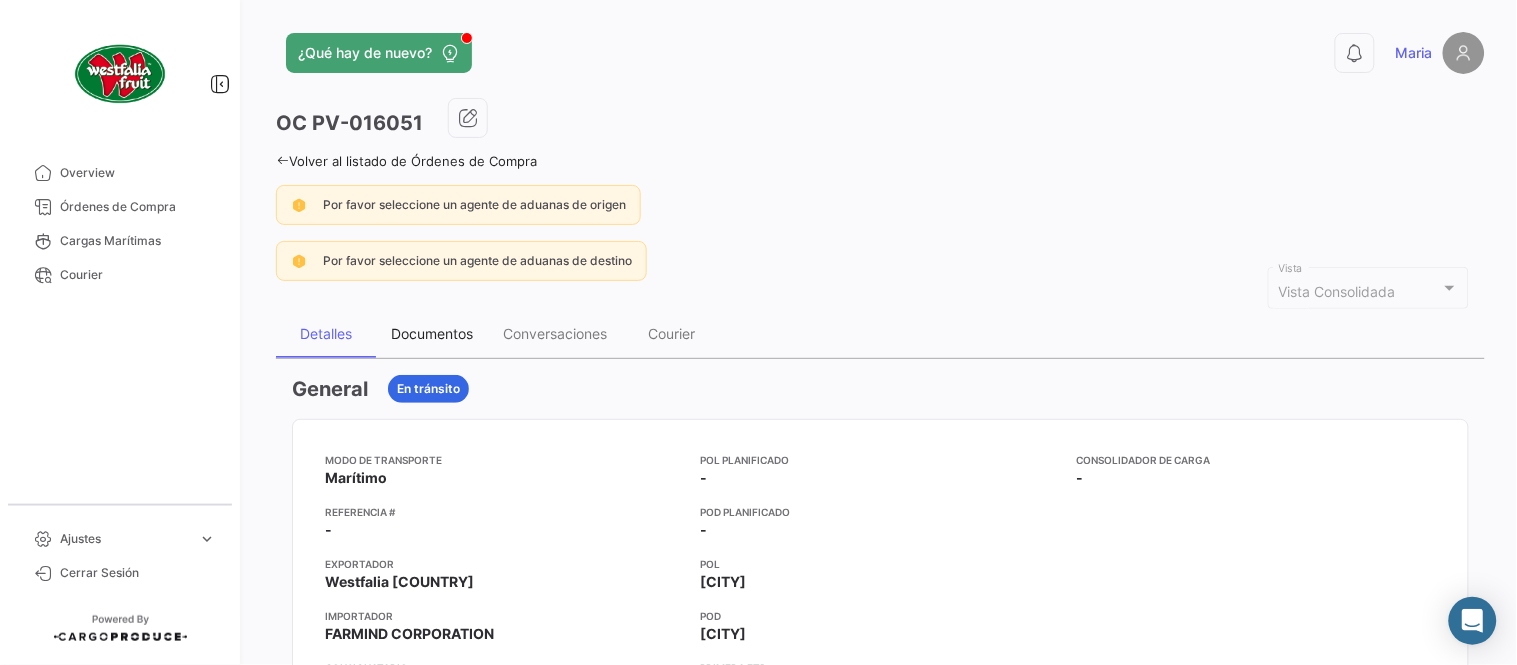 click on "Documentos" at bounding box center (432, 333) 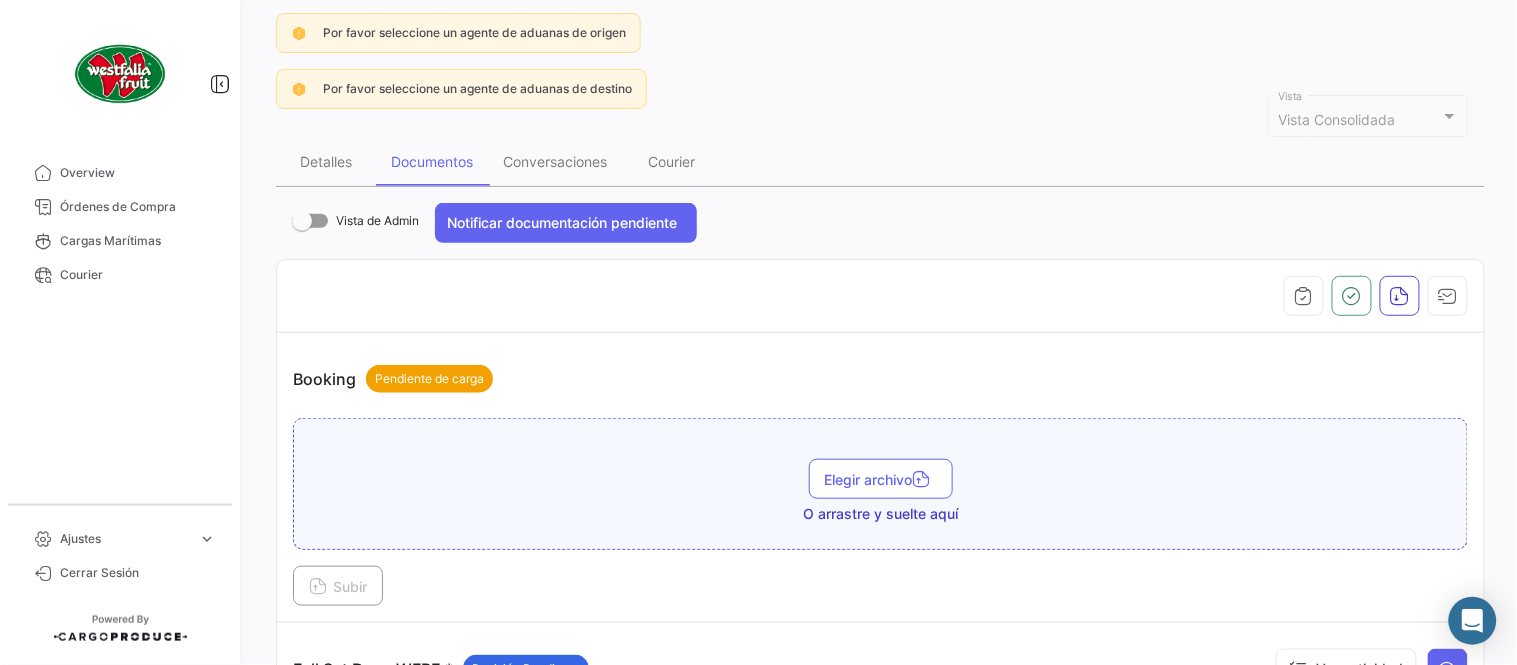 scroll, scrollTop: 555, scrollLeft: 0, axis: vertical 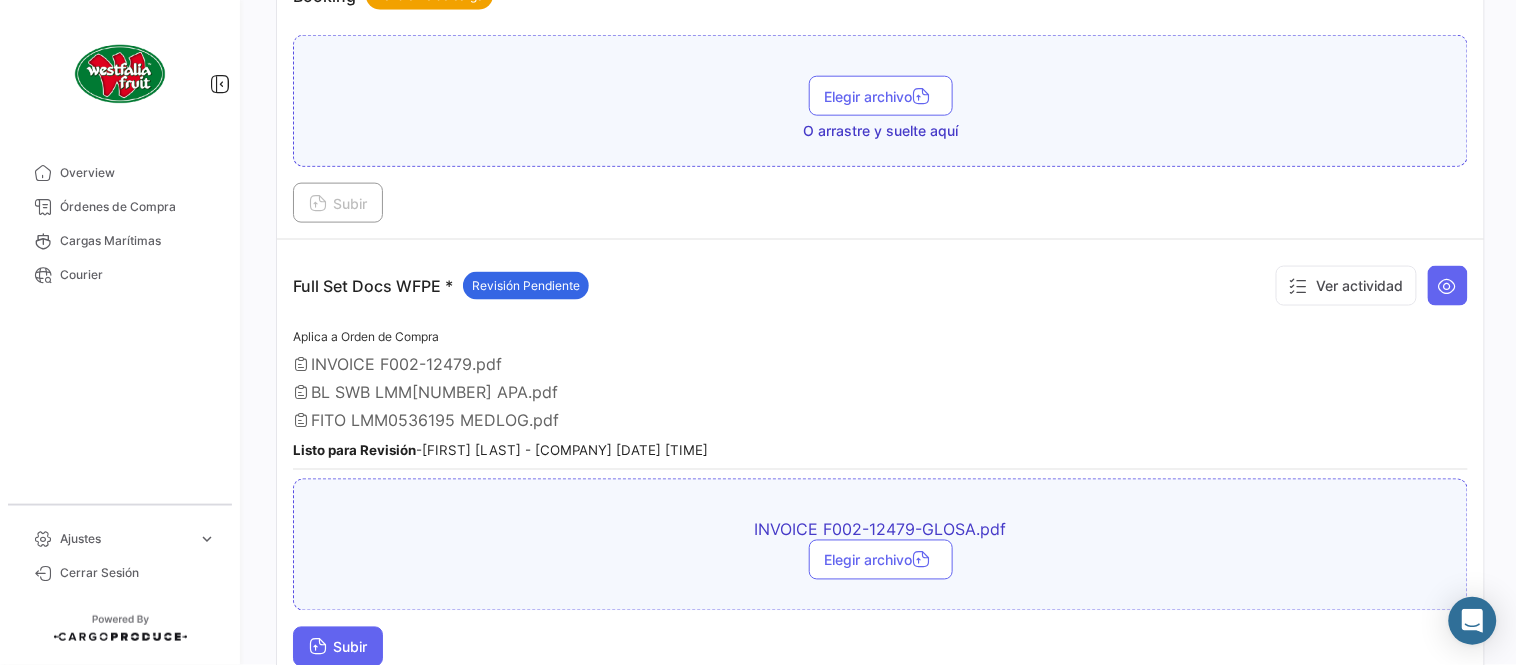 click on "INVOICE F002-[NUMBER]-GLOSA.pdf   Elegir archivo   Subir" at bounding box center (880, 573) 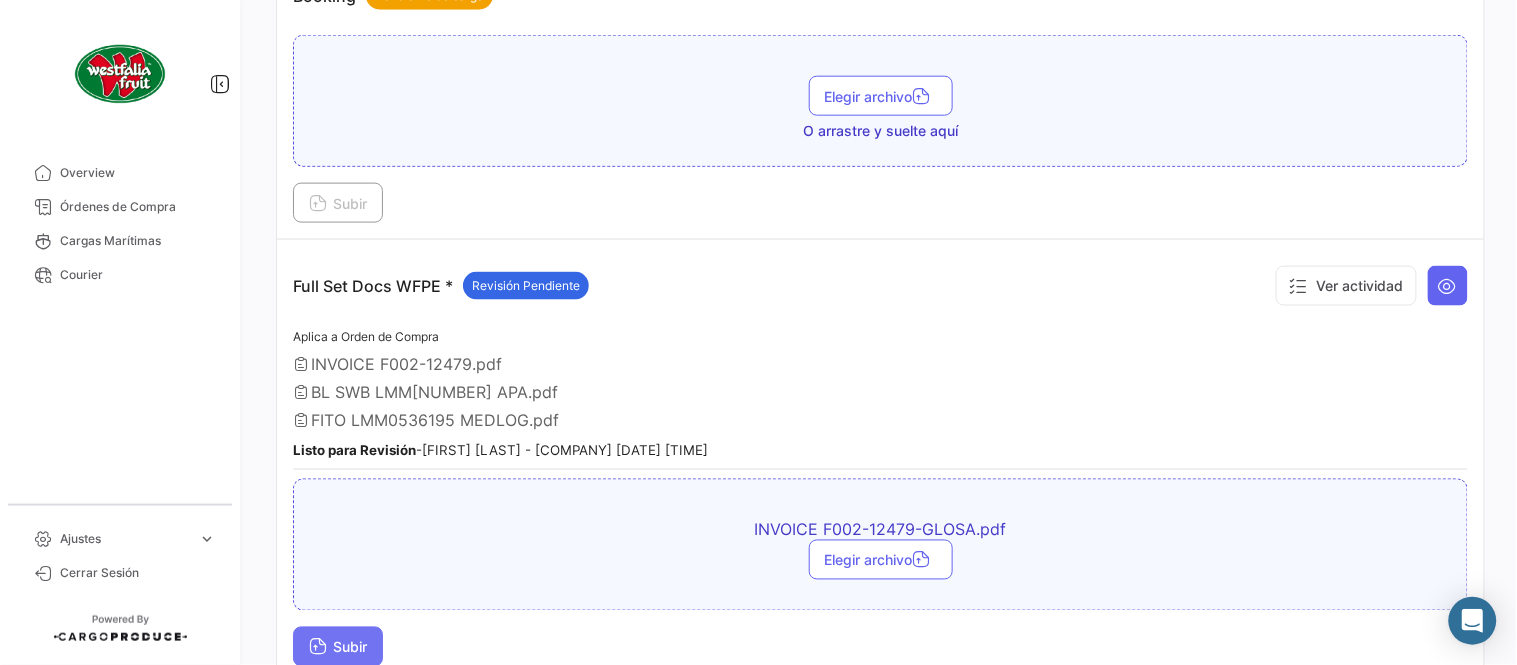 click on "Subir" at bounding box center [338, 647] 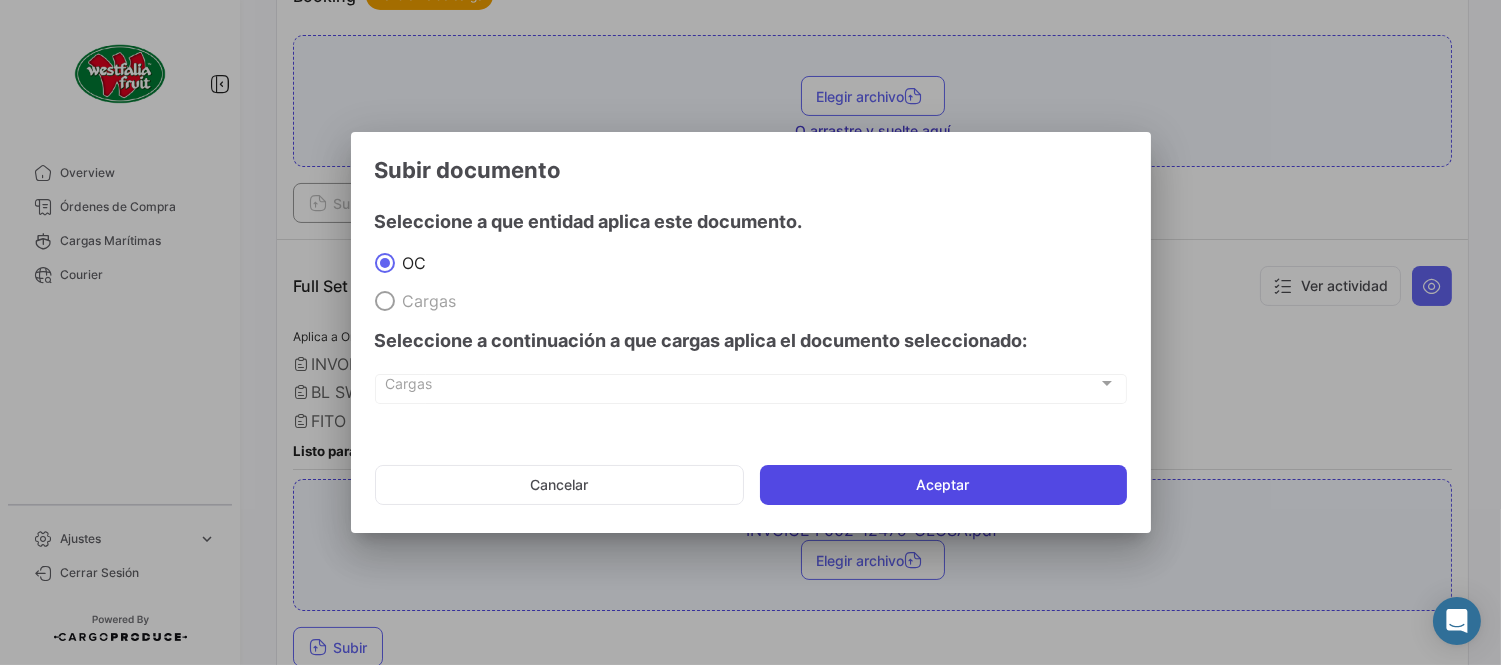 click on "Aceptar" 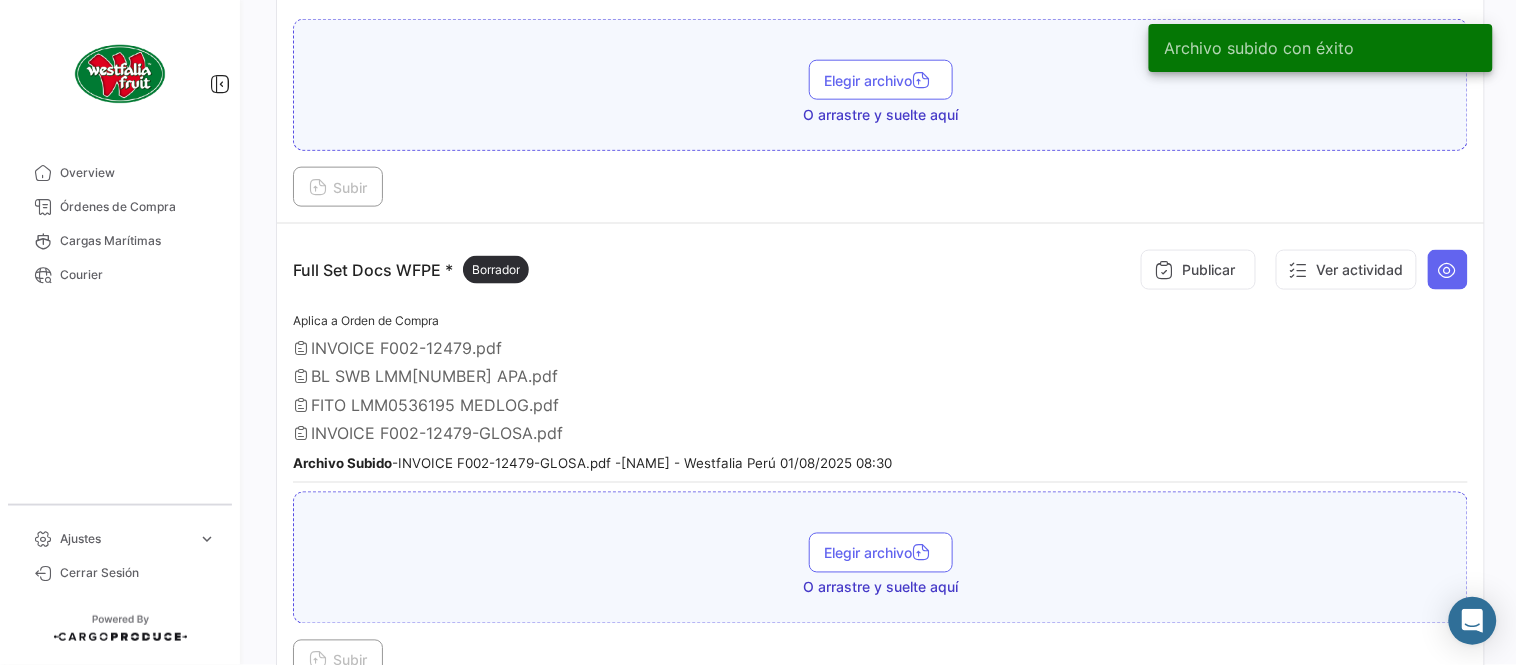 click on "Full Set Docs WFPE *   Borrador   Publicar   Ver actividad   Aplica a Orden de Compra   INVOICE F002-12479.pdf   BL SWB LMM0536195 APA.pdf   FITO LMM0536195 MEDLOG.pdf   INVOICE F002-12479-GLOSA.pdf  Archivo Subido  -   INVOICE F002-12479-GLOSA.pdf -   Maria Peña  - Westfalia Perú 01/08/2025 08:30      Elegir archivo  O arrastre y suelte aquí  Subir" at bounding box center (880, 460) 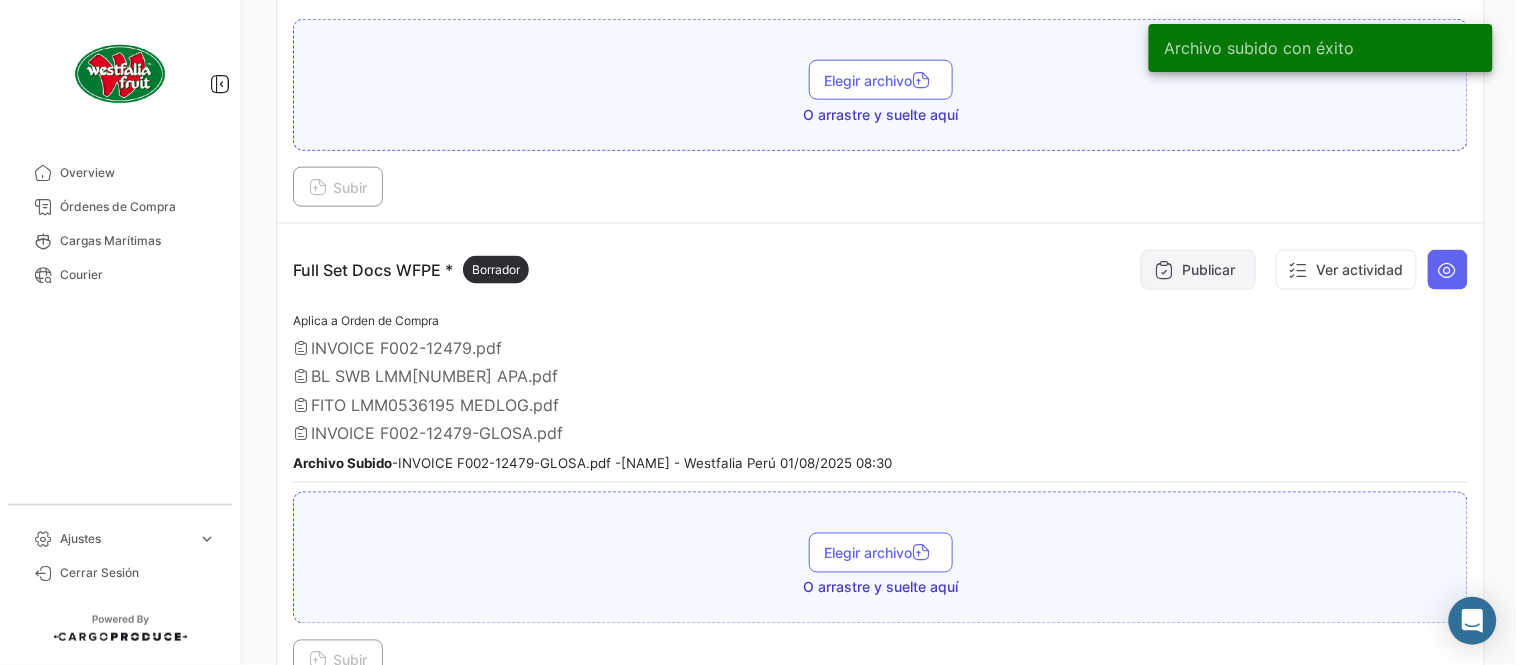 click on "Publicar" at bounding box center (1198, 270) 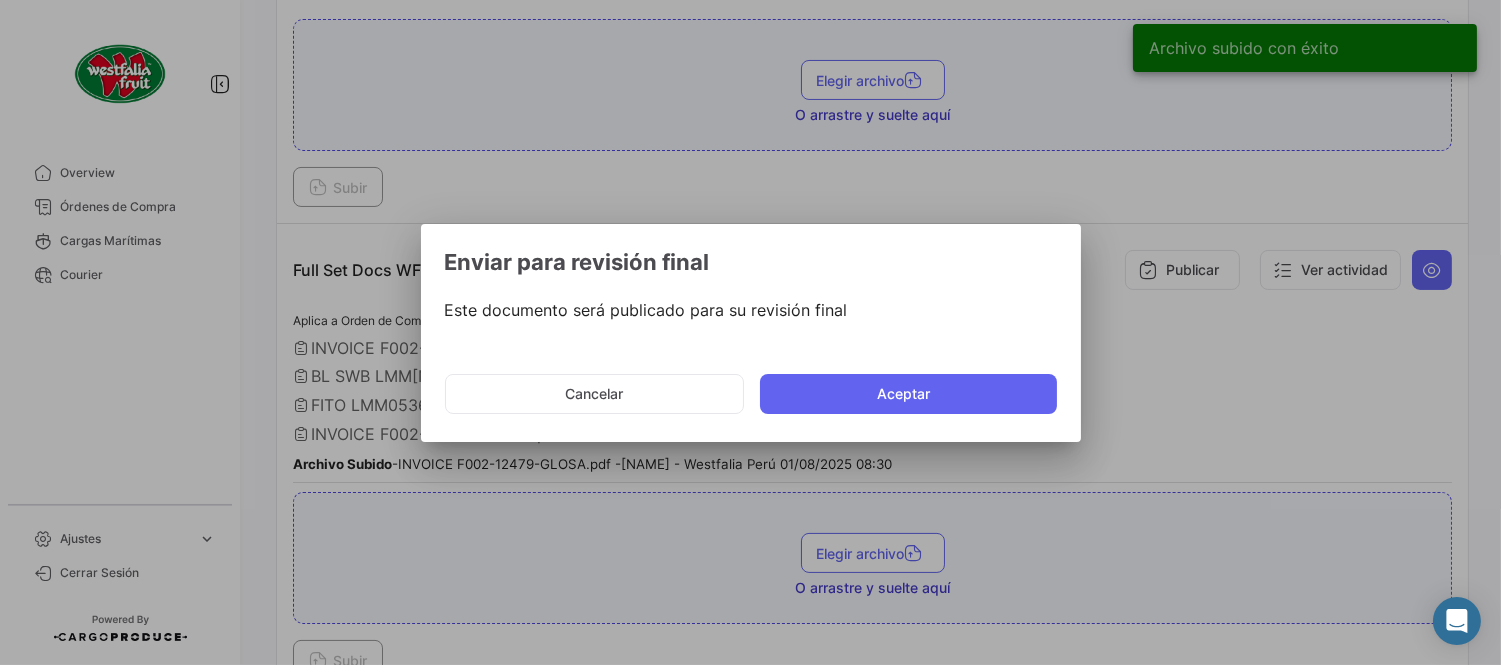 click on "Cancelar   Aceptar" 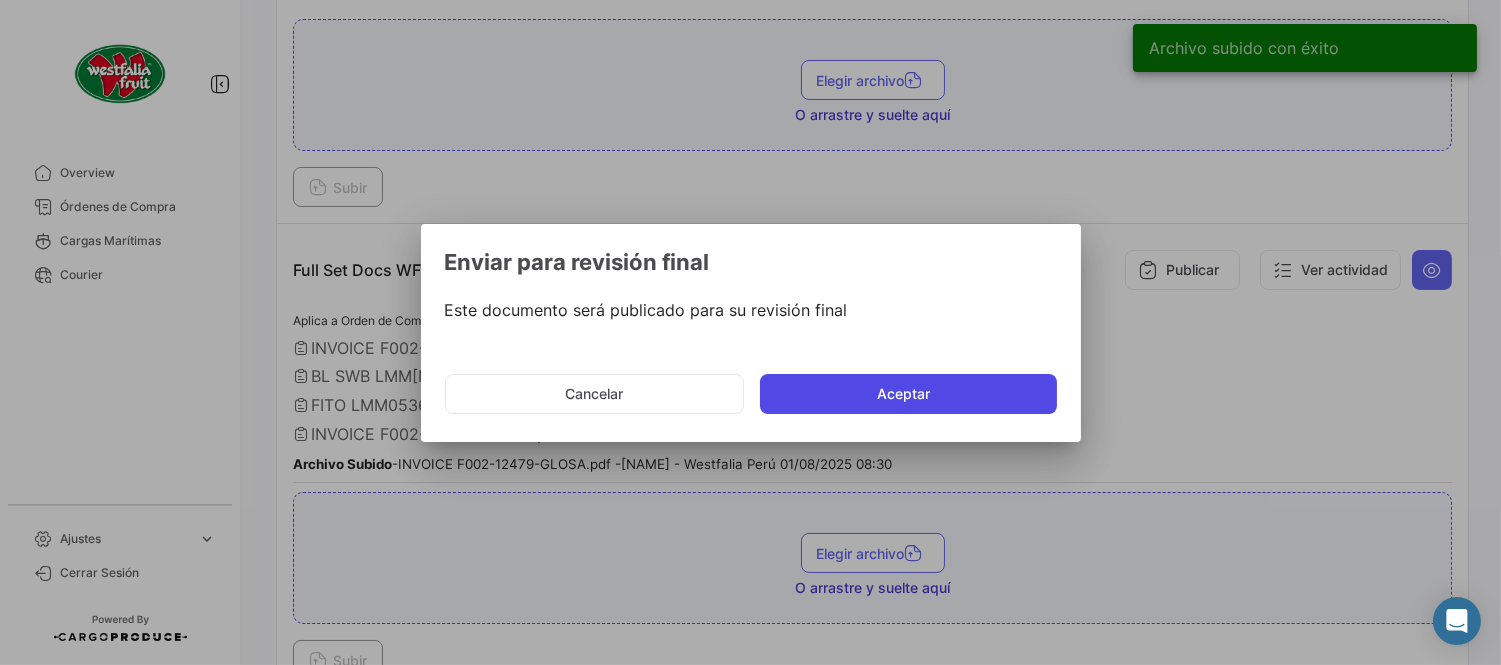 click on "Aceptar" 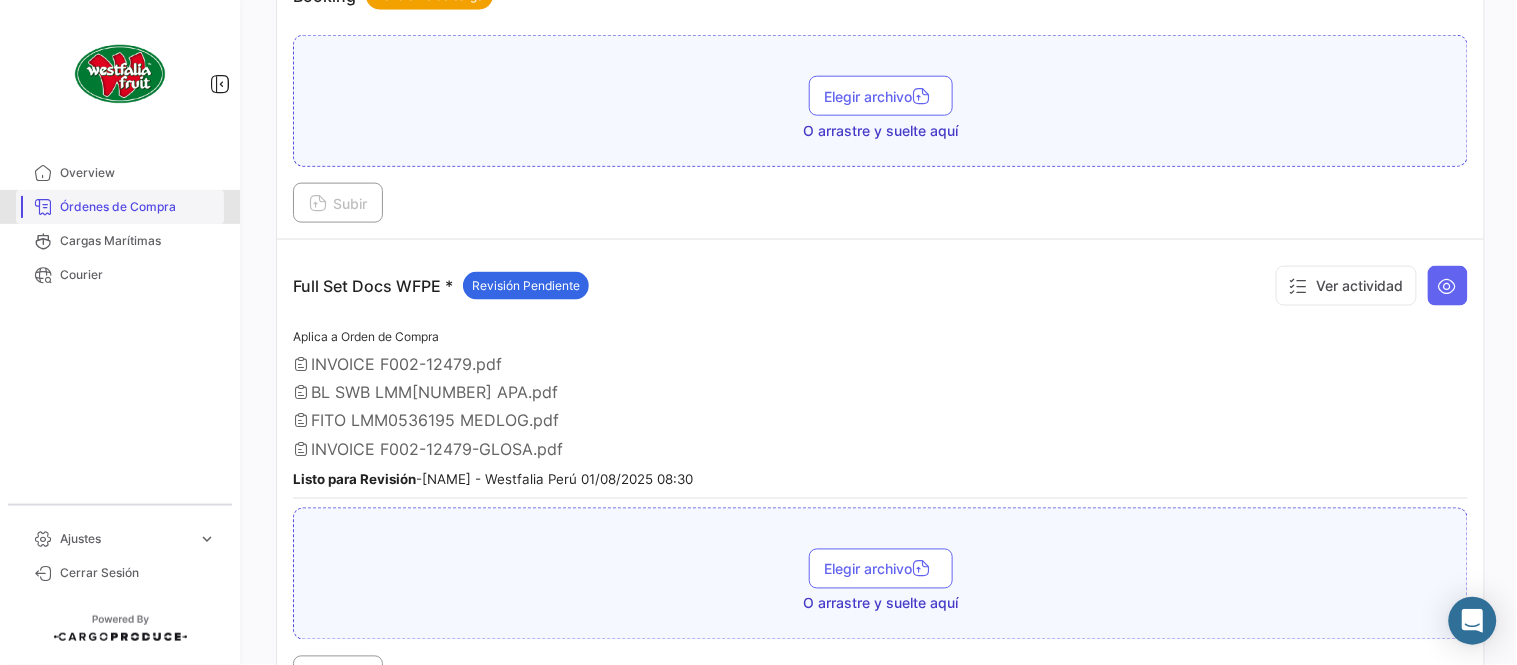 click on "Órdenes de Compra" at bounding box center (120, 207) 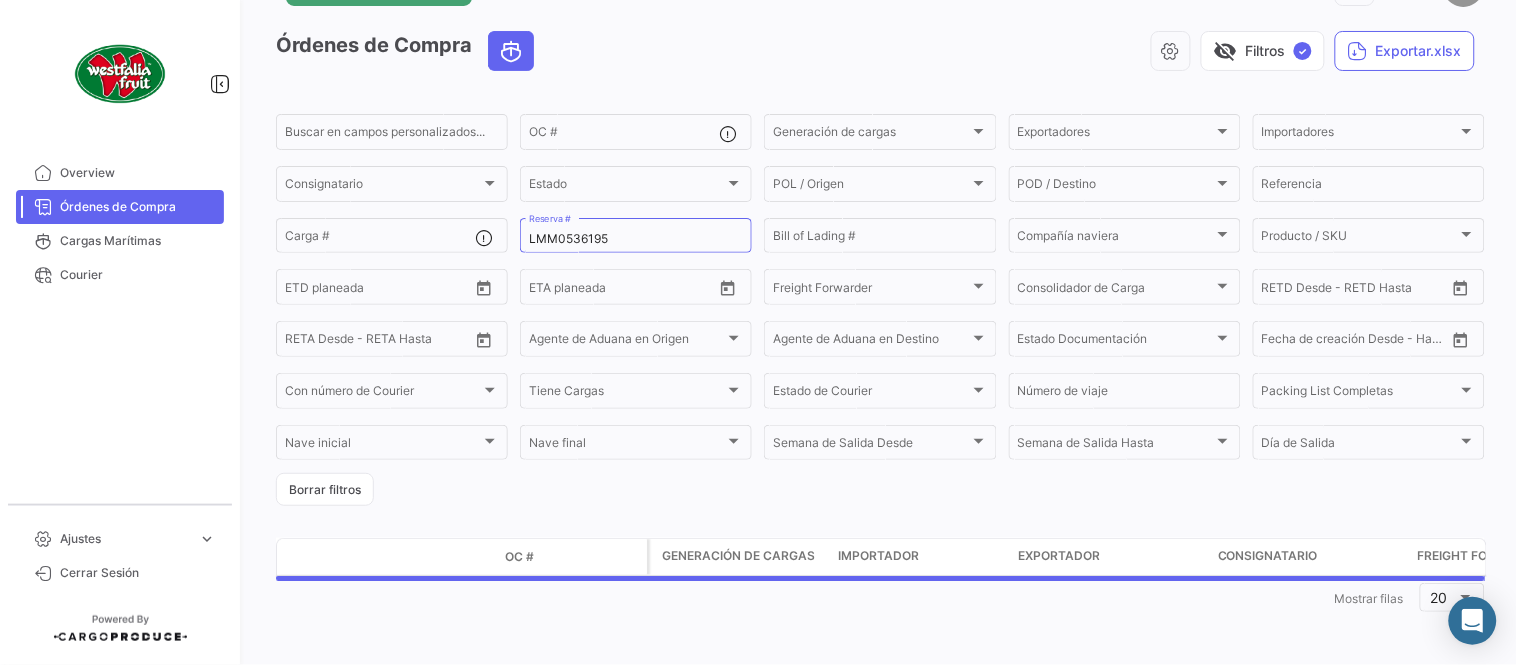 scroll, scrollTop: 0, scrollLeft: 0, axis: both 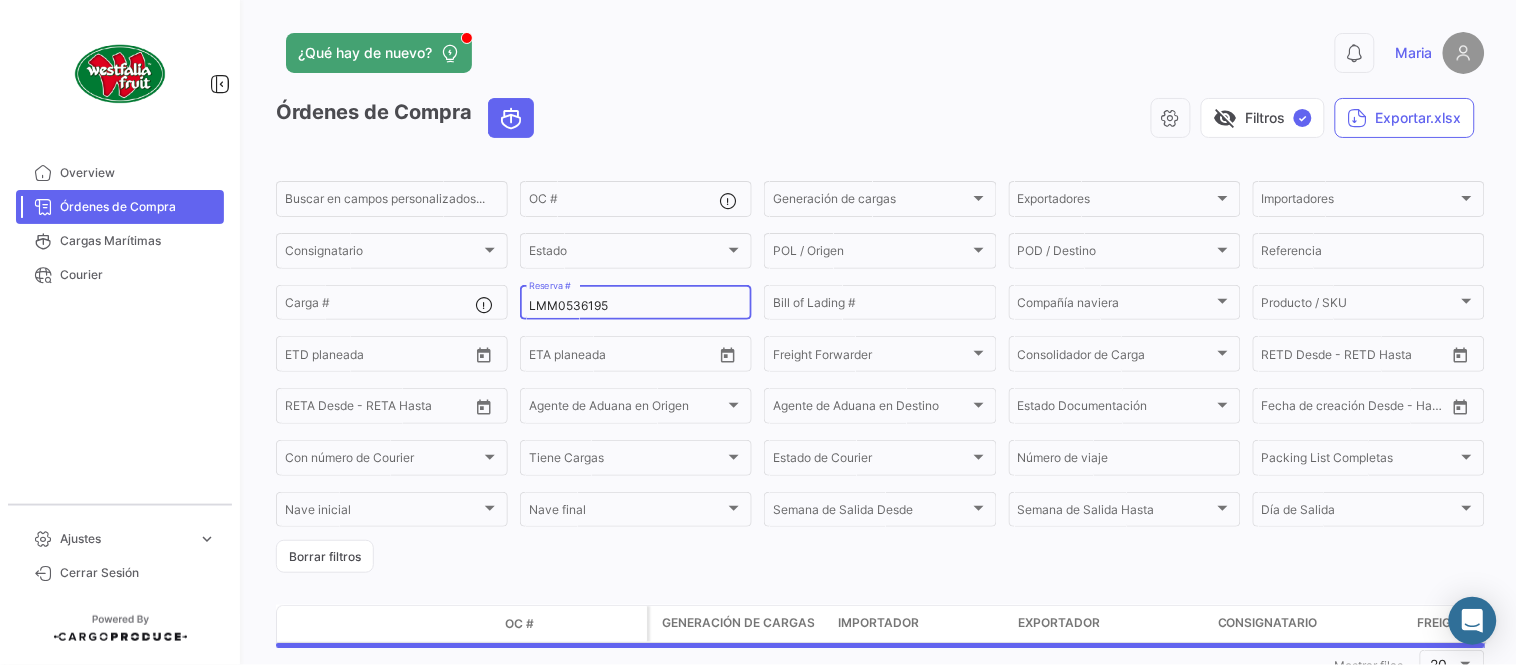 click on "LMM0536195" at bounding box center (636, 306) 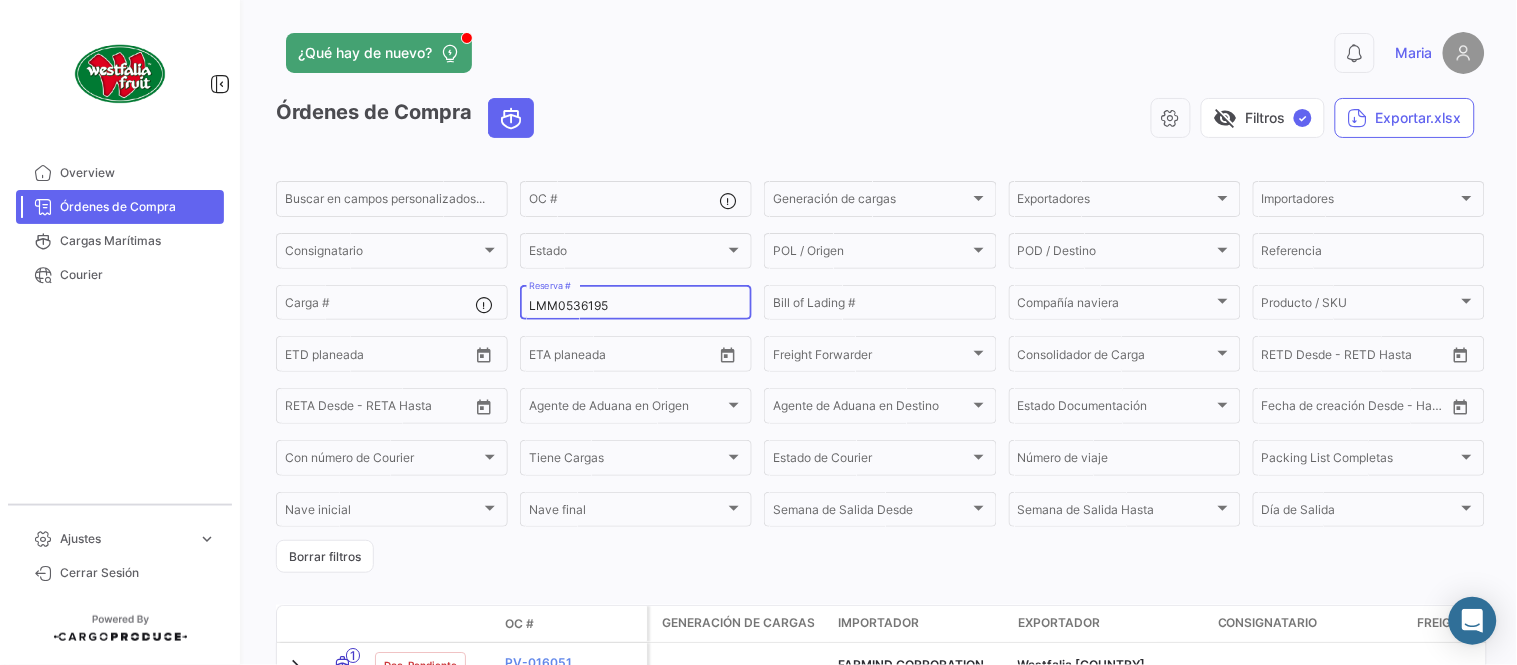 paste on "2" 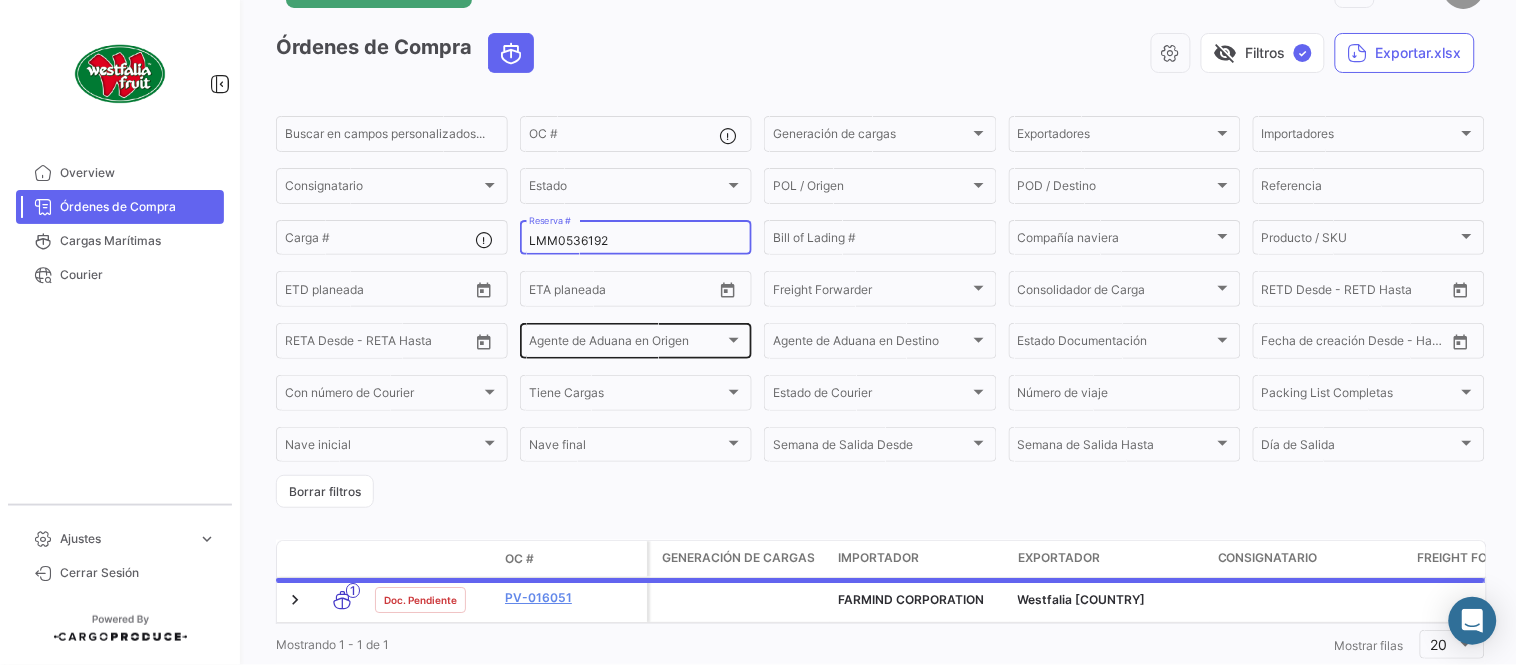 scroll, scrollTop: 128, scrollLeft: 0, axis: vertical 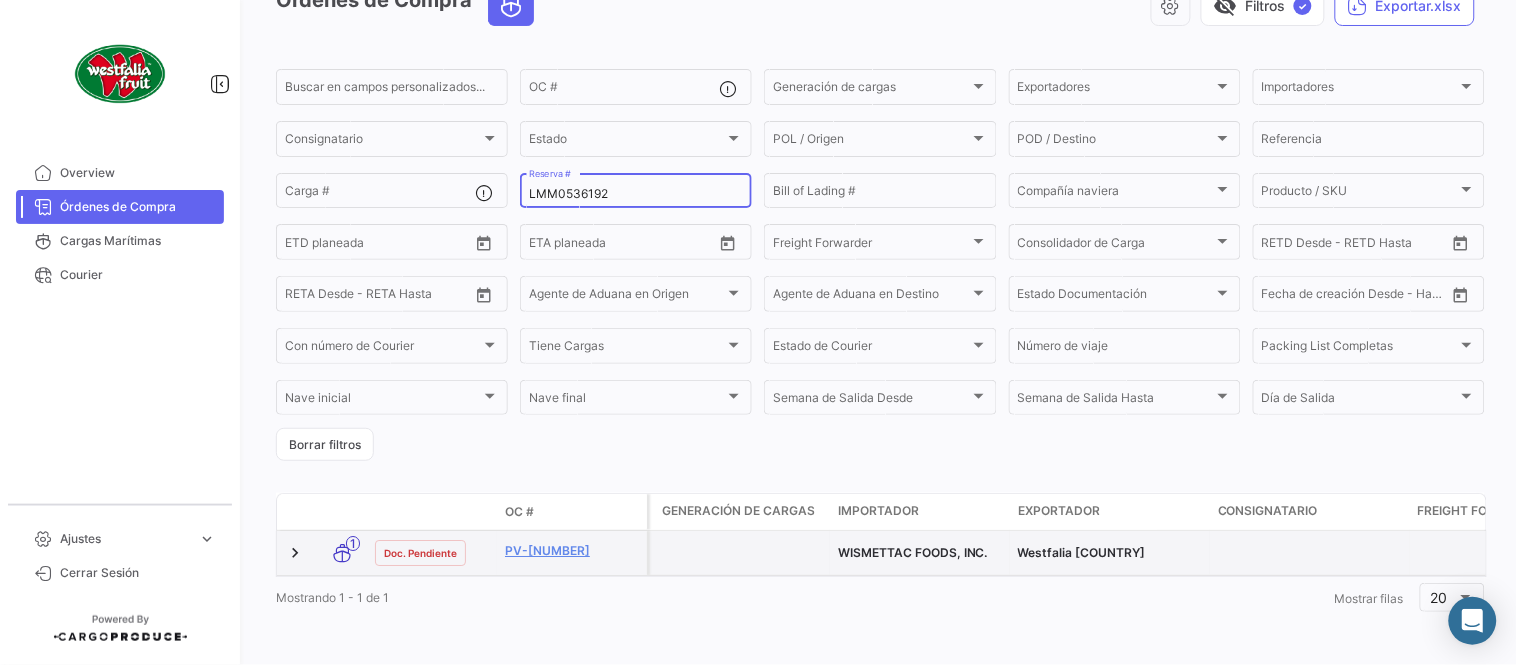 type on "LMM0536192" 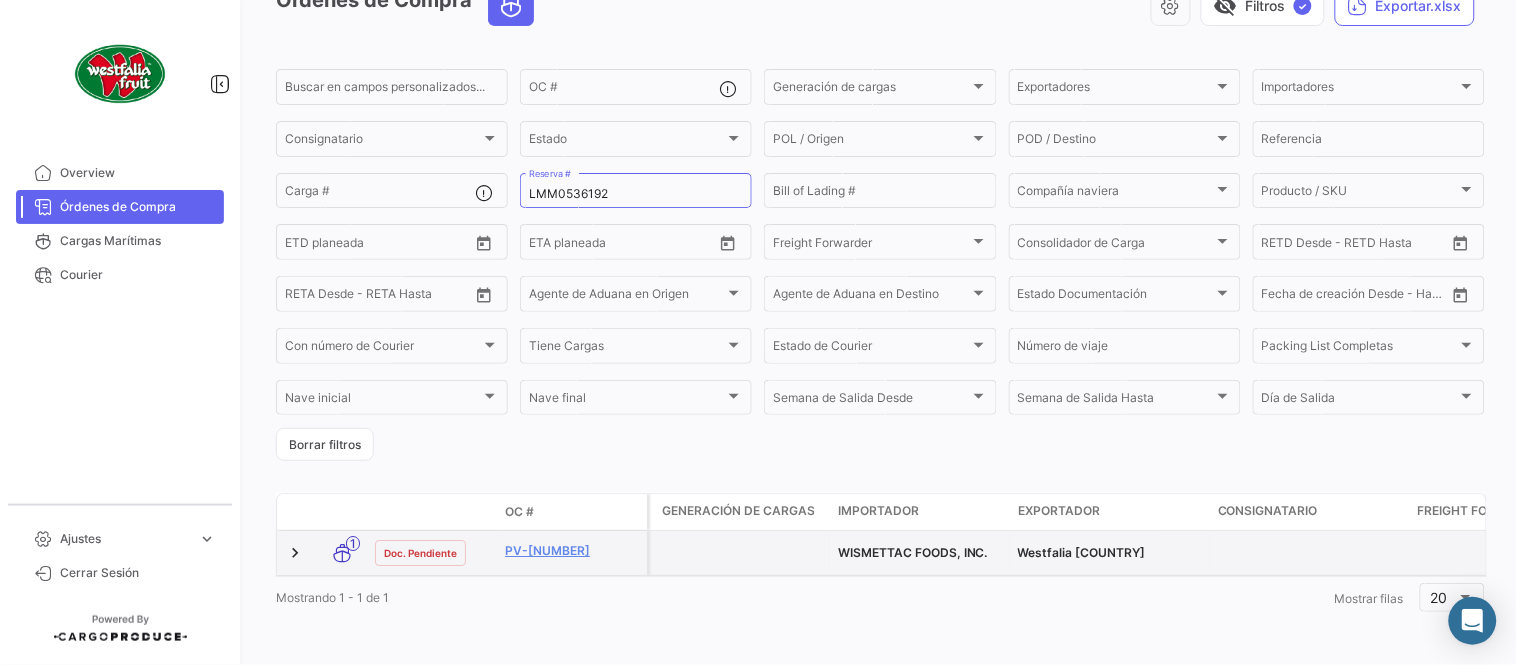 click on "PV-[NUMBER]" 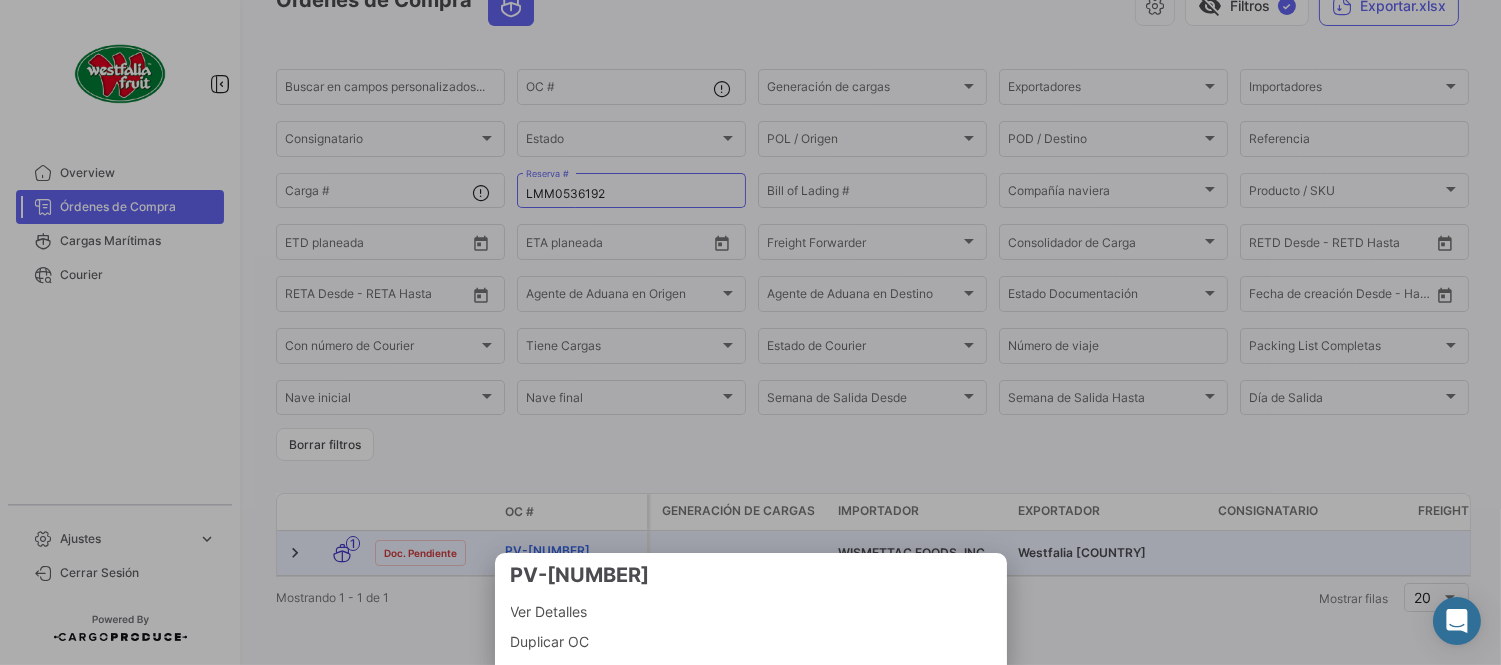 drag, startPoint x: 563, startPoint y: 523, endPoint x: 563, endPoint y: 535, distance: 12 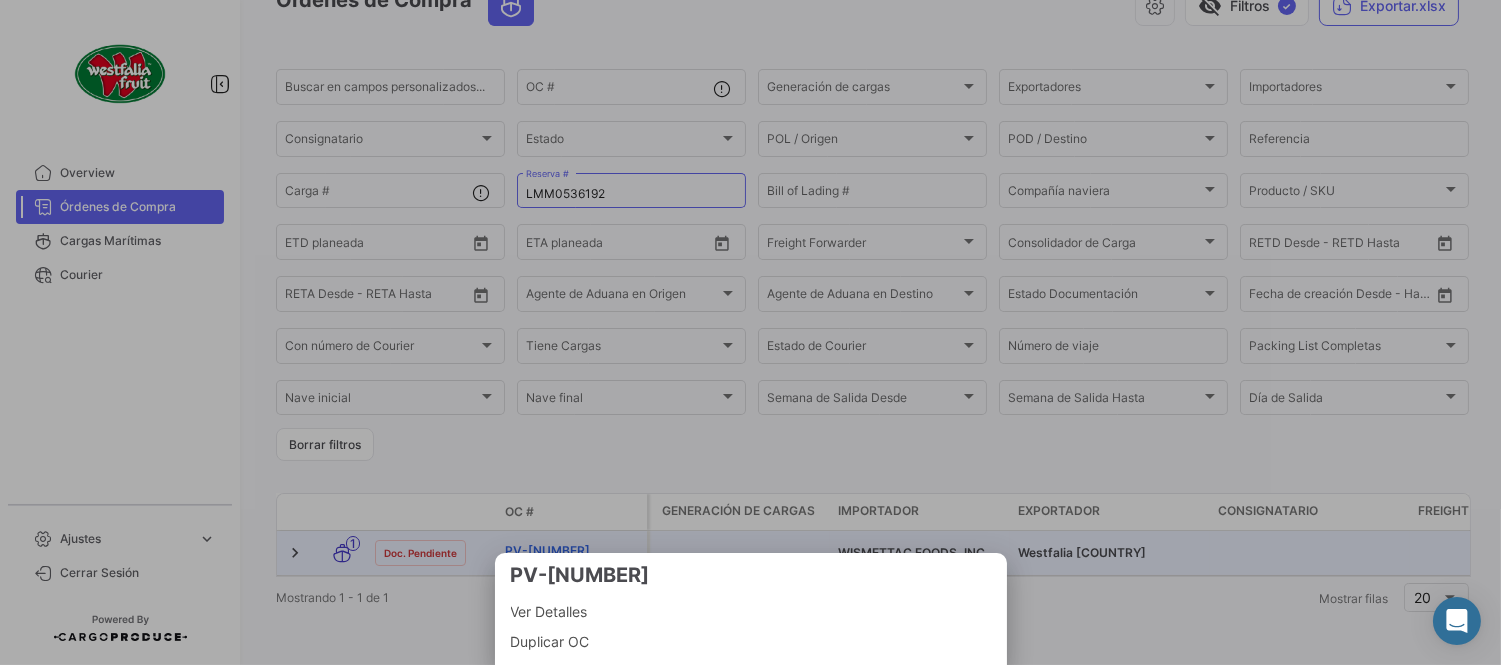 click at bounding box center (750, 332) 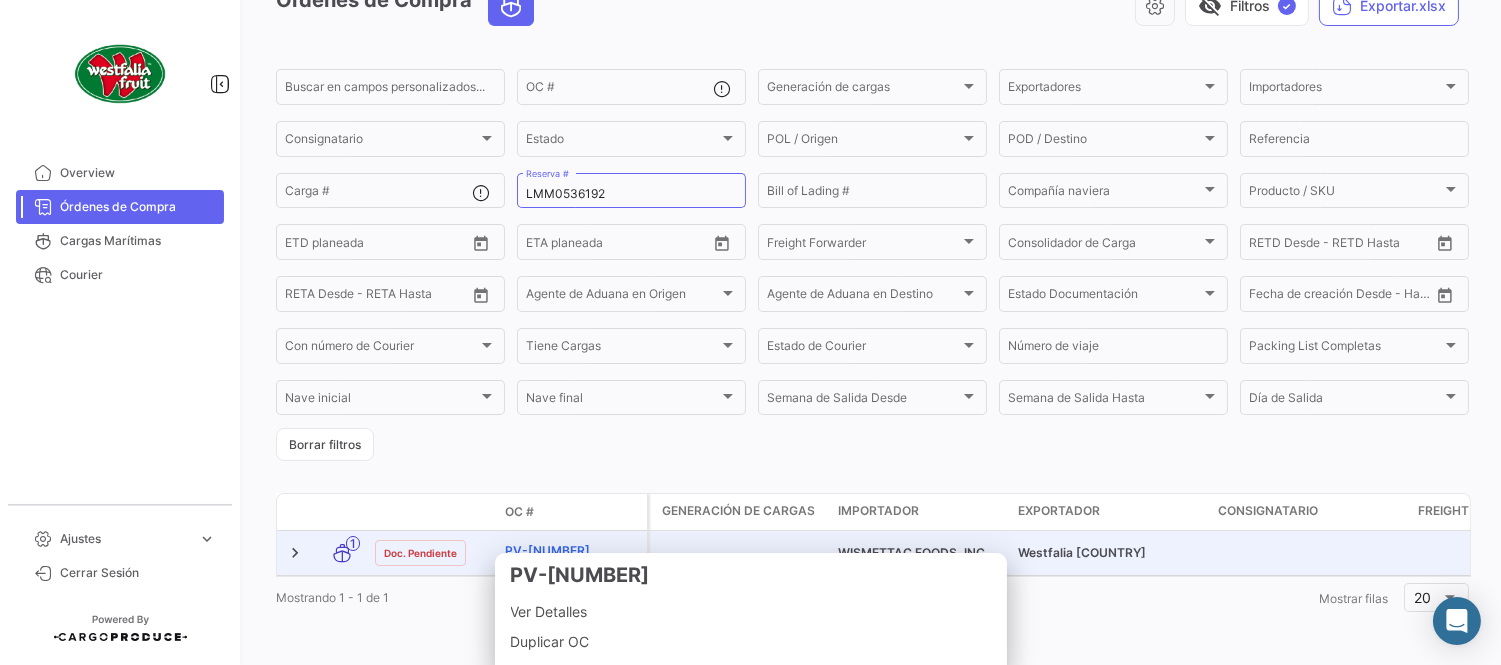 click on "PV-[NUMBER]" 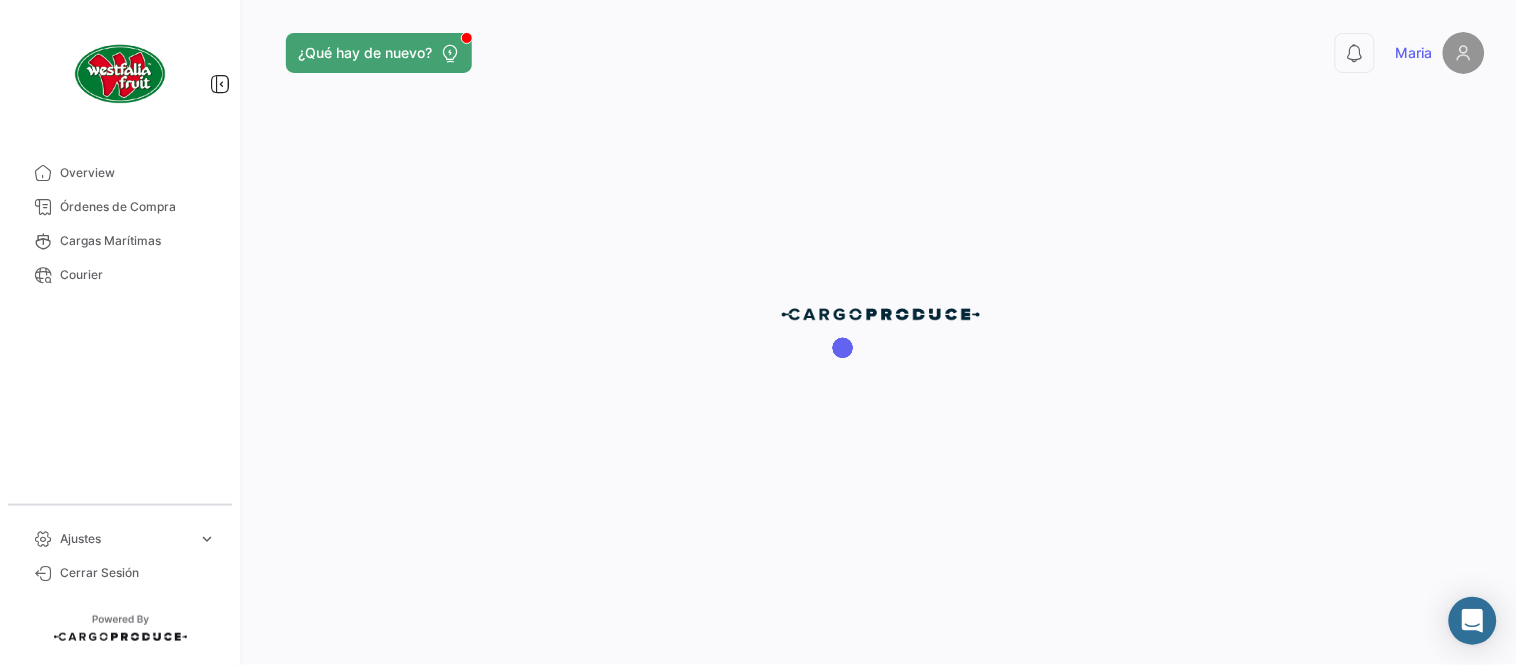 scroll, scrollTop: 0, scrollLeft: 0, axis: both 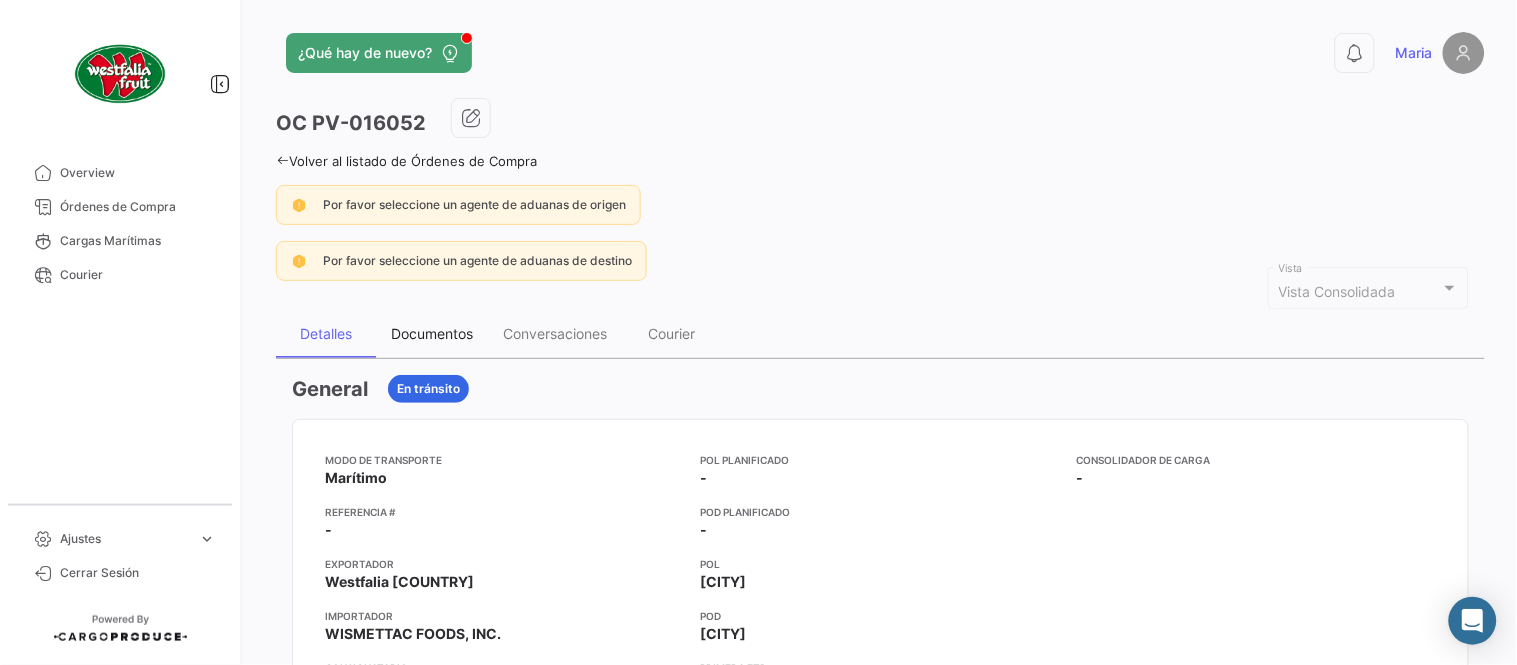 click on "Documentos" at bounding box center (432, 334) 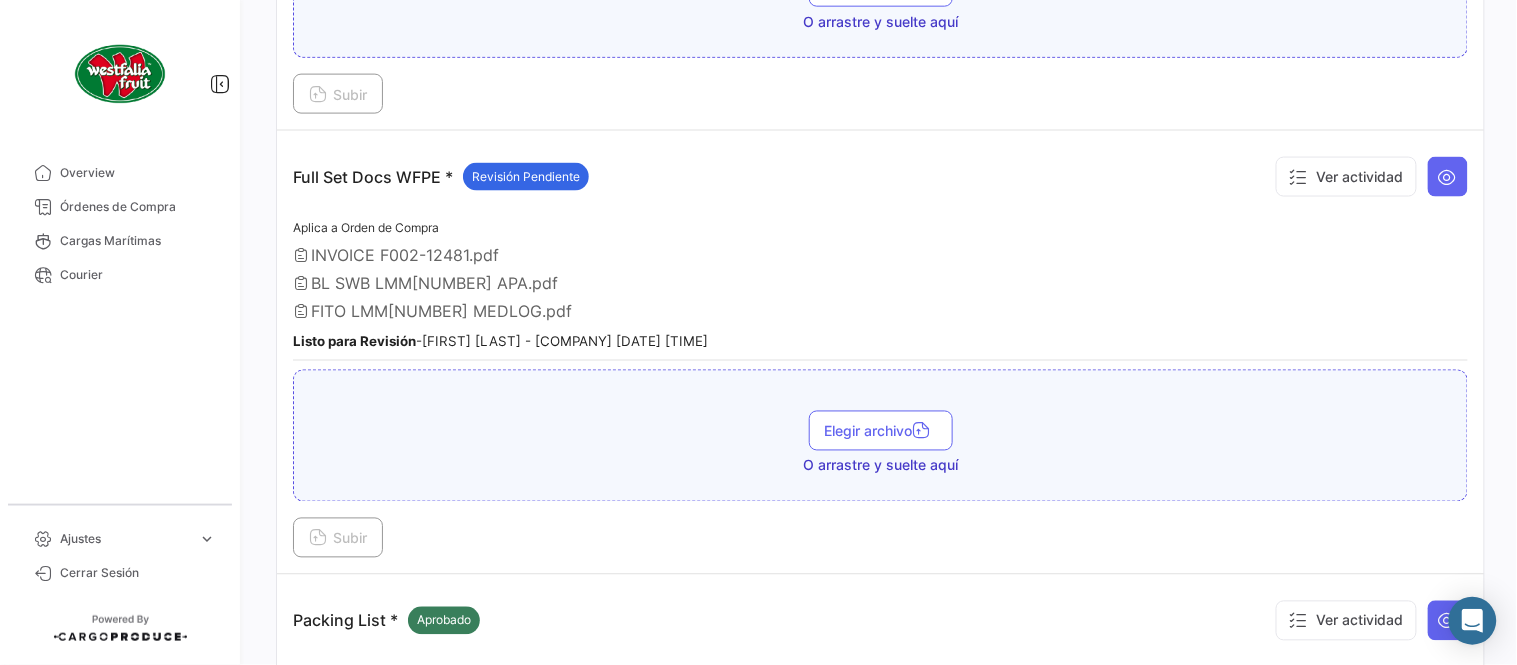 scroll, scrollTop: 665, scrollLeft: 0, axis: vertical 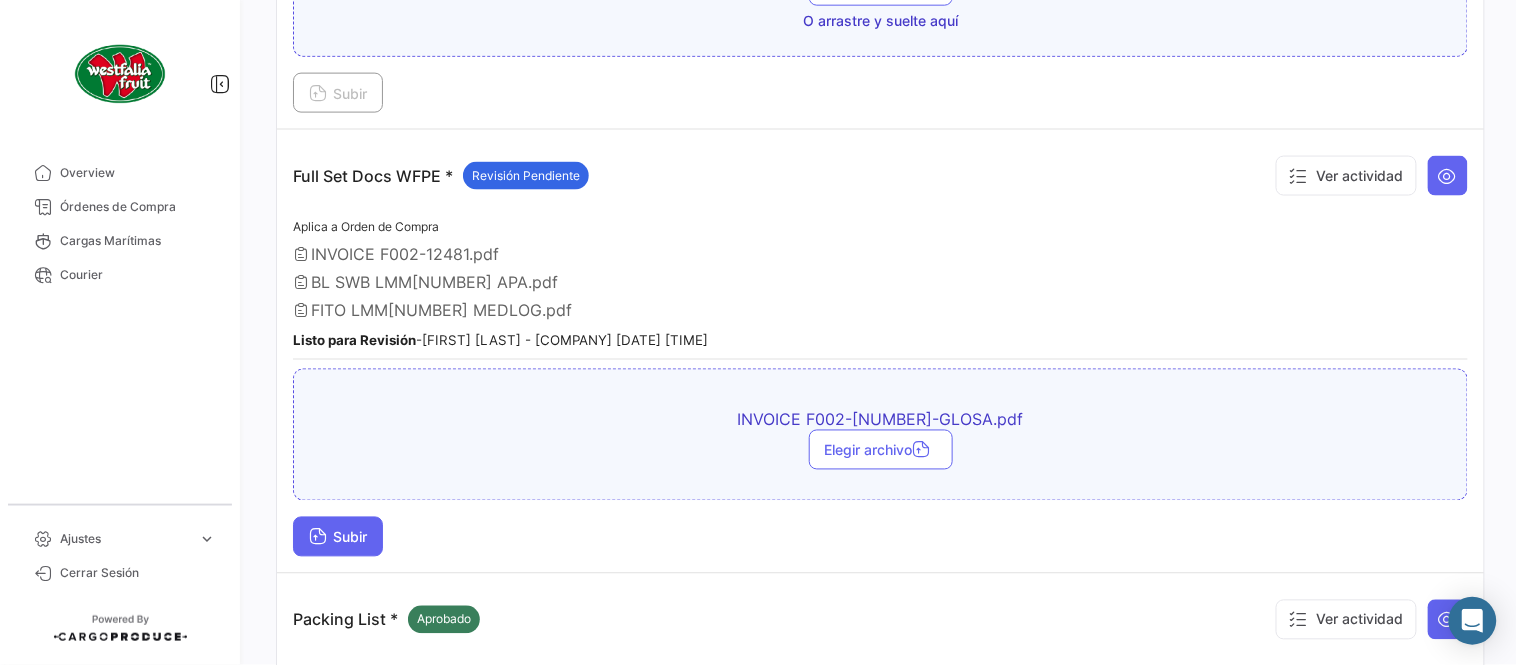click on "Subir" at bounding box center (338, 537) 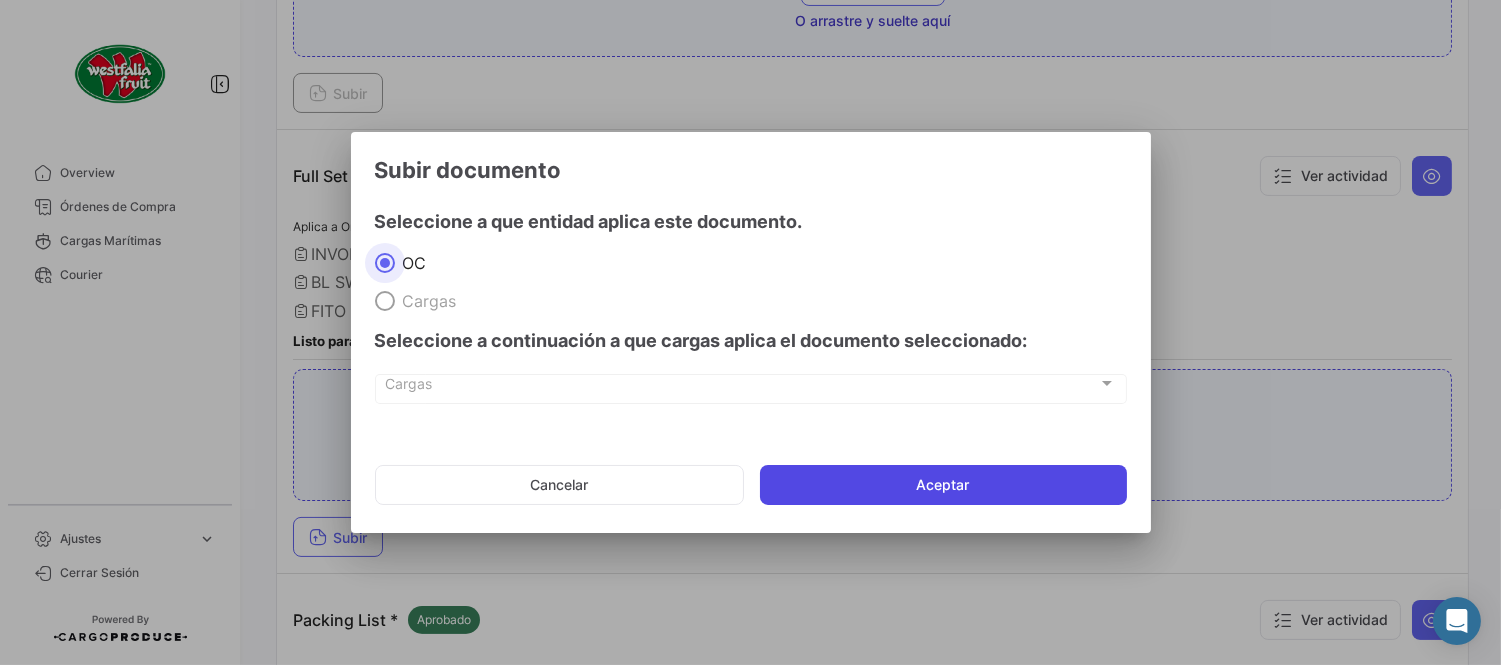 click on "Aceptar" 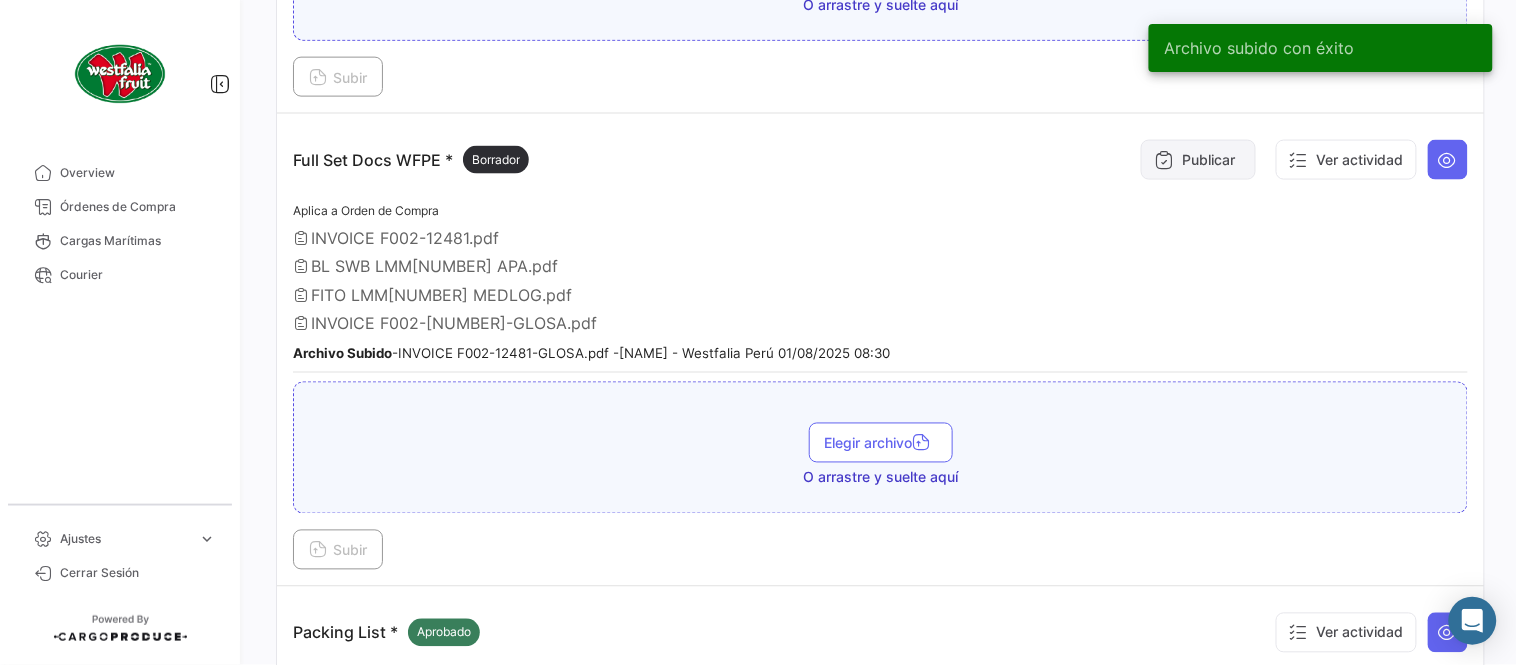 click on "Publicar" at bounding box center (1198, 160) 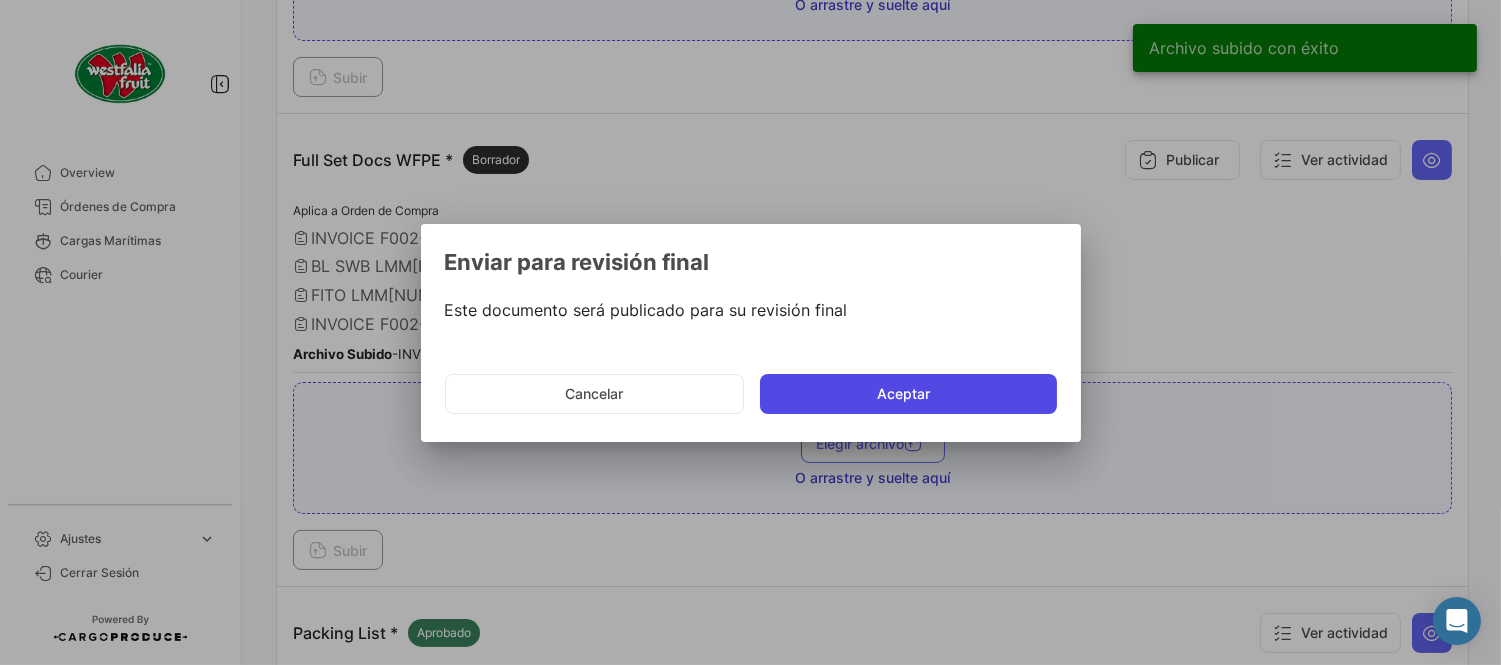 click on "Aceptar" 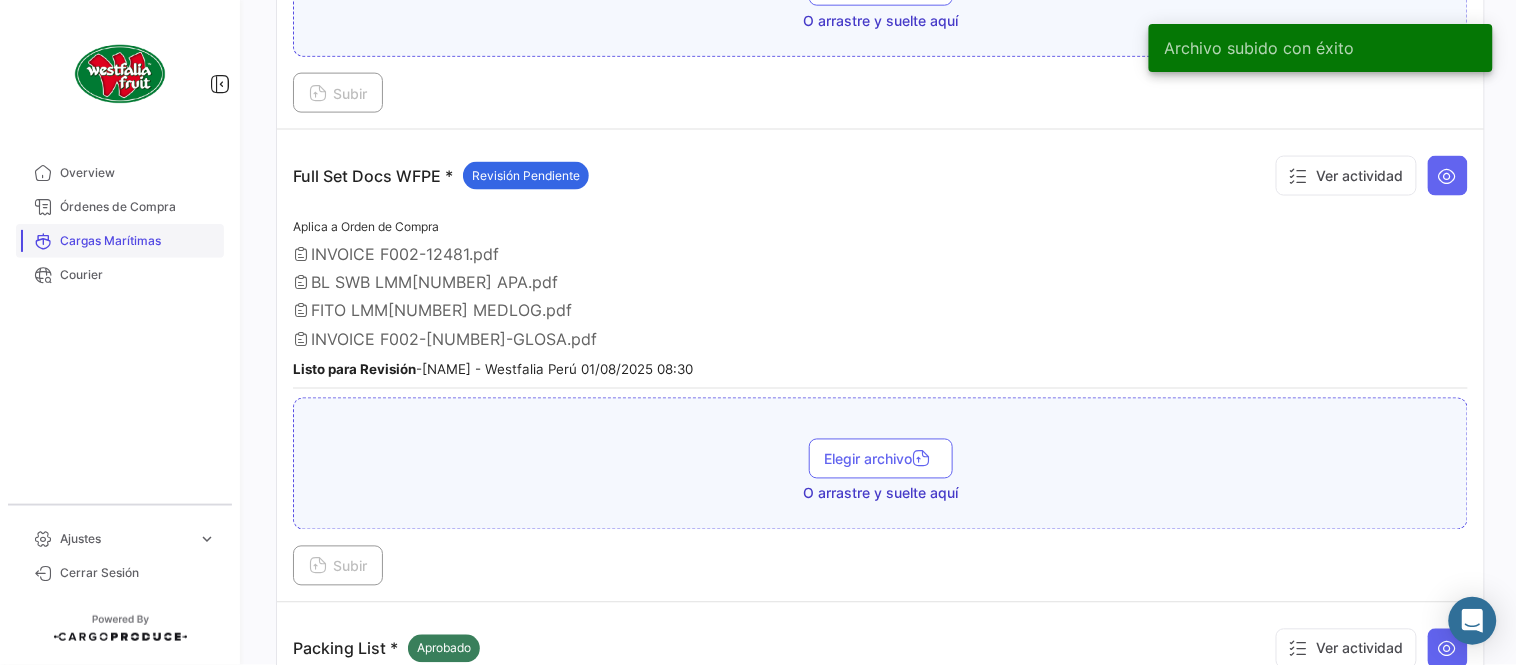 drag, startPoint x: 177, startPoint y: 213, endPoint x: 207, endPoint y: 232, distance: 35.510563 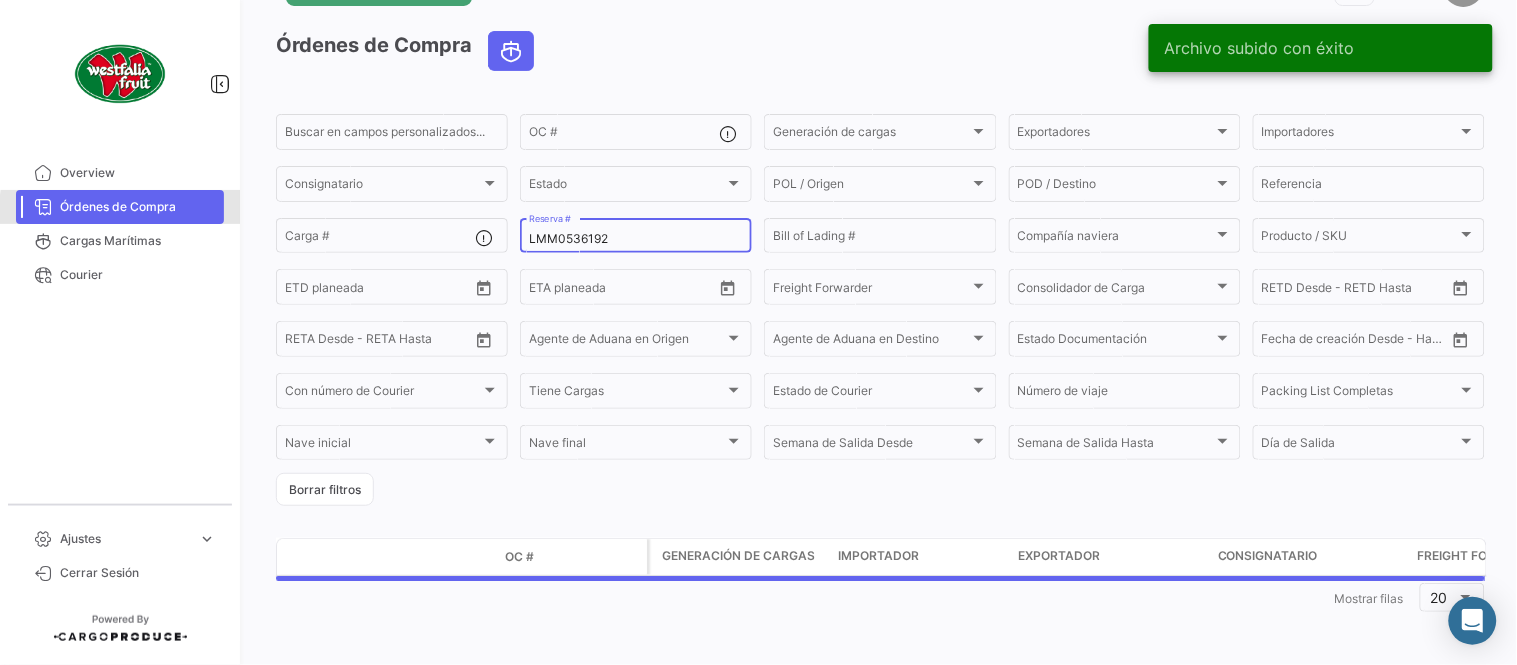 scroll, scrollTop: 0, scrollLeft: 0, axis: both 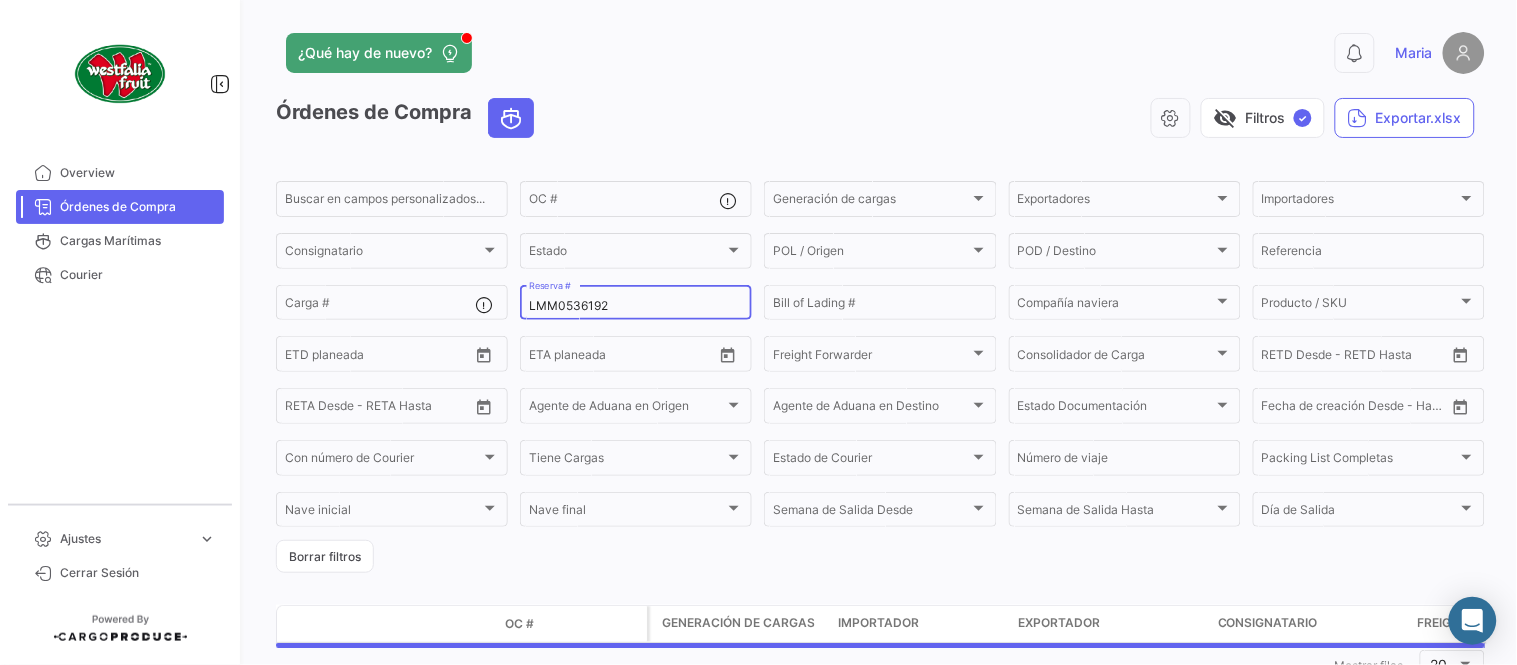click on "LMM0536192" at bounding box center [636, 306] 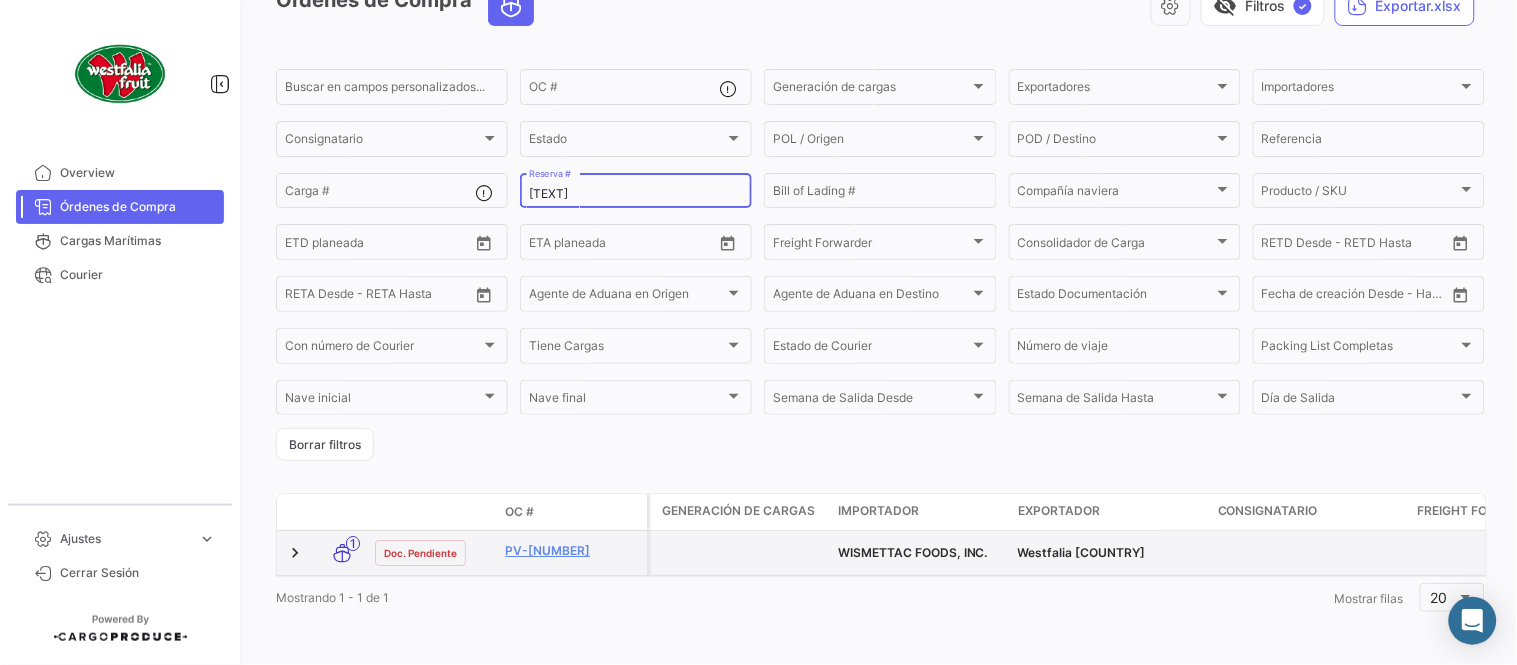scroll, scrollTop: 128, scrollLeft: 0, axis: vertical 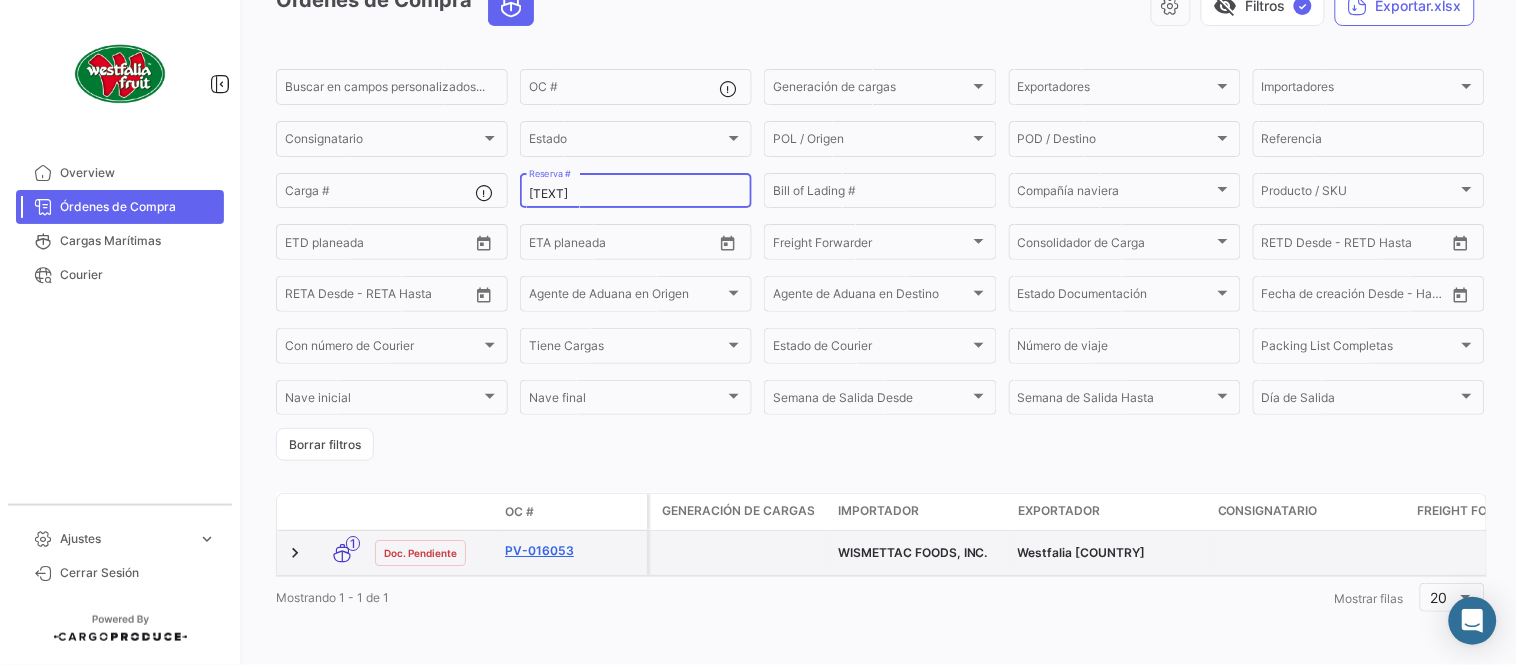 type on "[TEXT]" 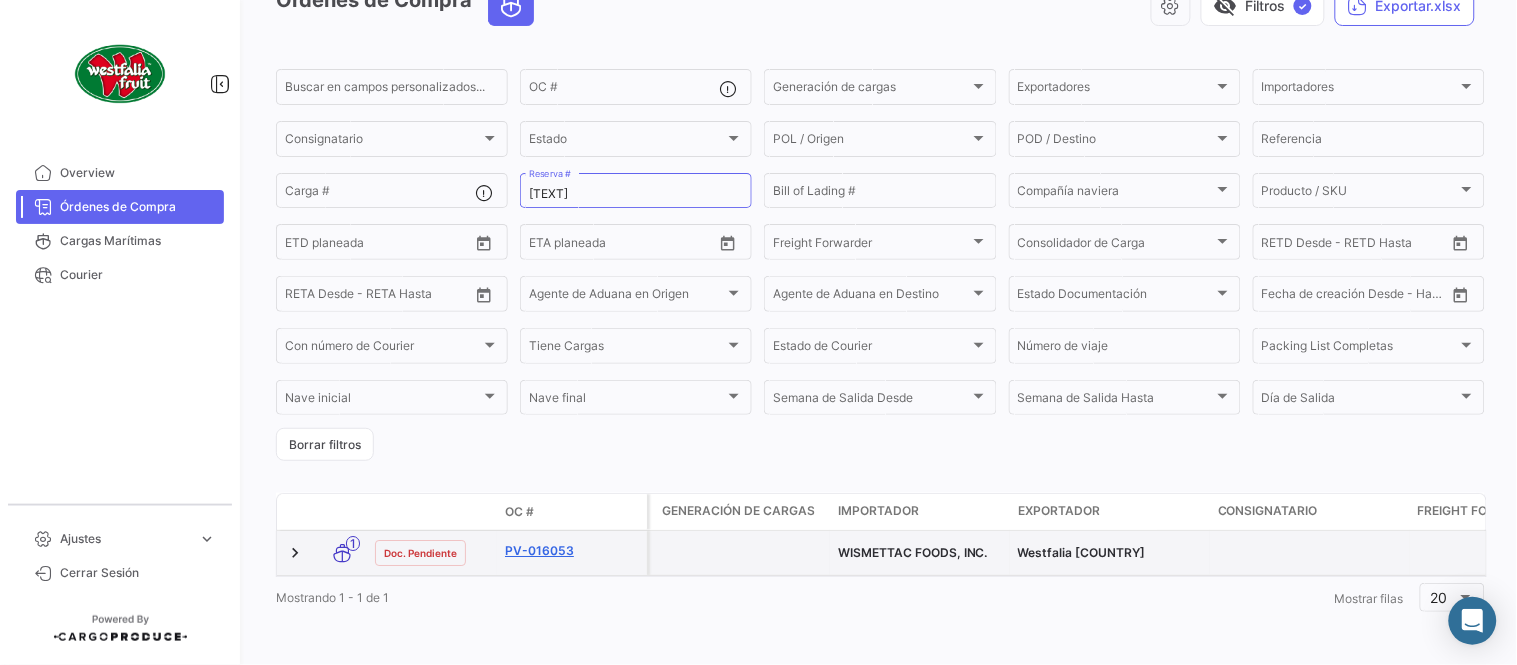 click on "PV-016053" 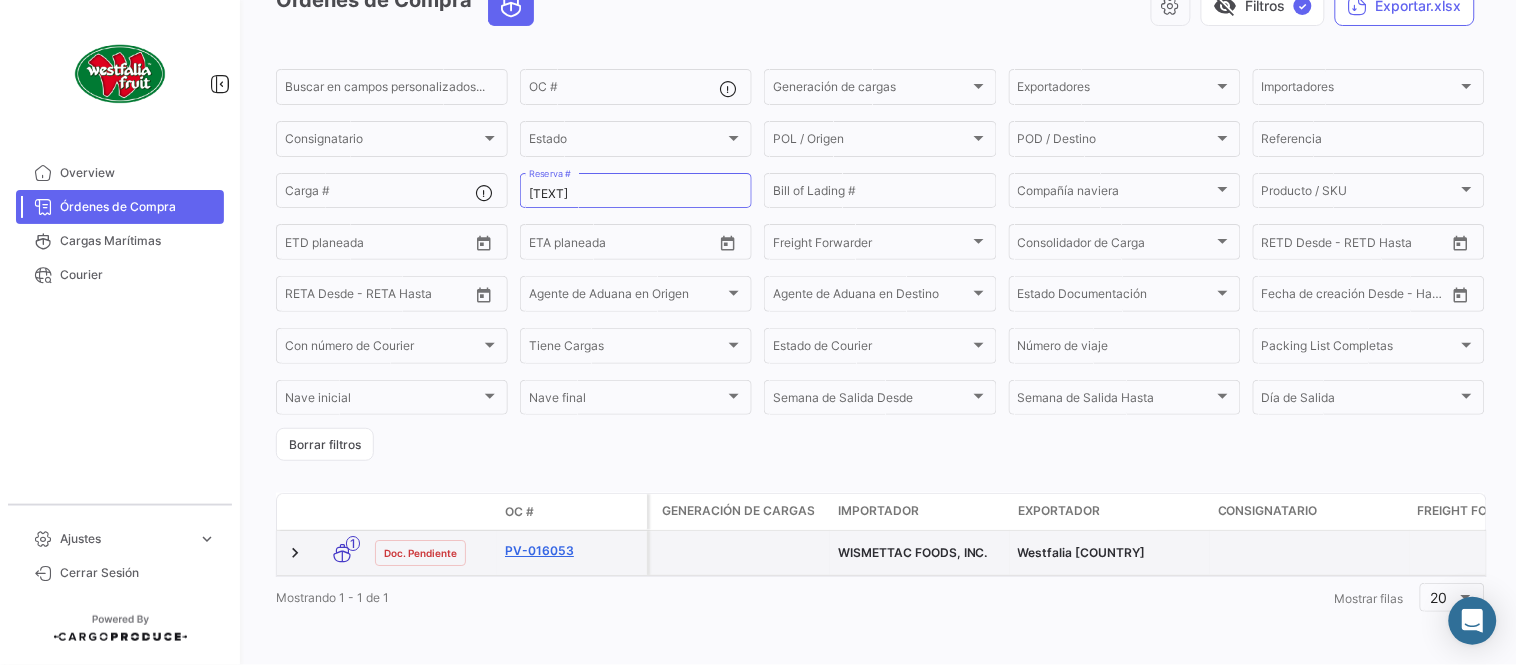 scroll, scrollTop: 0, scrollLeft: 0, axis: both 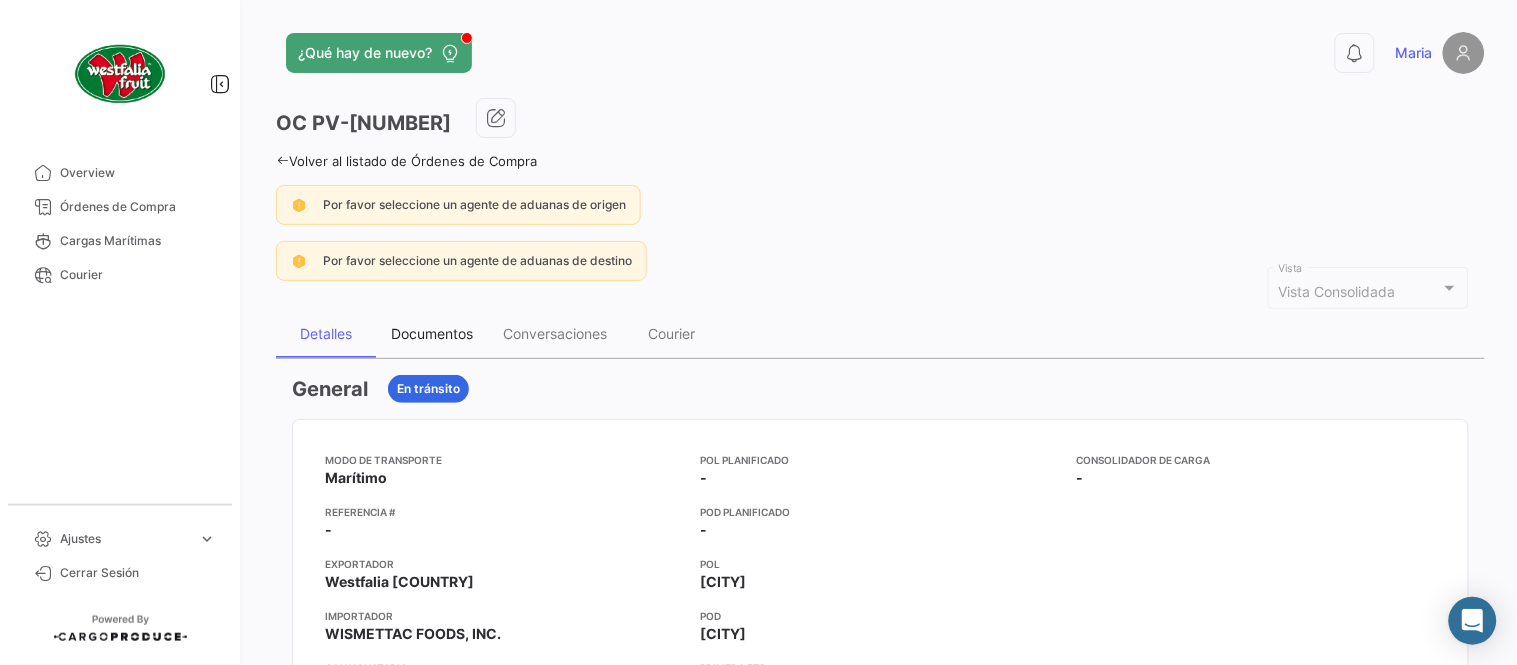 click on "Documentos" at bounding box center [432, 333] 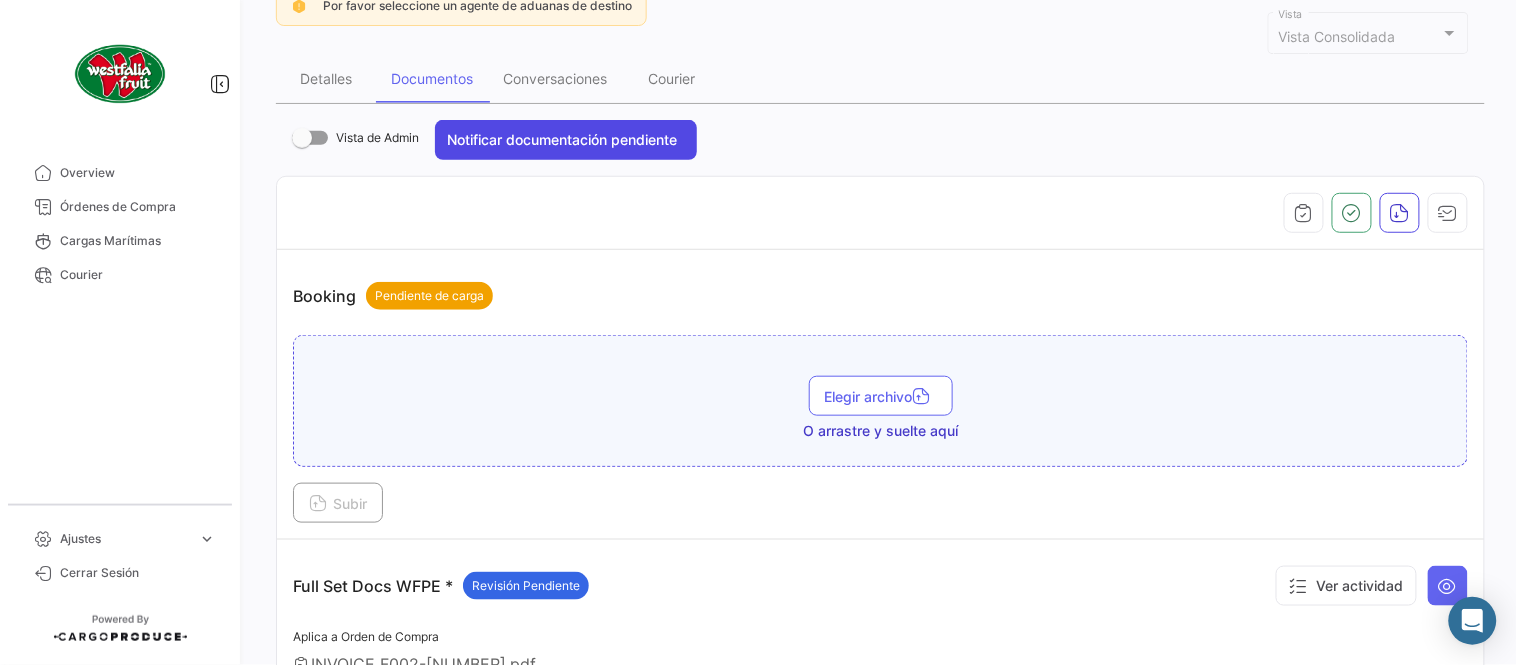 scroll, scrollTop: 555, scrollLeft: 0, axis: vertical 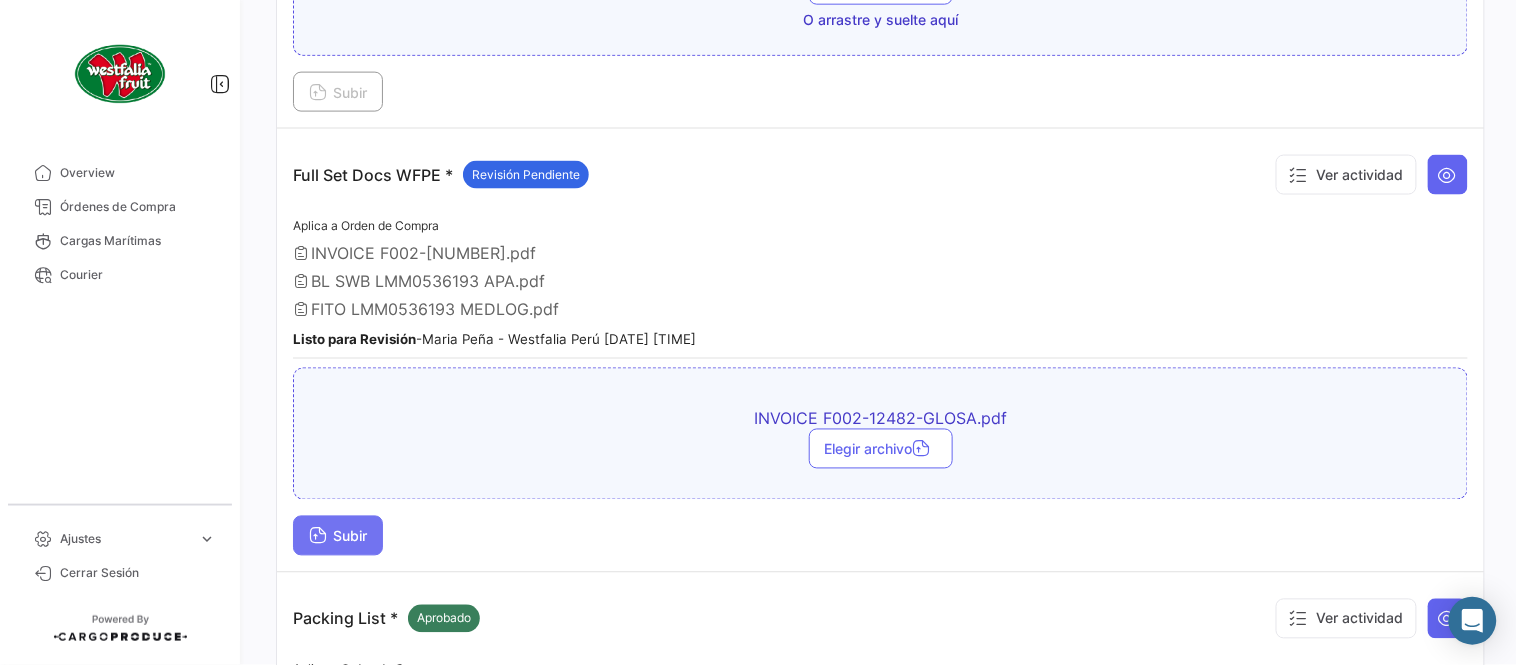 click on "Subir" at bounding box center (338, 536) 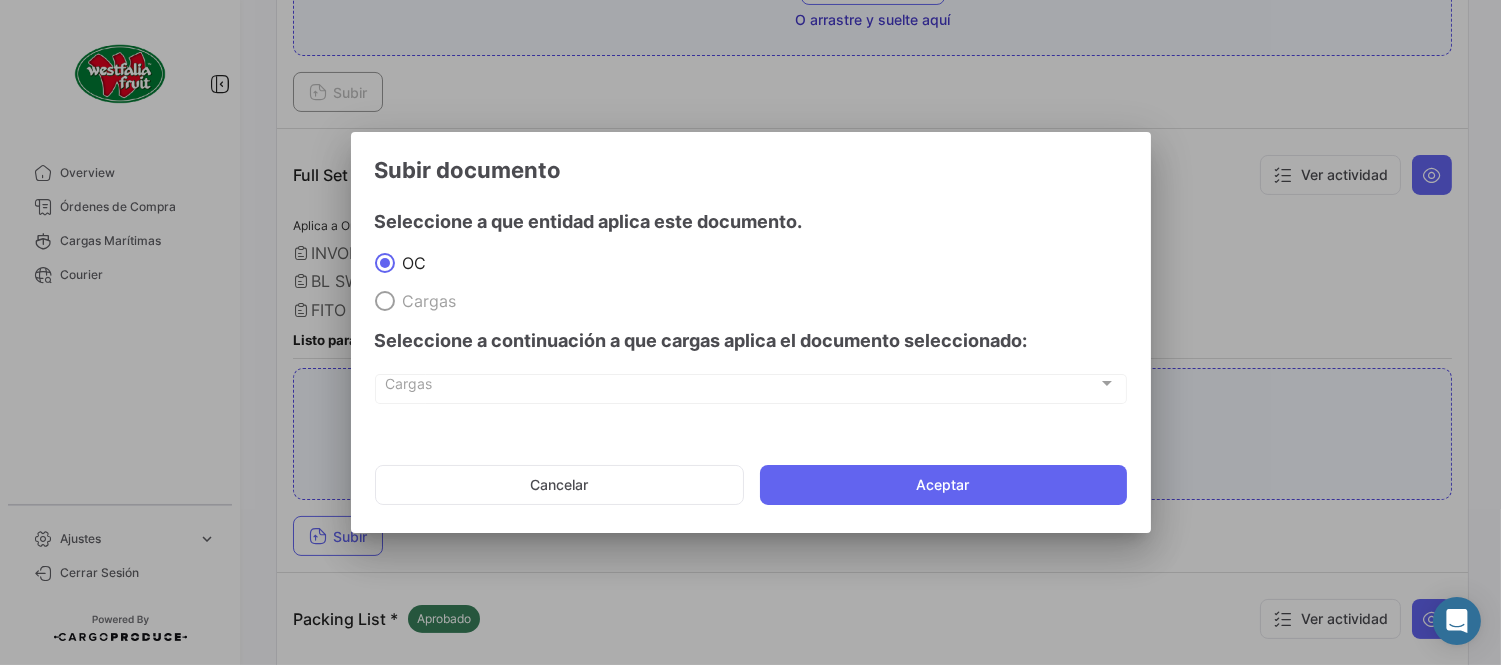 click on "Cancelar   Aceptar" 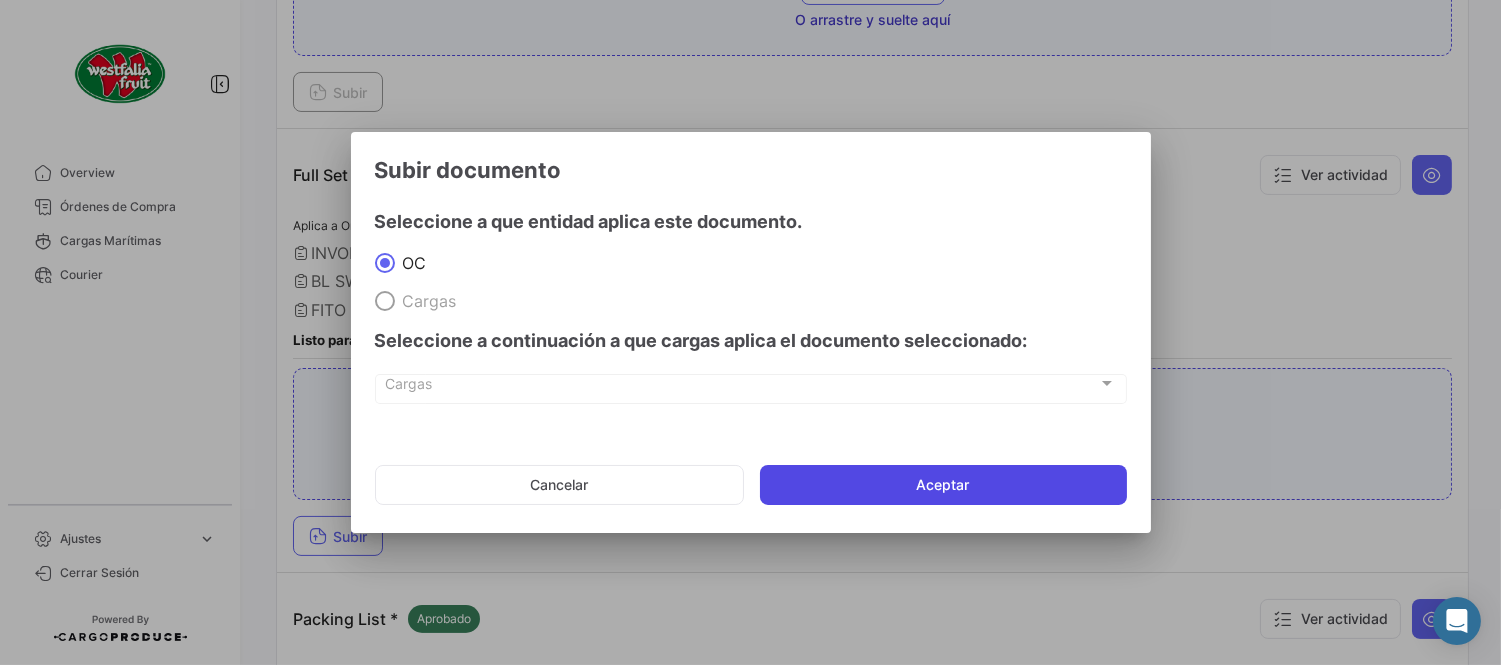 click on "Aceptar" 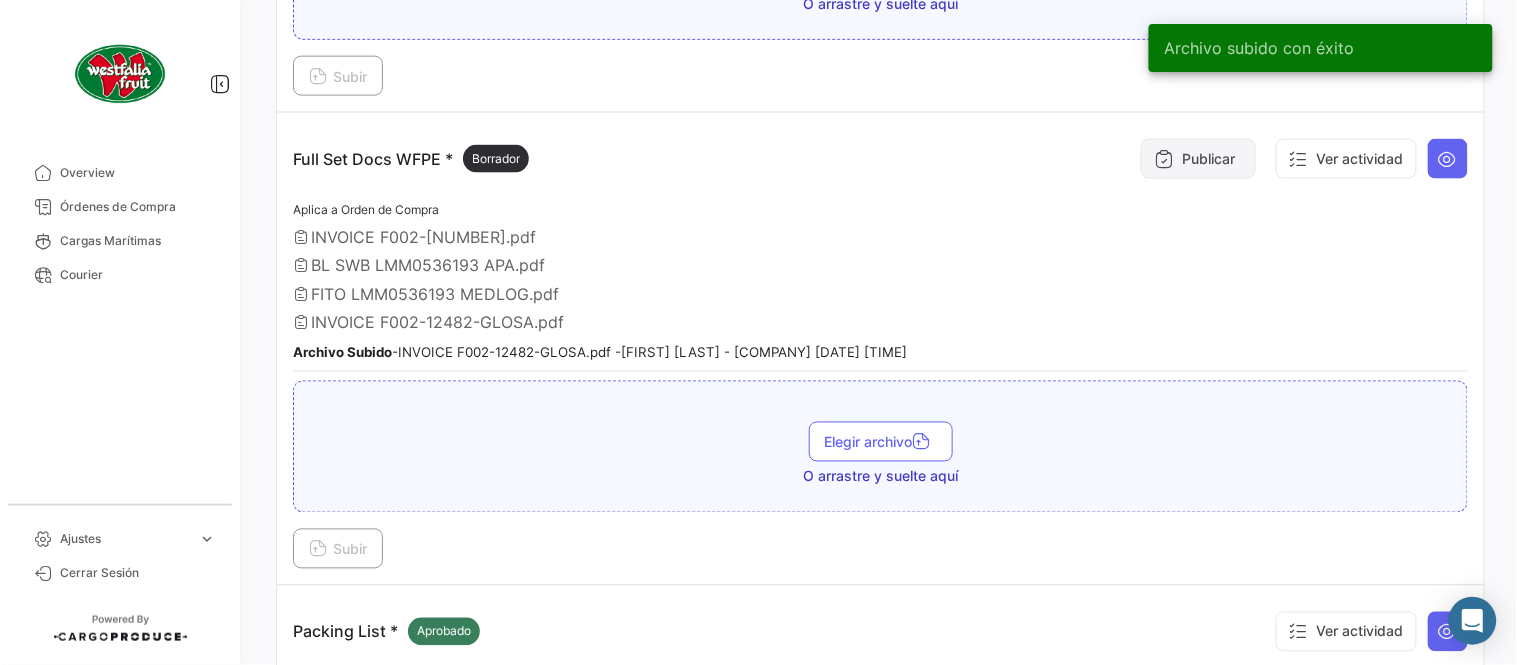 click at bounding box center [1164, 159] 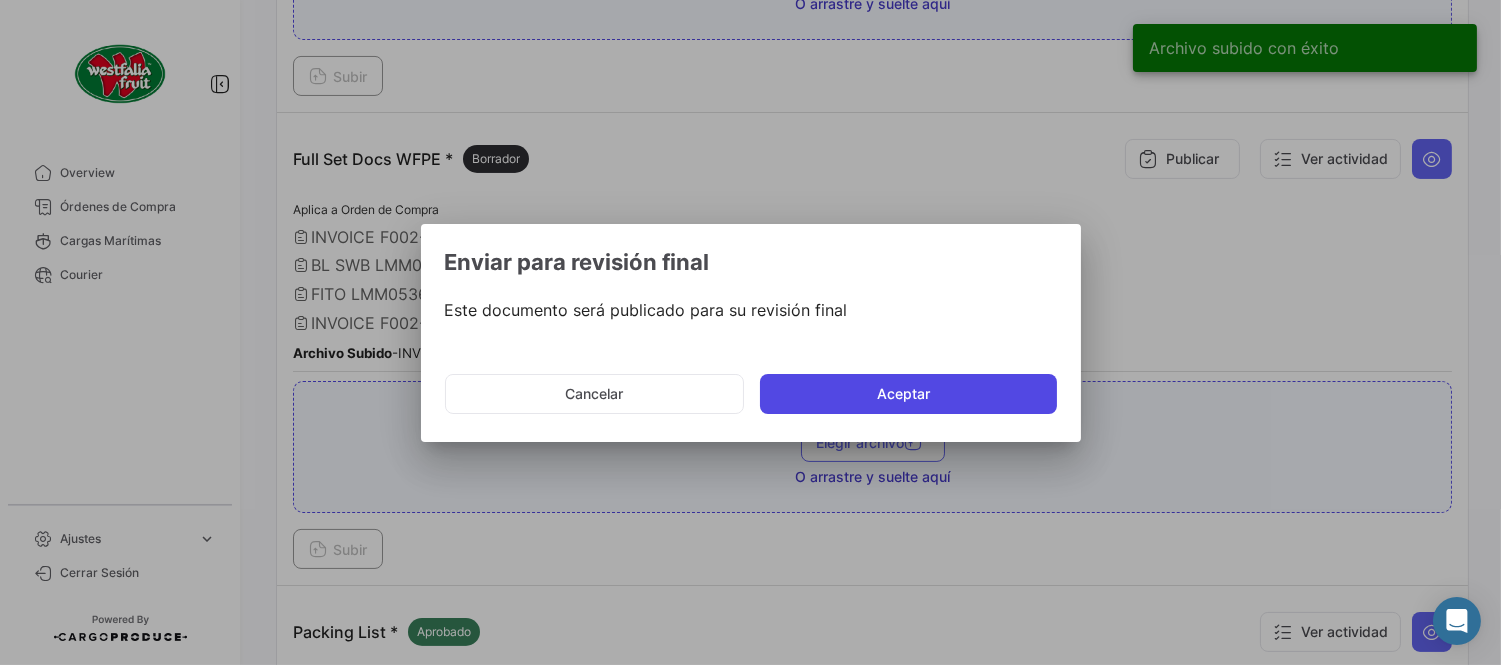 click on "Aceptar" 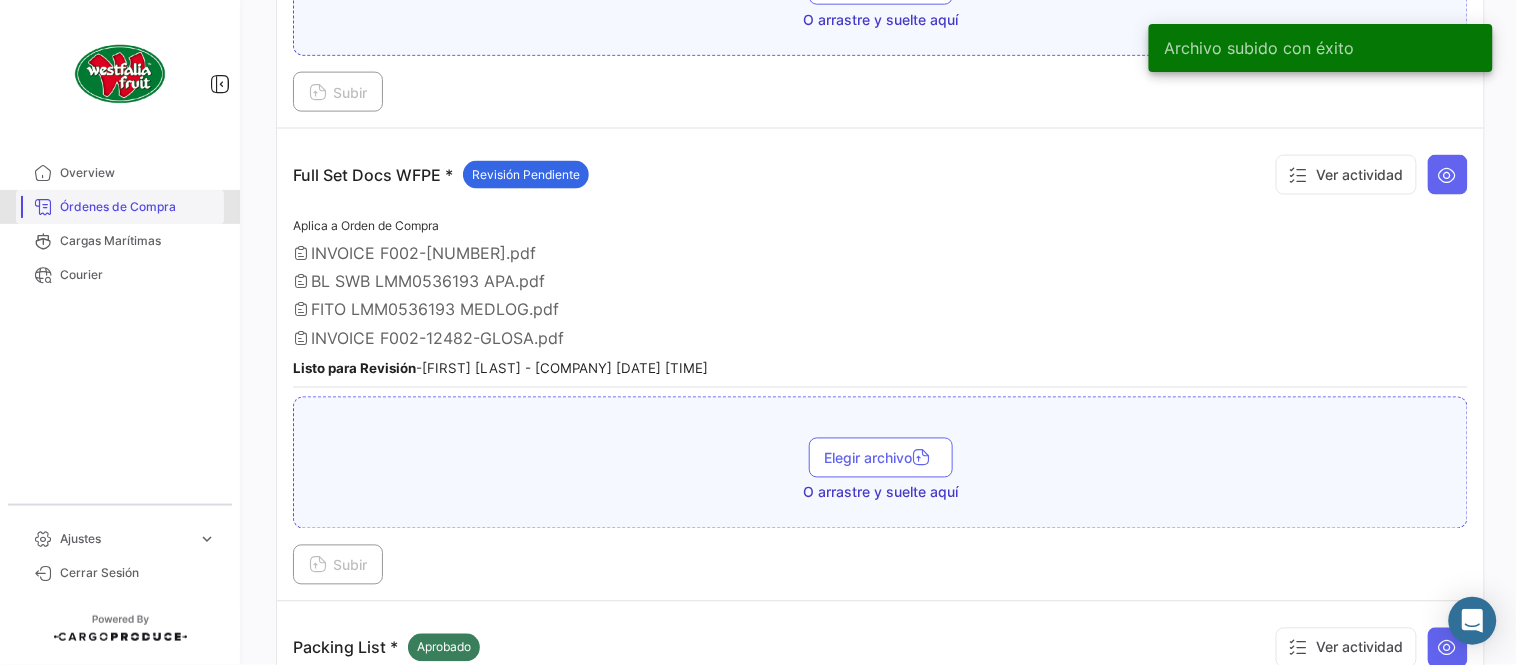 click on "Órdenes de Compra" at bounding box center (120, 207) 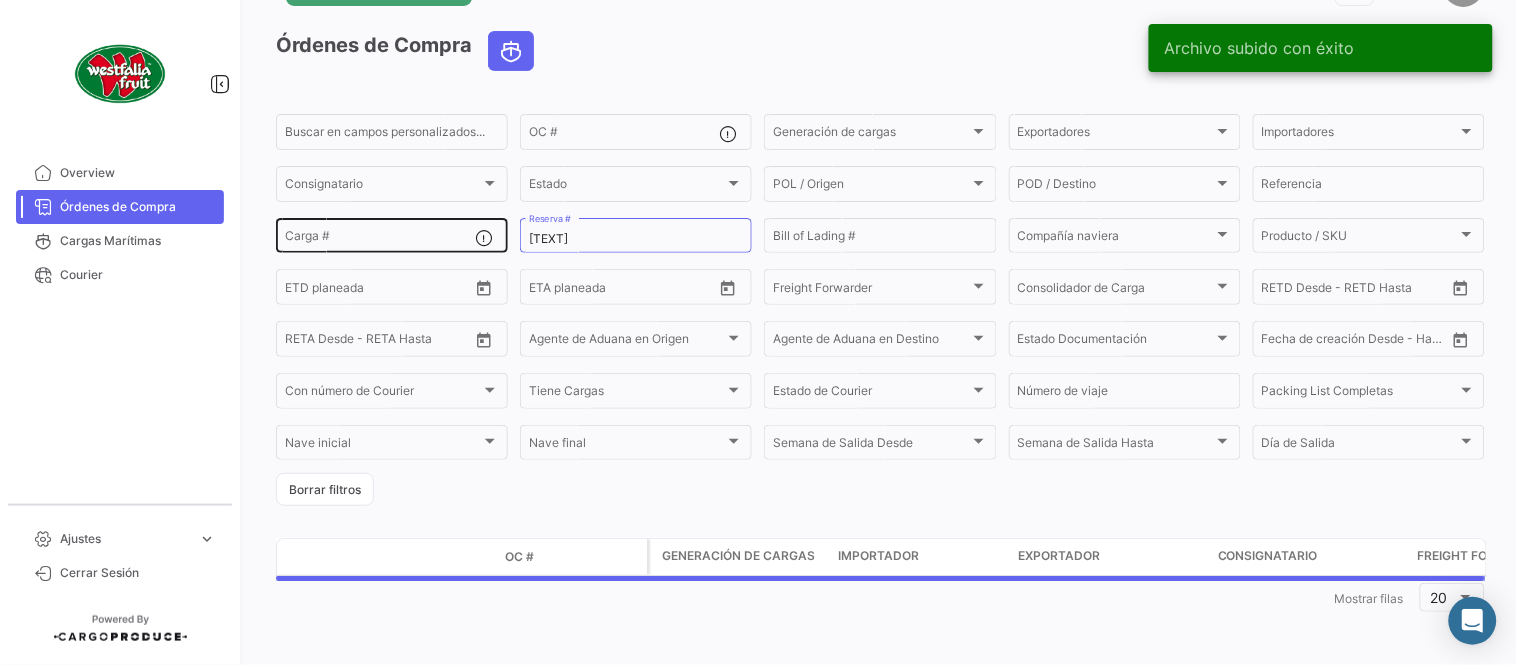 scroll, scrollTop: 0, scrollLeft: 0, axis: both 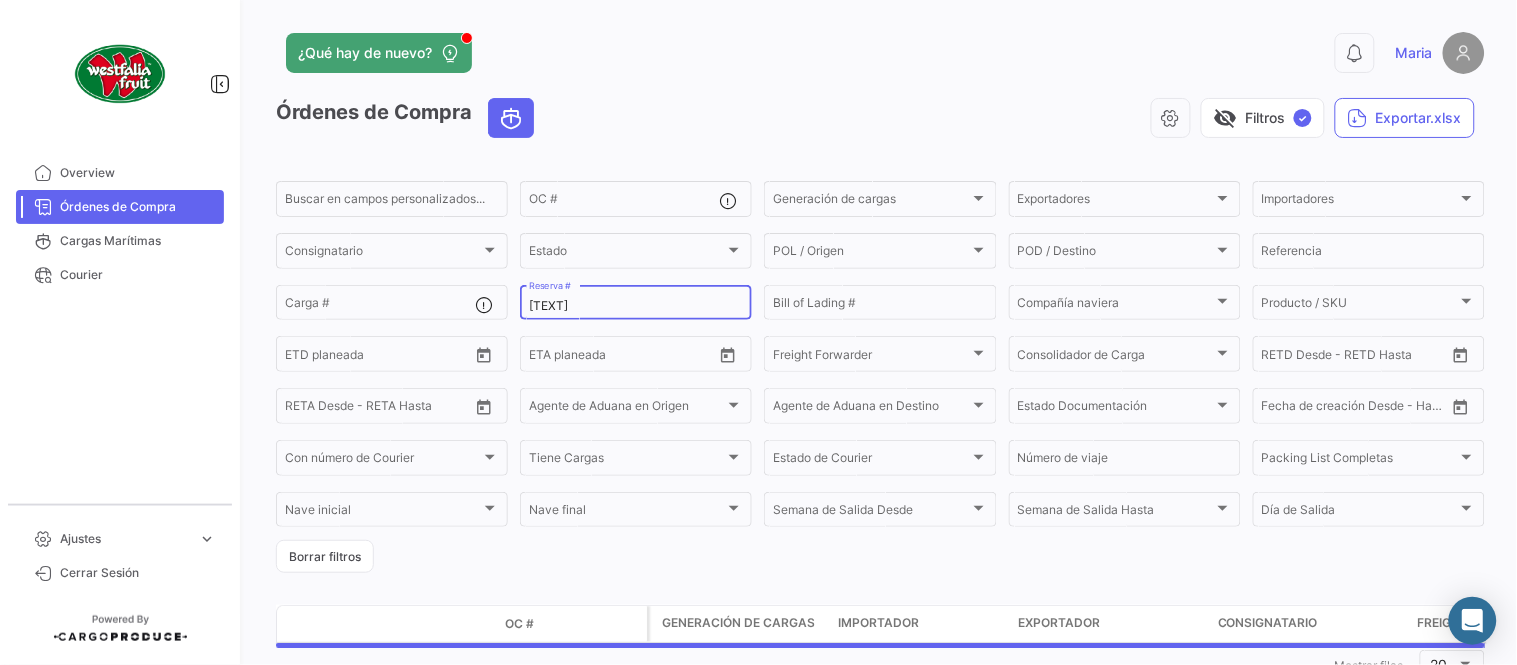 click on "[TEXT]" at bounding box center [636, 306] 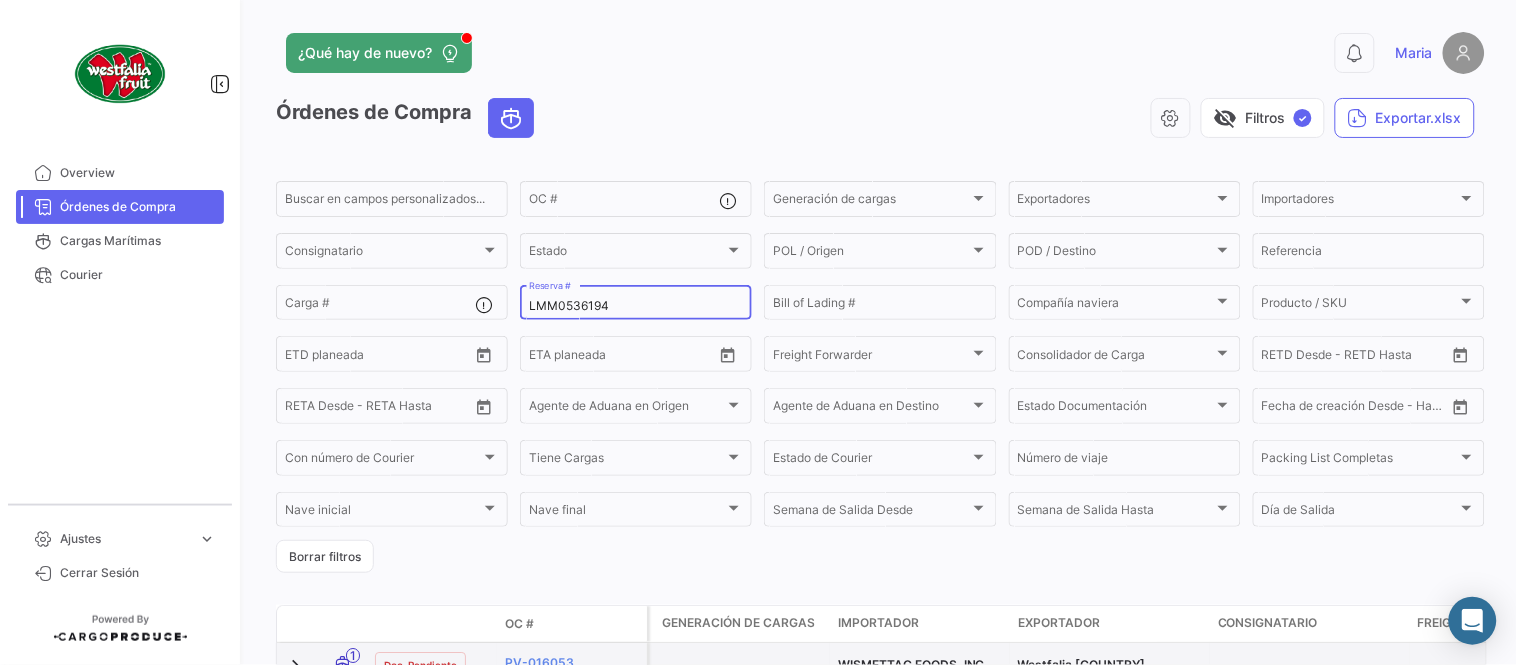 type on "LMM0536194" 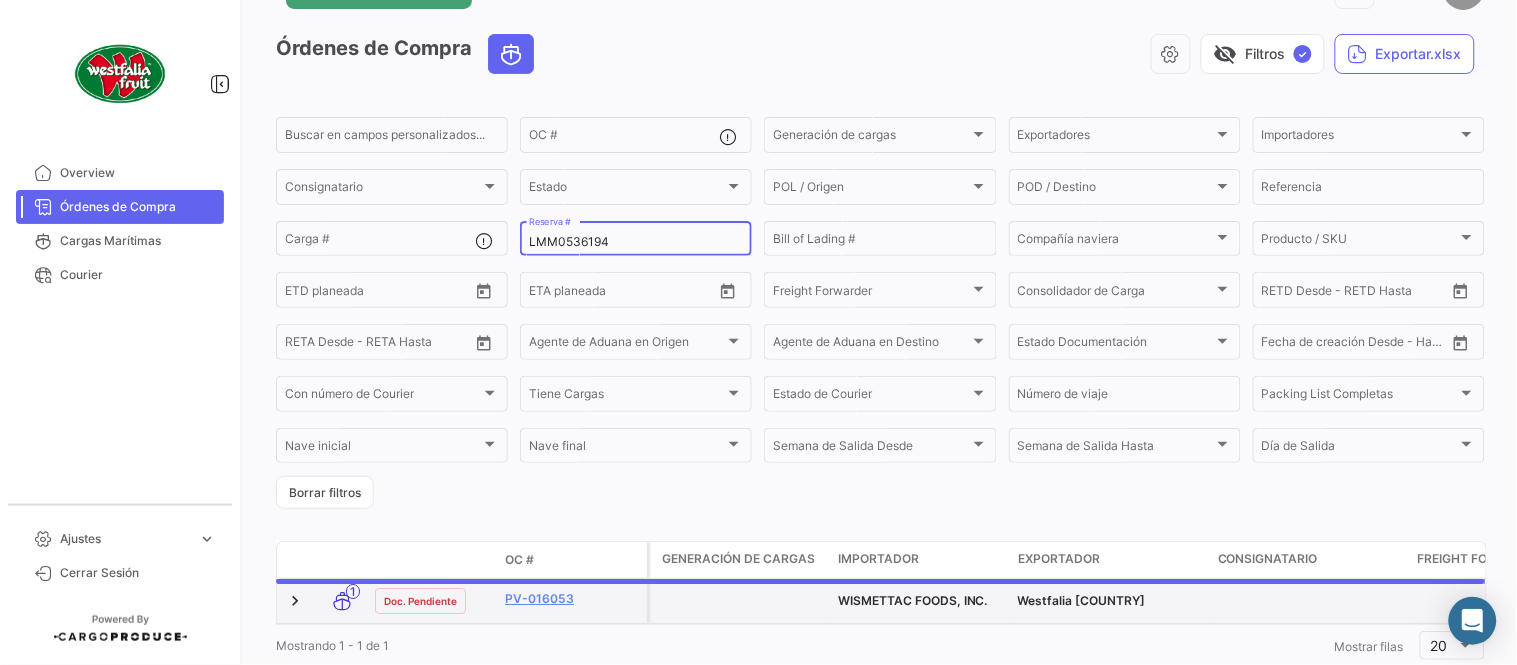 scroll, scrollTop: 128, scrollLeft: 0, axis: vertical 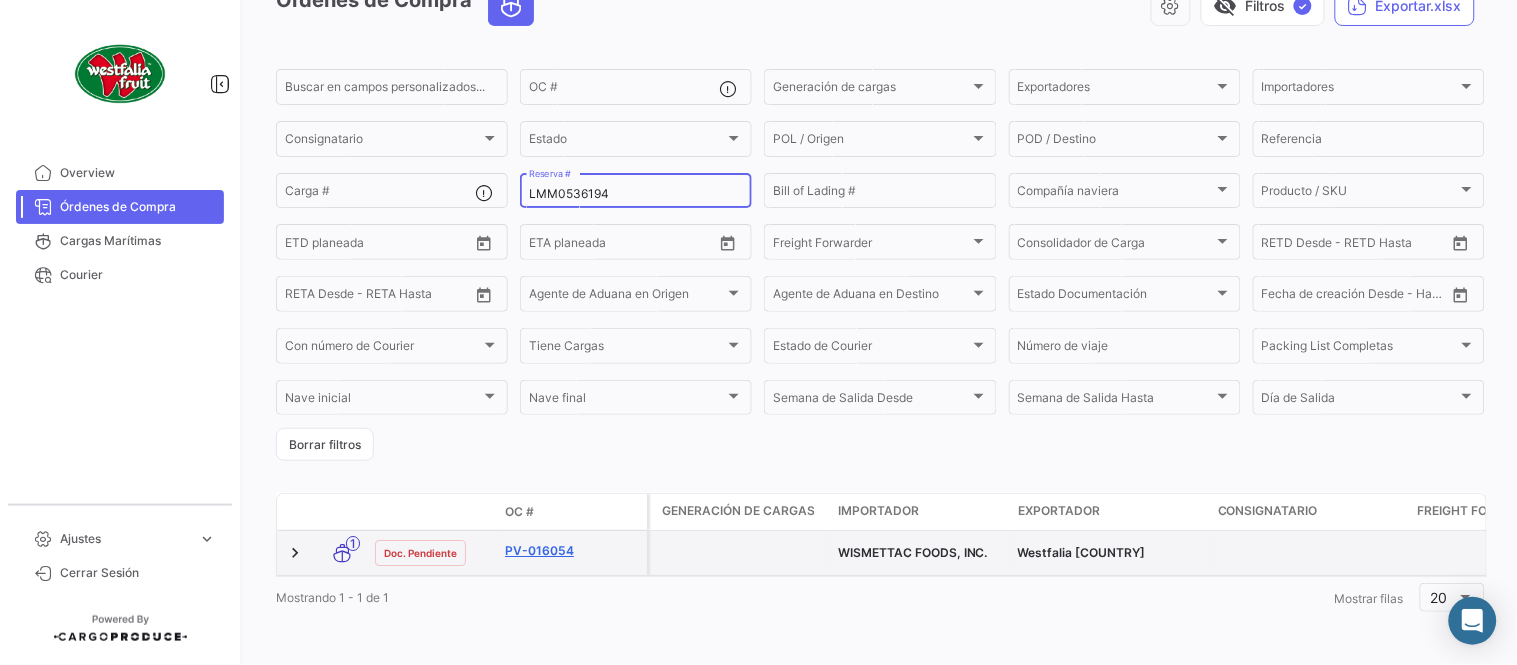 click on "PV-016054" 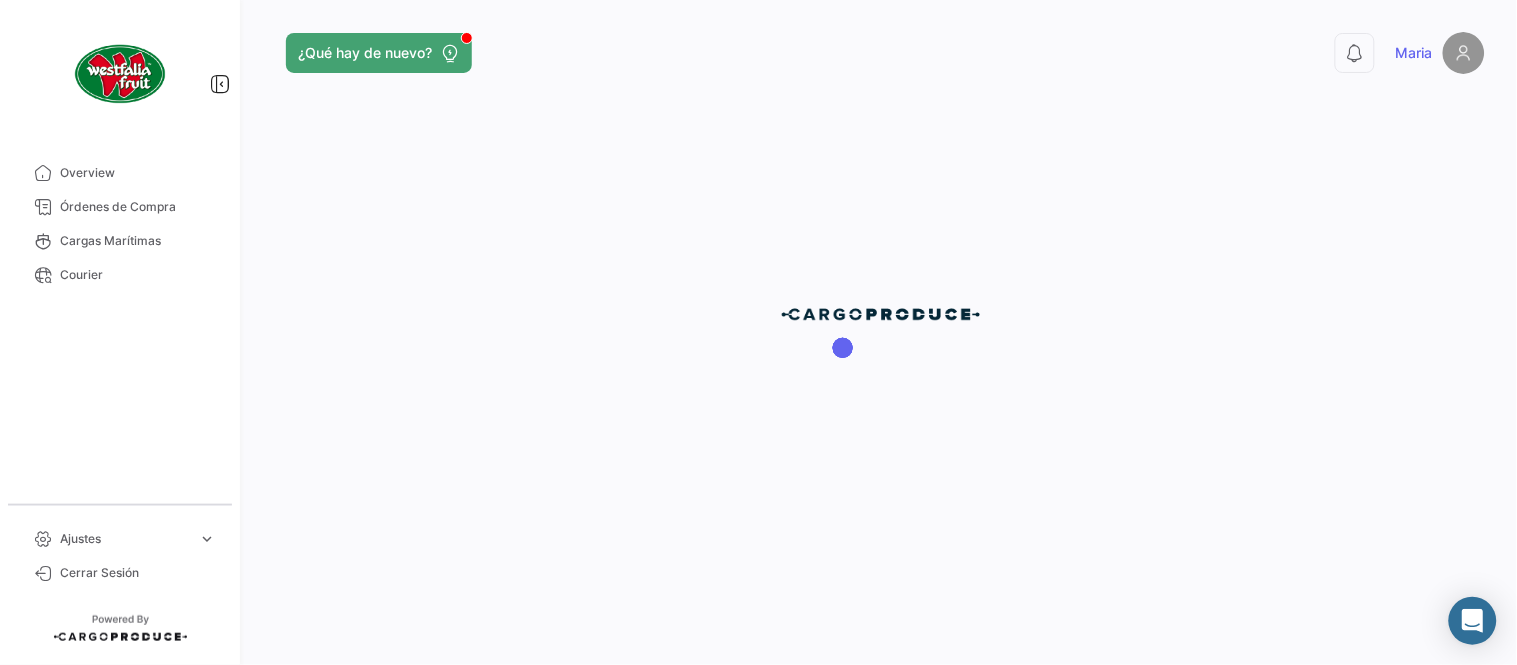 scroll, scrollTop: 0, scrollLeft: 0, axis: both 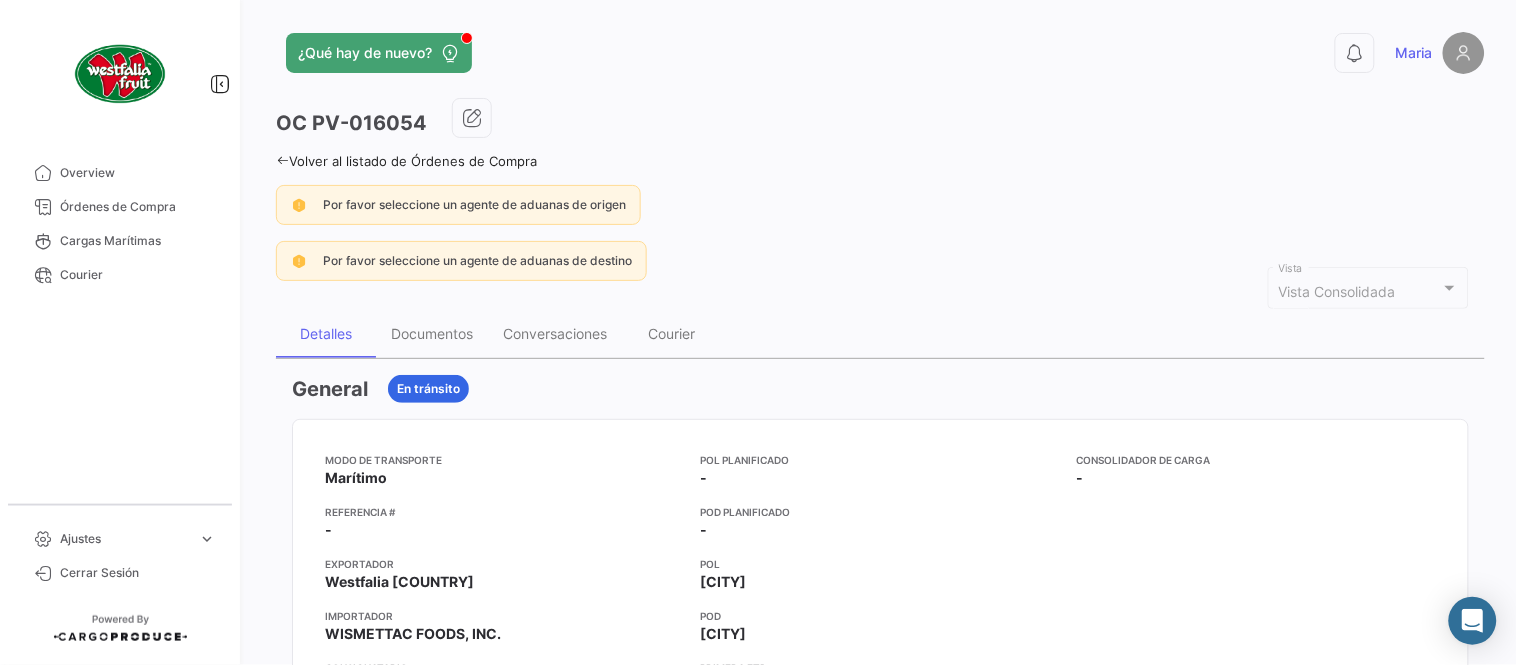 click on "OC
PV-[NUMBER]  Volver al listado de Órdenes de Compra  Por favor seleccione un agente de aduanas de origen Por favor seleccione un agente de aduanas de destino Vista Consolidada Vista Detalles Documentos Conversaciones Courier General  En tránsito  Modo de Transporte
Marítimo  Referencia #
-  Exportador
Westfalia Perú  Importador
WISMETTAC FOODS, INC.  Consignatario
-  Agente de Aduana en Origen
-  Agente de Aduana en Destino
-  POL Planificado
-   POD Planificado
-   POL
Paita  POD
Yokohama  Primera ETD
[DATE] [TIME]
Primera ETA
[DATE] [TIME]
Semana de Salida
30 - 2025  Día de Salida
Miércoles  Consolidador de Carga
-  Productos/SKU Solicitados Nombre del SKU Código de SKU Moneda  Precio por Cajas   Cantidad de Cajas  Subtotal  Palta - Frescos Palta Exportable  USD 0  1  USD 0.00 Numero de cajas  1  Precio Total  USD   0.00  Generación de cargas por Reserva/BL No hay envíos para mostrar Cargas Carga # ETD ETD Recalculado ETA" 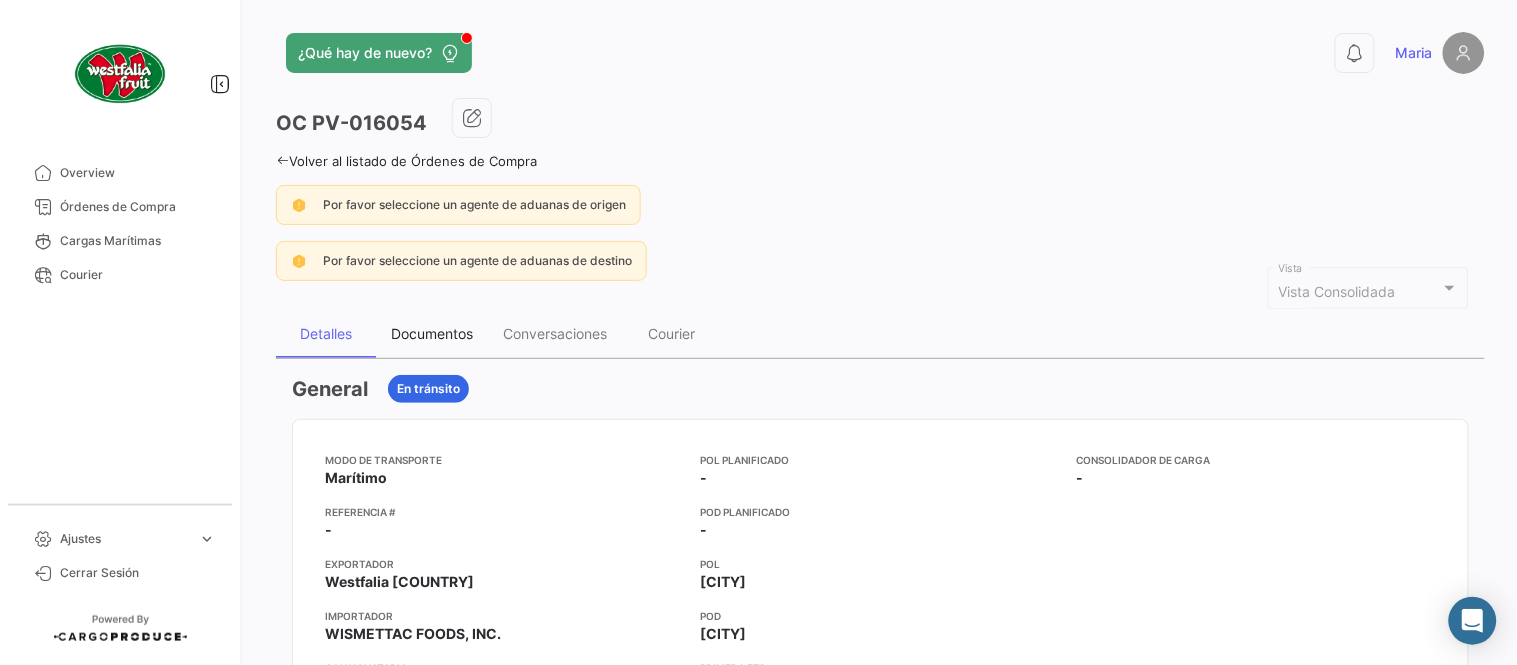 click on "Documentos" at bounding box center (432, 333) 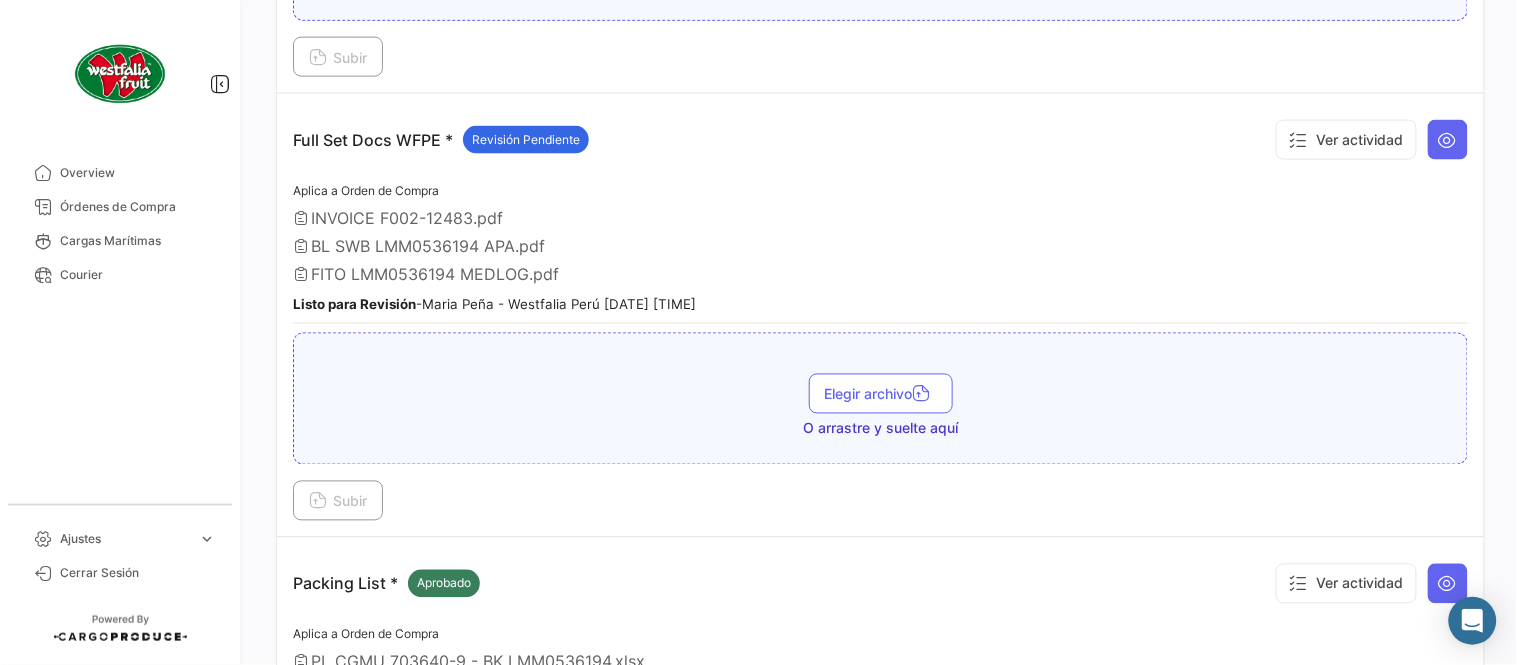 scroll, scrollTop: 665, scrollLeft: 0, axis: vertical 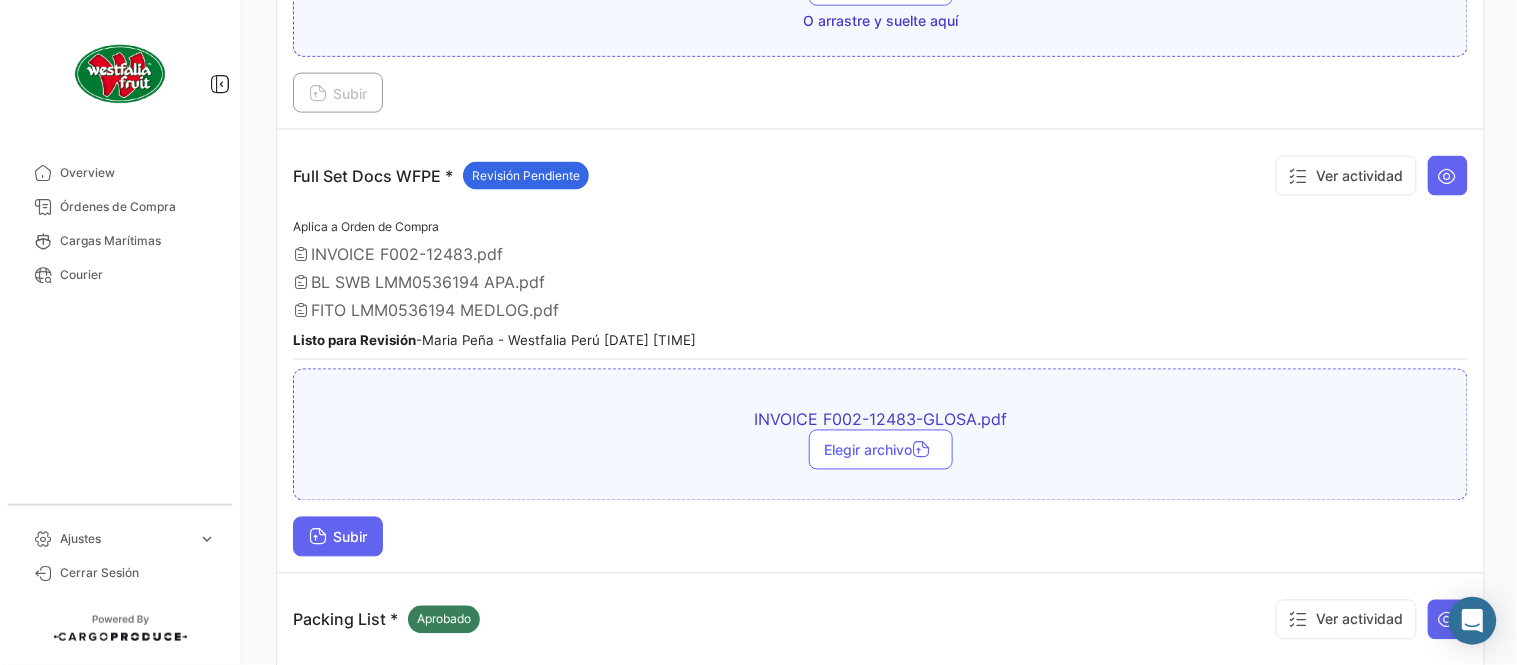 click on "Subir" at bounding box center [338, 537] 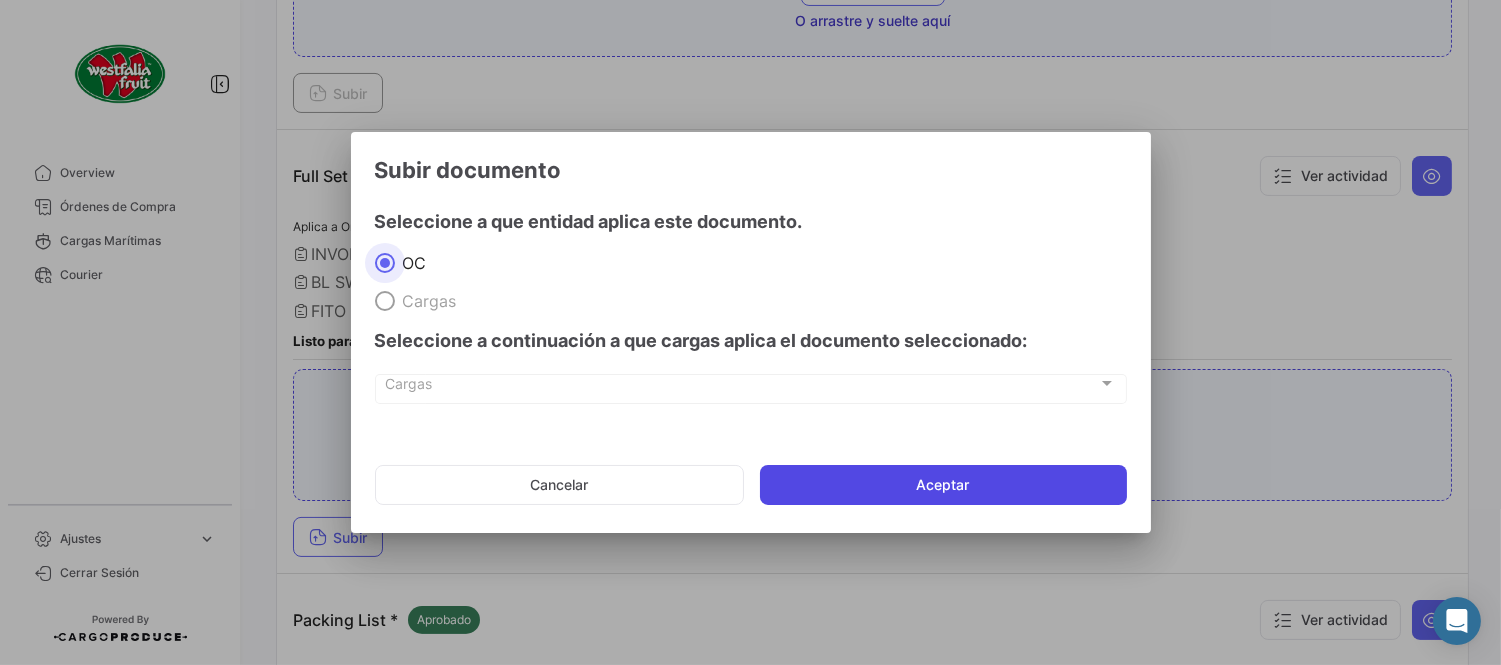 click on "Aceptar" 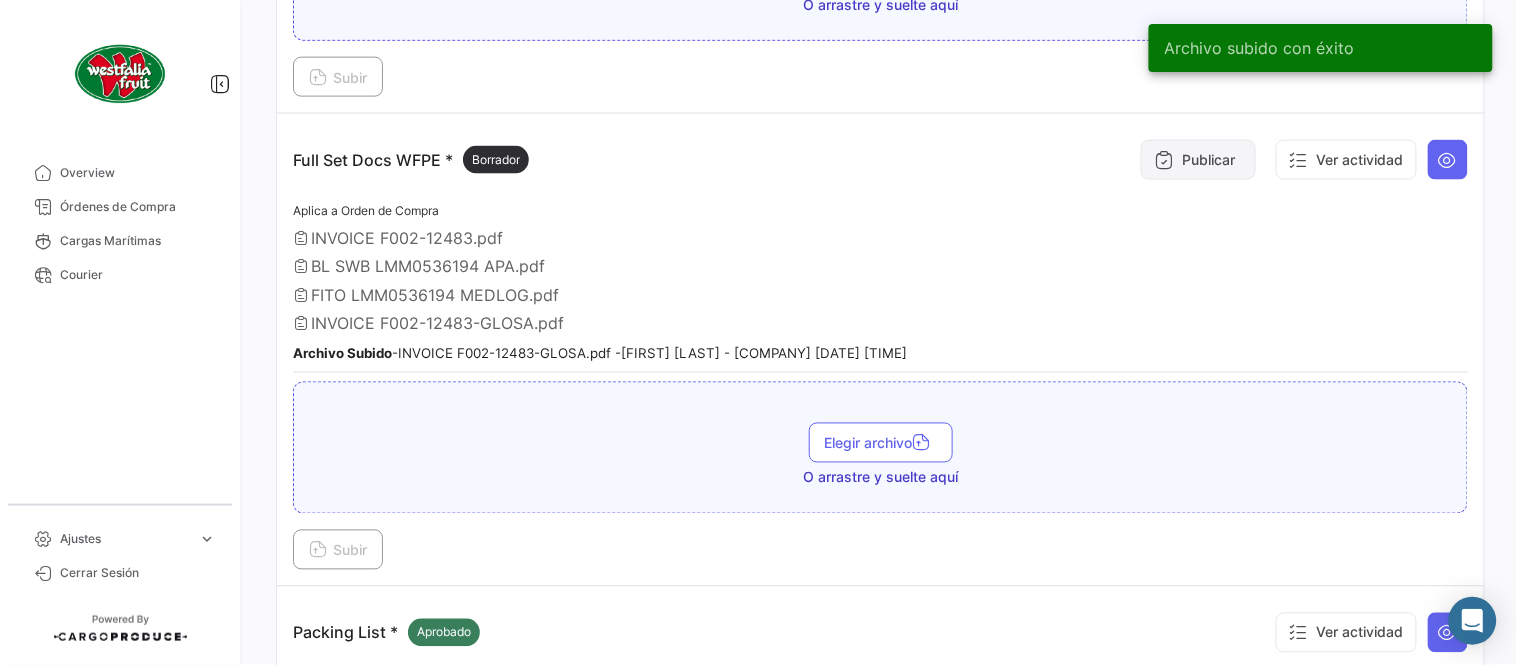 click at bounding box center (1164, 160) 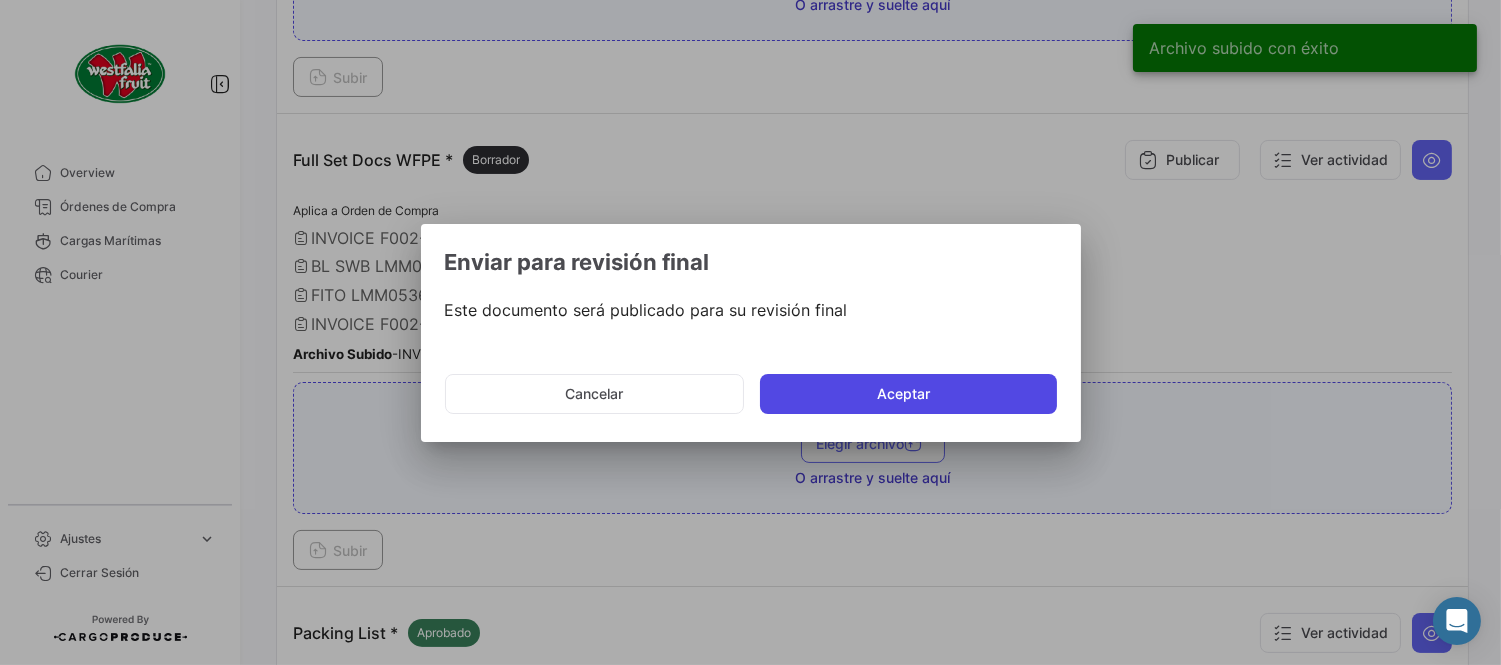 drag, startPoint x: 897, startPoint y: 392, endPoint x: 886, endPoint y: 393, distance: 11.045361 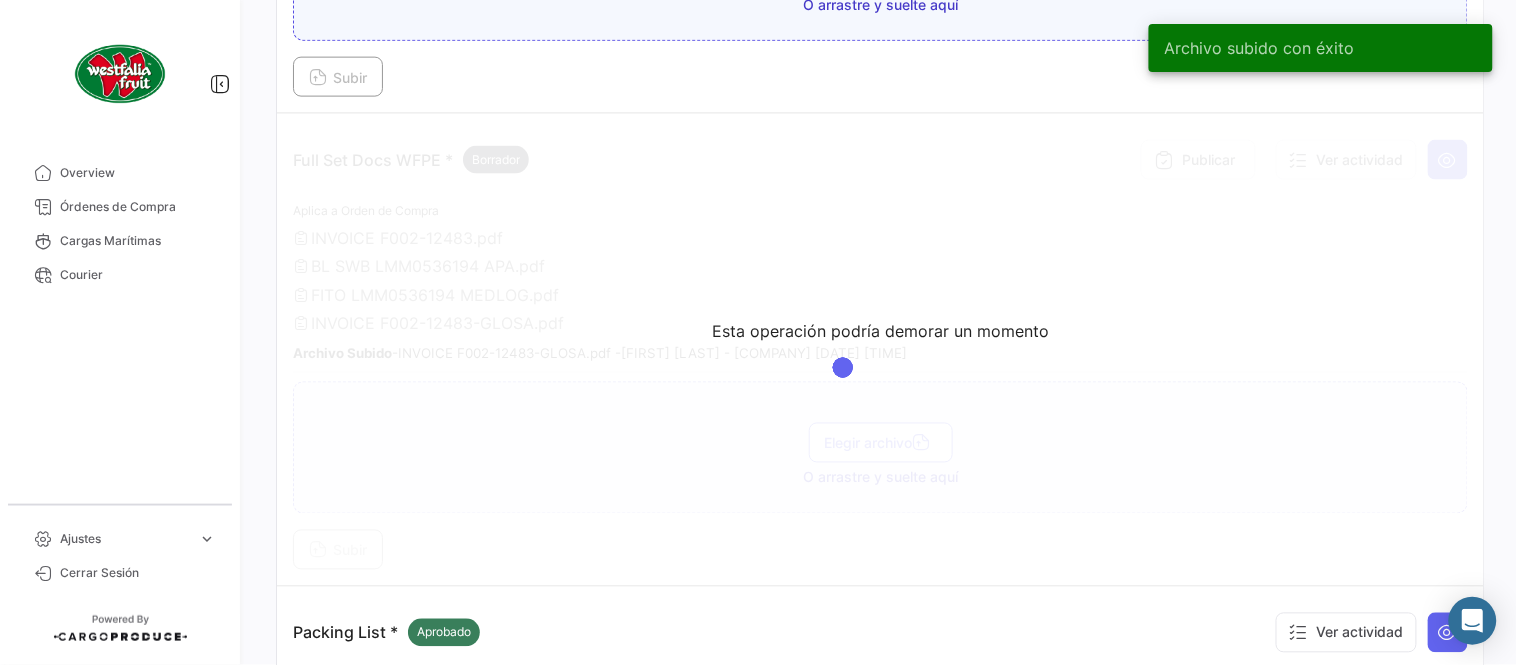 click on "Esta operación podría demorar un momento" at bounding box center (880, 350) 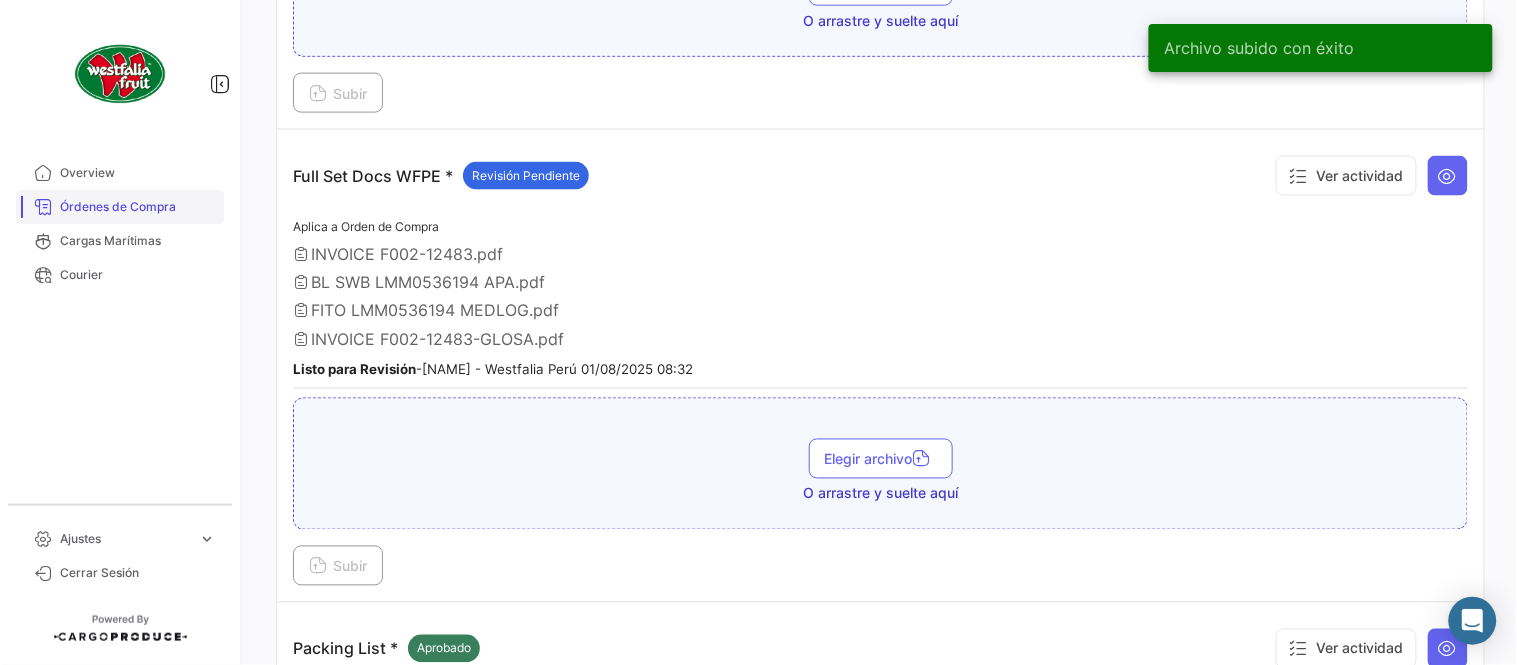 click on "Órdenes de Compra" at bounding box center (138, 207) 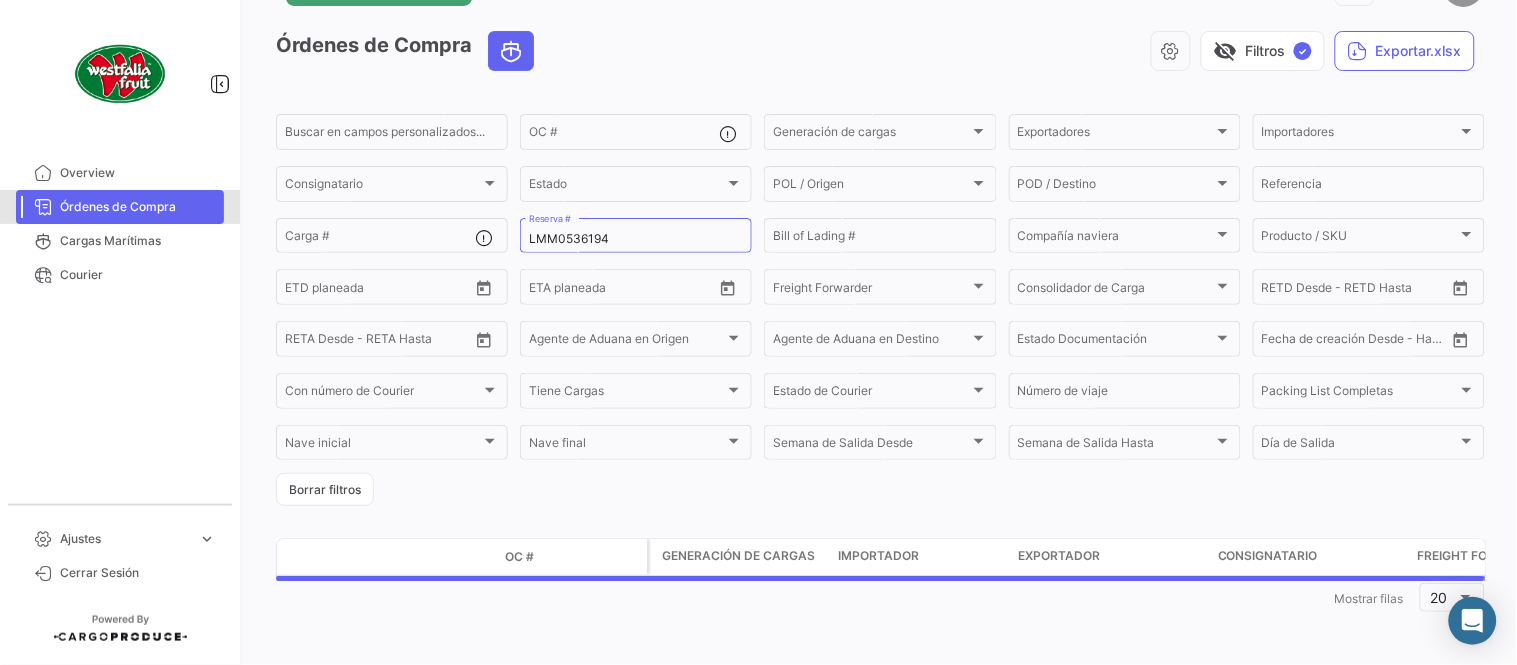 scroll, scrollTop: 0, scrollLeft: 0, axis: both 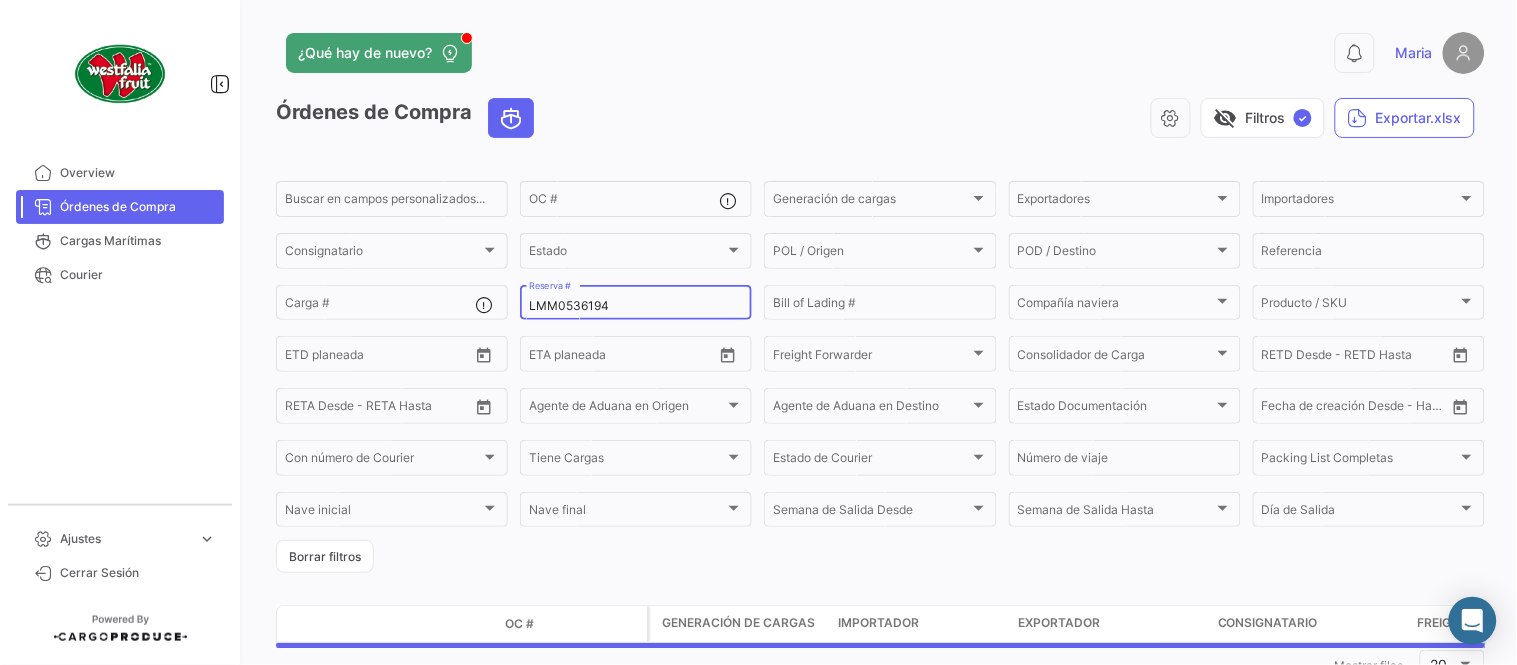 click on "LMM0536194" at bounding box center (636, 306) 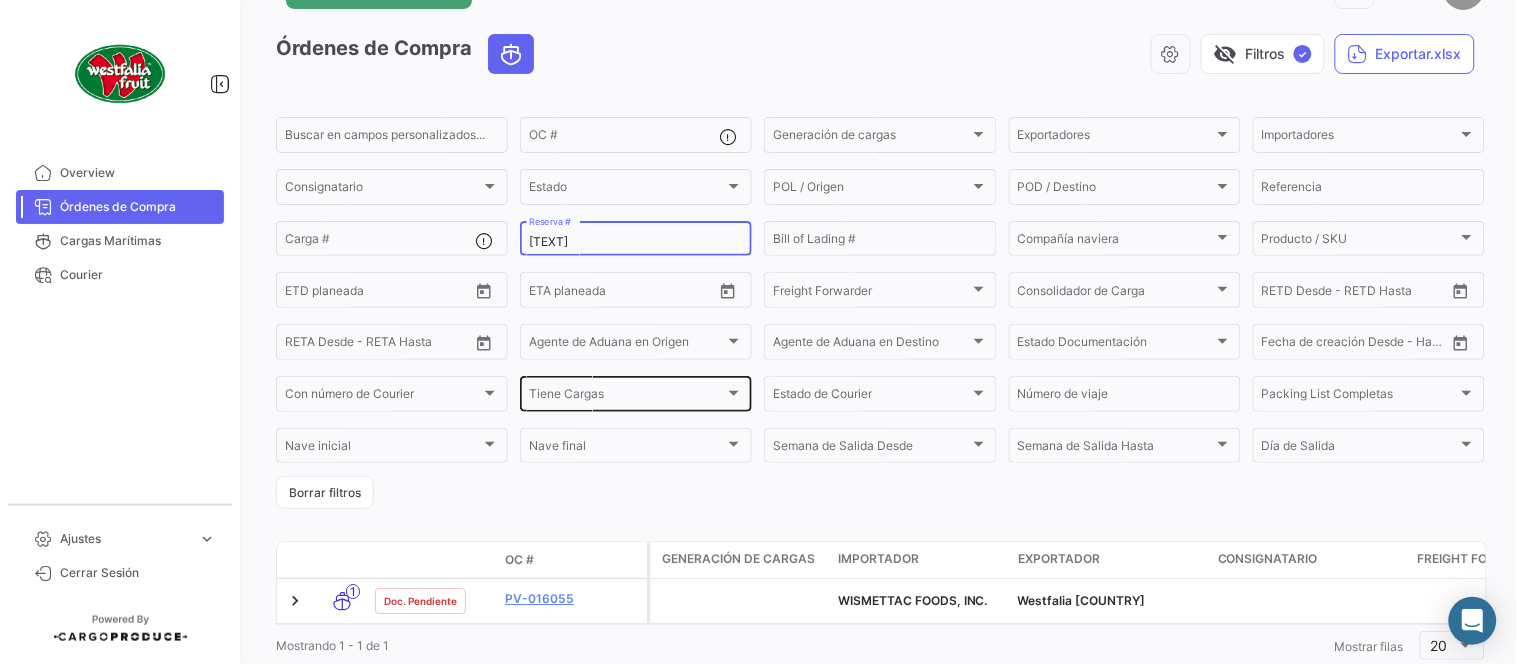 scroll, scrollTop: 128, scrollLeft: 0, axis: vertical 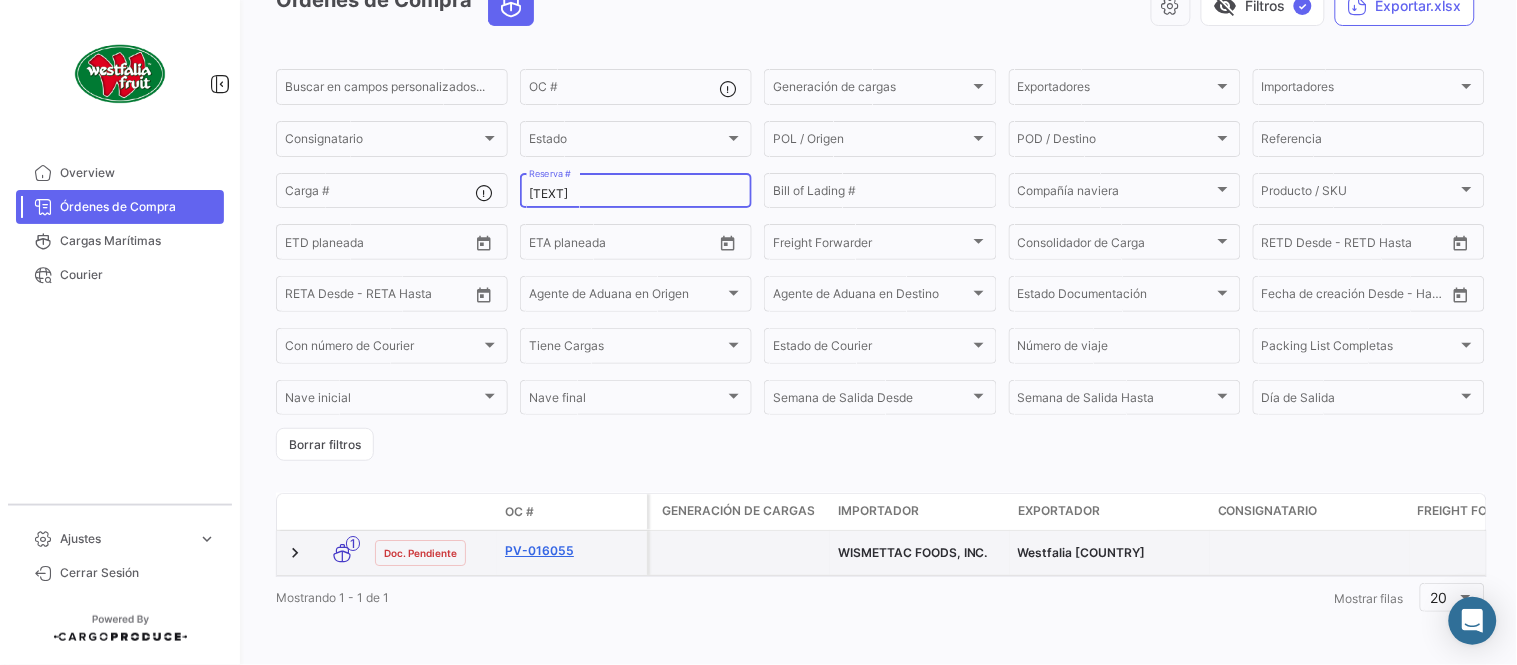 type on "[TEXT]" 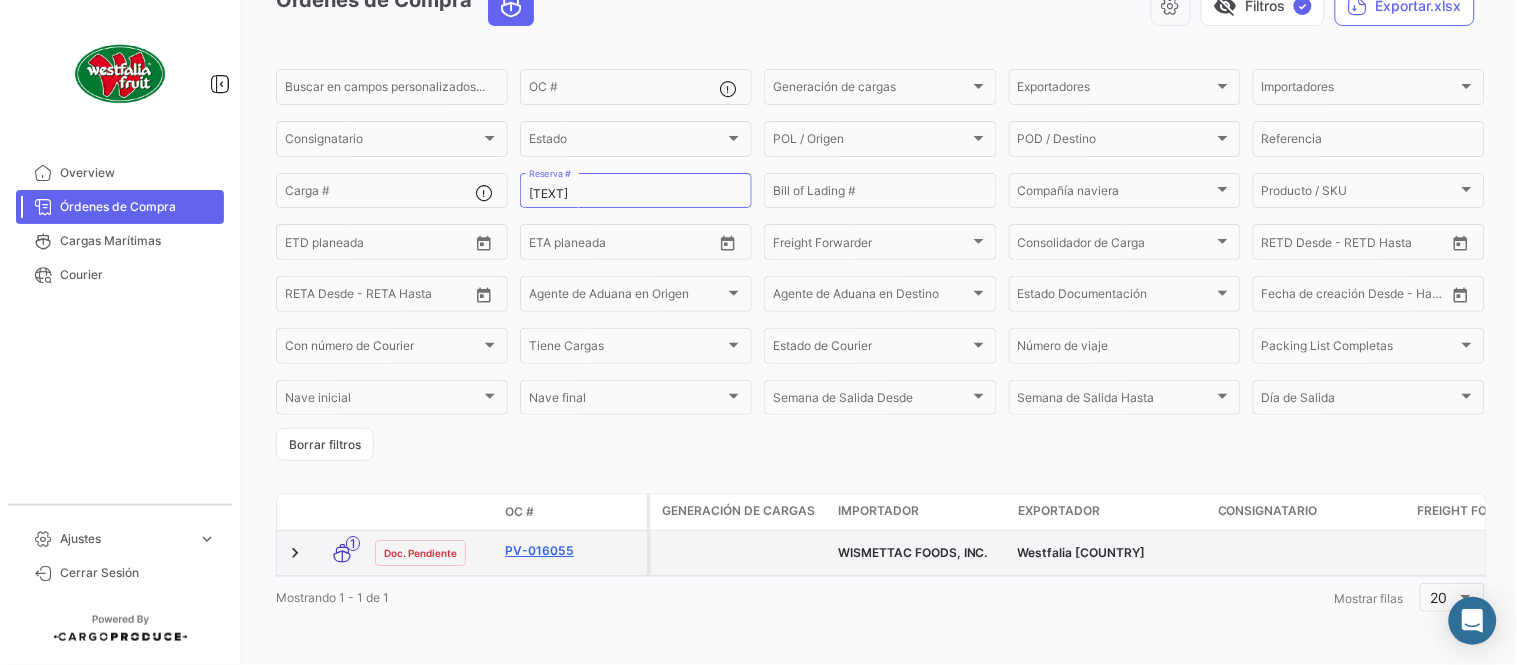click on "PV-016055" 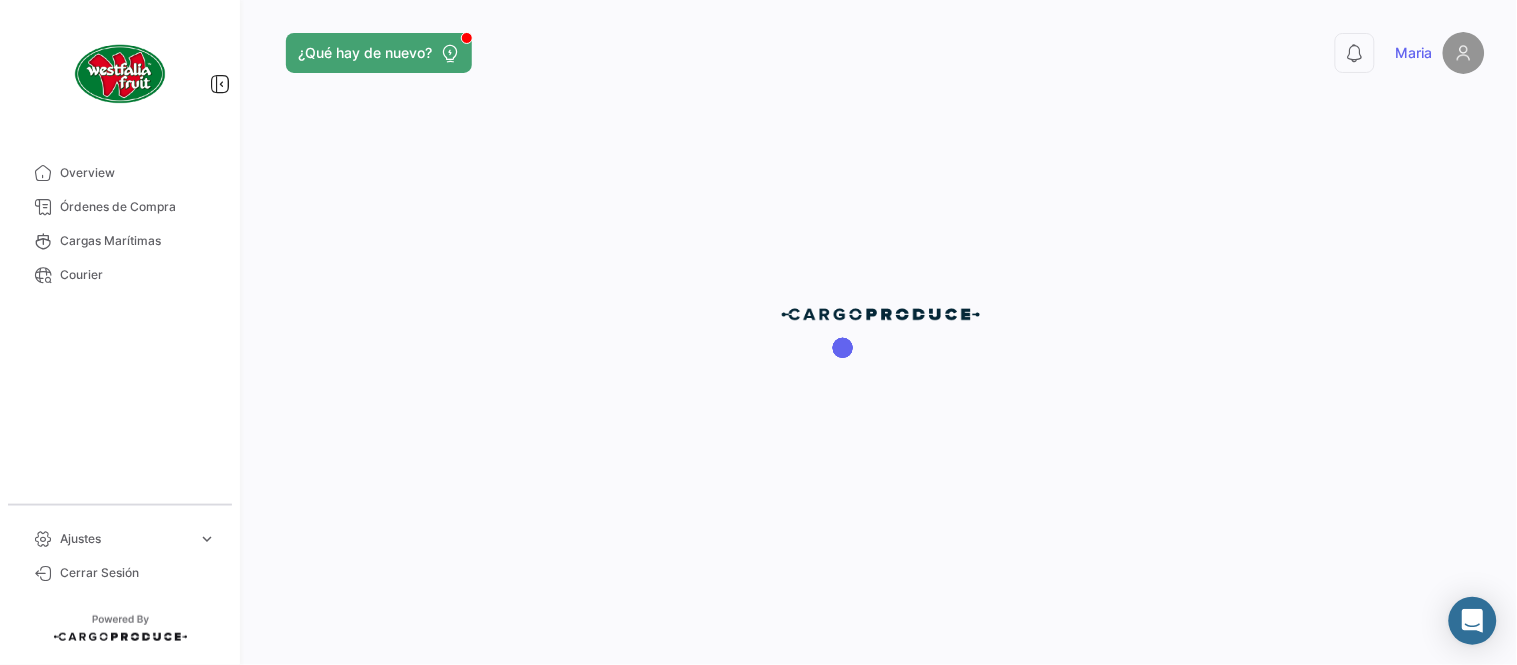 scroll, scrollTop: 0, scrollLeft: 0, axis: both 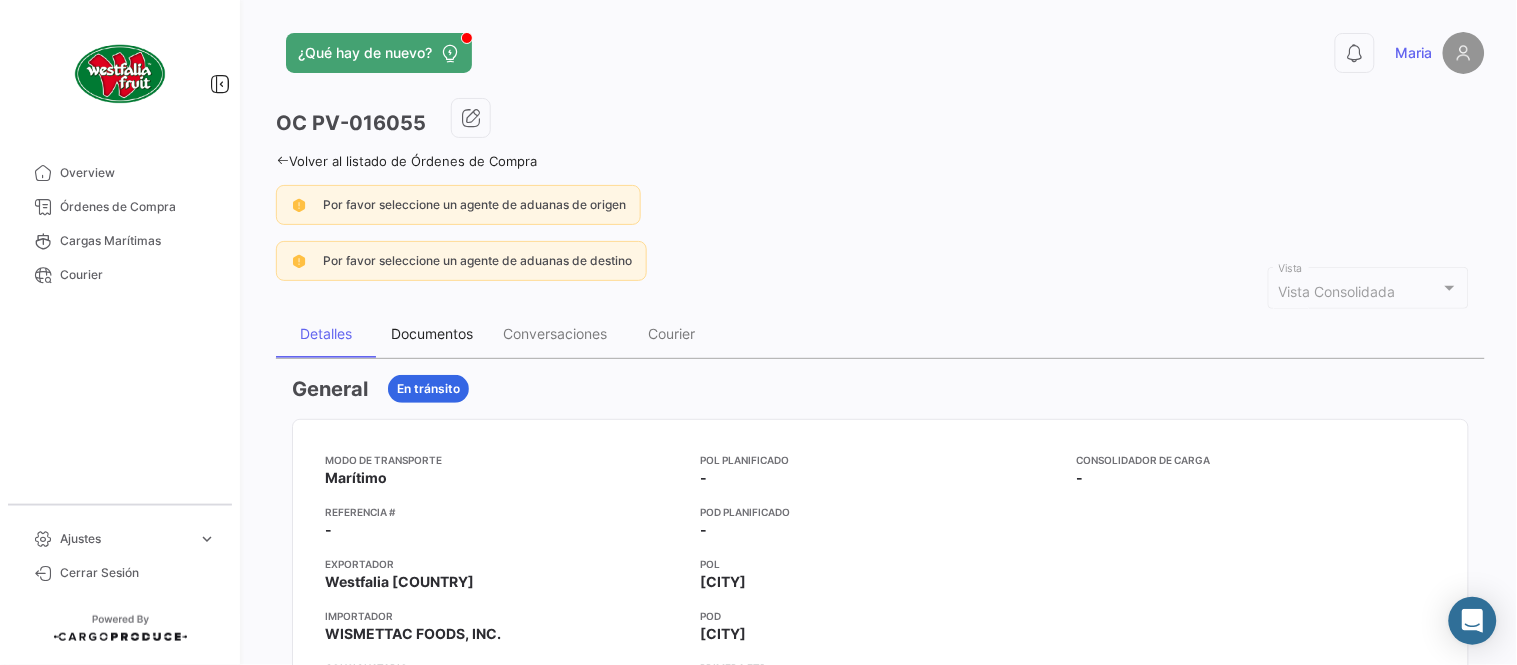 click on "Documentos" at bounding box center (432, 334) 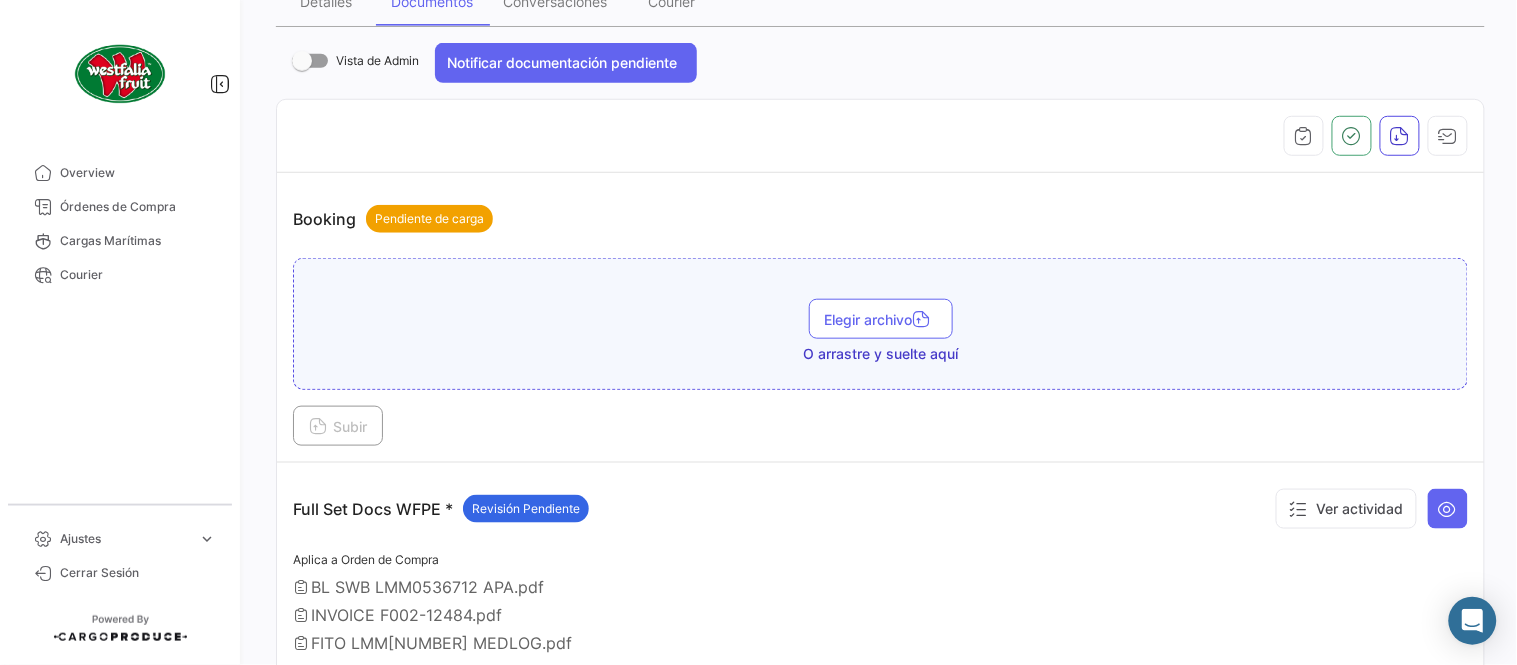 scroll, scrollTop: 665, scrollLeft: 0, axis: vertical 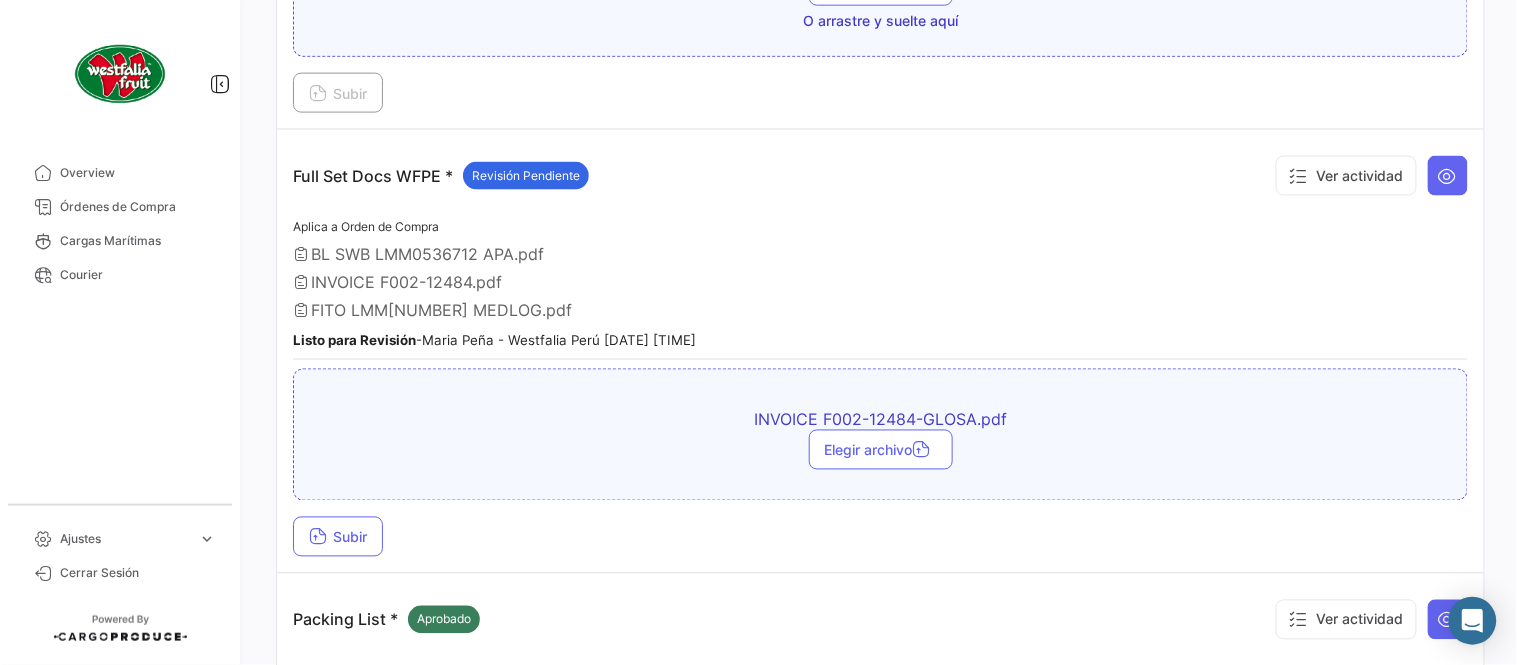 click on "INVOICE F002-12484-GLOSA.pdf   Elegir archivo   Subir" at bounding box center (880, 463) 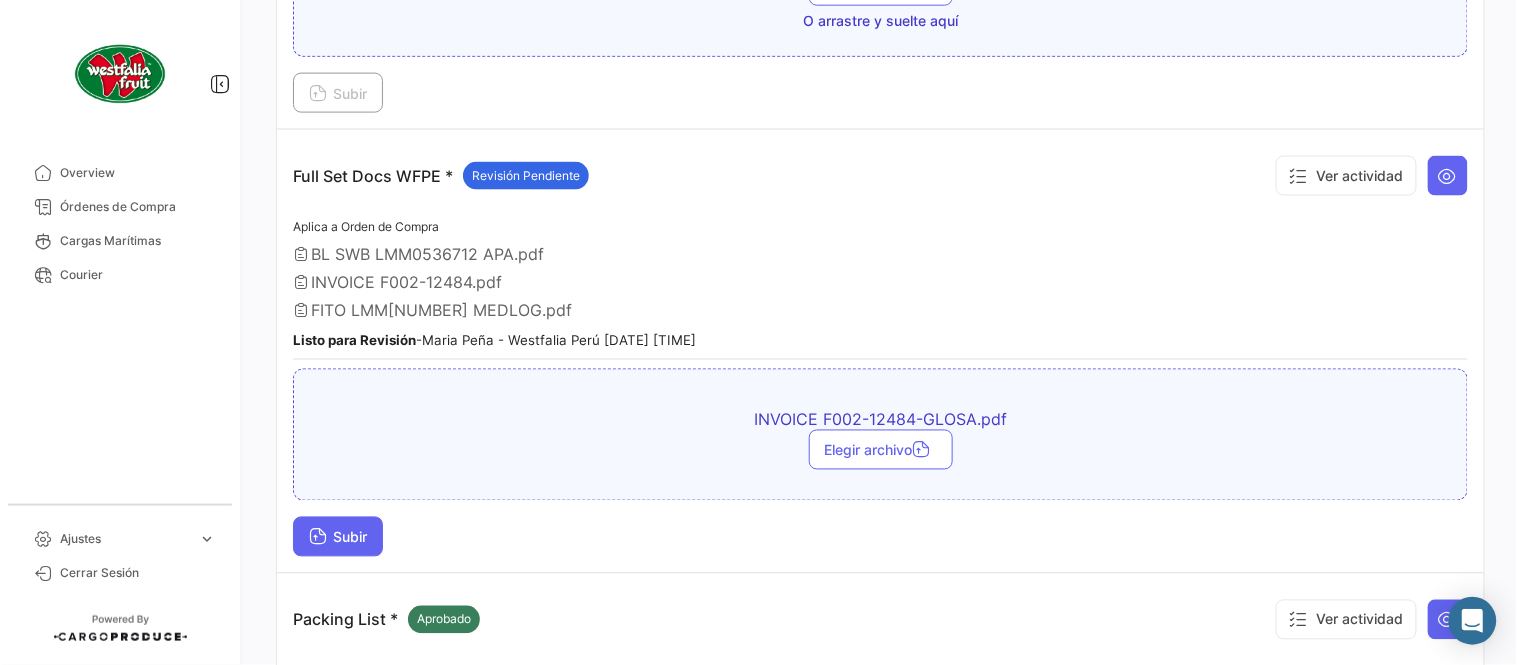 click on "Subir" at bounding box center [338, 537] 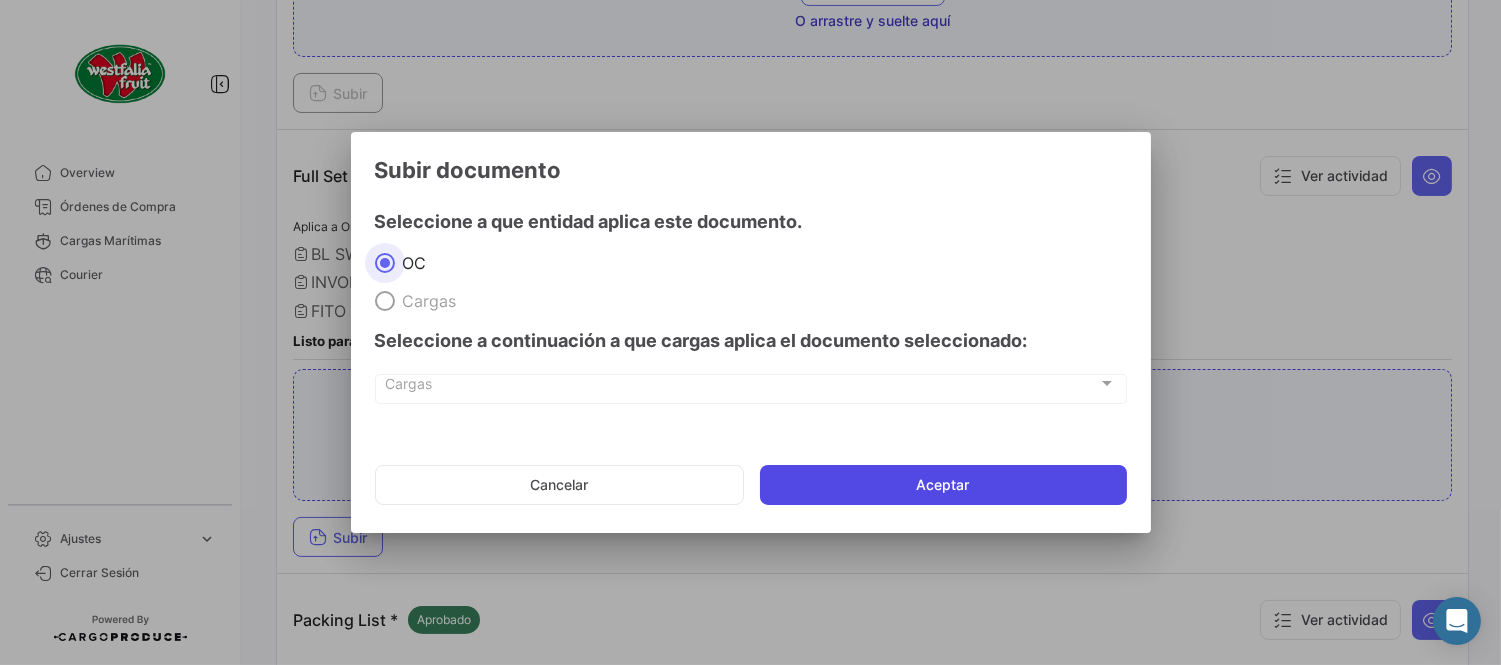 click on "Aceptar" 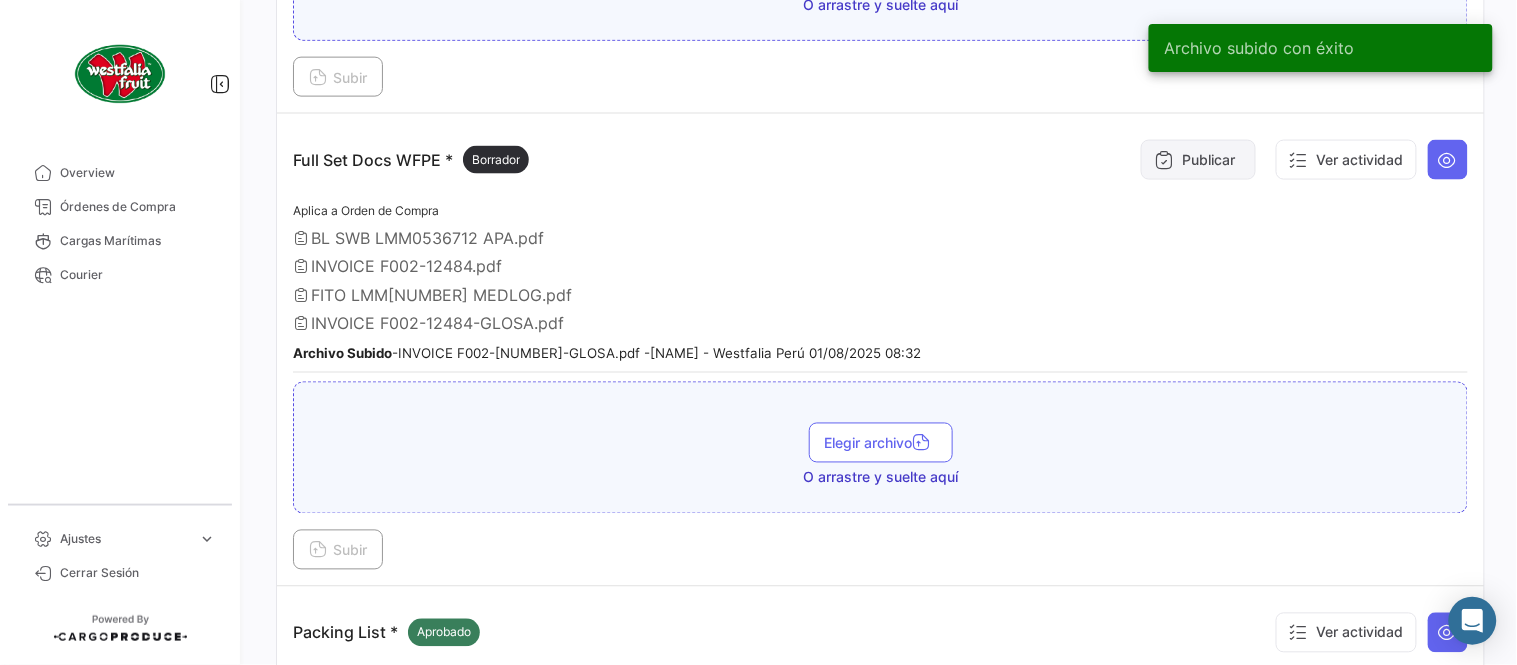 click on "Publicar" at bounding box center (1198, 160) 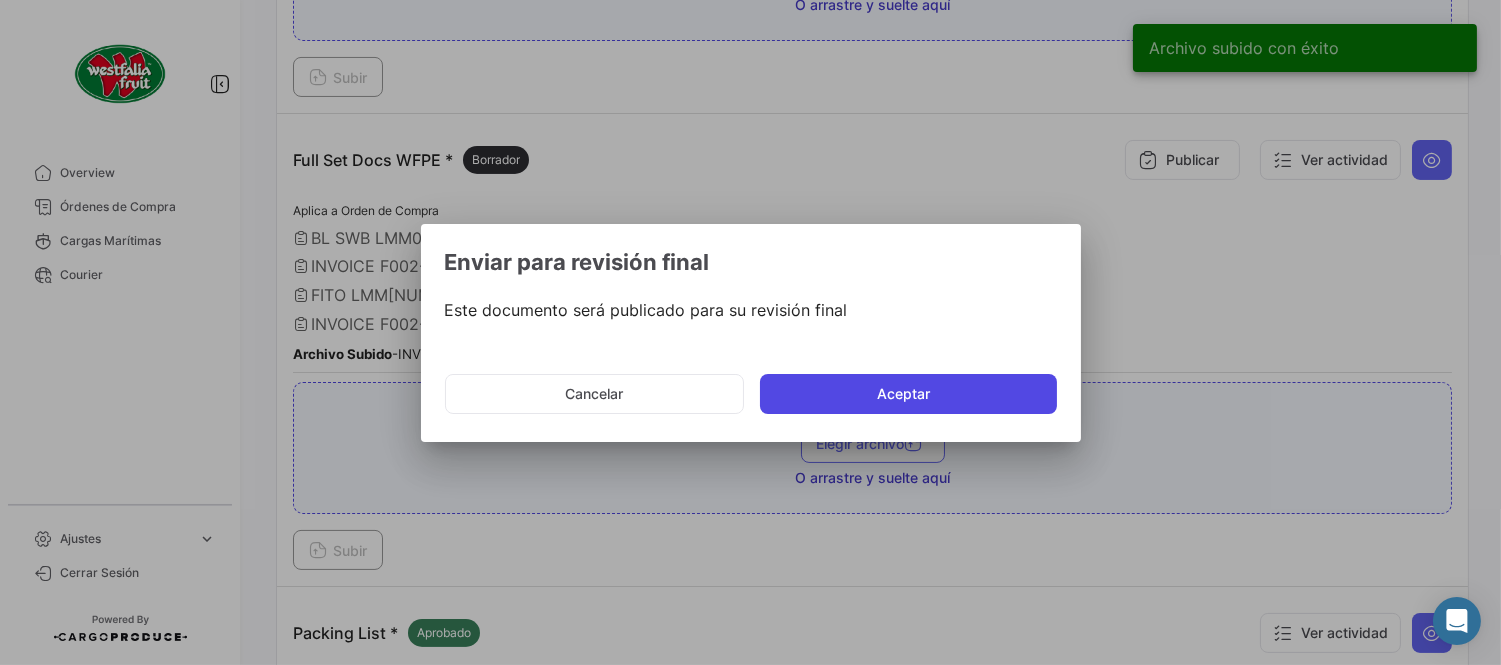 click on "Aceptar" 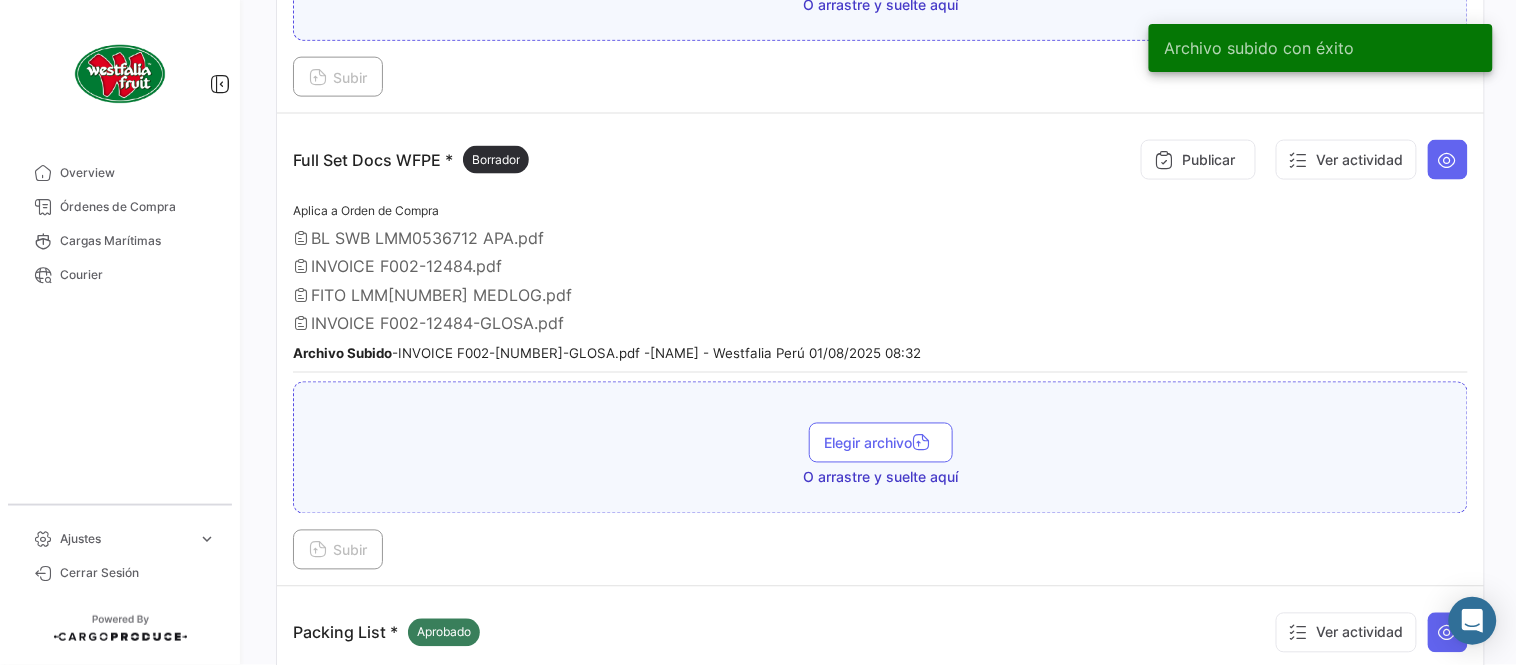 type 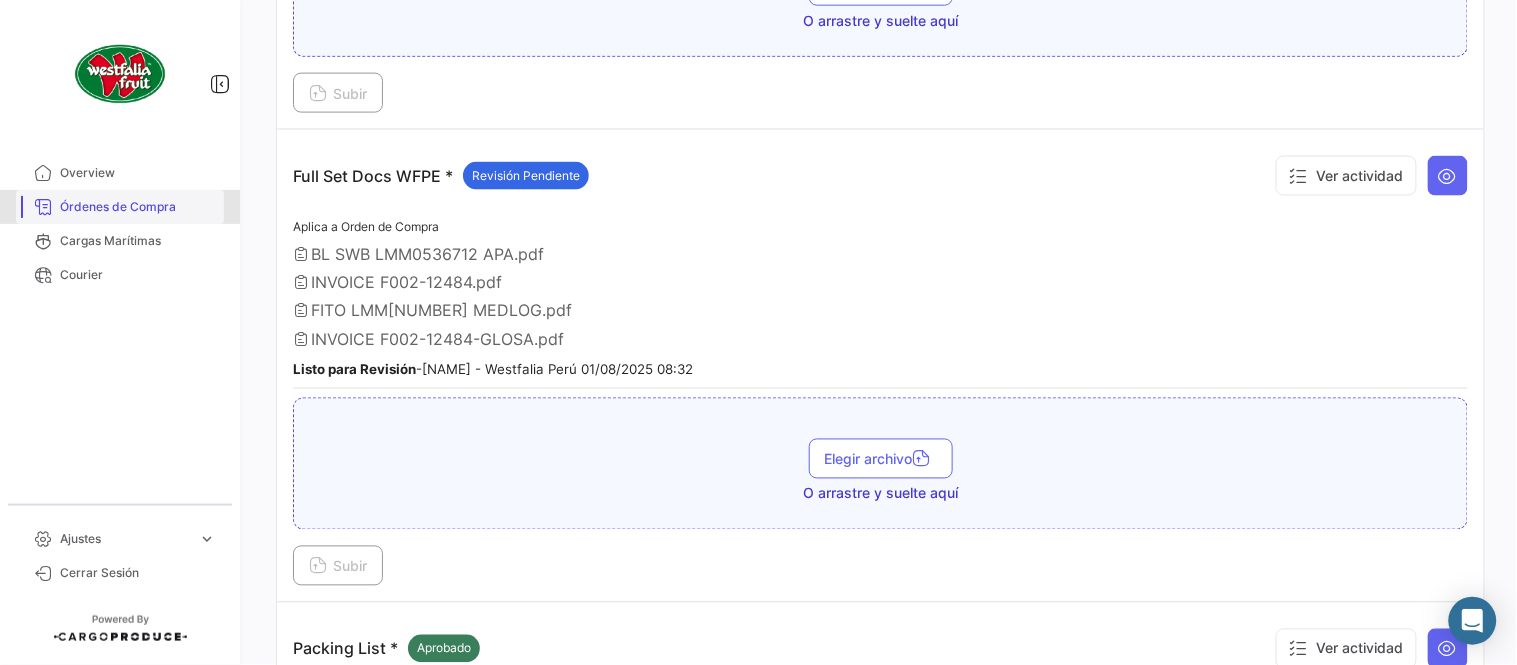 click on "Órdenes de Compra" at bounding box center [138, 207] 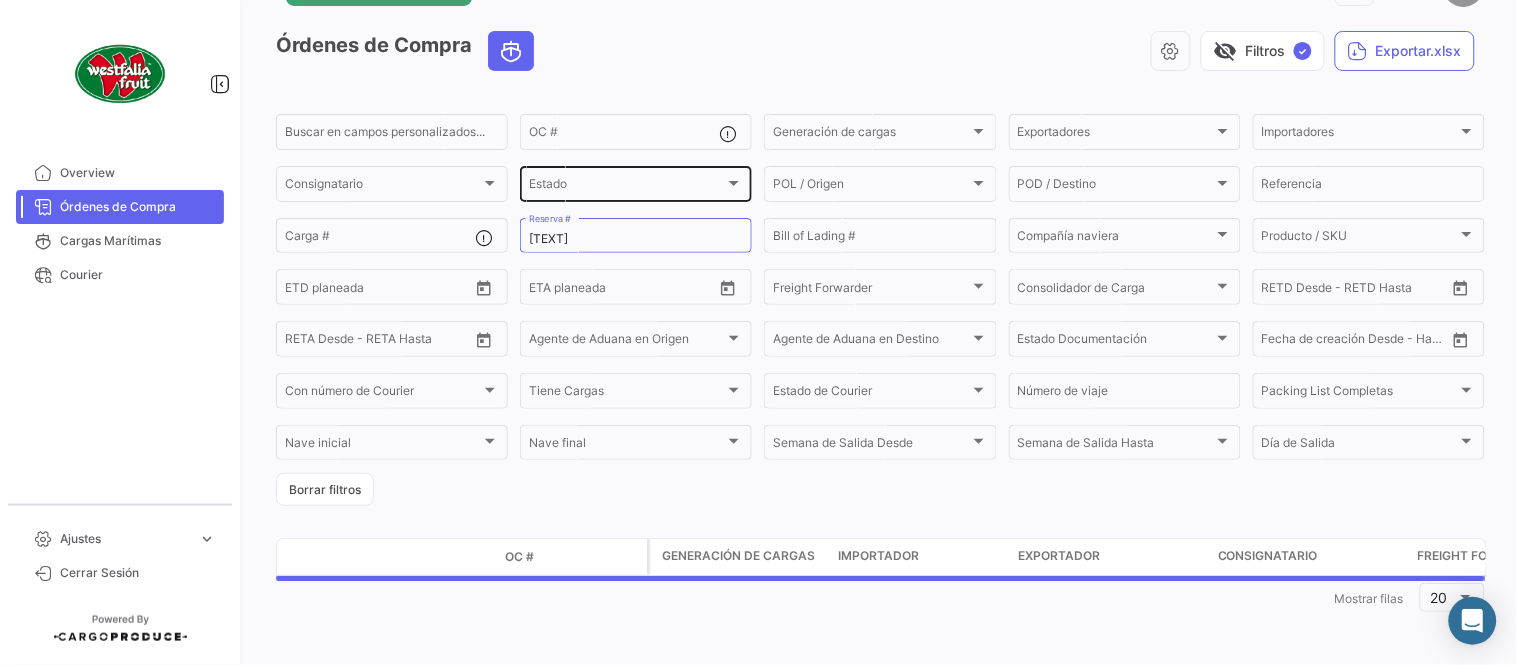 scroll, scrollTop: 0, scrollLeft: 0, axis: both 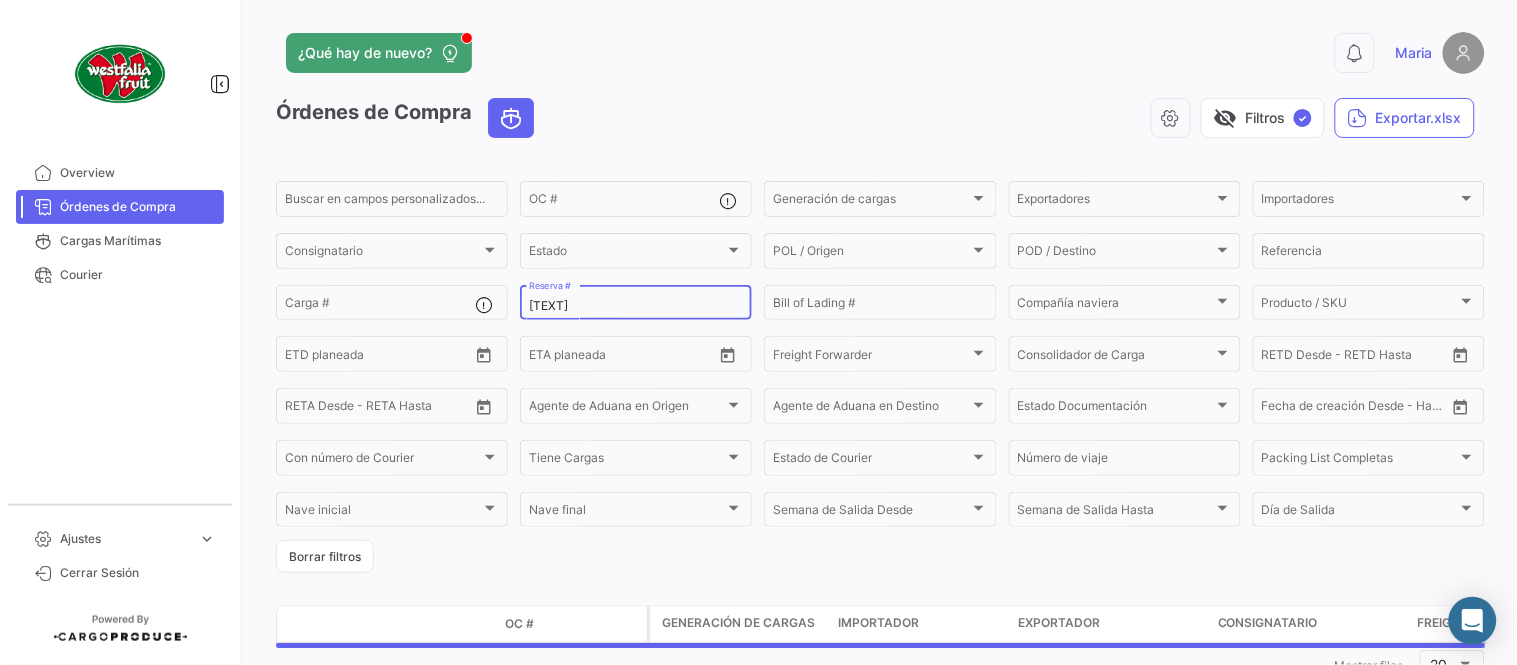 click on "[TEXT]" at bounding box center [636, 306] 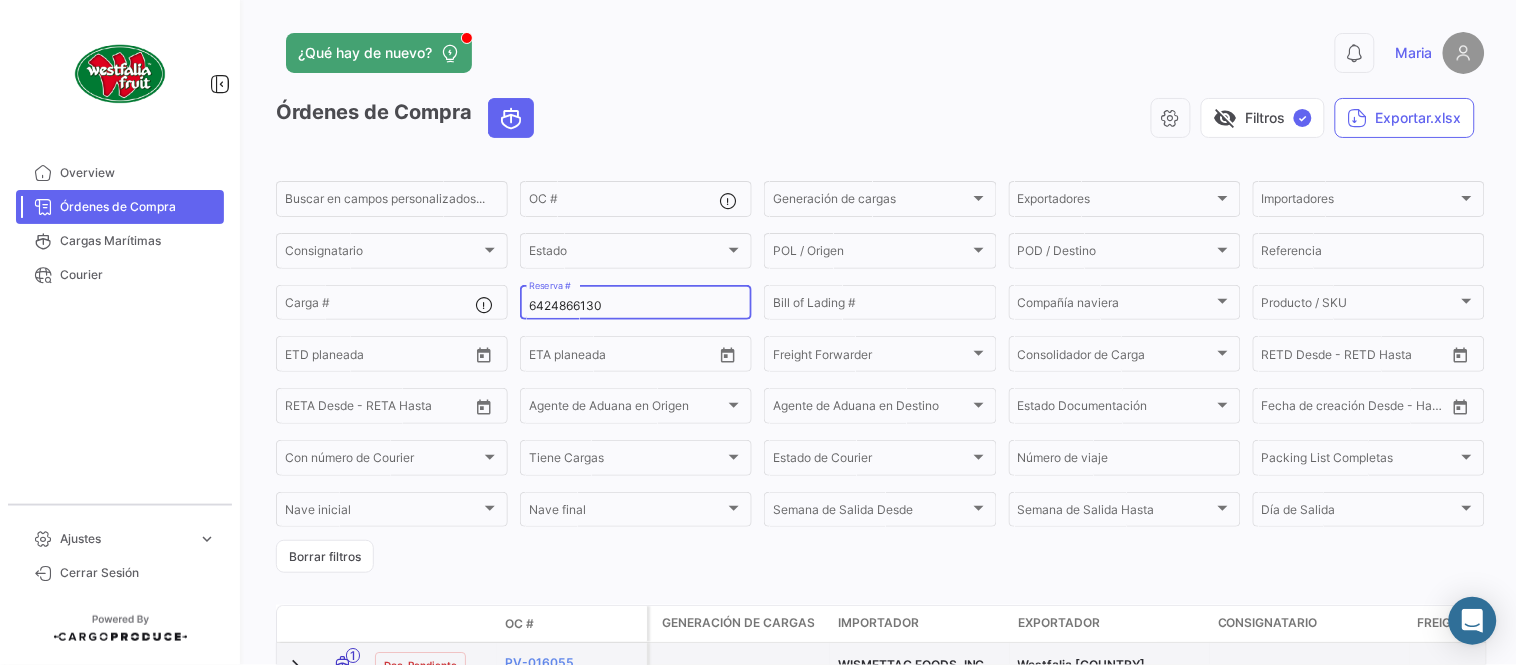 type on "6424866130" 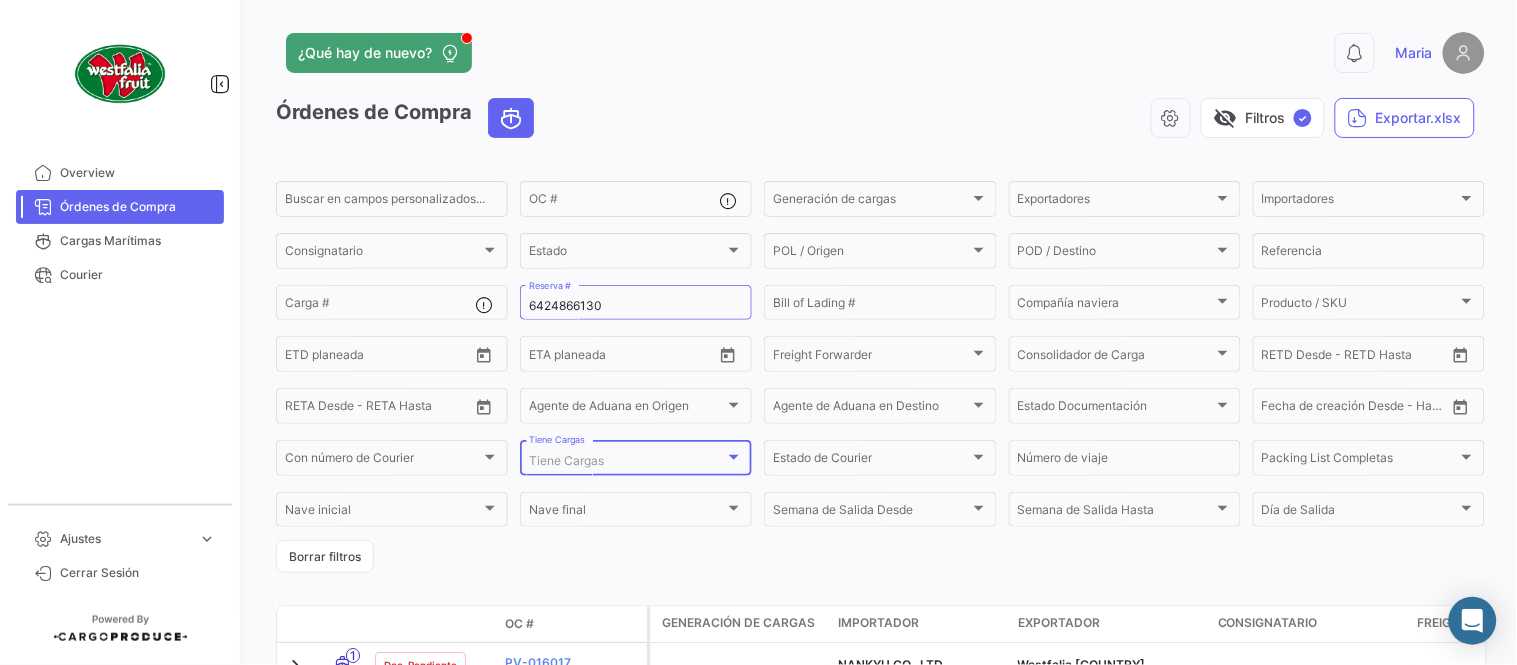 click on "Tiene Cargas" at bounding box center (566, 460) 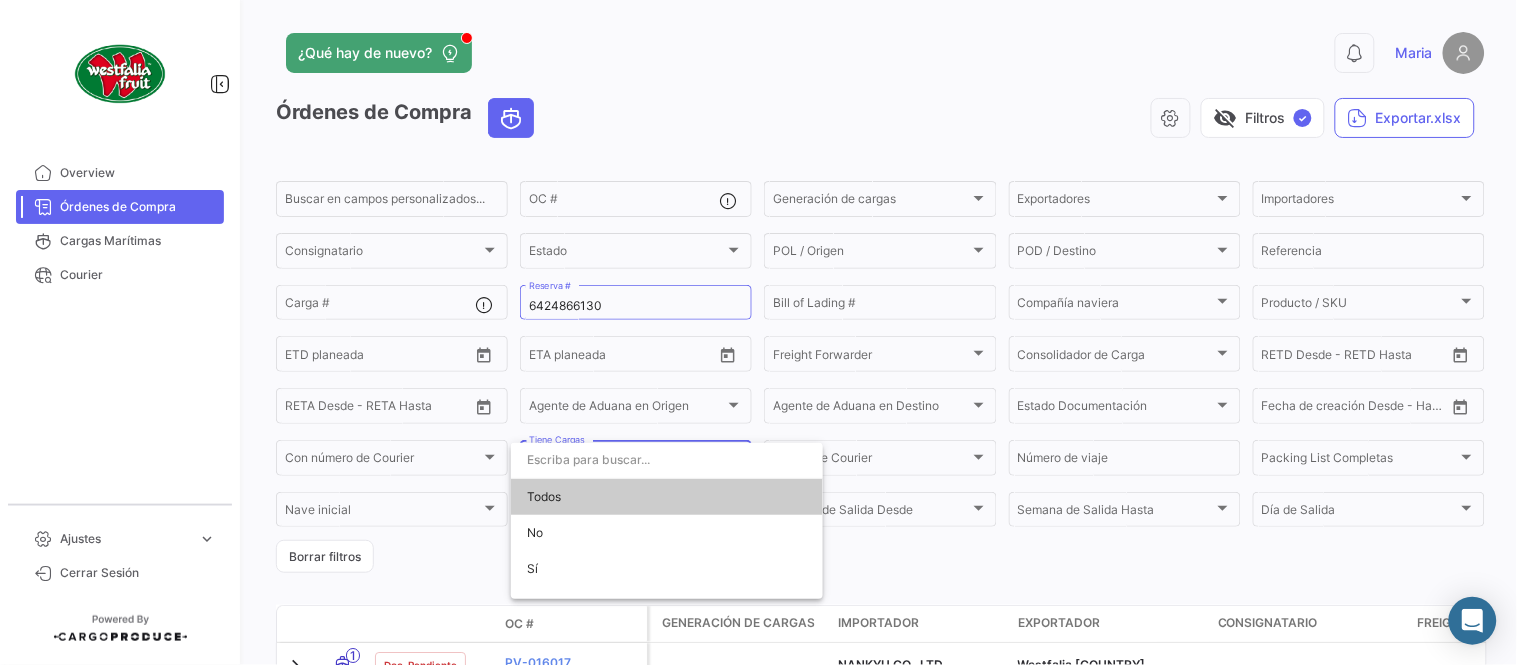 click at bounding box center [758, 332] 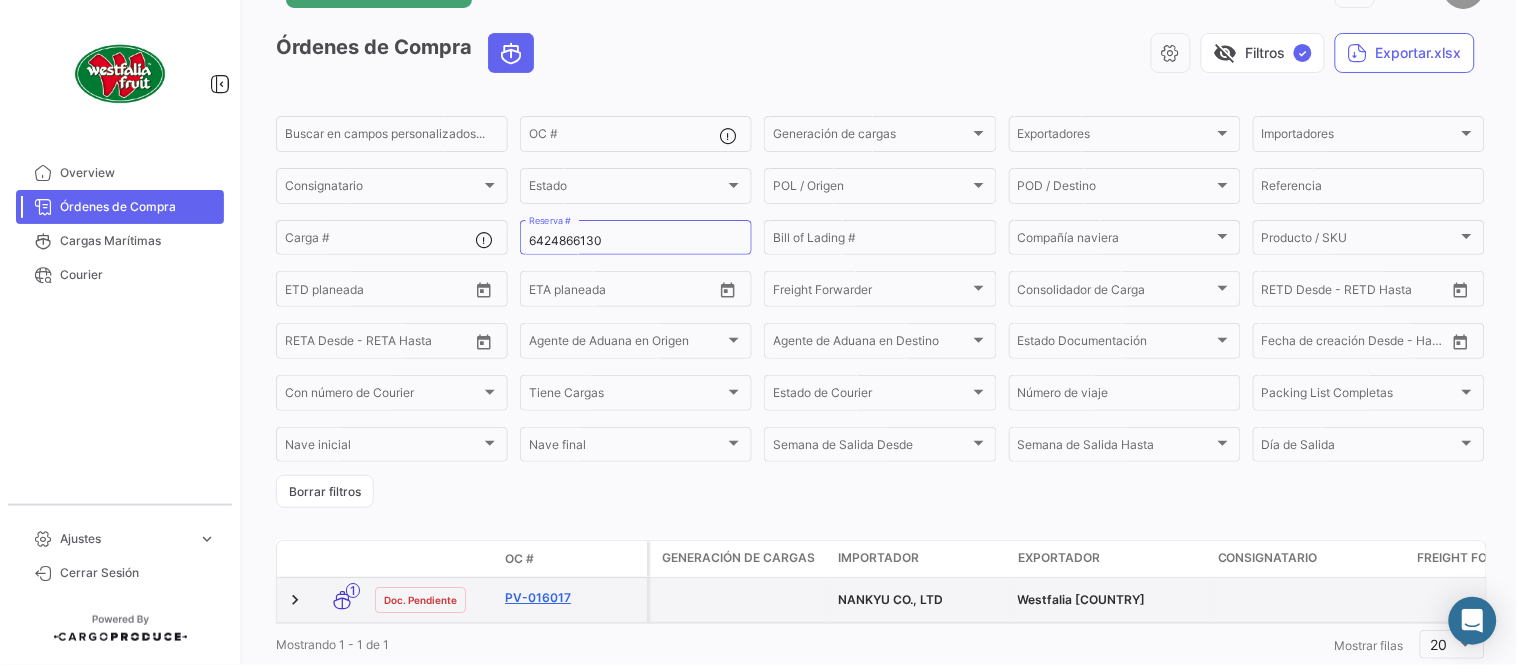 scroll, scrollTop: 128, scrollLeft: 0, axis: vertical 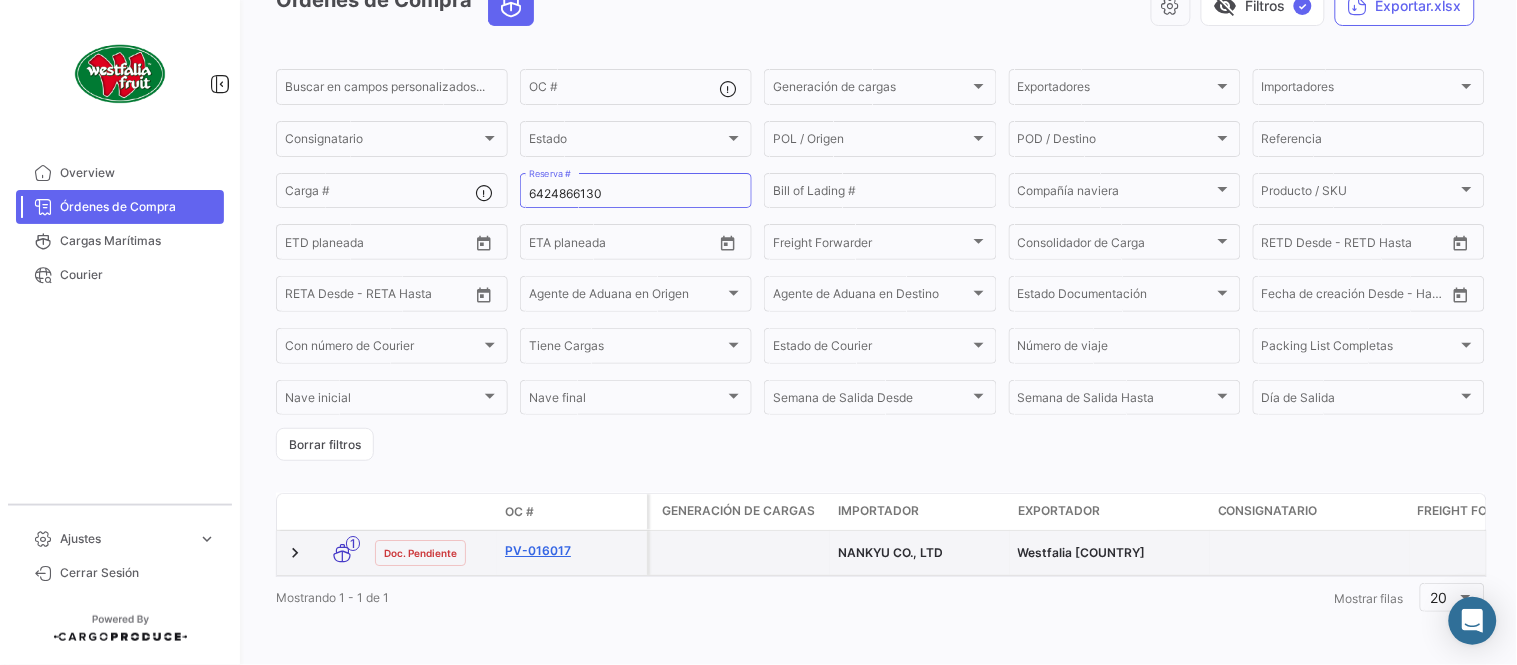 click on "PV-016017" 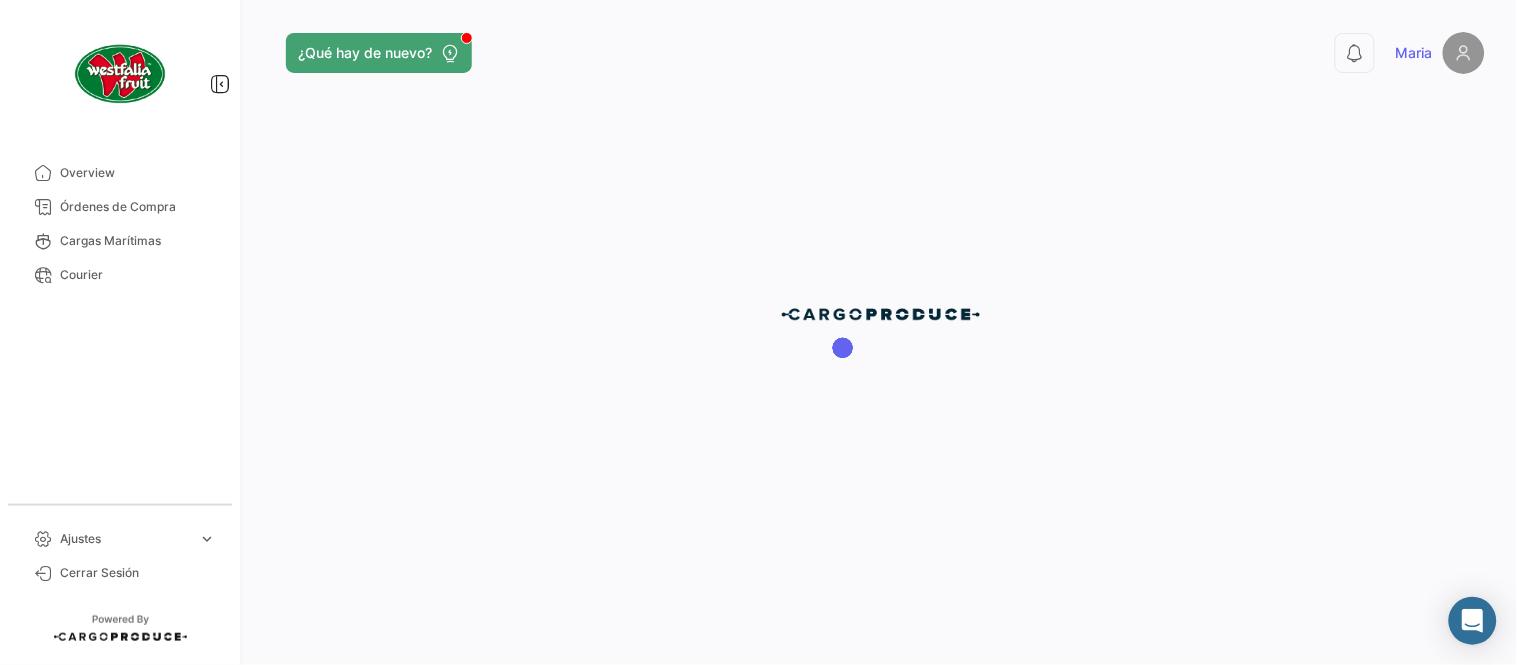 scroll, scrollTop: 0, scrollLeft: 0, axis: both 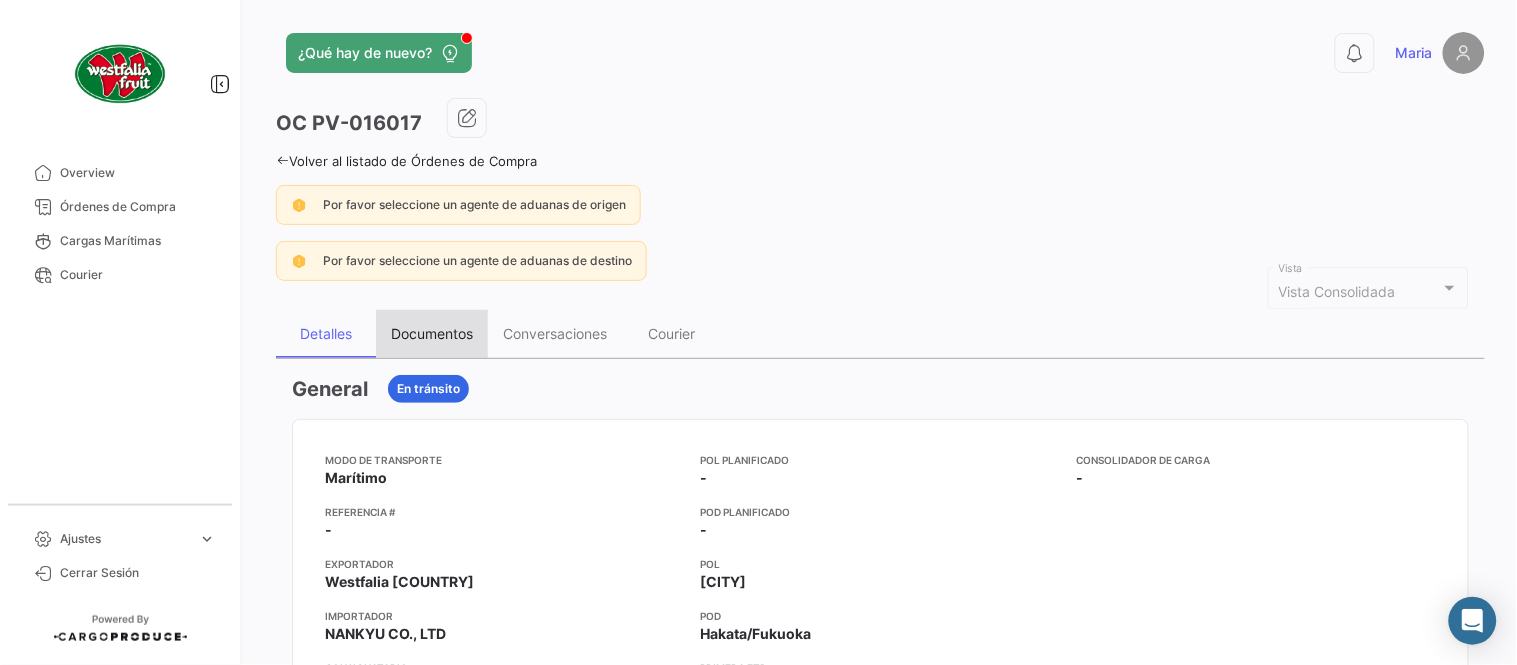 click on "Documentos" at bounding box center [432, 334] 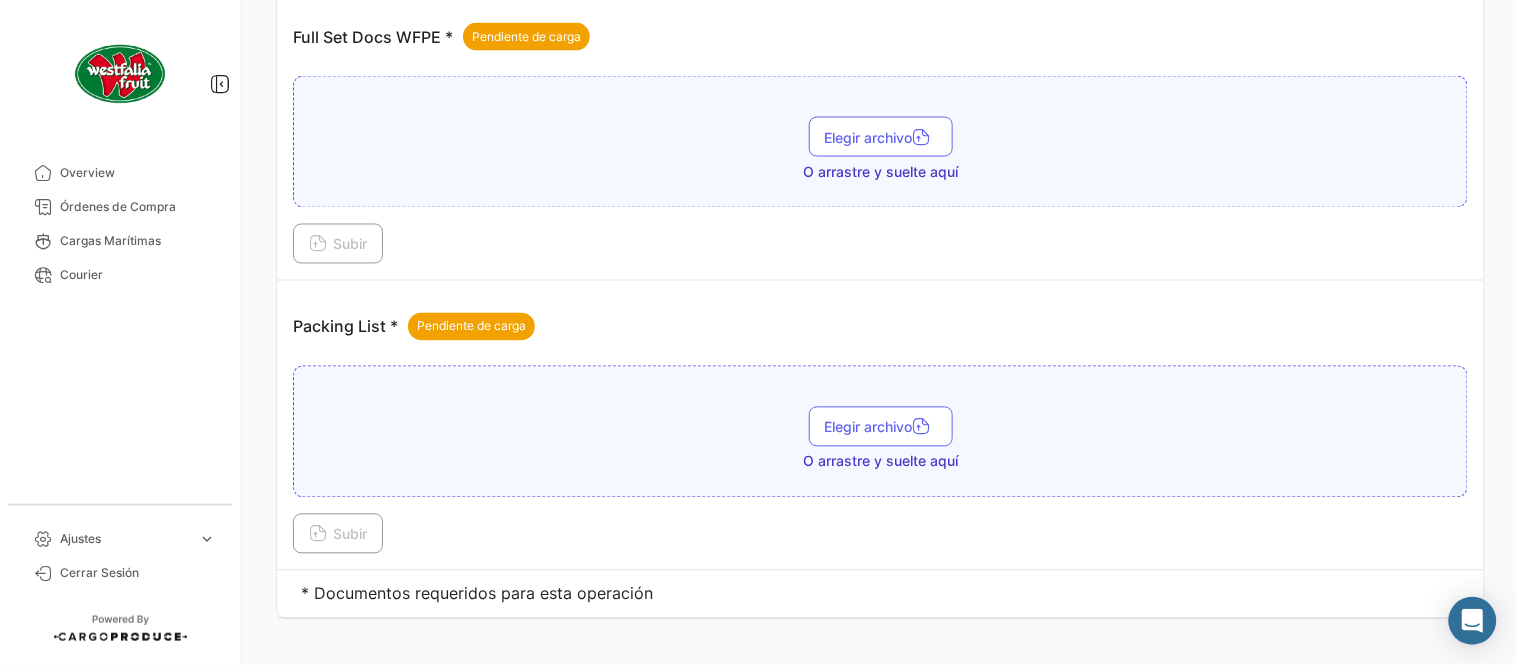 scroll, scrollTop: 806, scrollLeft: 0, axis: vertical 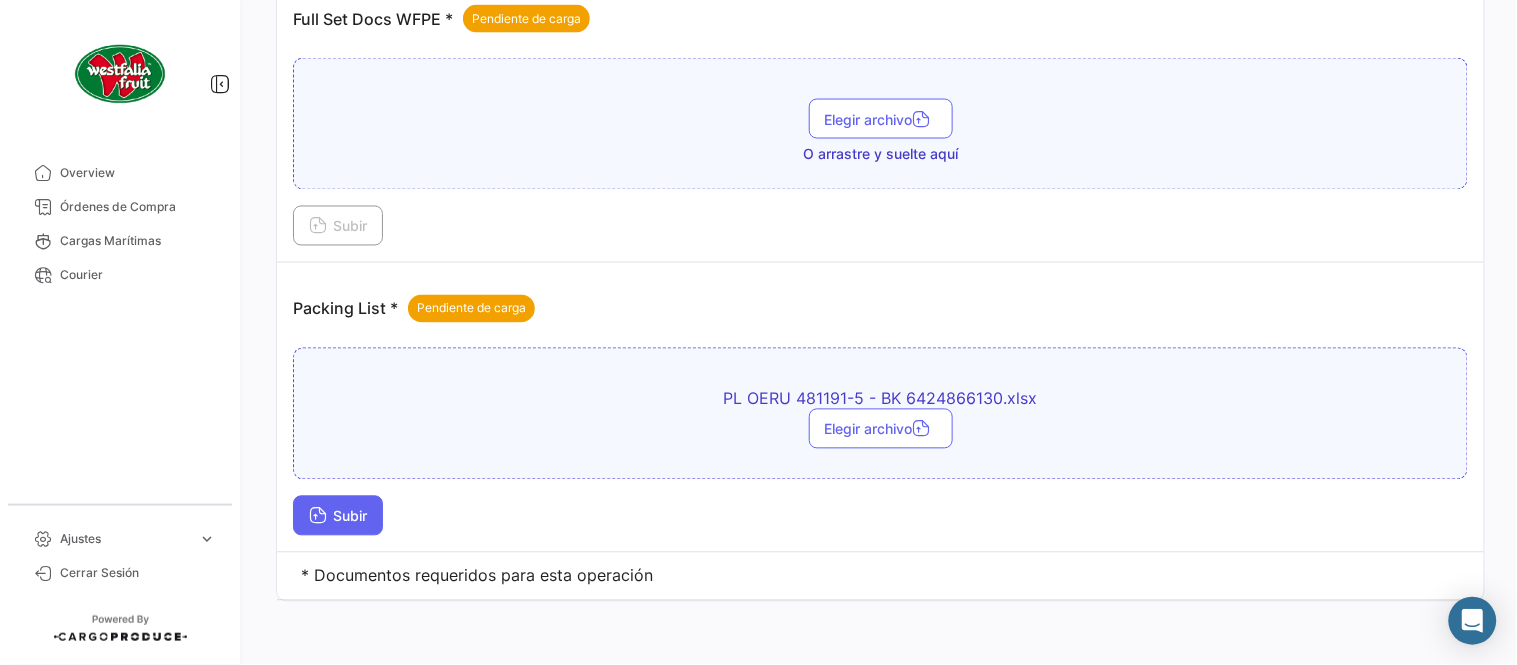 click on "Subir" at bounding box center [338, 516] 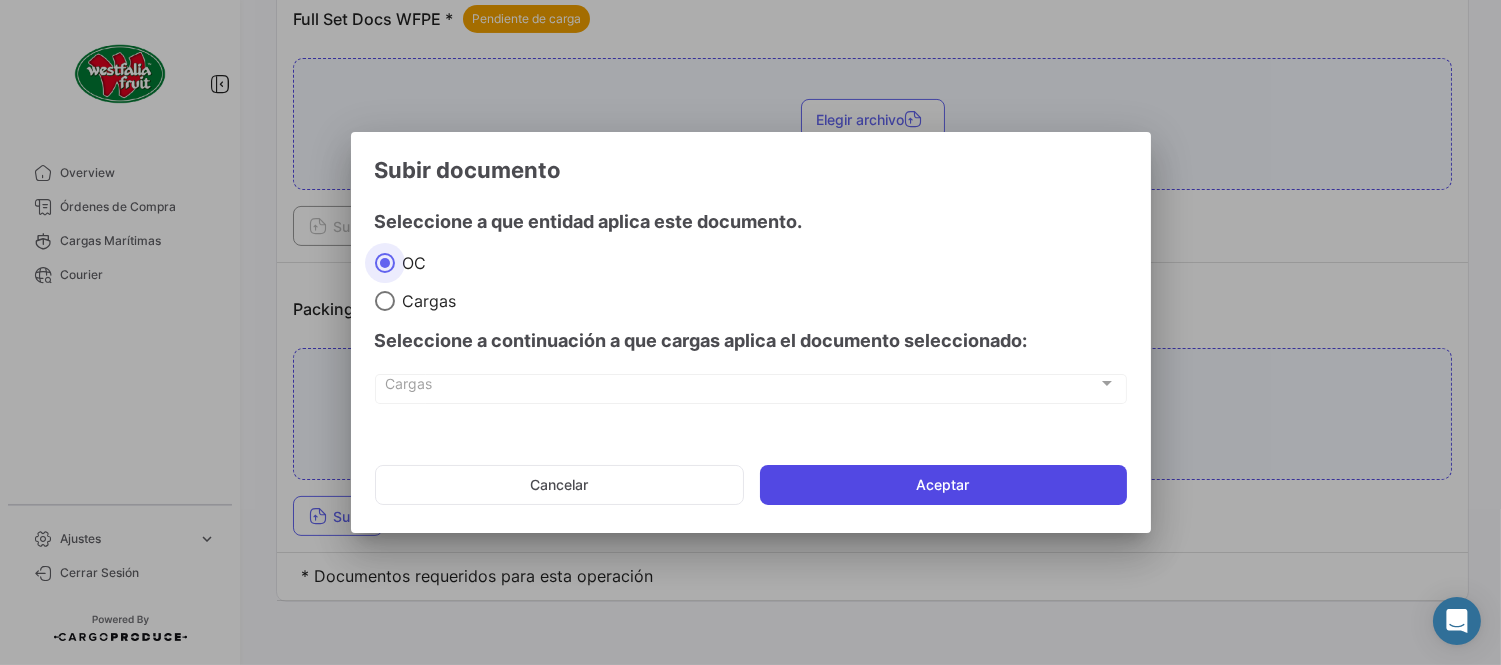 click on "Aceptar" 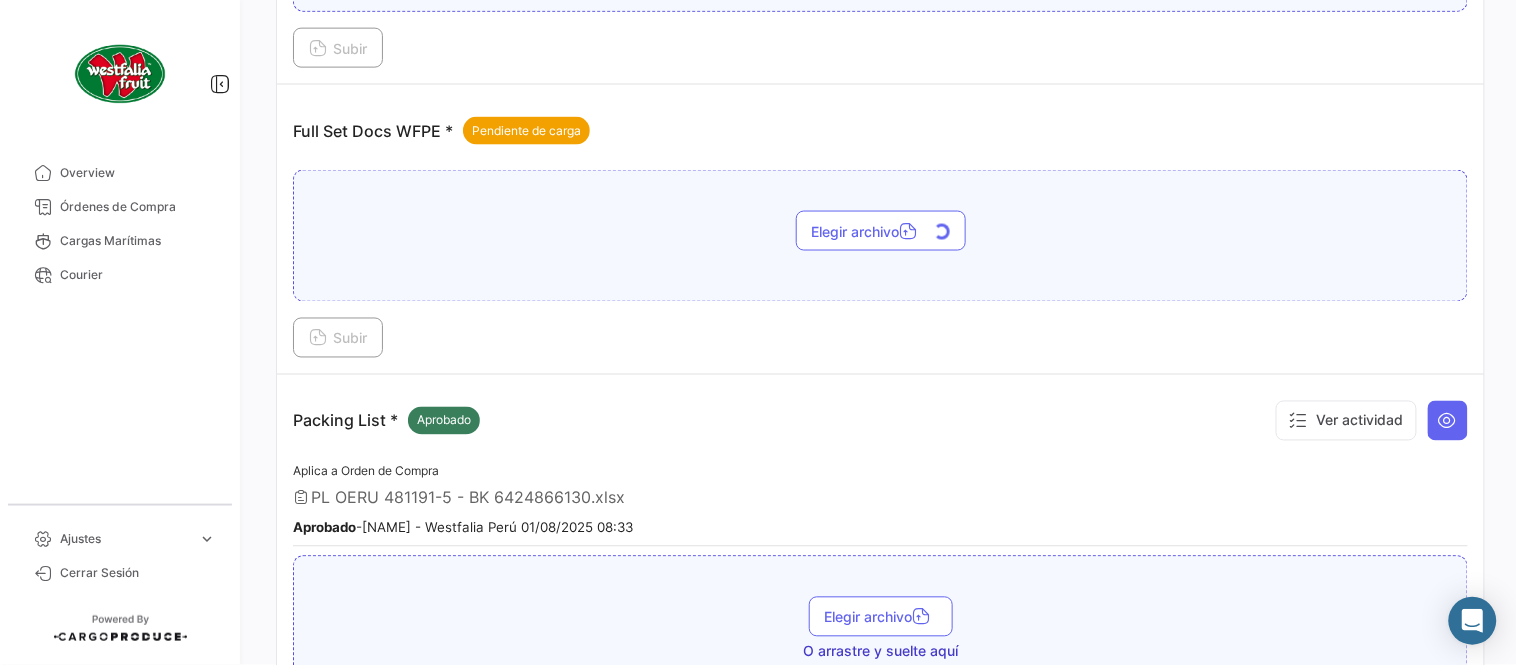 scroll, scrollTop: 695, scrollLeft: 0, axis: vertical 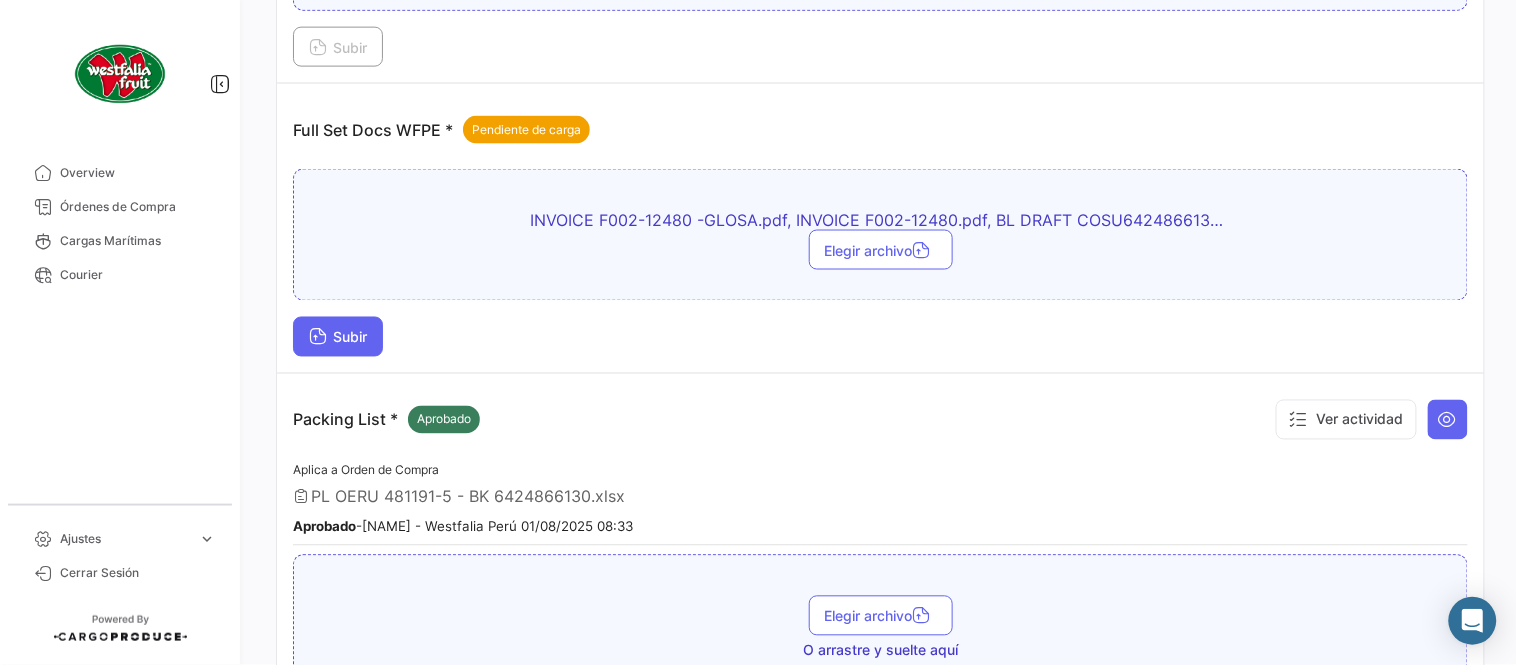 click on "Subir" at bounding box center [338, 337] 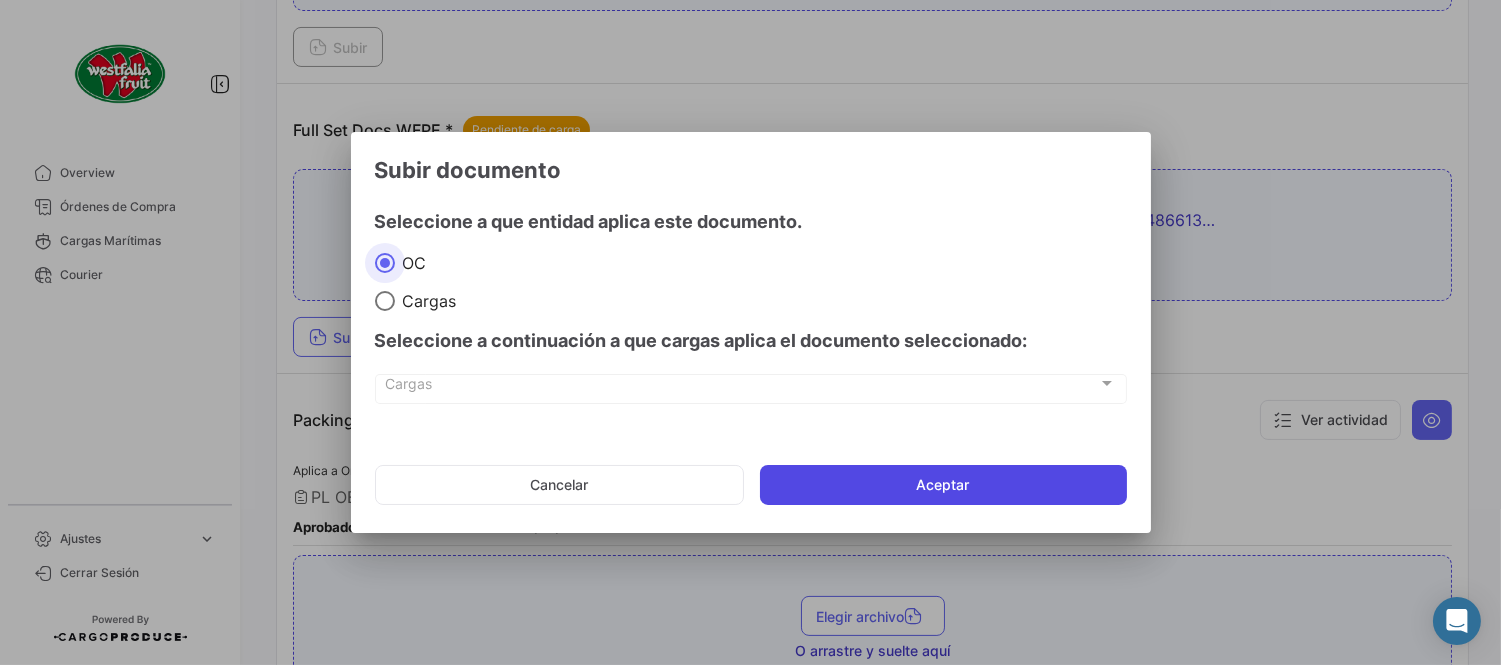click on "Aceptar" 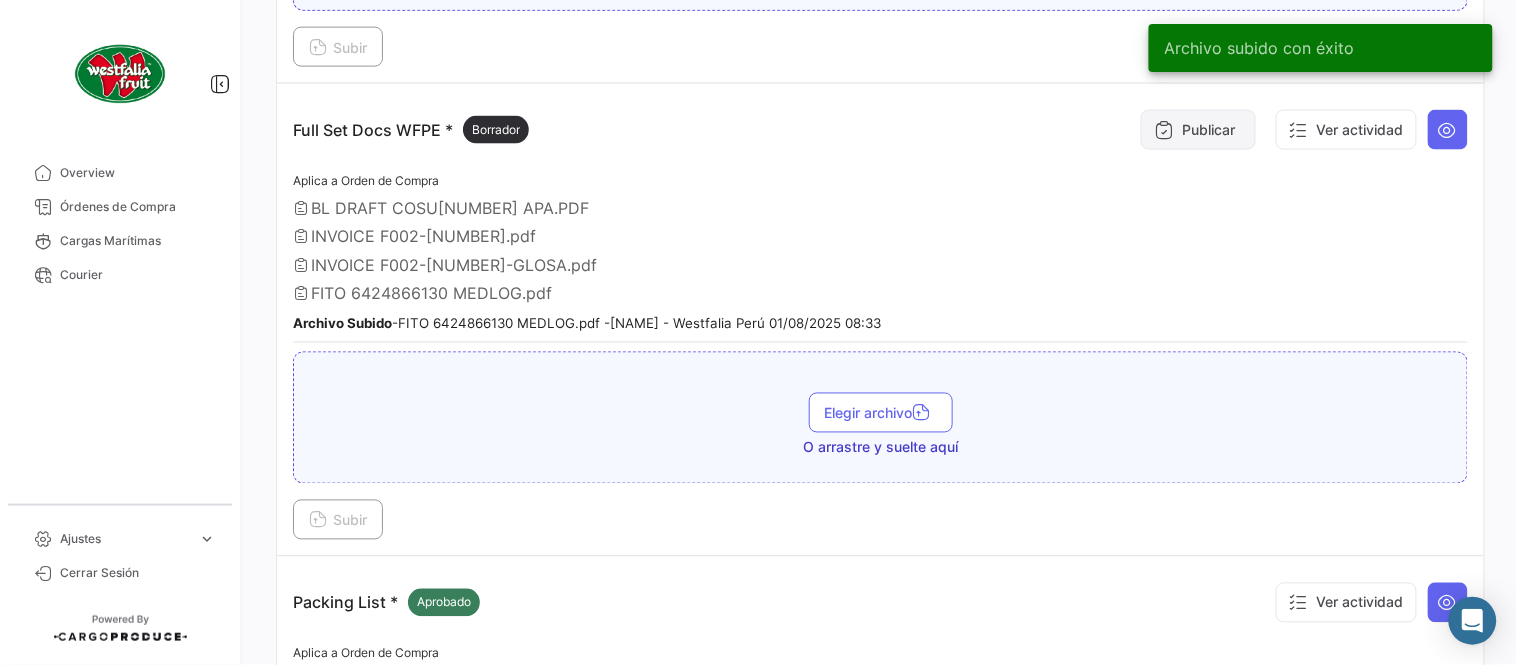 click on "Publicar" at bounding box center [1198, 130] 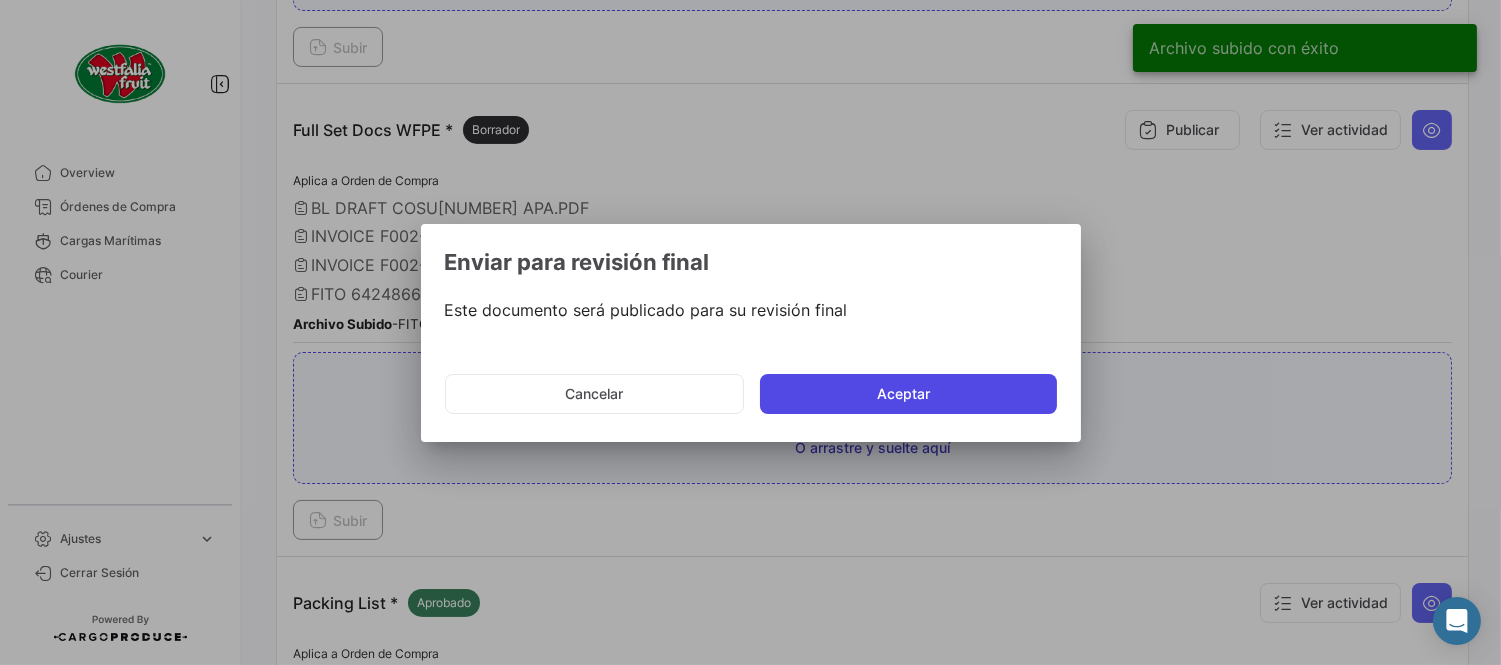 click on "Aceptar" 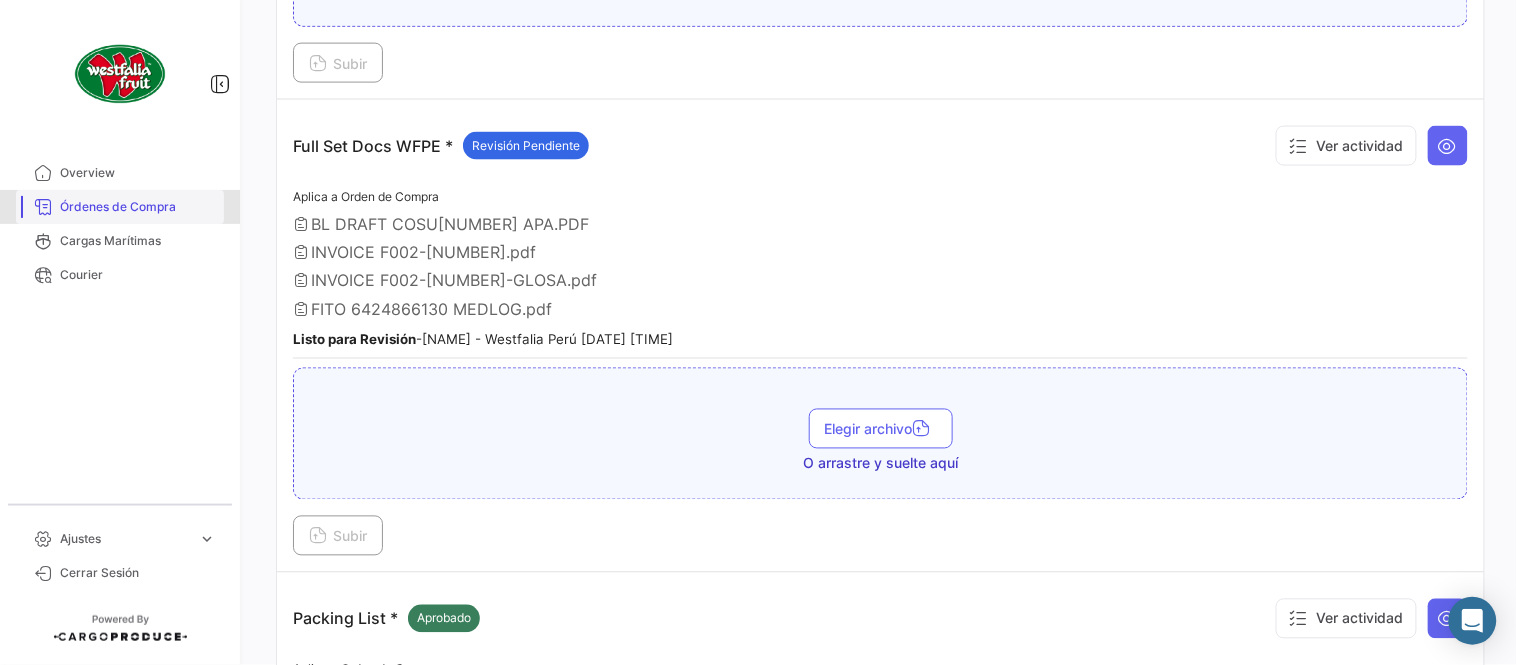 click on "Órdenes de Compra" at bounding box center (138, 207) 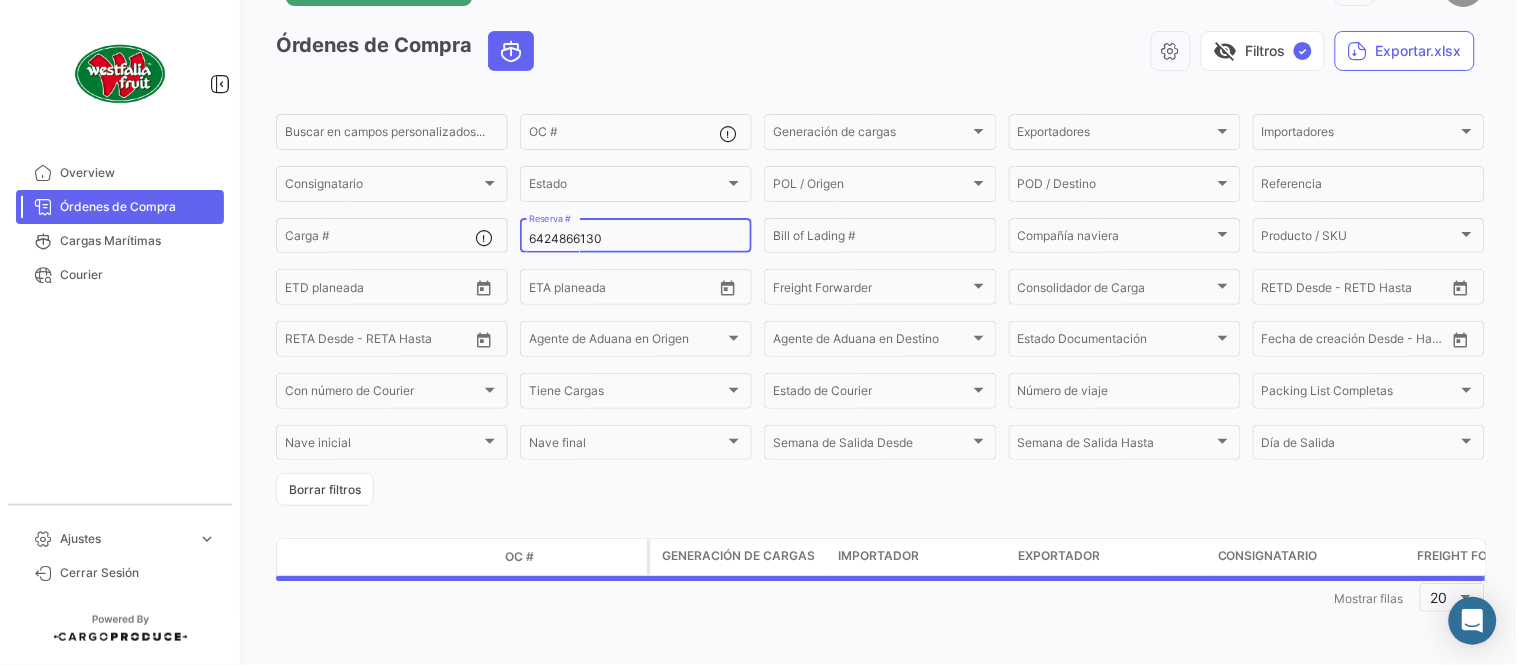 scroll, scrollTop: 0, scrollLeft: 0, axis: both 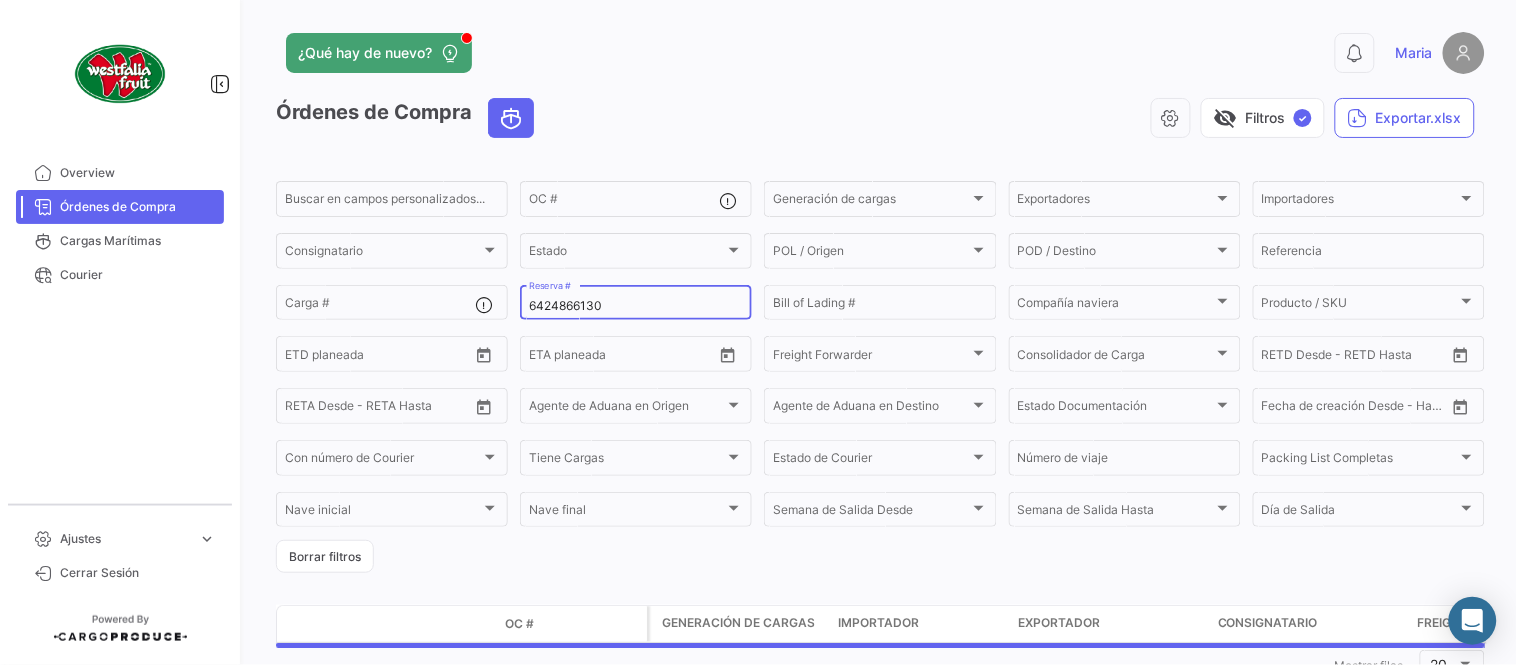 click on "6424866130" at bounding box center (636, 306) 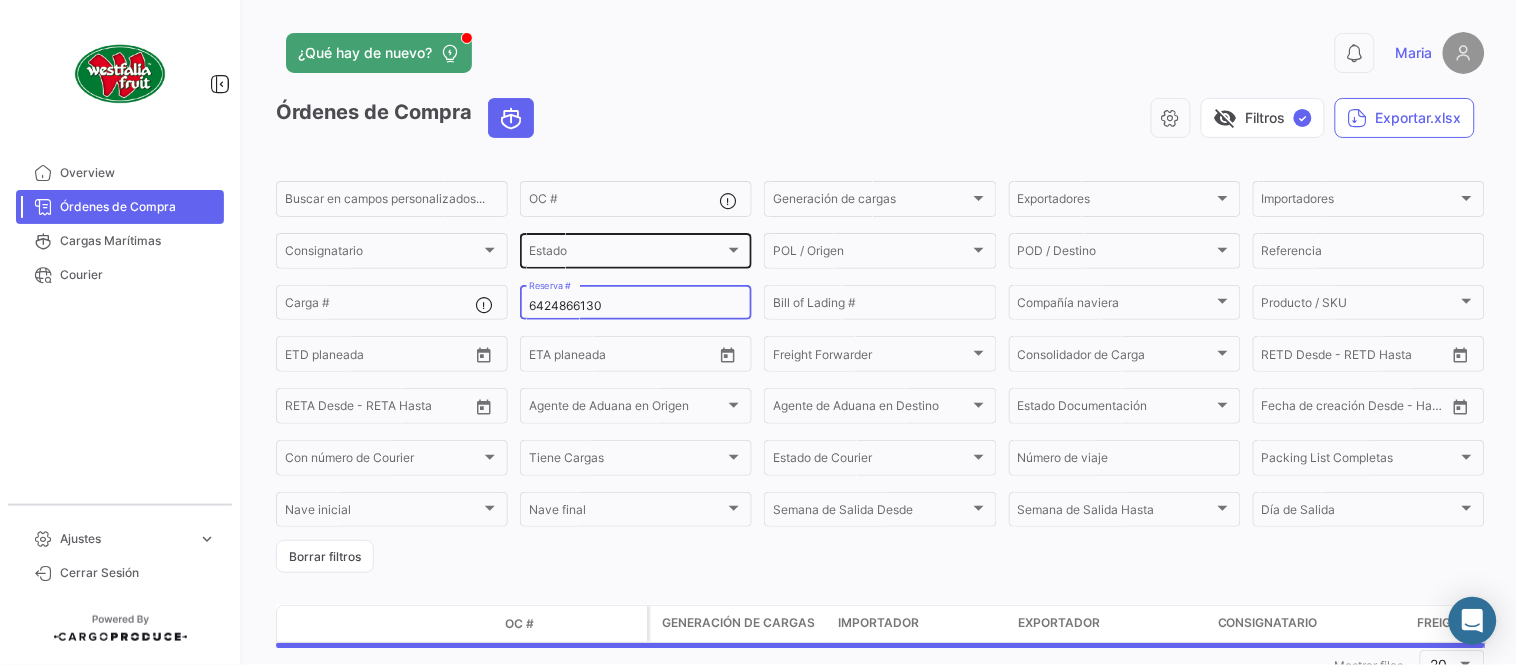 paste on "231013368" 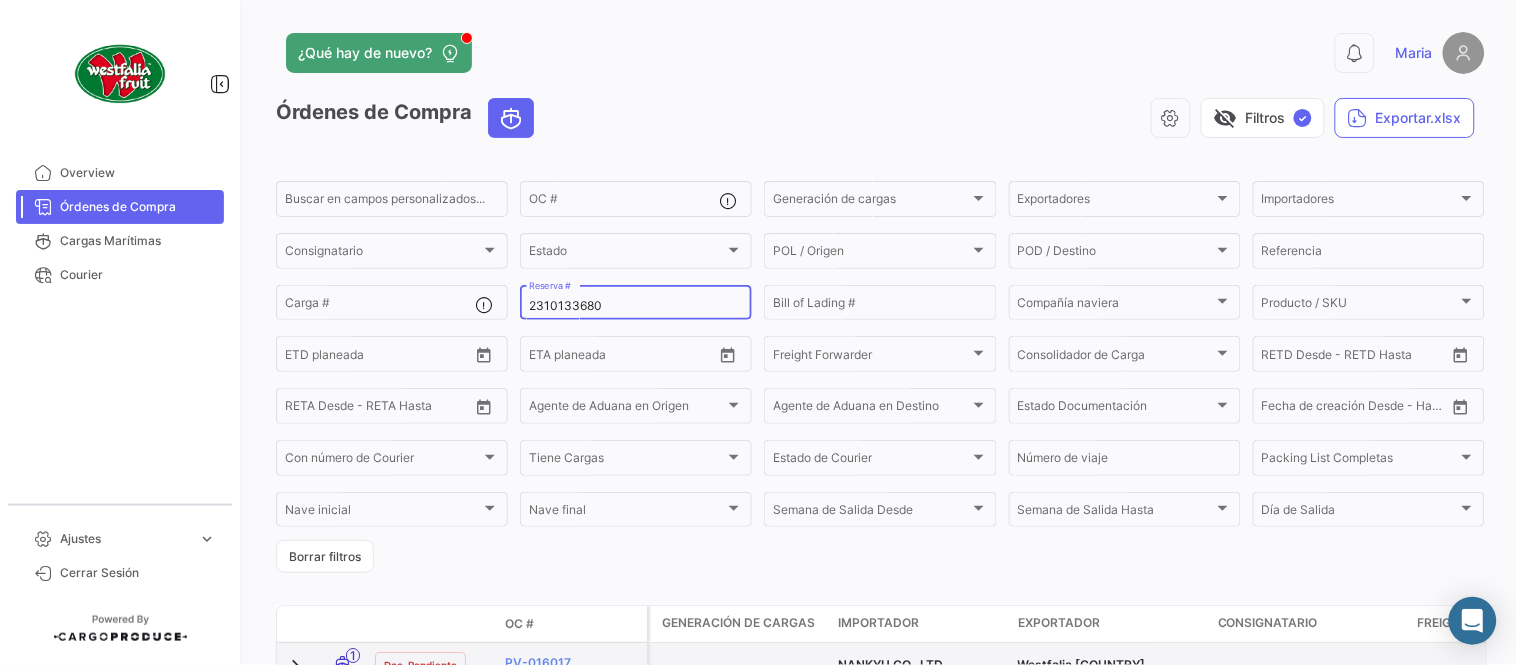 type on "2310133680" 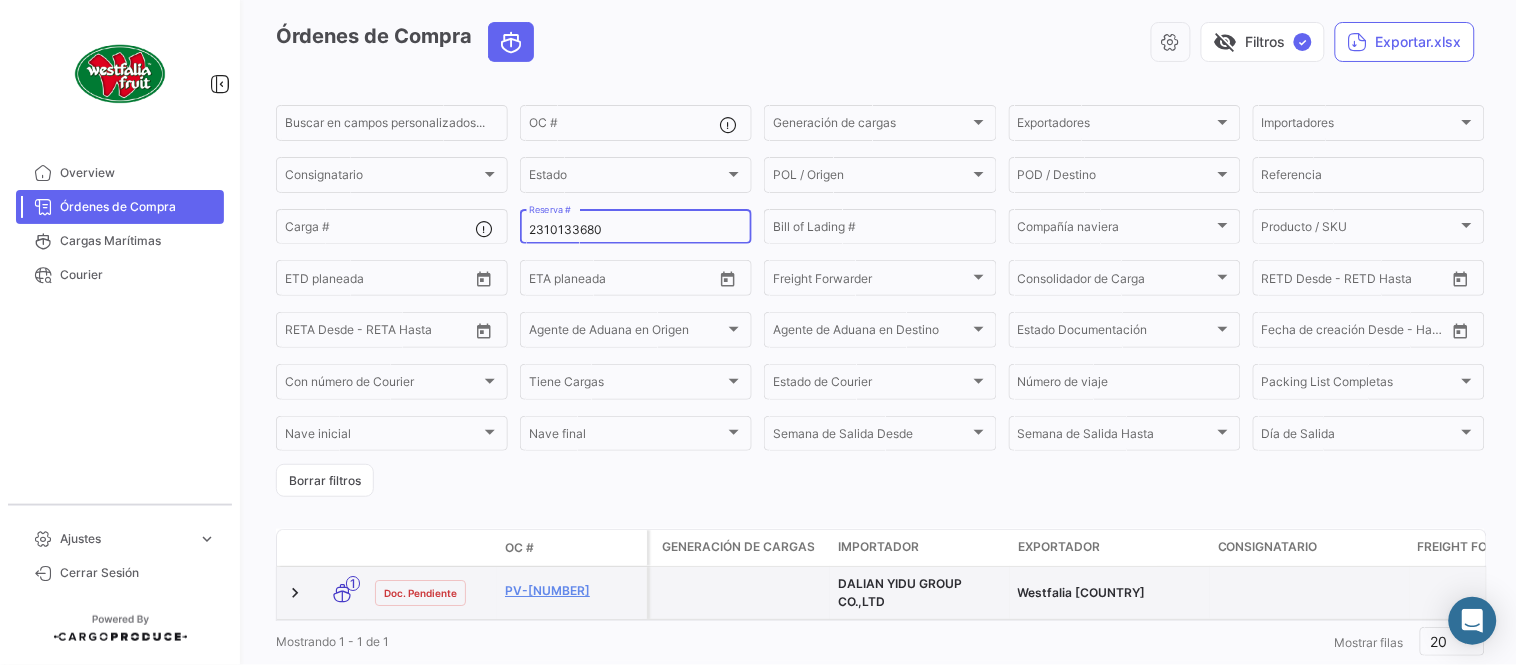scroll, scrollTop: 136, scrollLeft: 0, axis: vertical 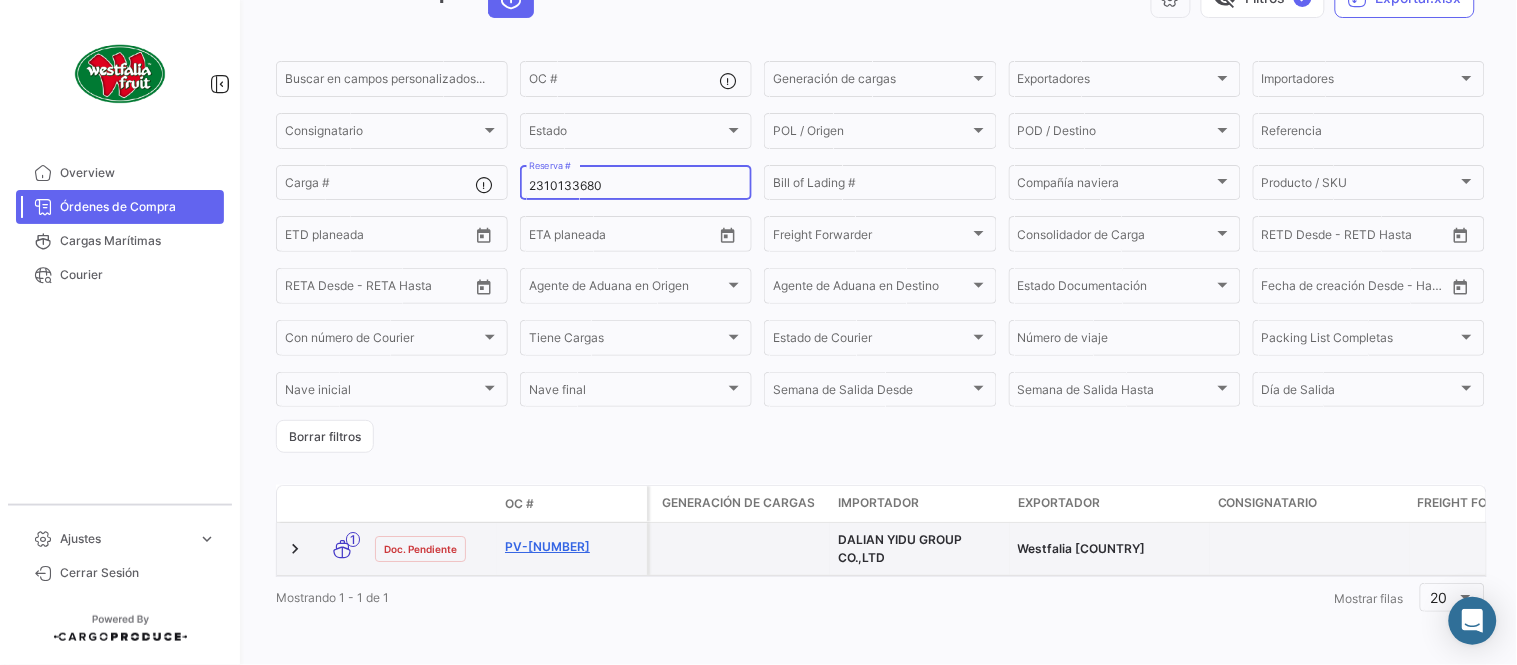 click on "PV-[NUMBER]" 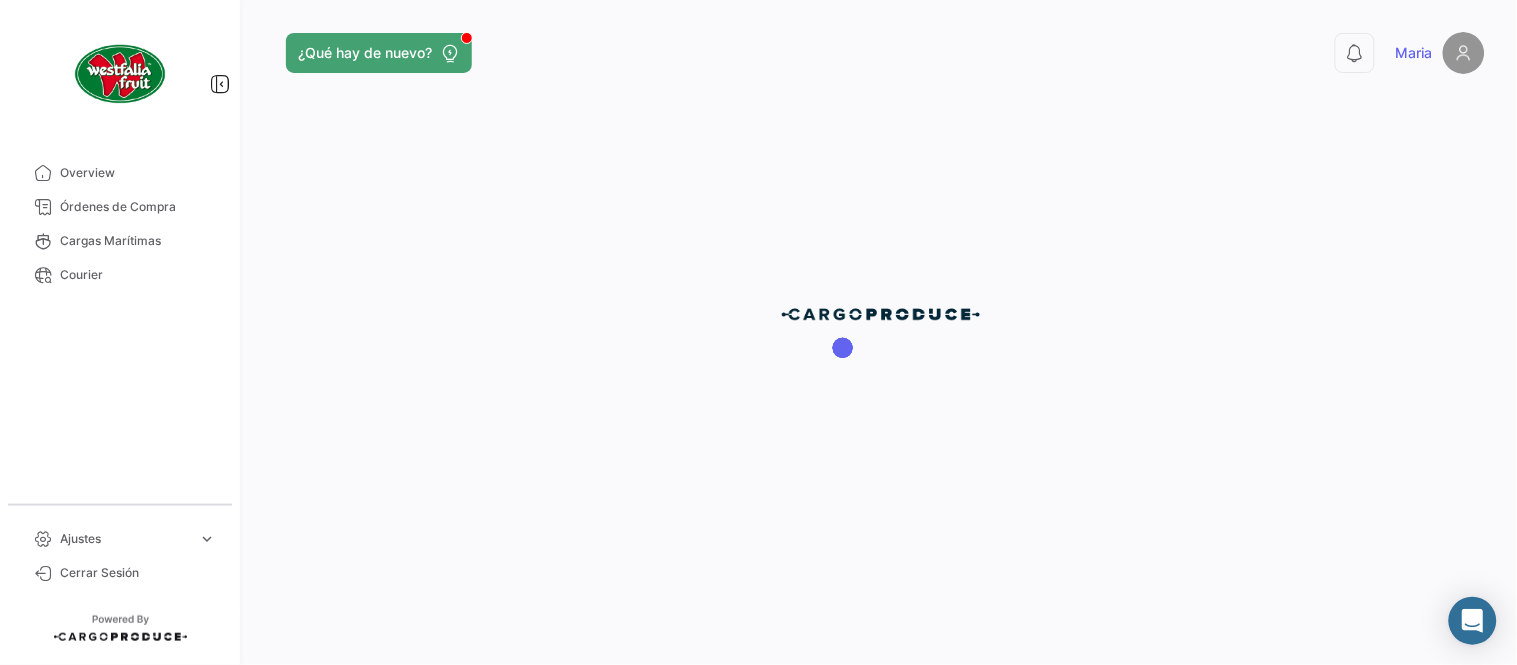 scroll, scrollTop: 0, scrollLeft: 0, axis: both 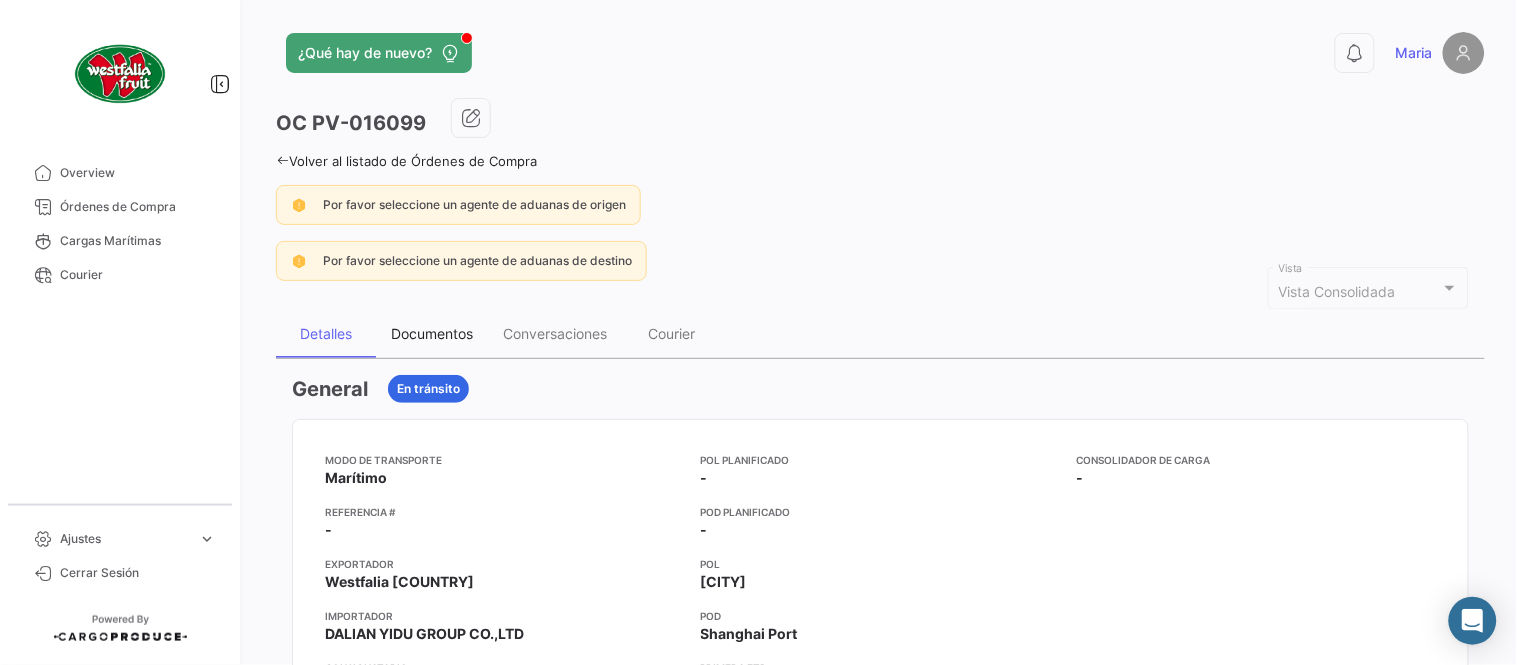 click on "Documentos" at bounding box center (432, 334) 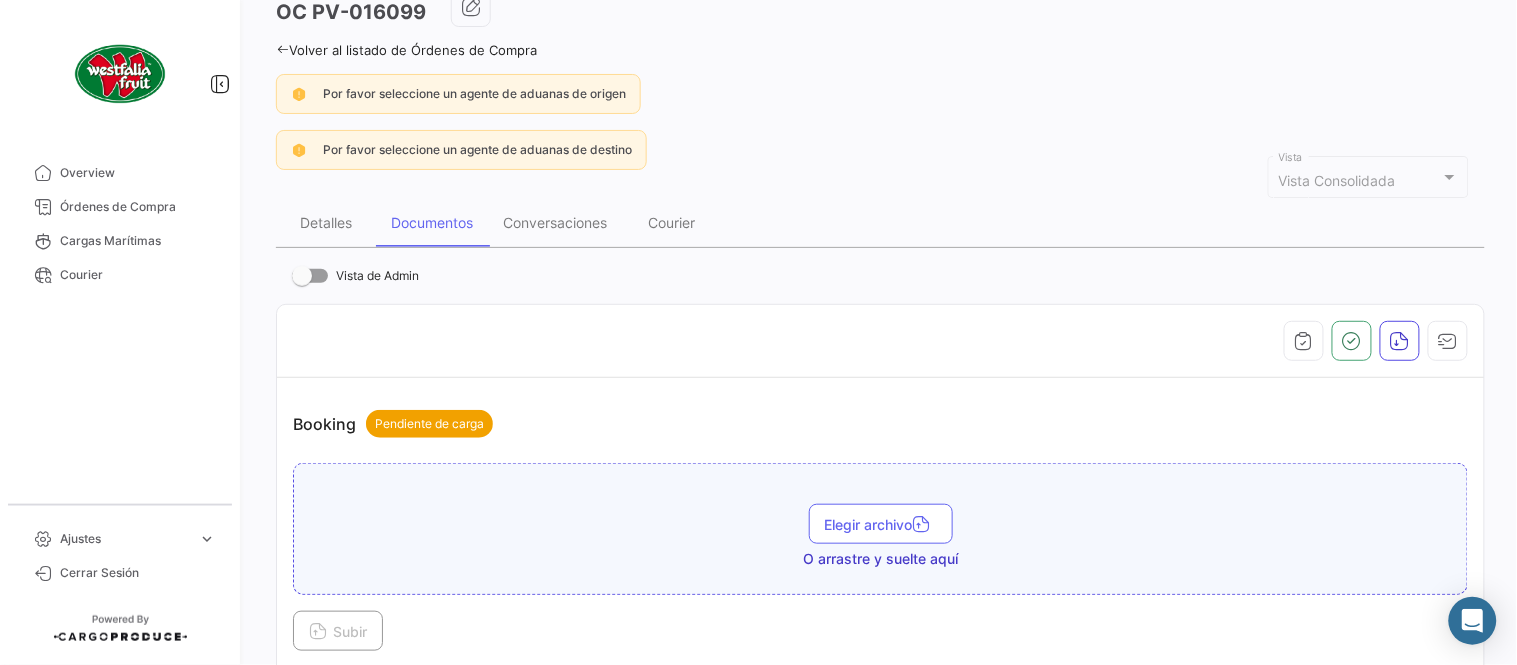 scroll, scrollTop: 555, scrollLeft: 0, axis: vertical 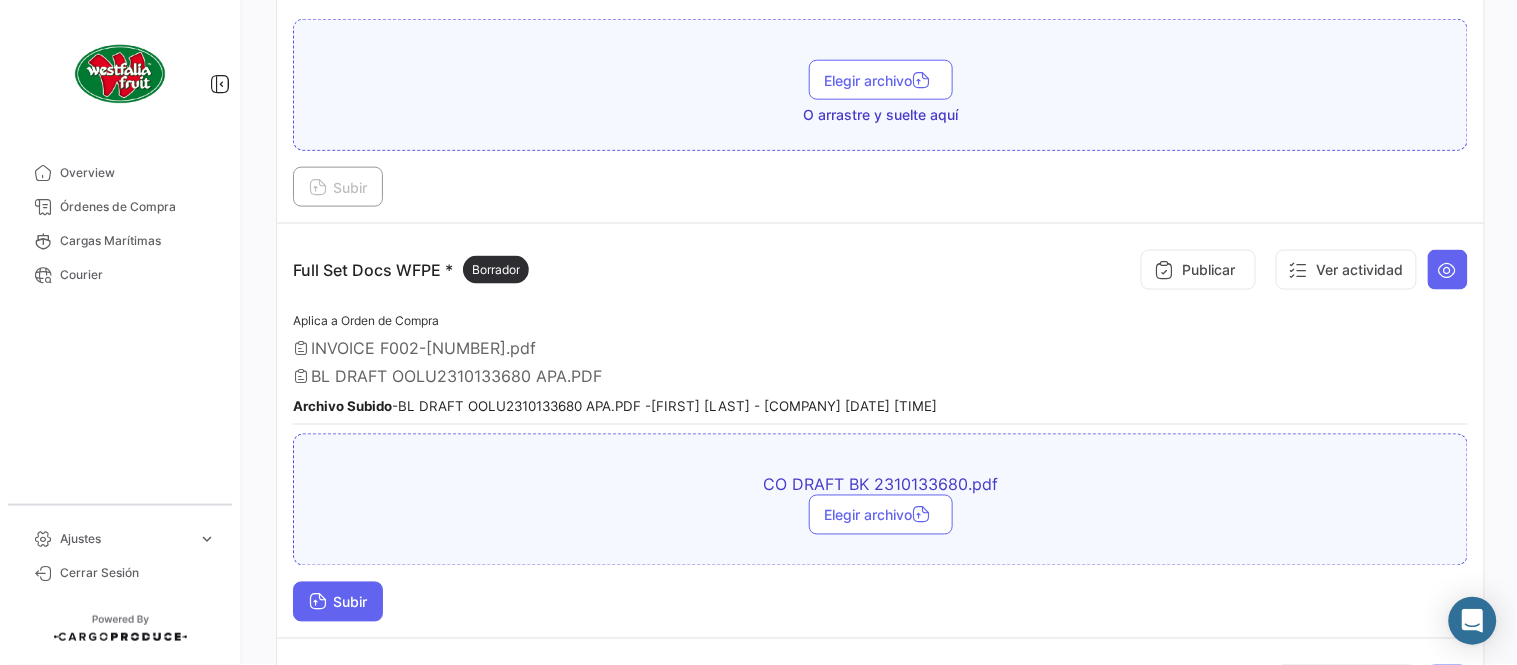 click on "Subir" at bounding box center (338, 602) 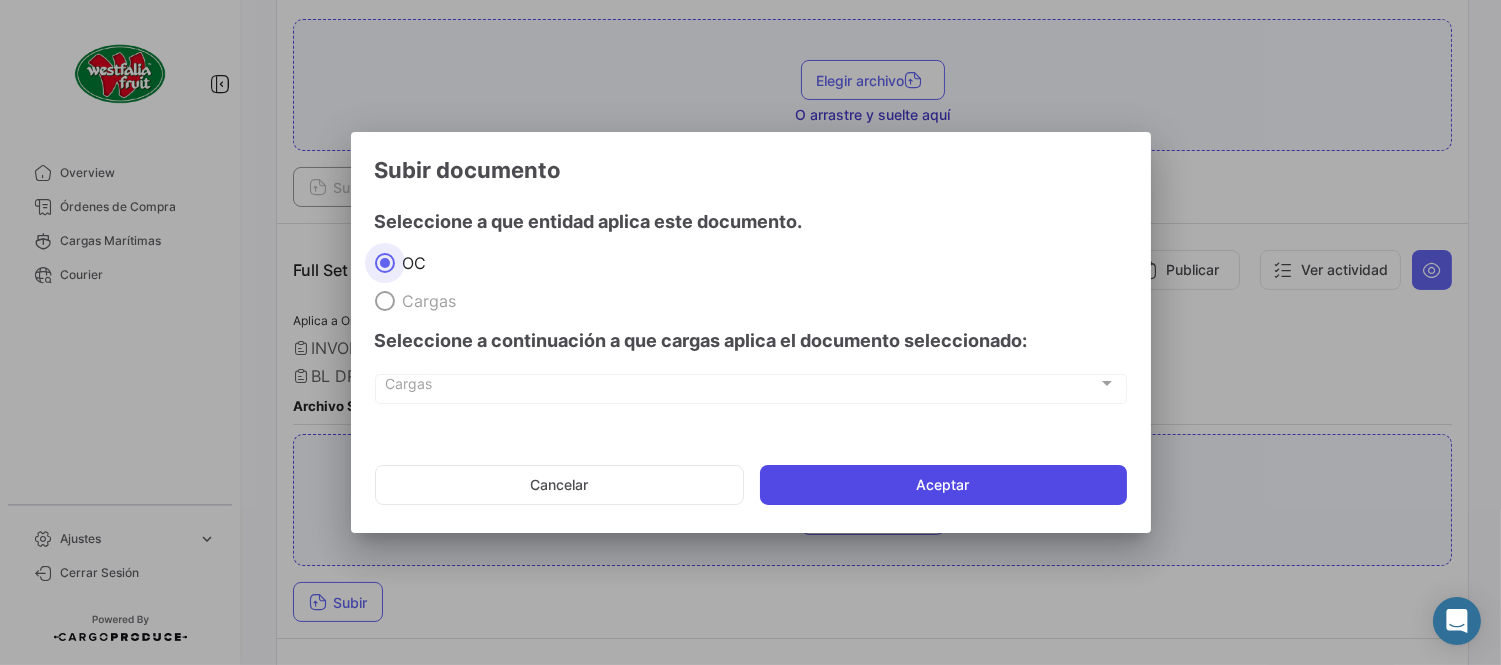 click on "Aceptar" 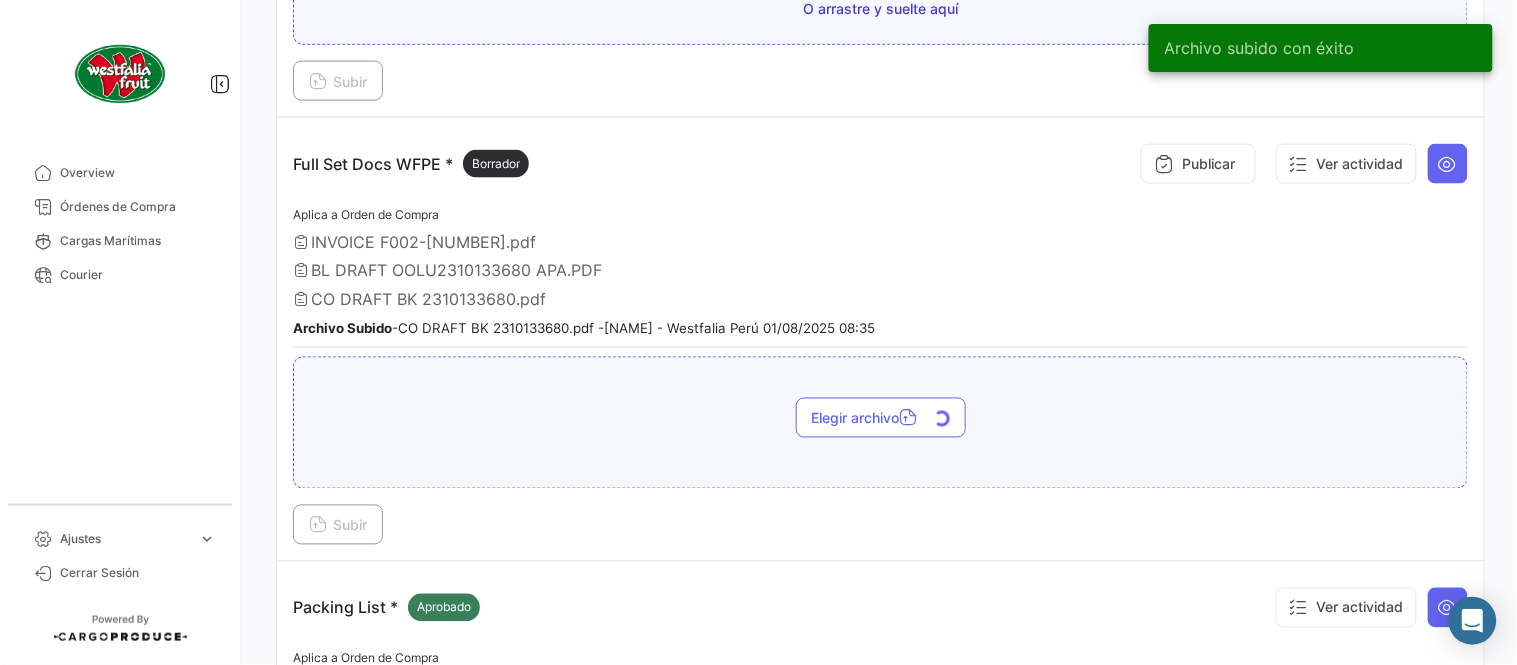 scroll, scrollTop: 666, scrollLeft: 0, axis: vertical 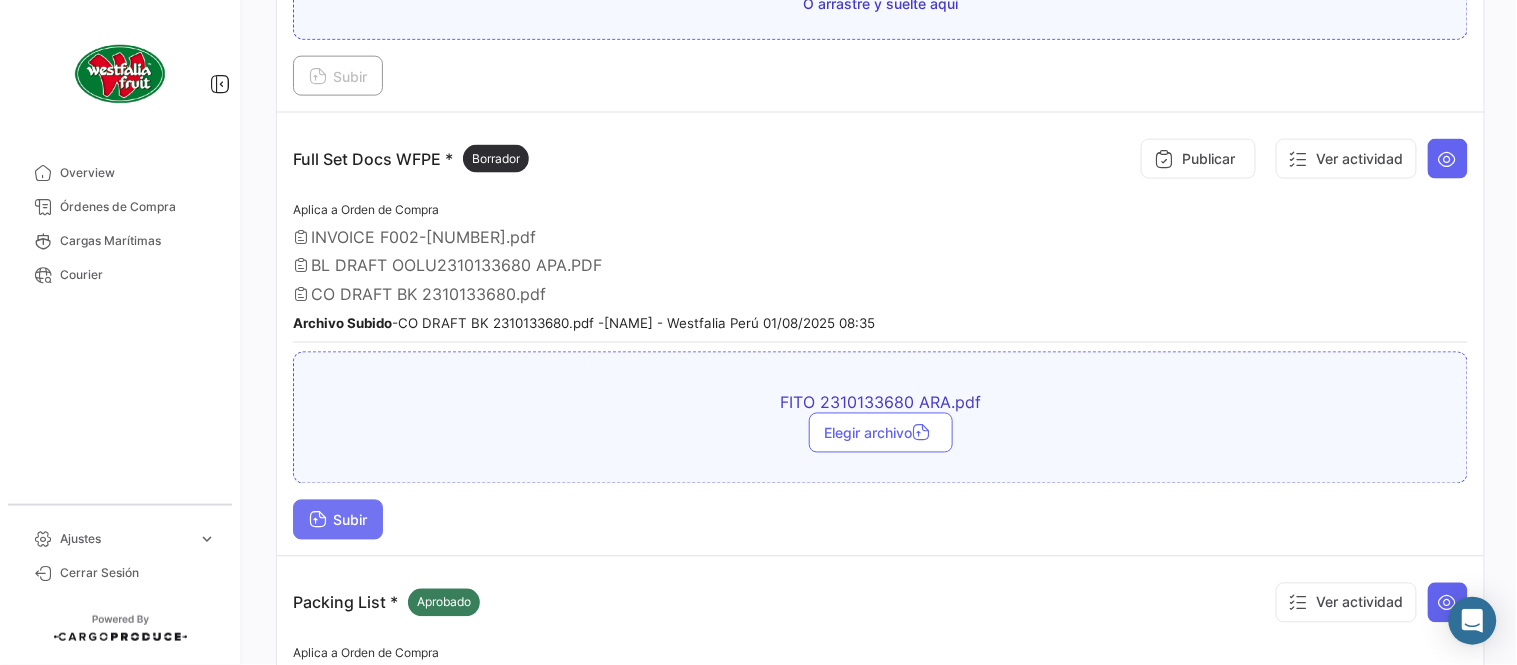 click on "Subir" at bounding box center [338, 520] 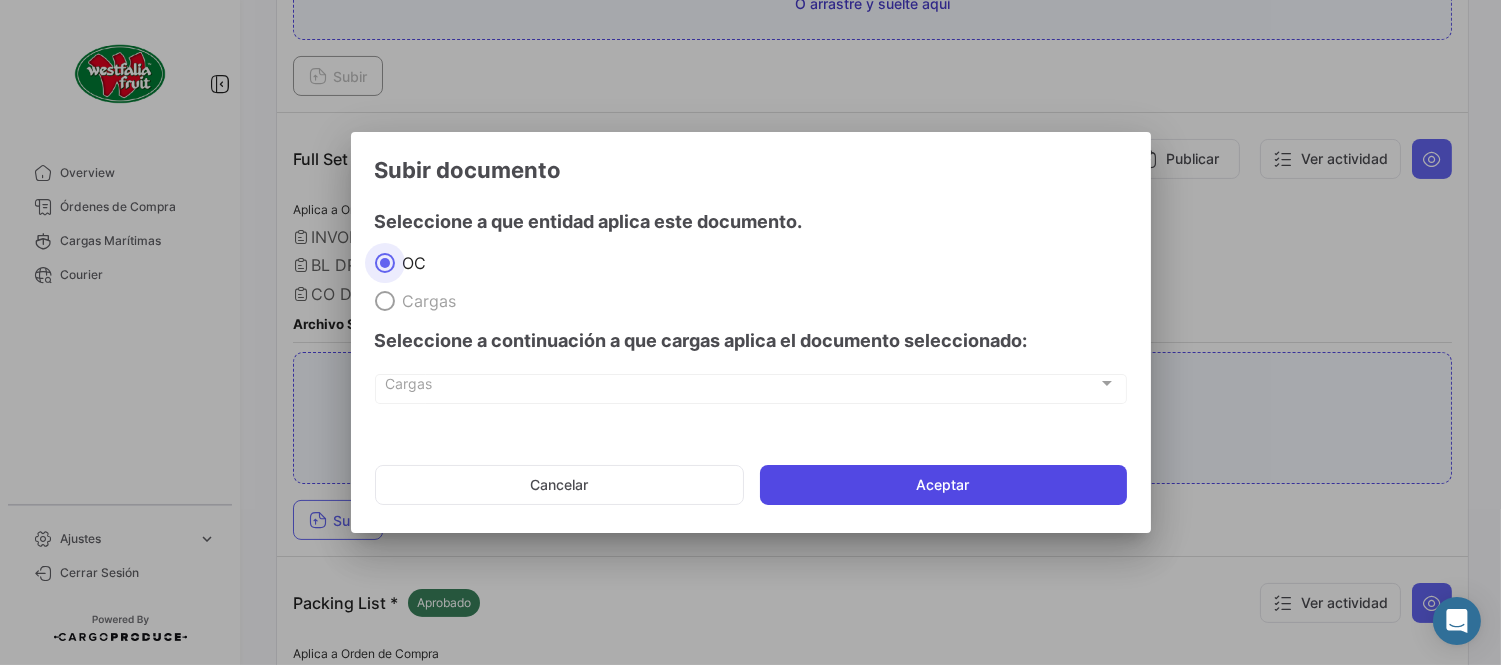 click on "Aceptar" 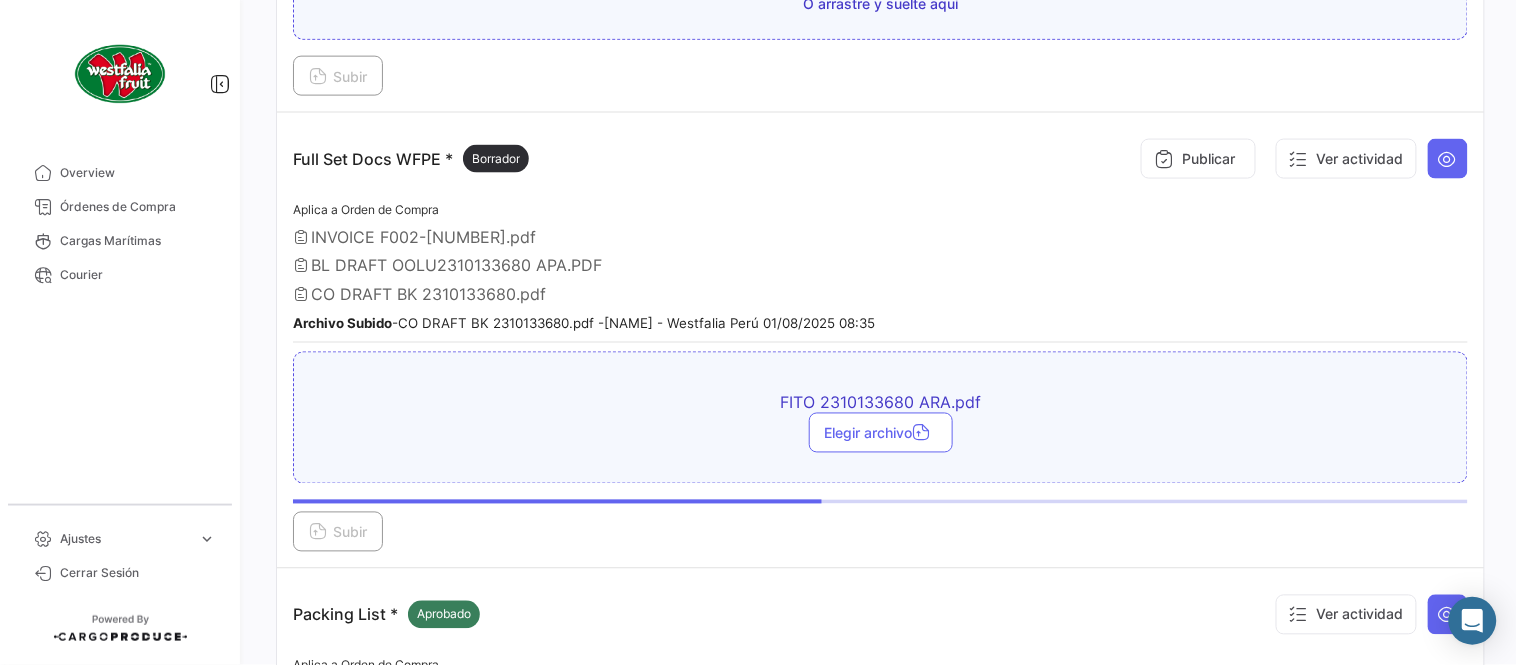 click on "BL DRAFT OOLU2310133680 APA.PDF" at bounding box center (880, 265) 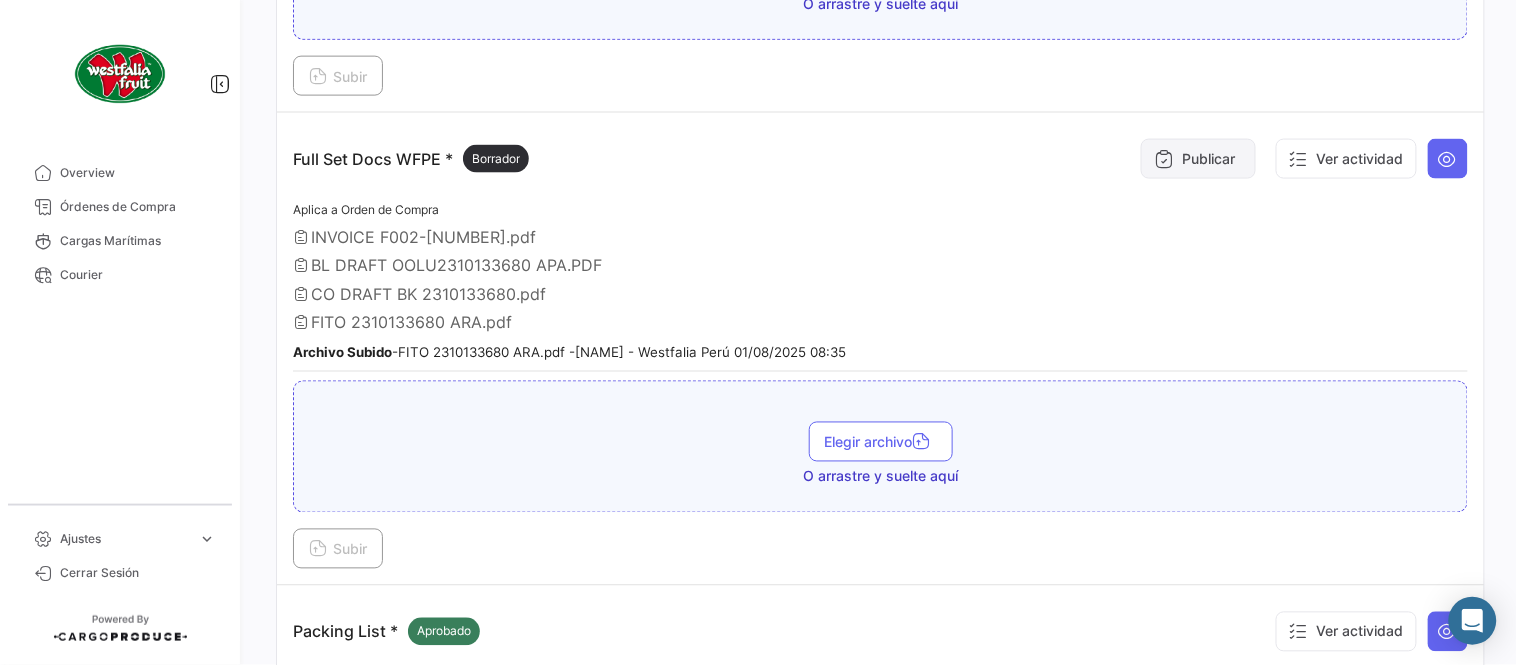 click on "Publicar" at bounding box center (1198, 159) 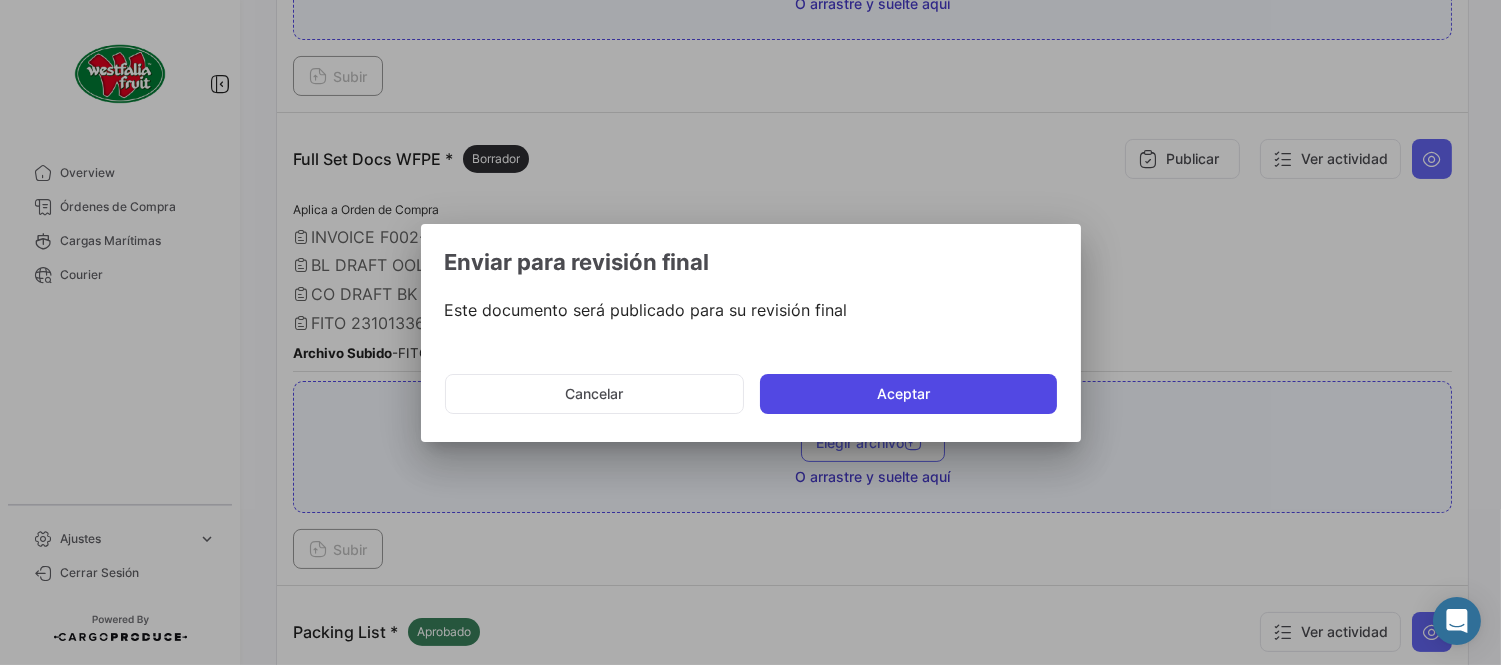 click on "Aceptar" 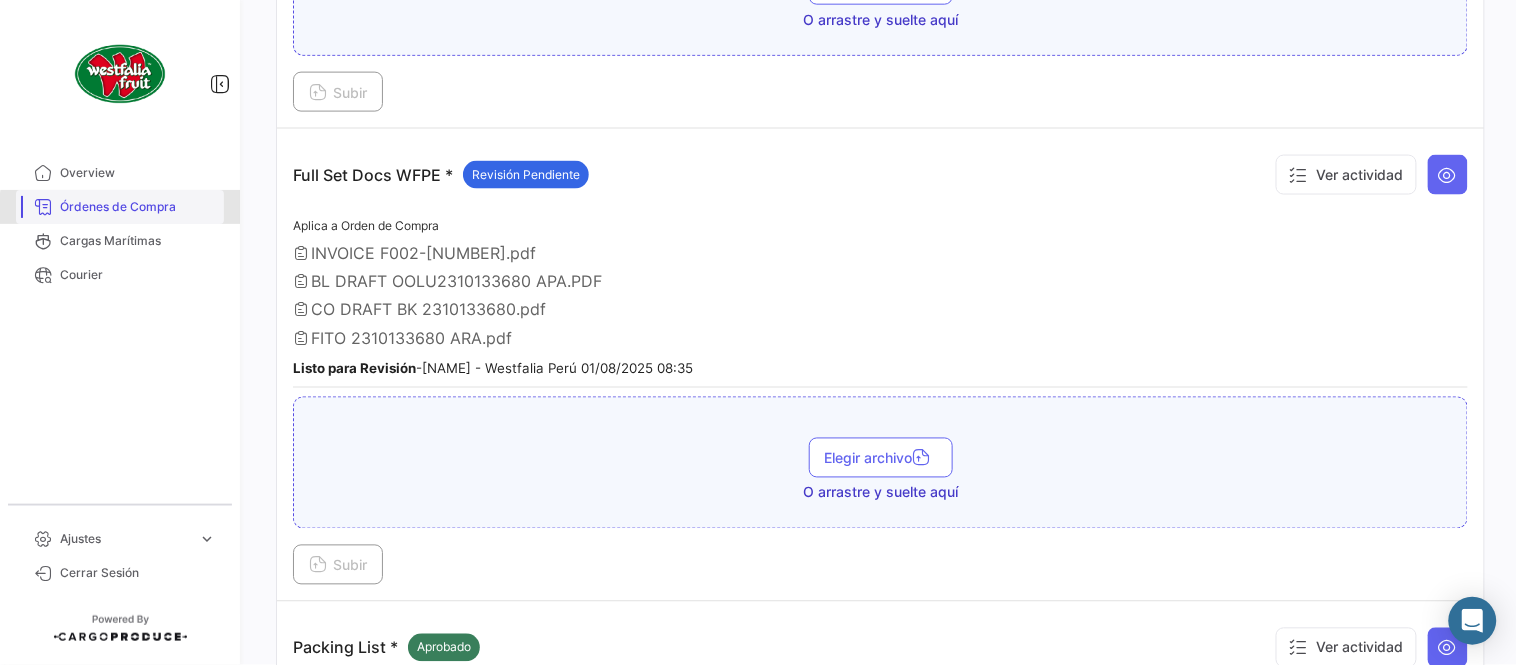 click on "Órdenes de Compra" at bounding box center (138, 207) 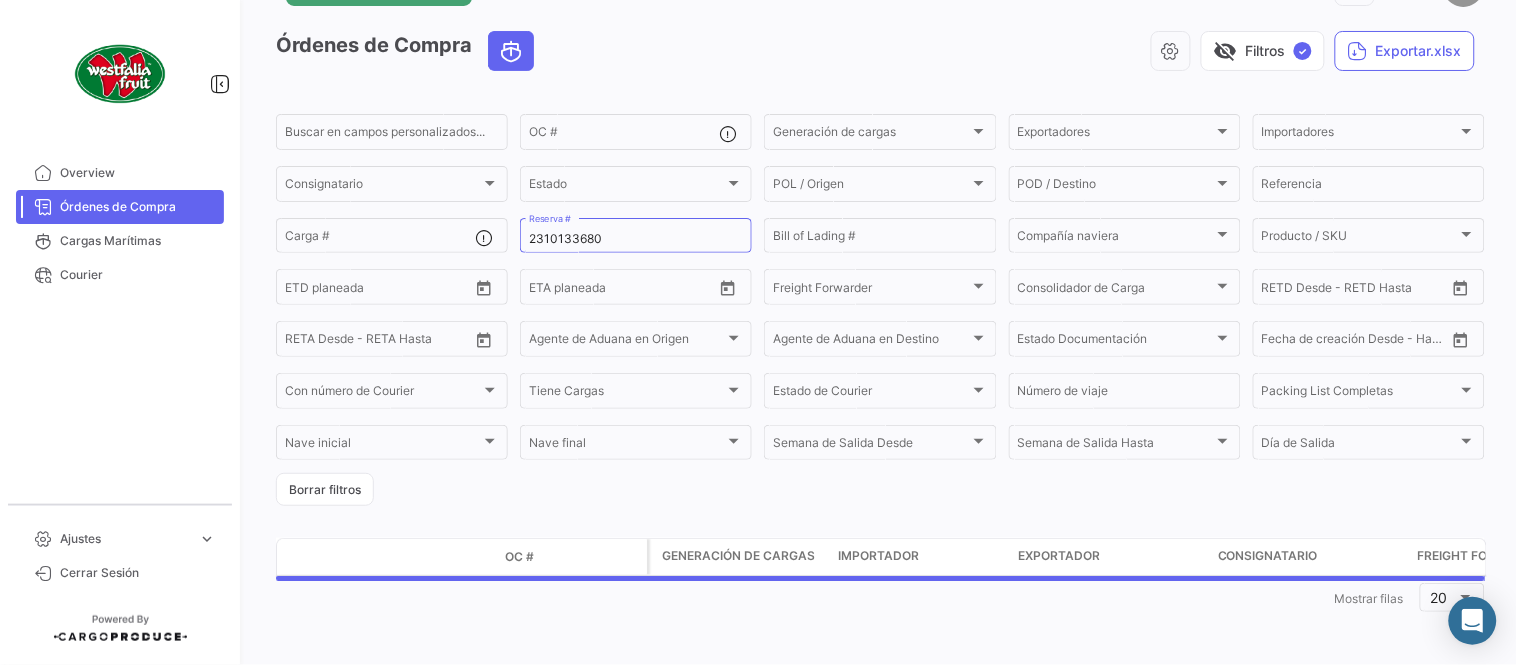 scroll, scrollTop: 0, scrollLeft: 0, axis: both 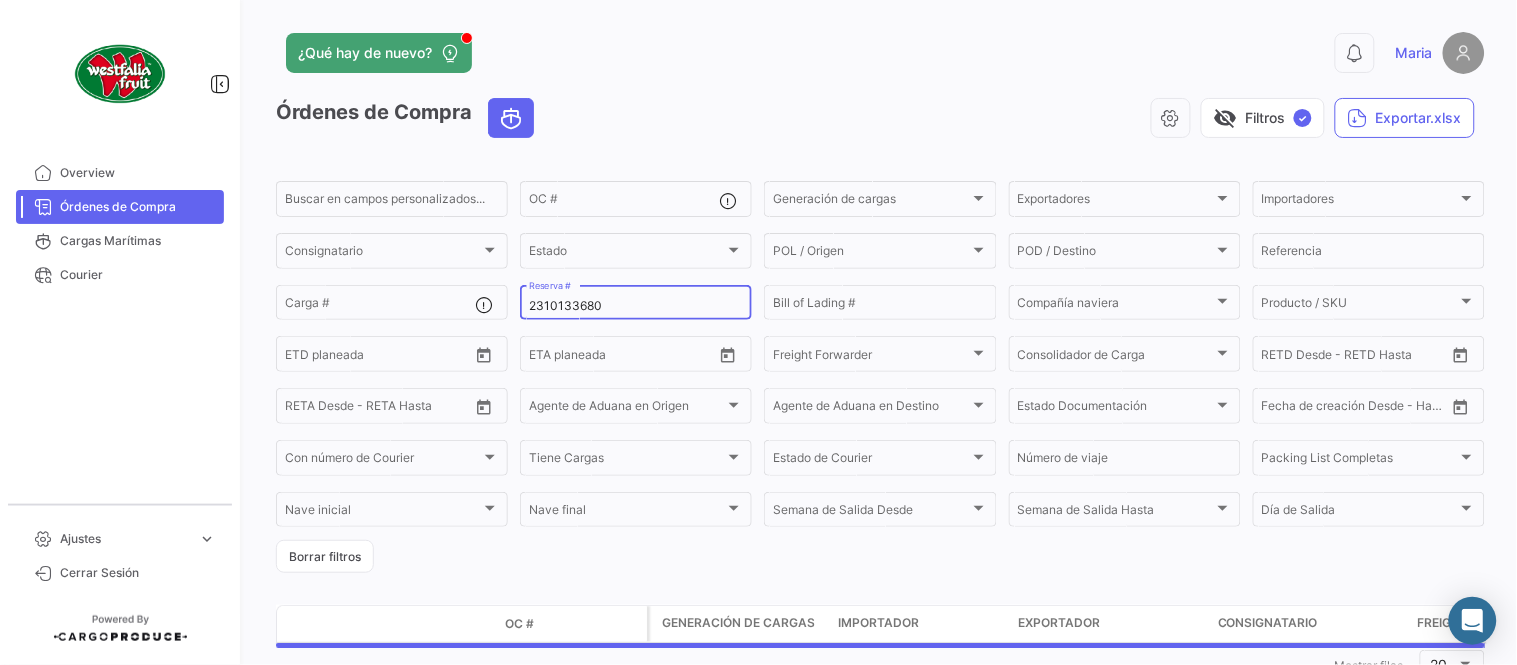 click on "2310133680" at bounding box center [636, 306] 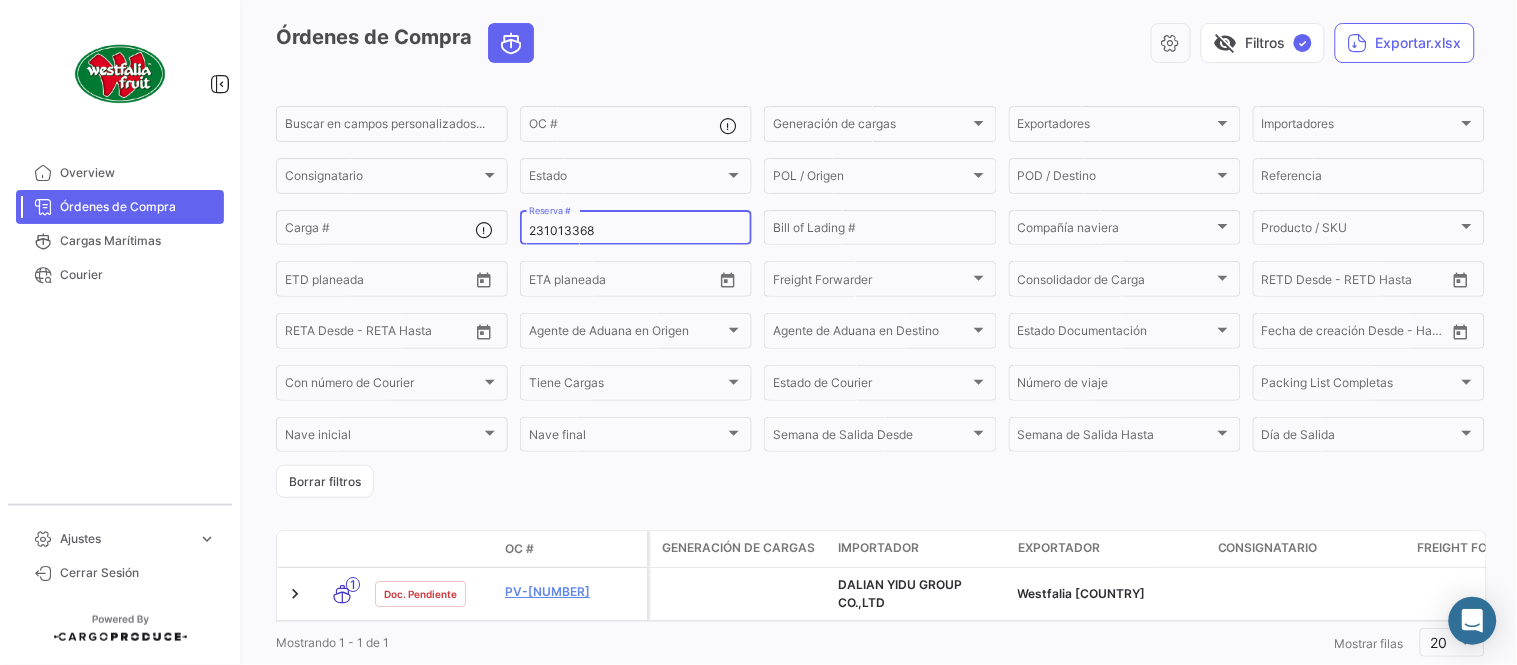 scroll, scrollTop: 136, scrollLeft: 0, axis: vertical 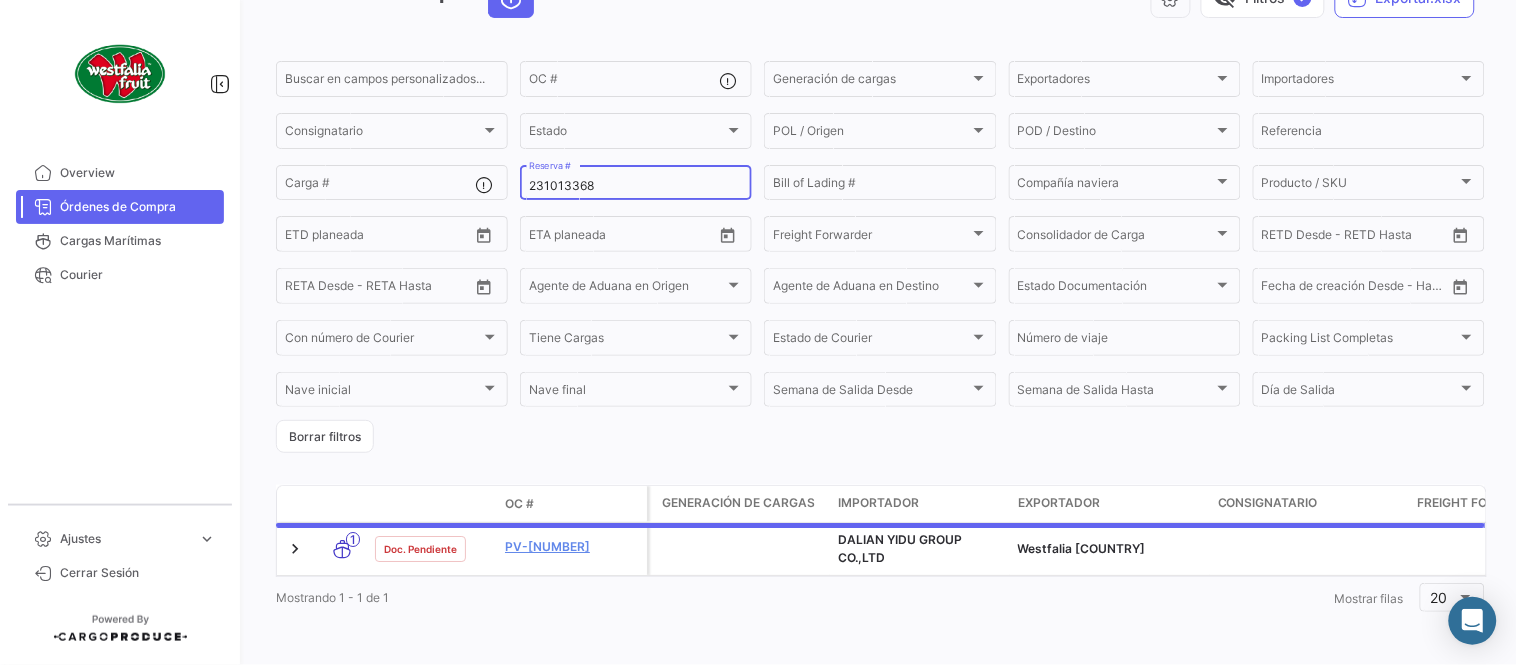 type on "231013368" 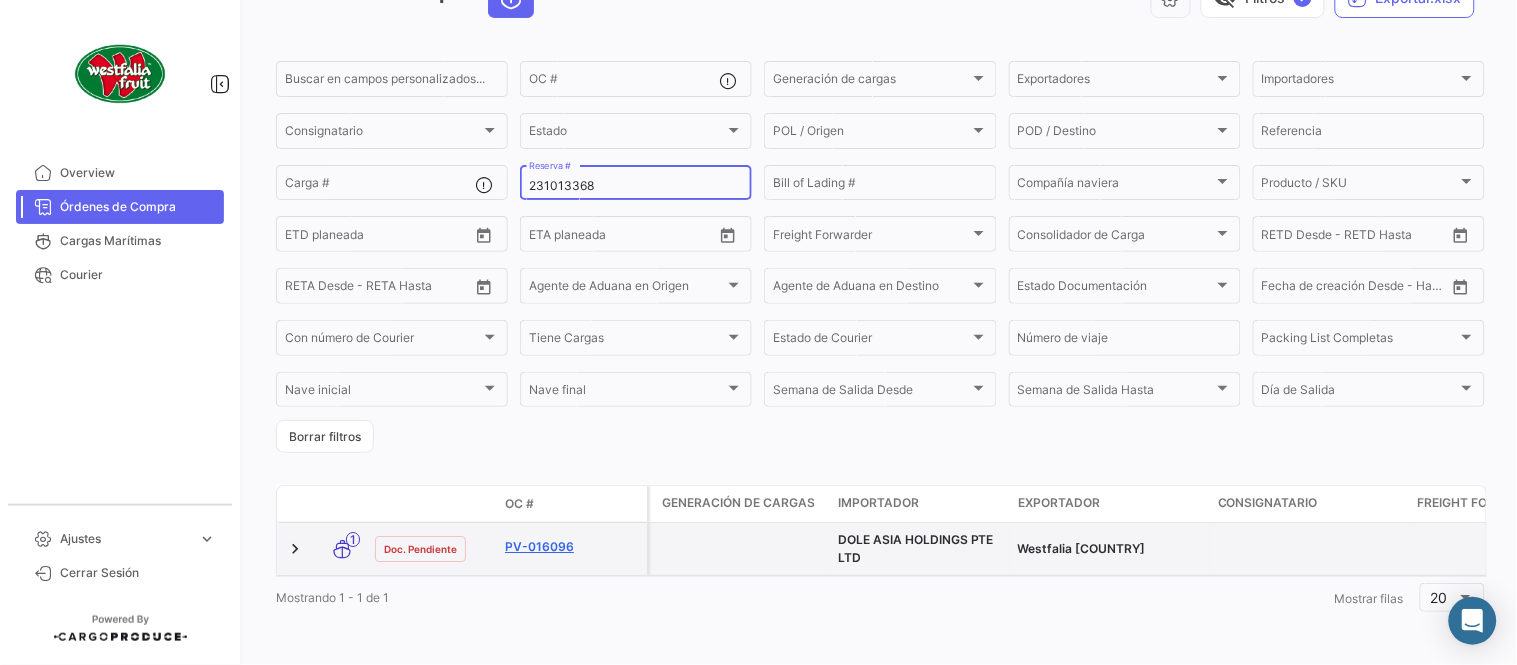 click on "PV-016096" 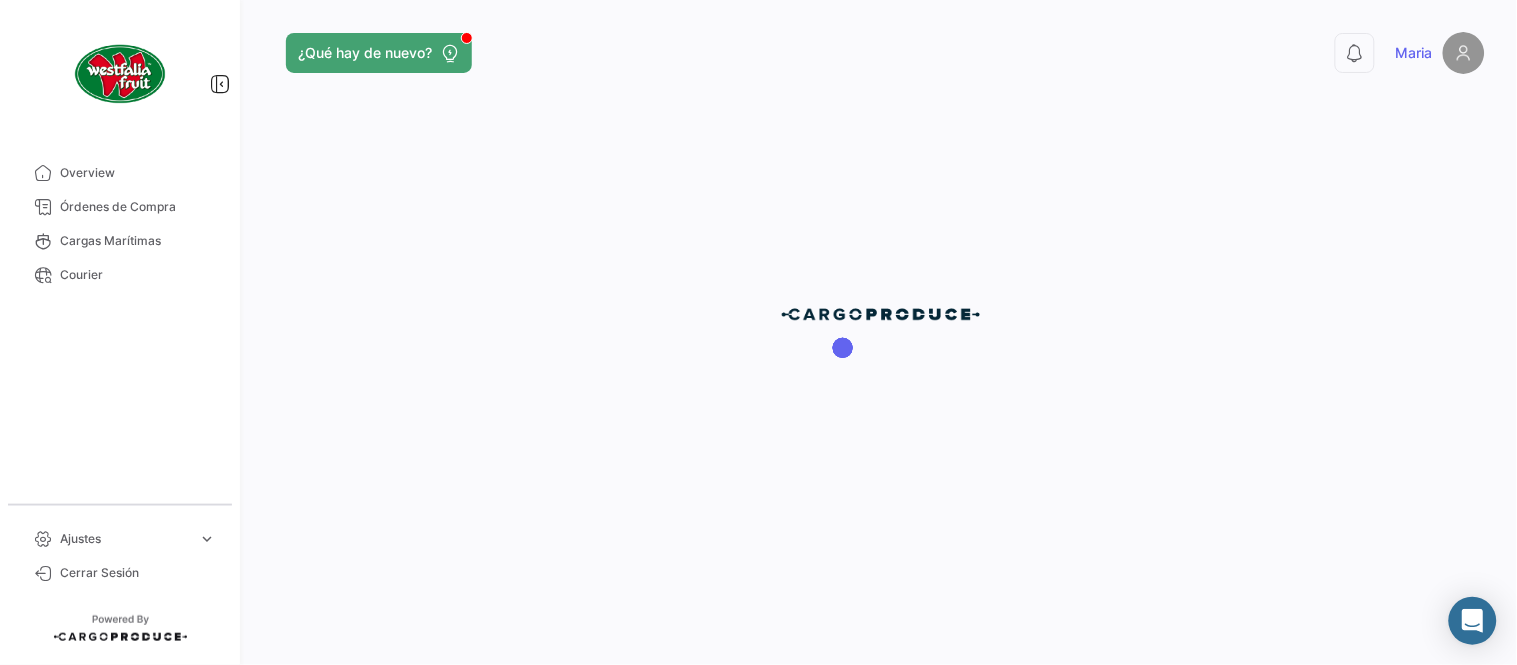 scroll, scrollTop: 0, scrollLeft: 0, axis: both 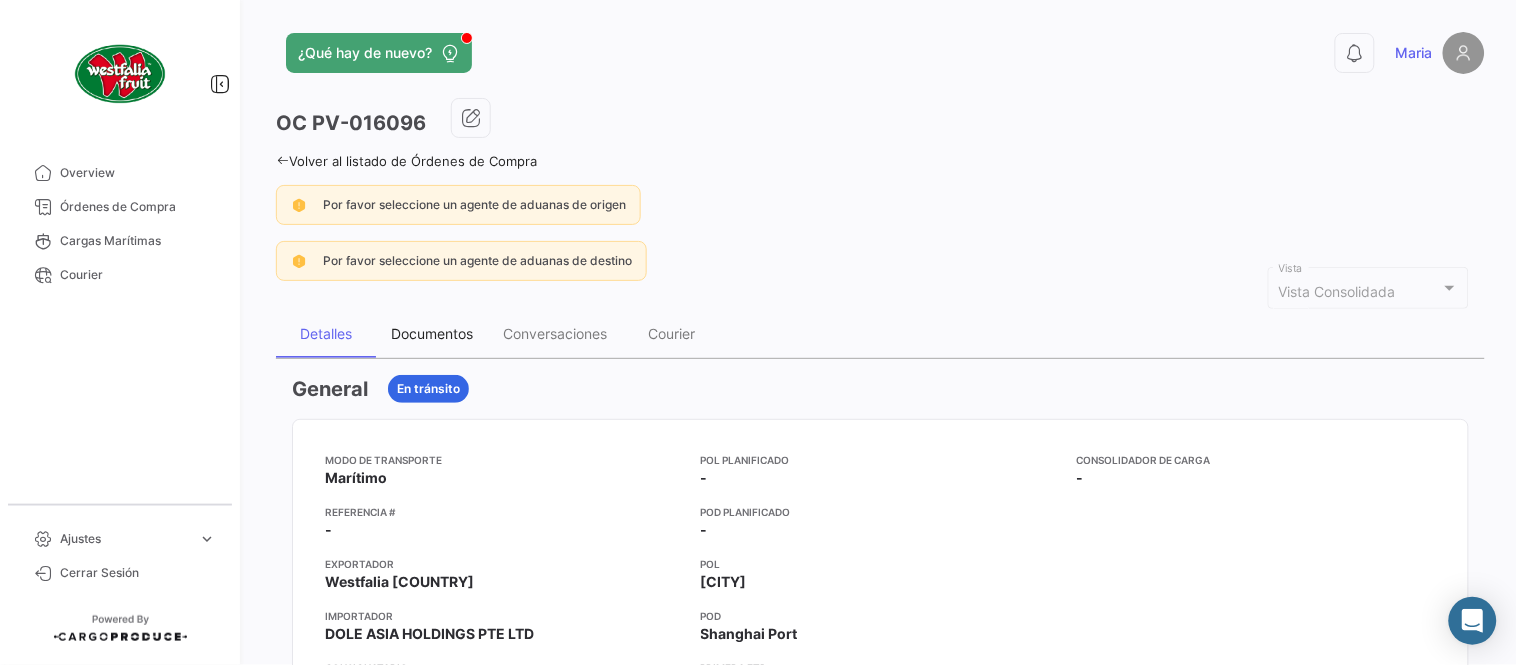 click on "Documentos" at bounding box center [432, 333] 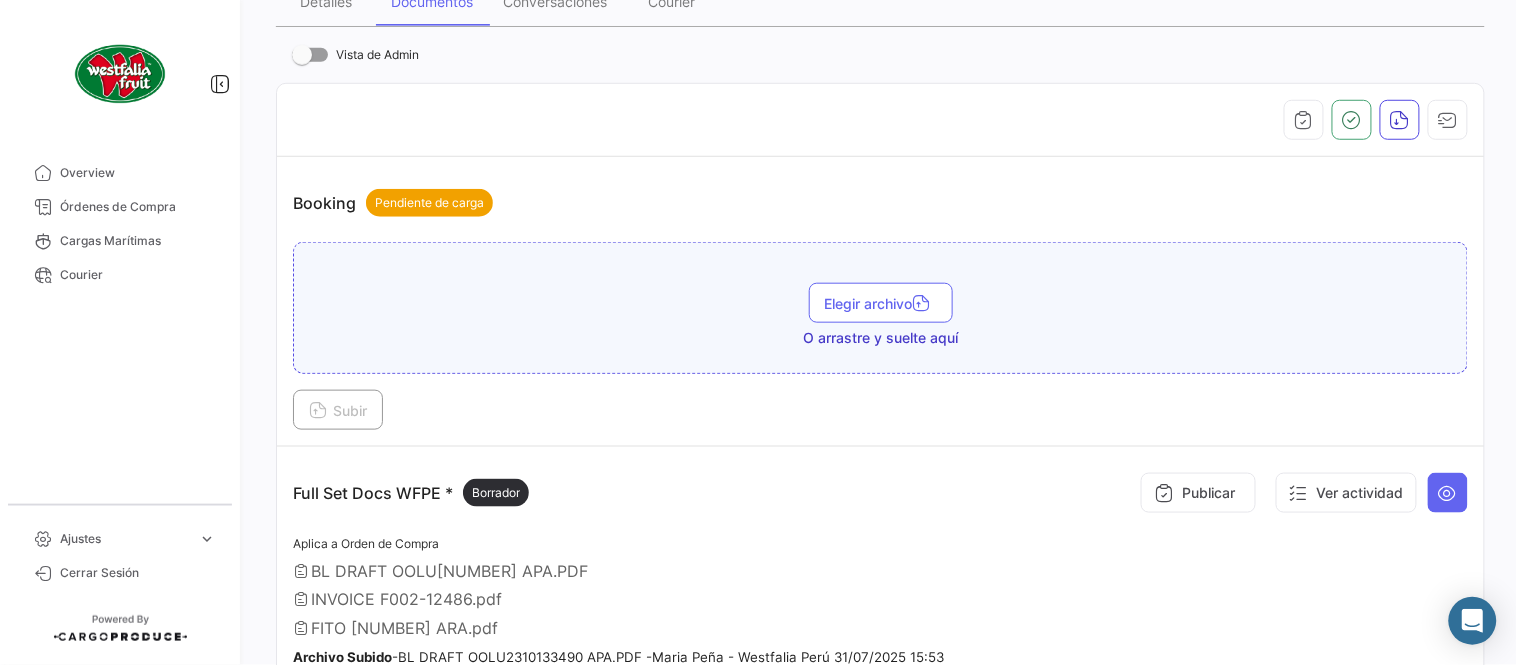 scroll, scrollTop: 665, scrollLeft: 0, axis: vertical 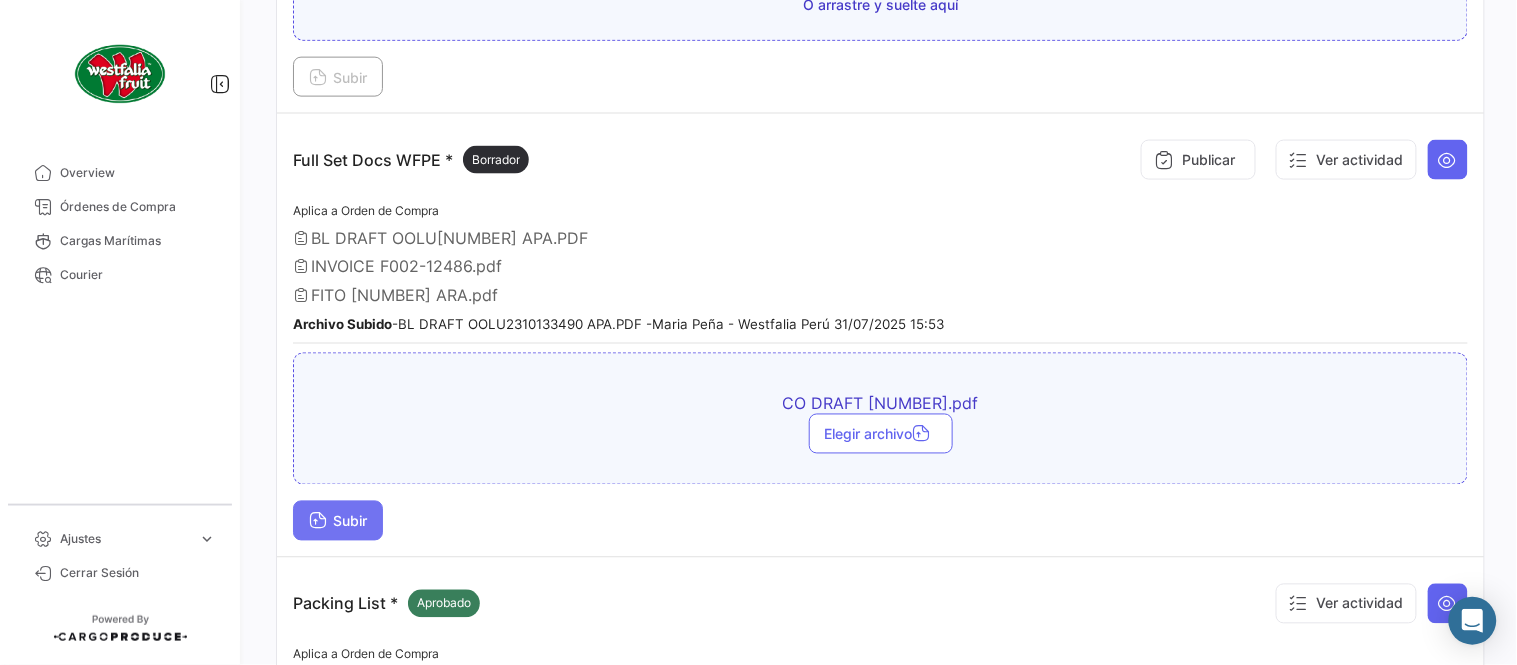 click on "Subir" at bounding box center (338, 521) 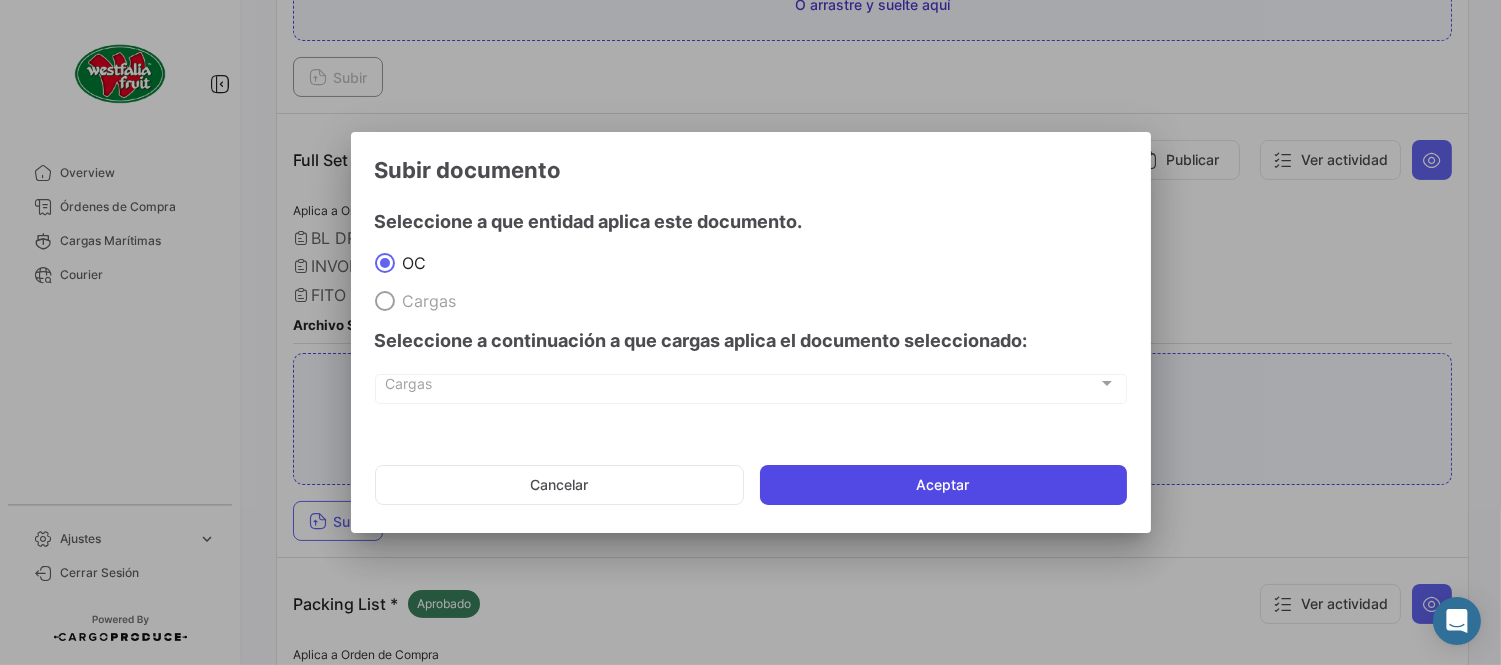 click on "Aceptar" 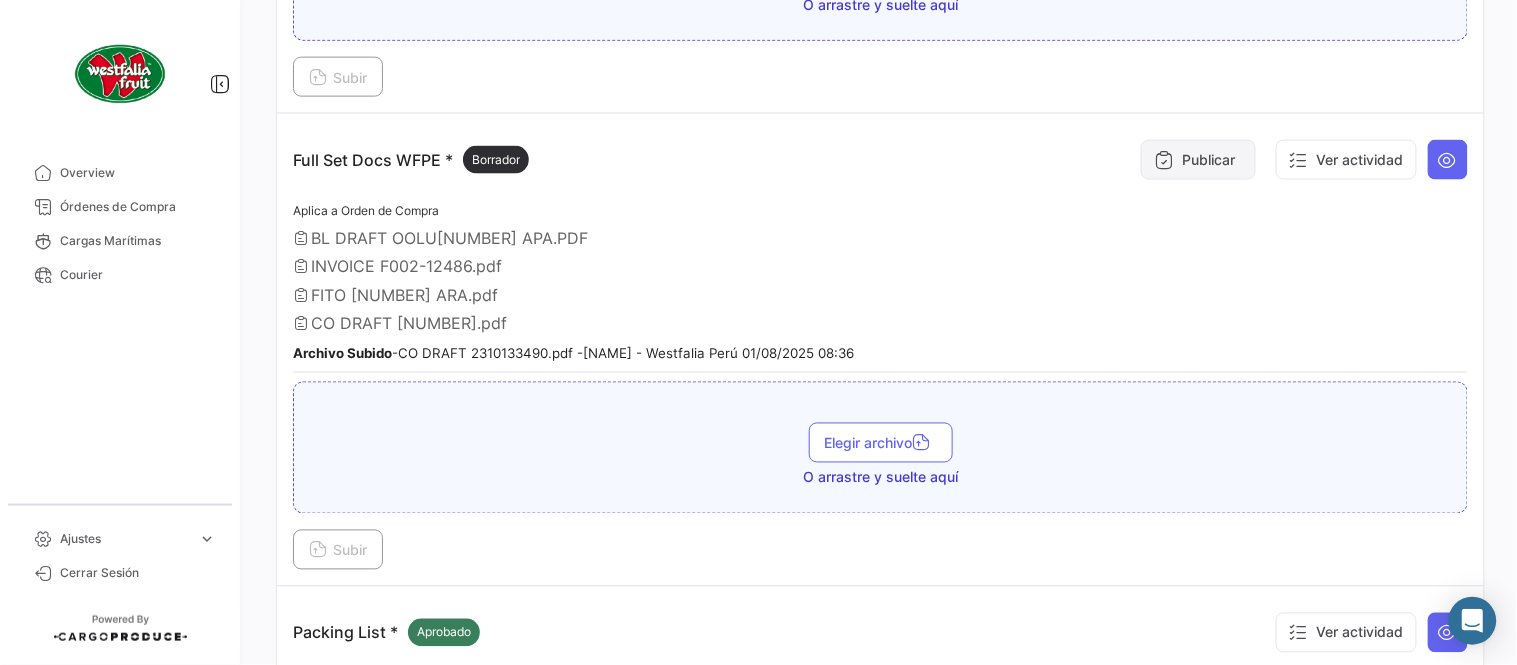 click on "Publicar" at bounding box center [1198, 160] 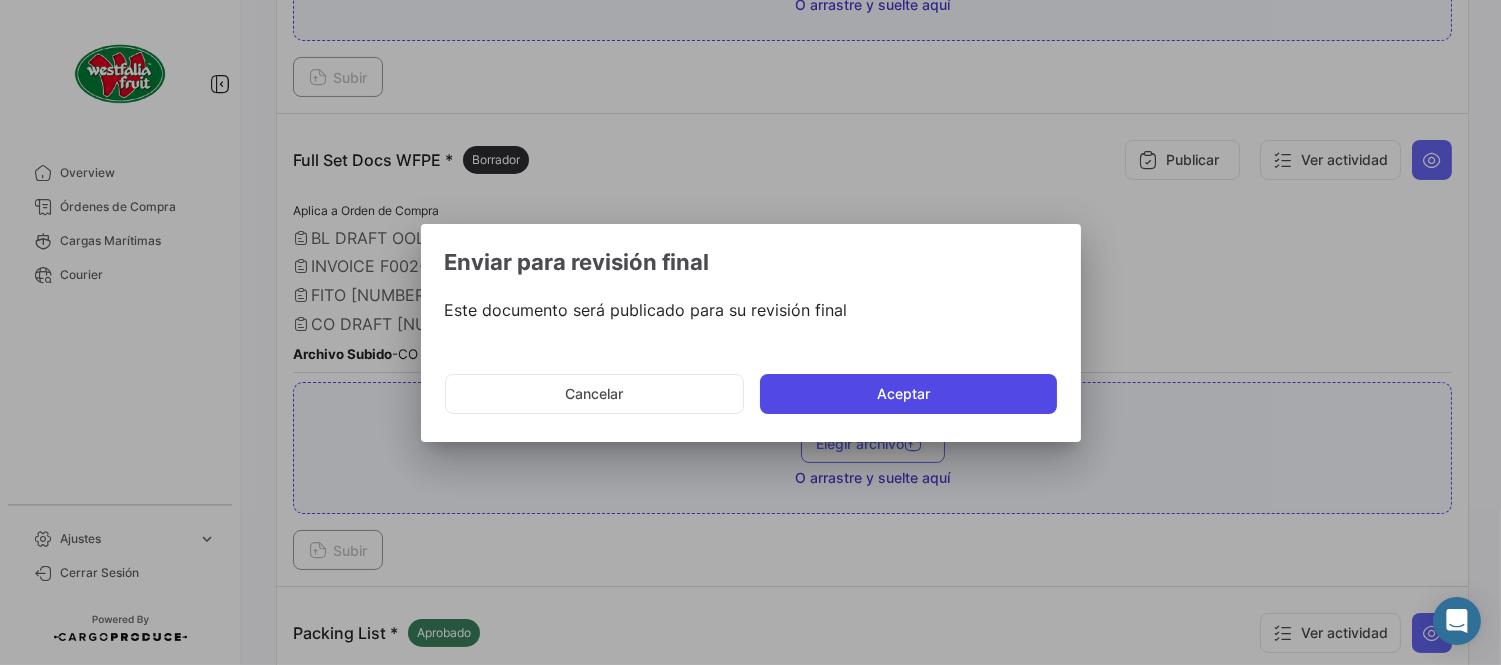 click on "Aceptar" 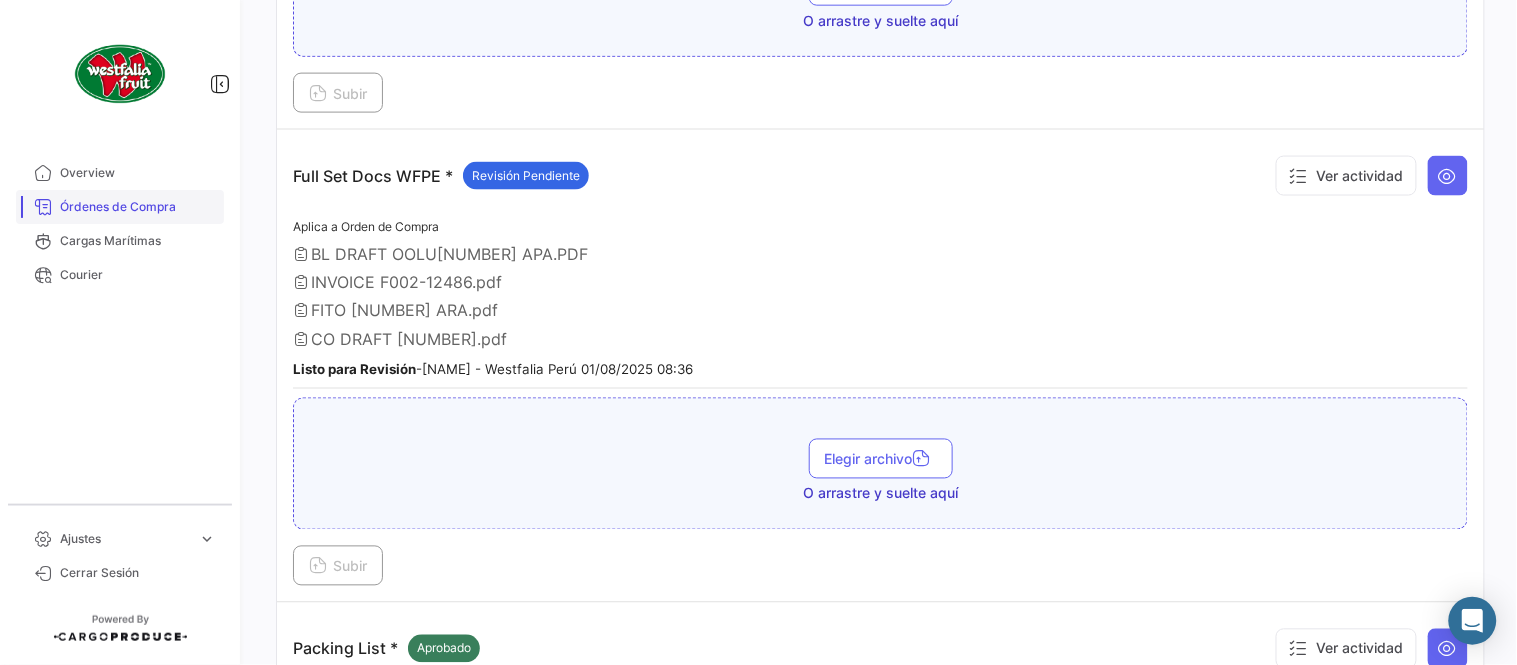 click on "Órdenes de Compra" at bounding box center [138, 207] 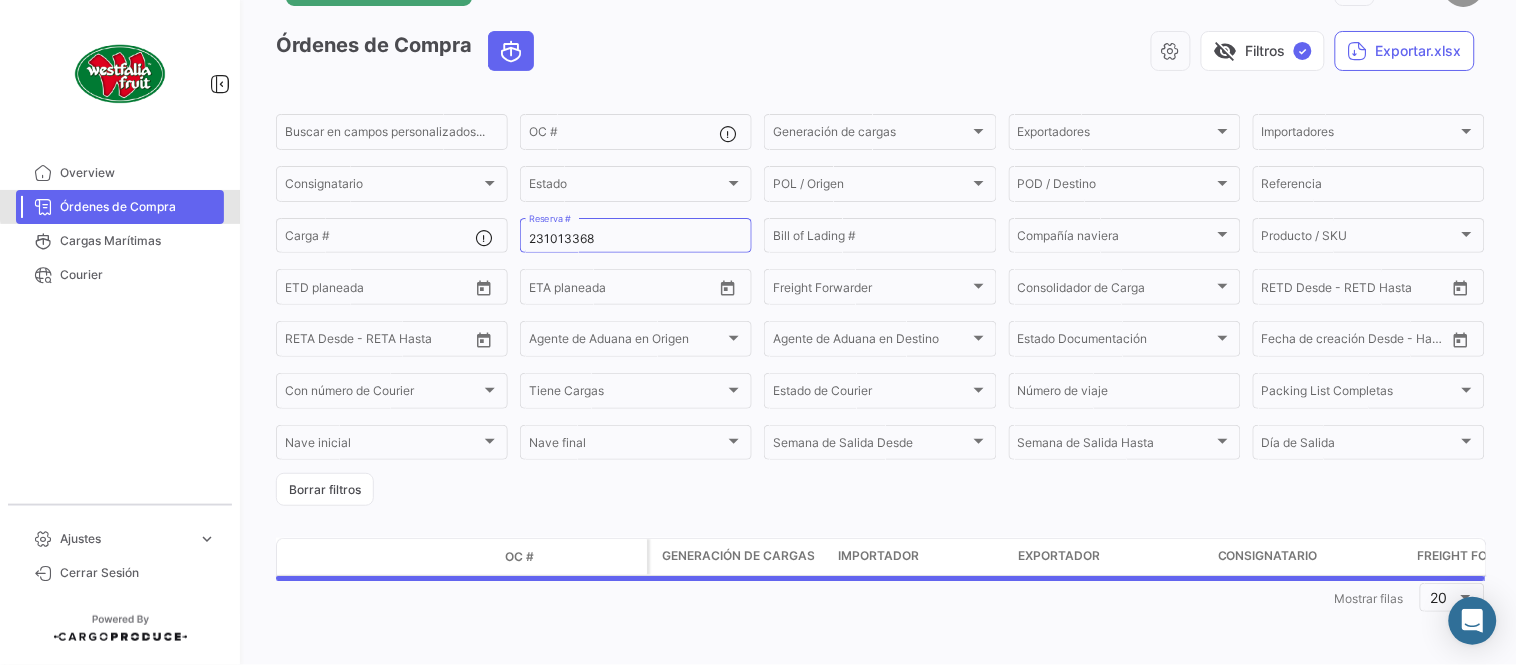 scroll, scrollTop: 0, scrollLeft: 0, axis: both 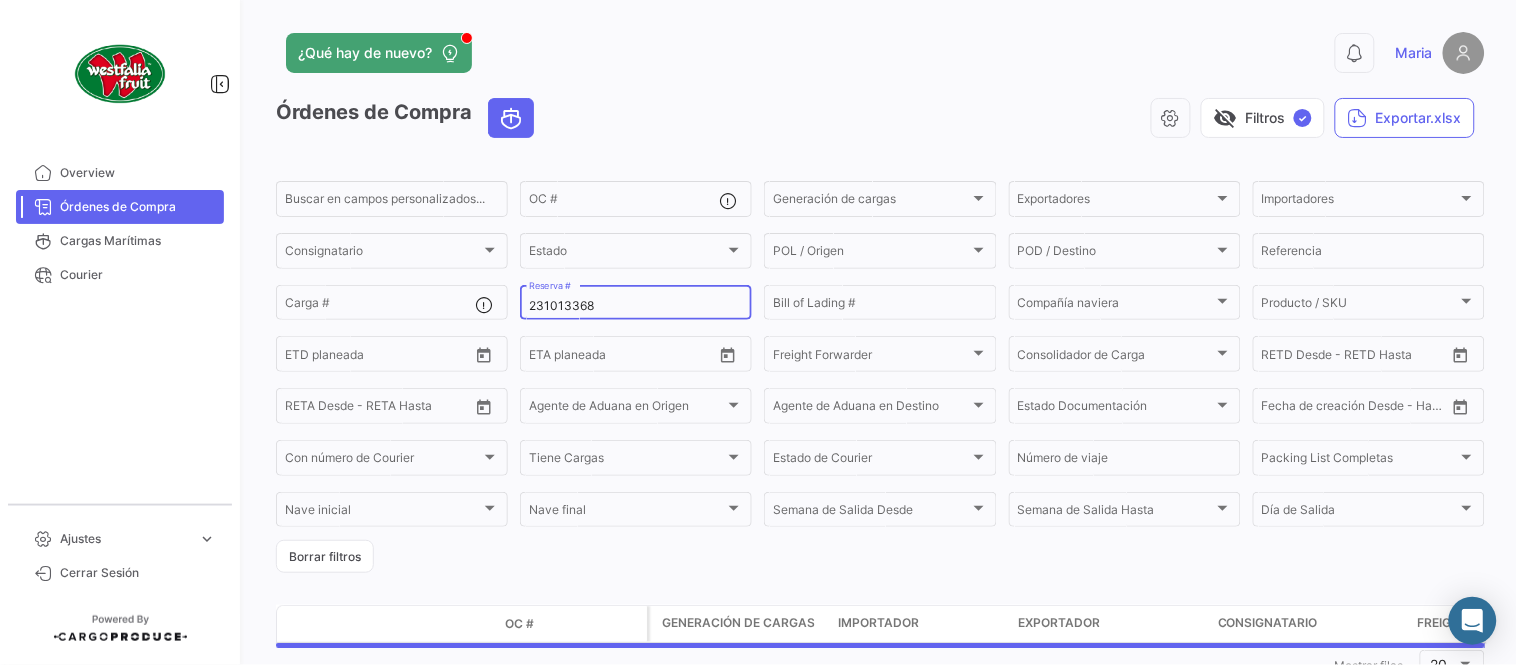 click on "231013368" at bounding box center [636, 306] 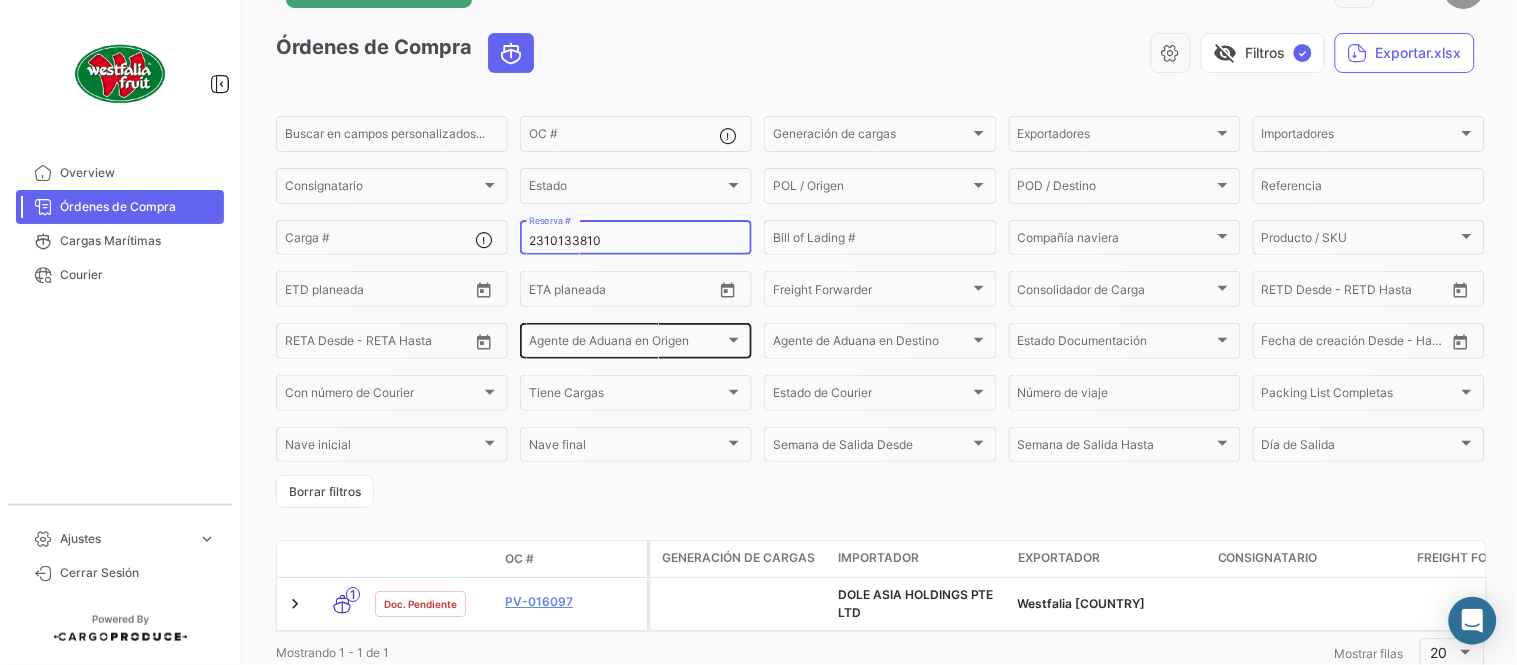 scroll, scrollTop: 136, scrollLeft: 0, axis: vertical 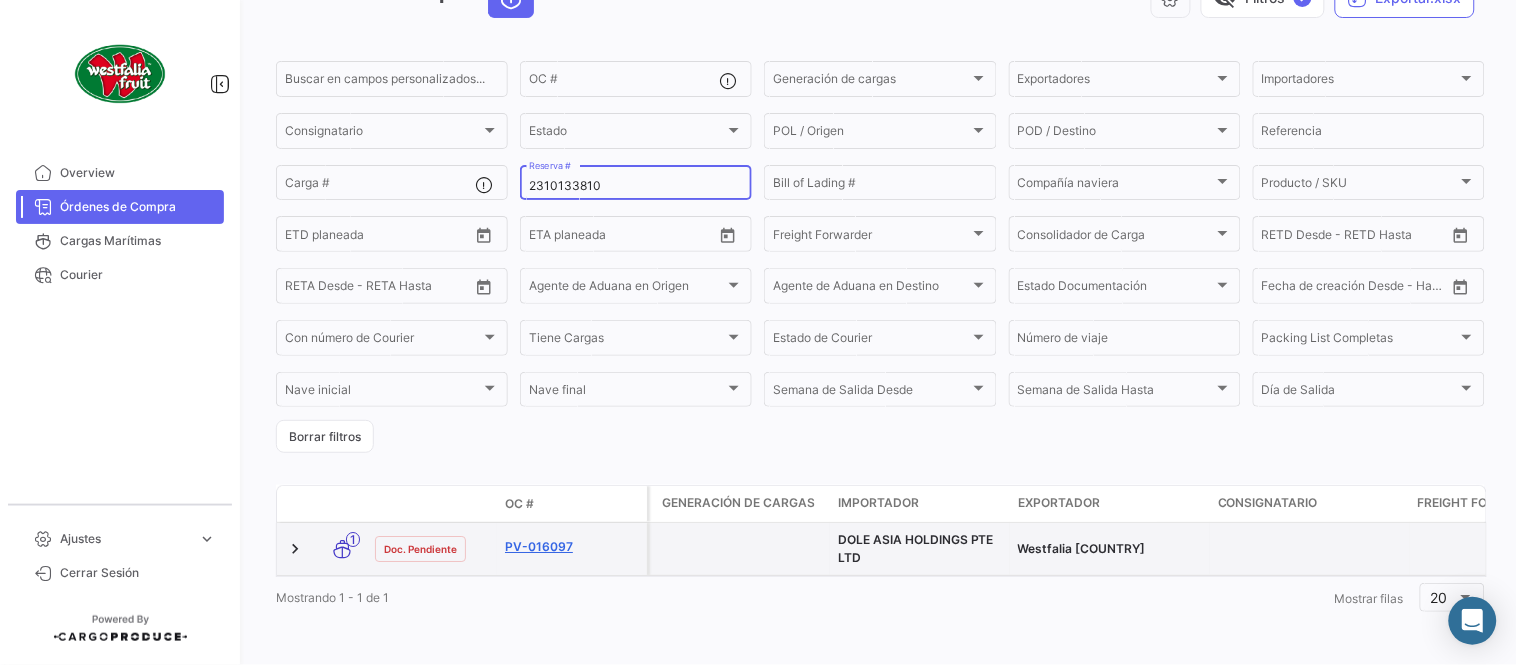type on "2310133810" 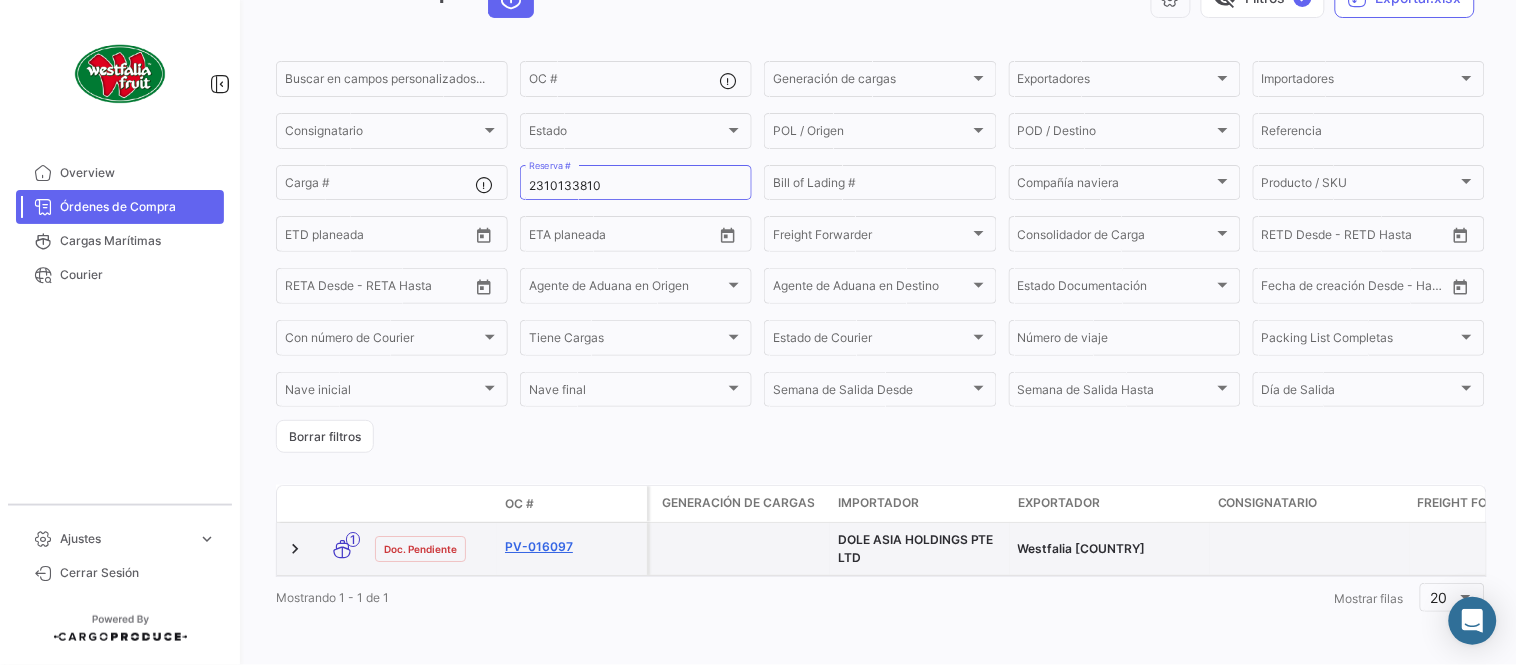 click on "PV-016097" 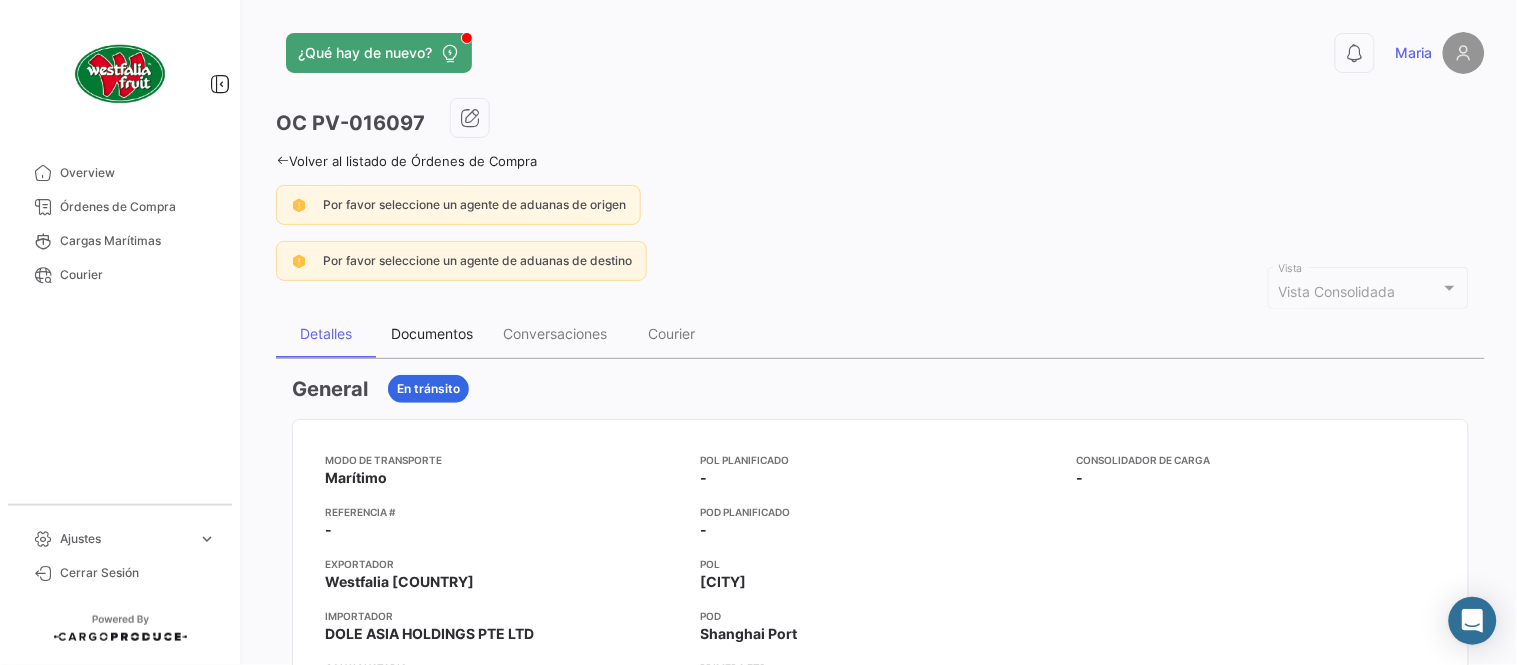 click on "Documentos" at bounding box center [432, 333] 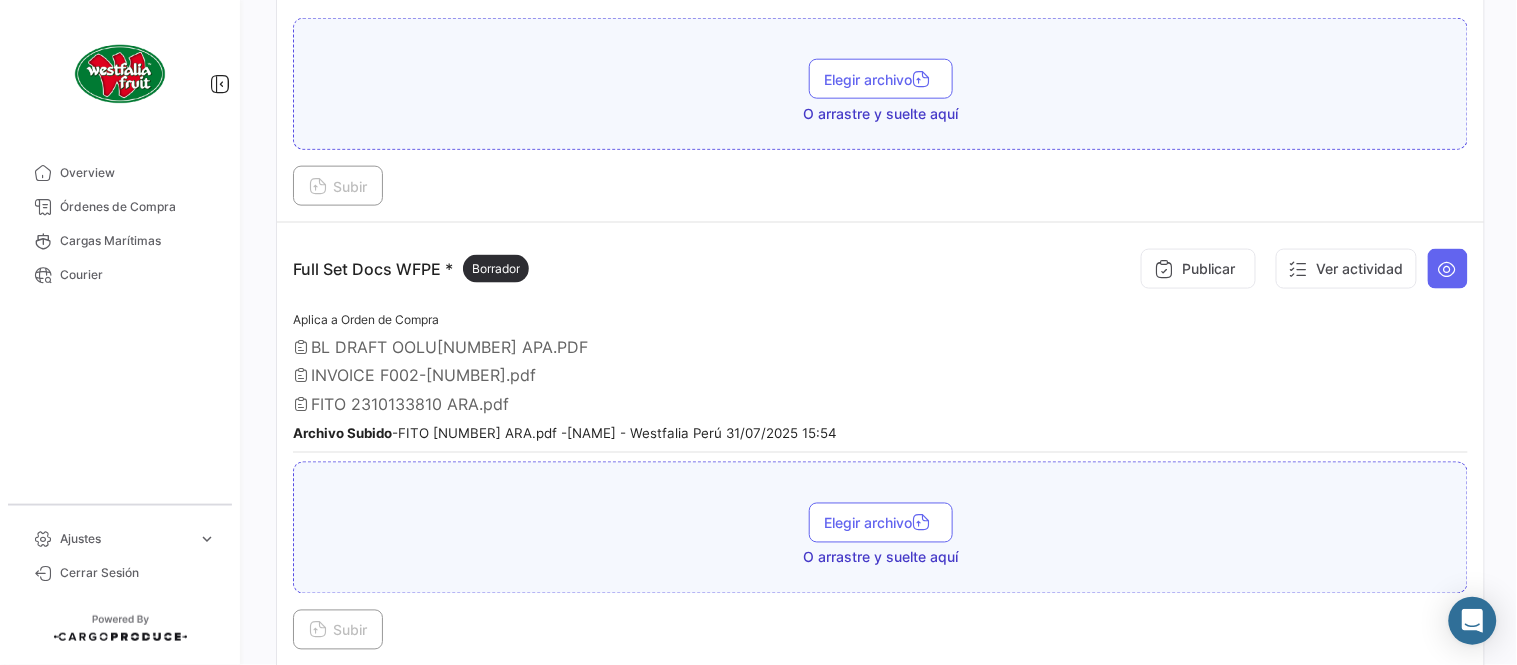 scroll, scrollTop: 555, scrollLeft: 0, axis: vertical 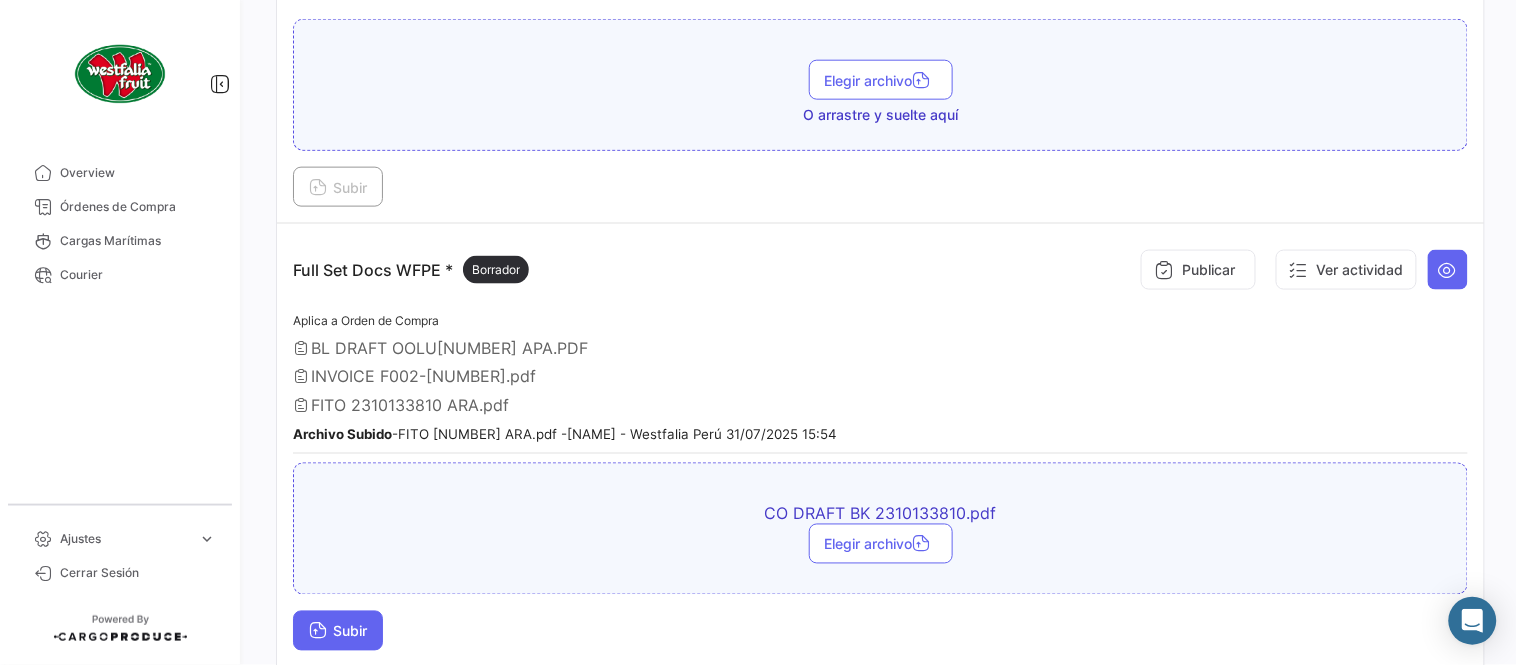 click on "Subir" at bounding box center (338, 631) 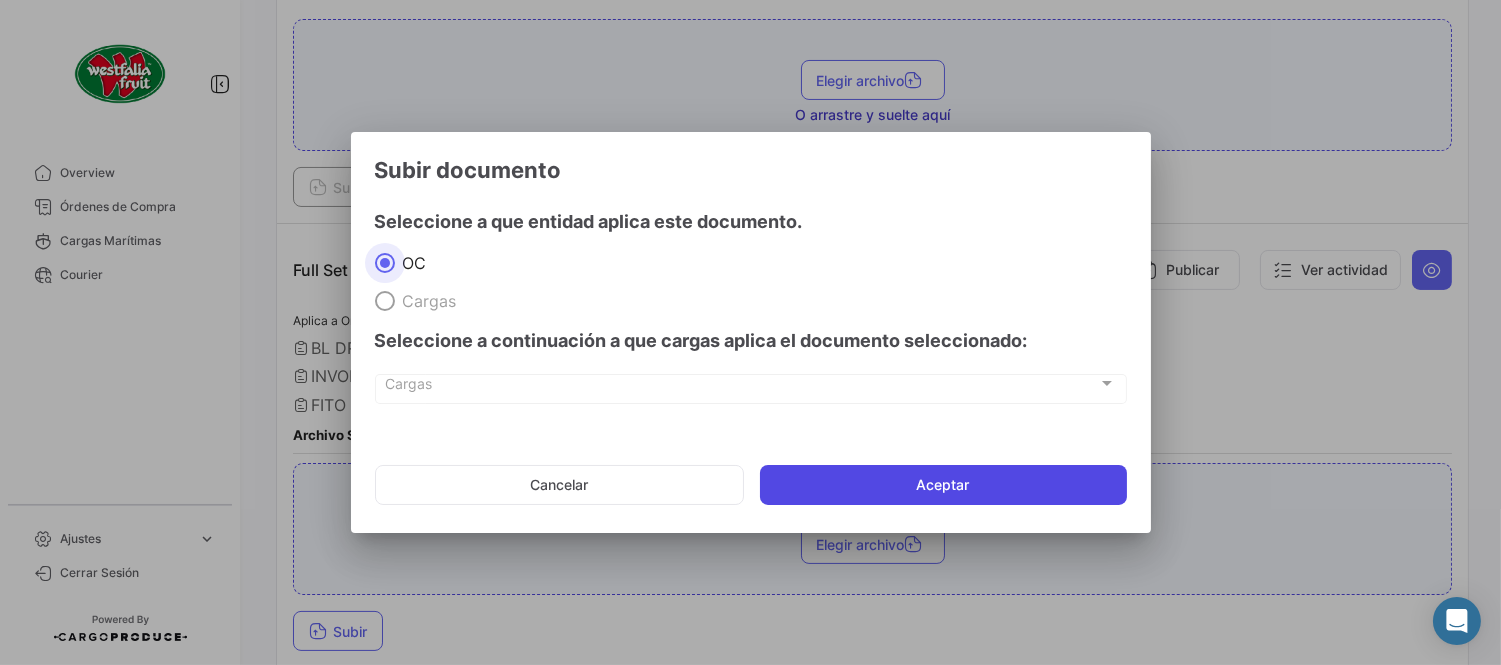 click on "Aceptar" 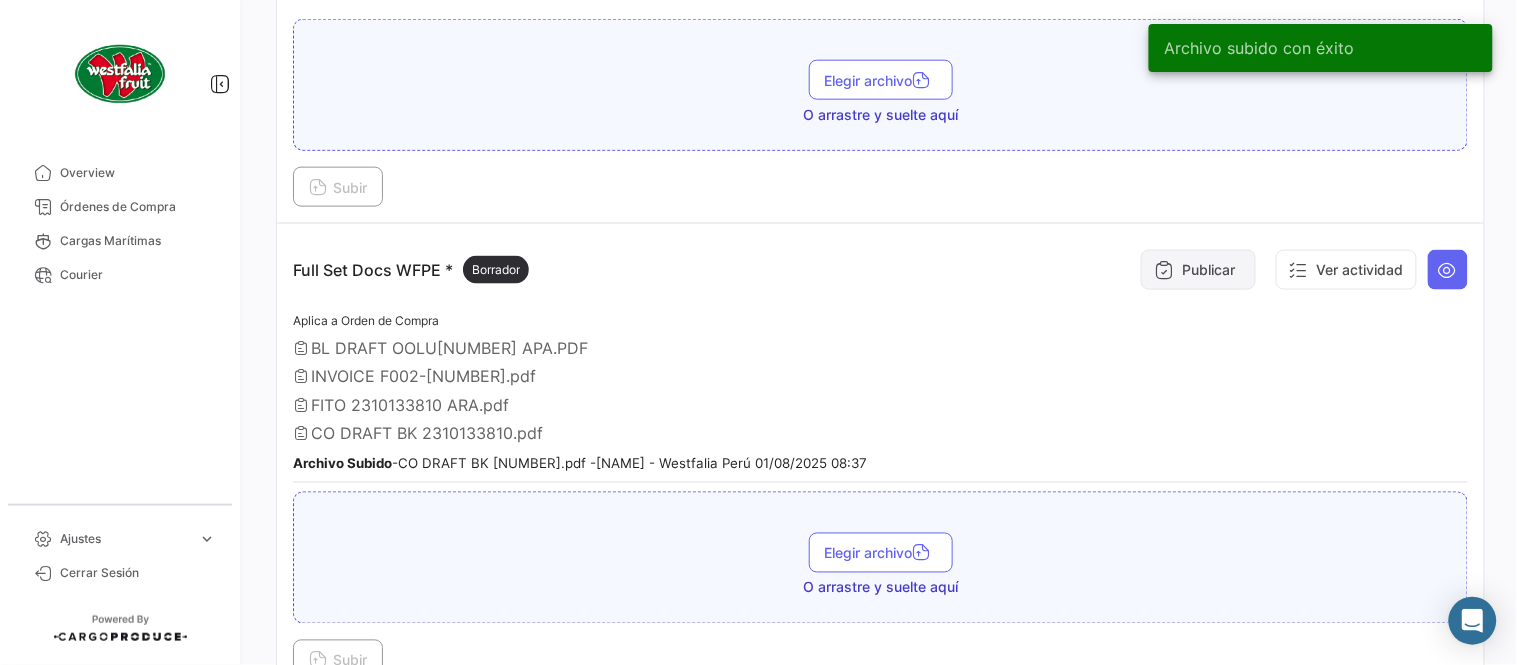 click on "Publicar" at bounding box center [1198, 270] 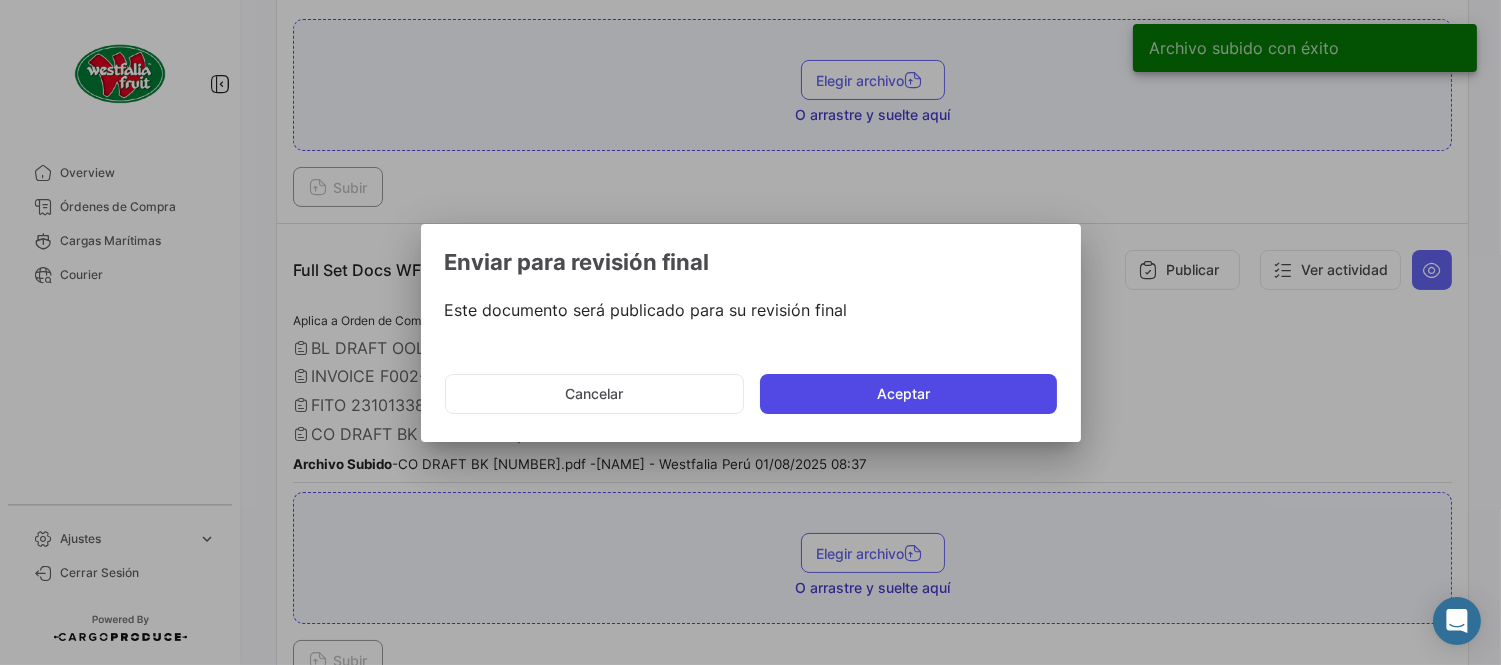 click on "Aceptar" 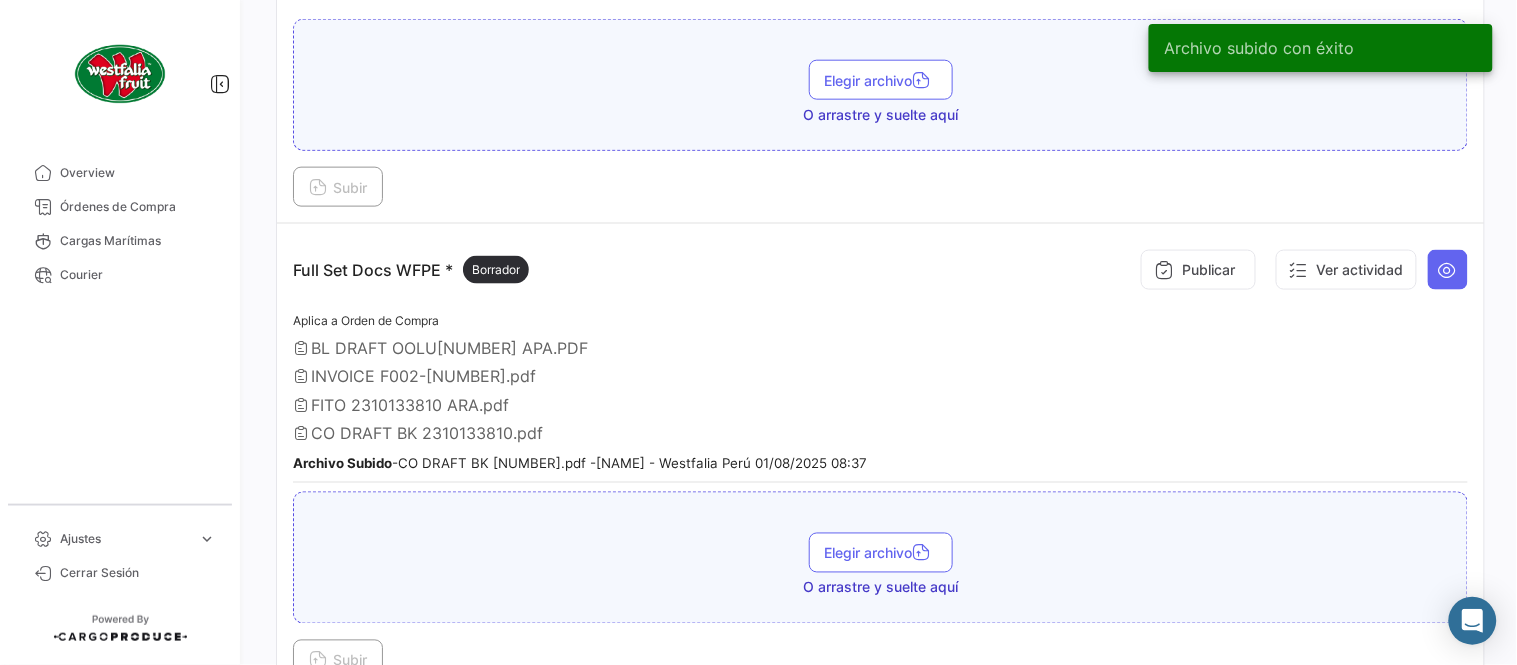 type 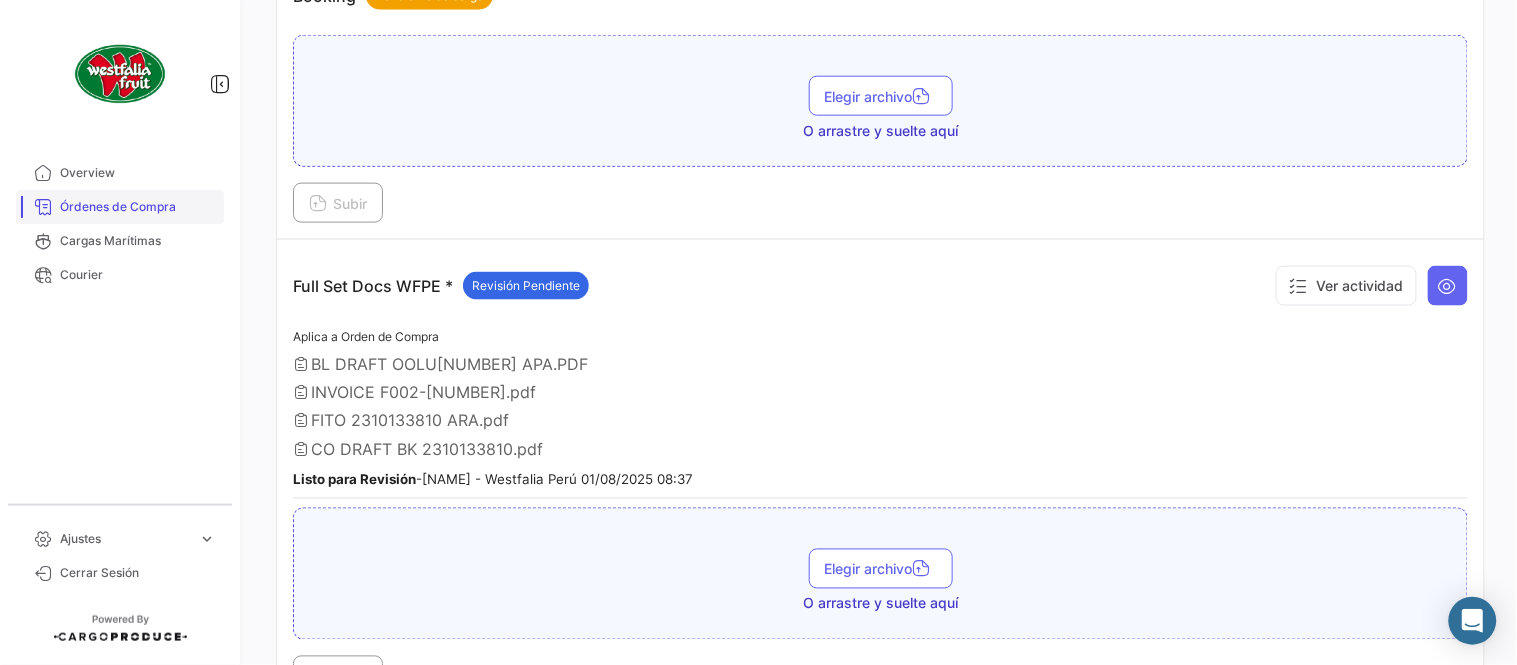 click on "Órdenes de Compra" at bounding box center (138, 207) 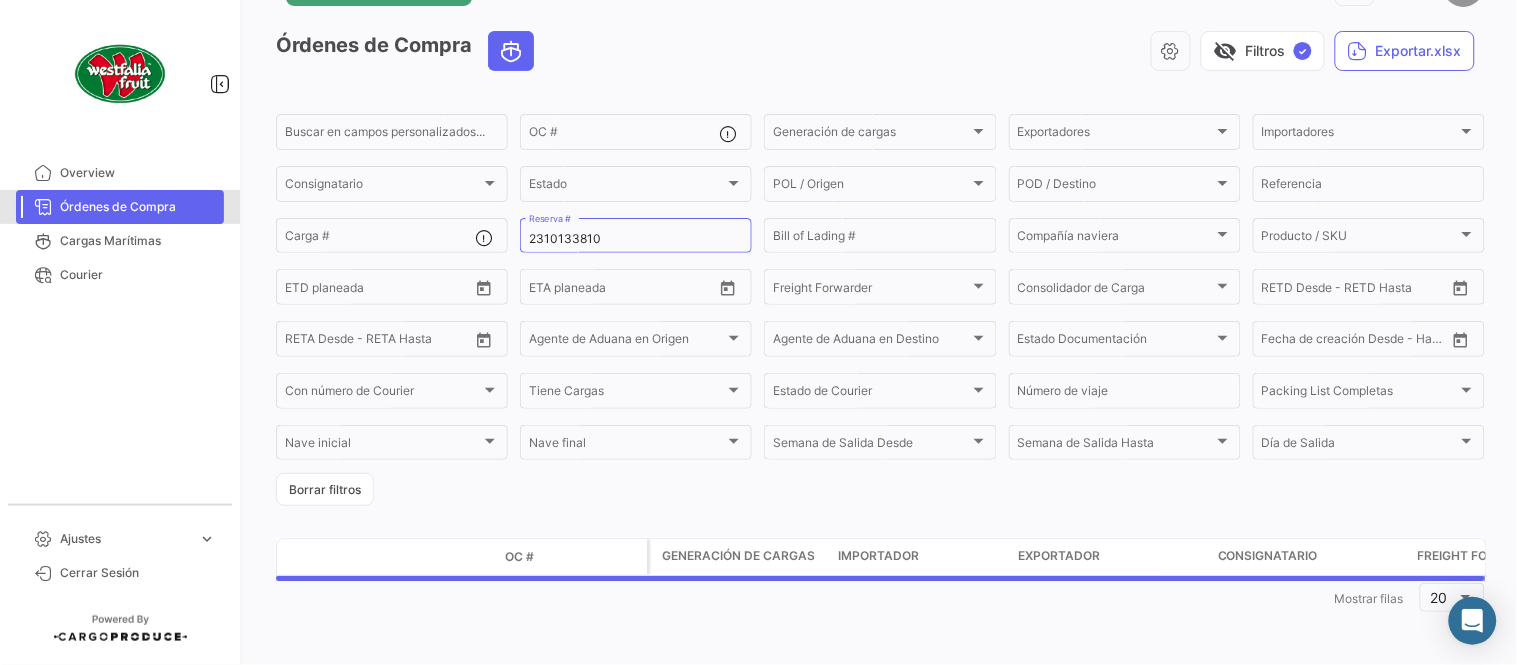 scroll, scrollTop: 0, scrollLeft: 0, axis: both 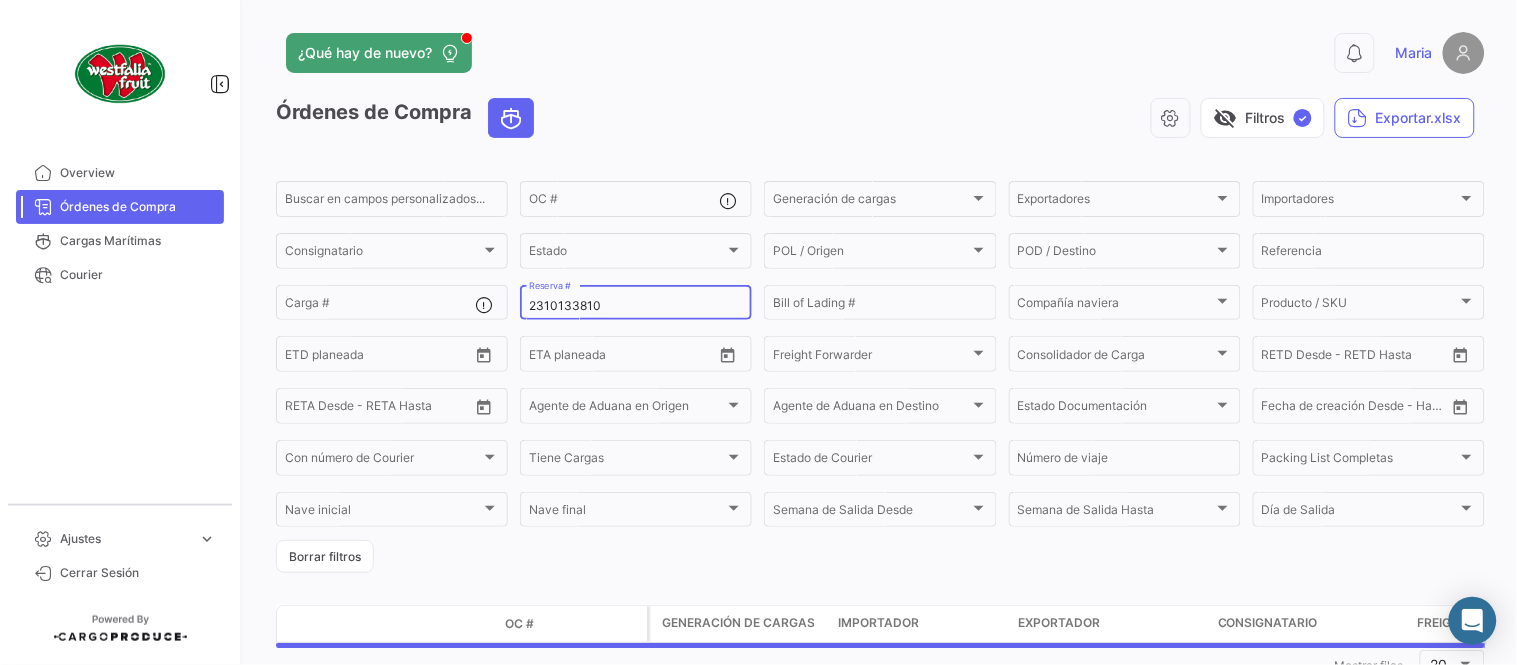 click on "2310133810" at bounding box center [636, 306] 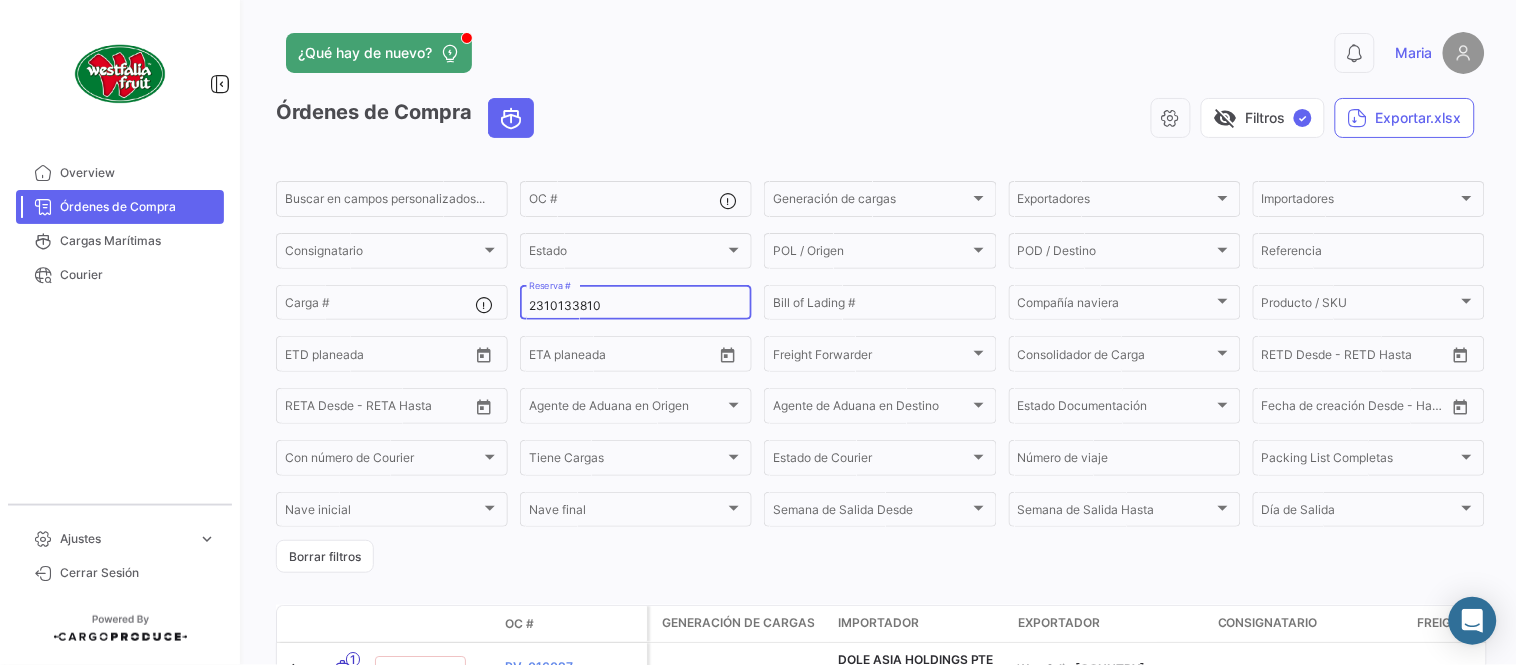 paste on "EBKG[NUMBER]" 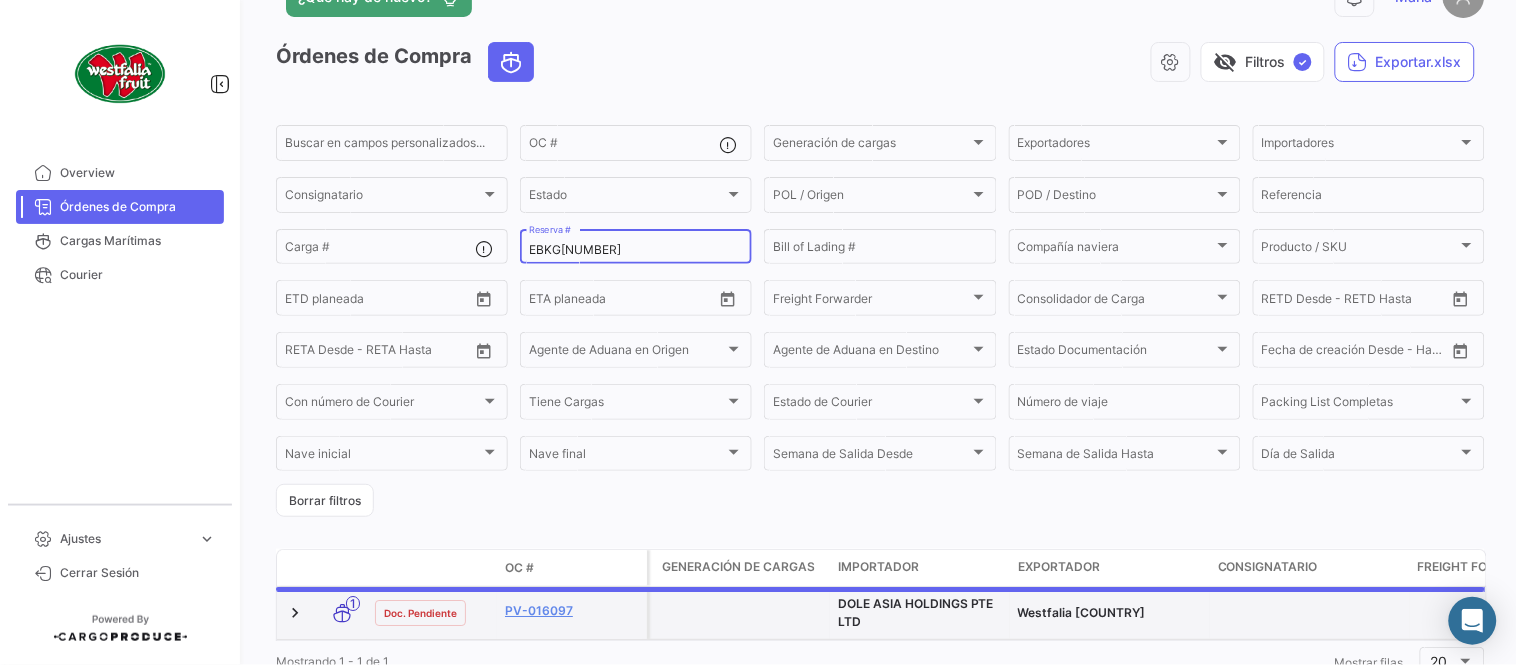 scroll, scrollTop: 136, scrollLeft: 0, axis: vertical 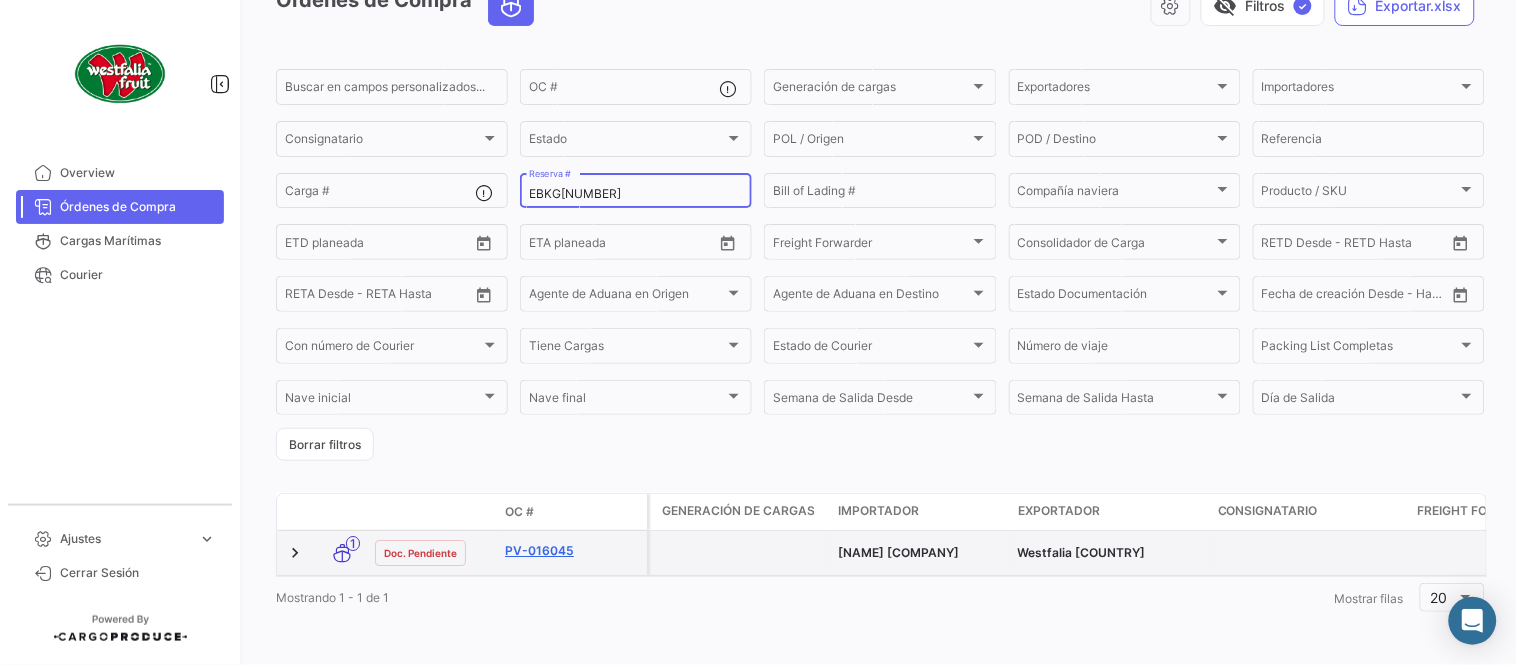 type on "EBKG[NUMBER]" 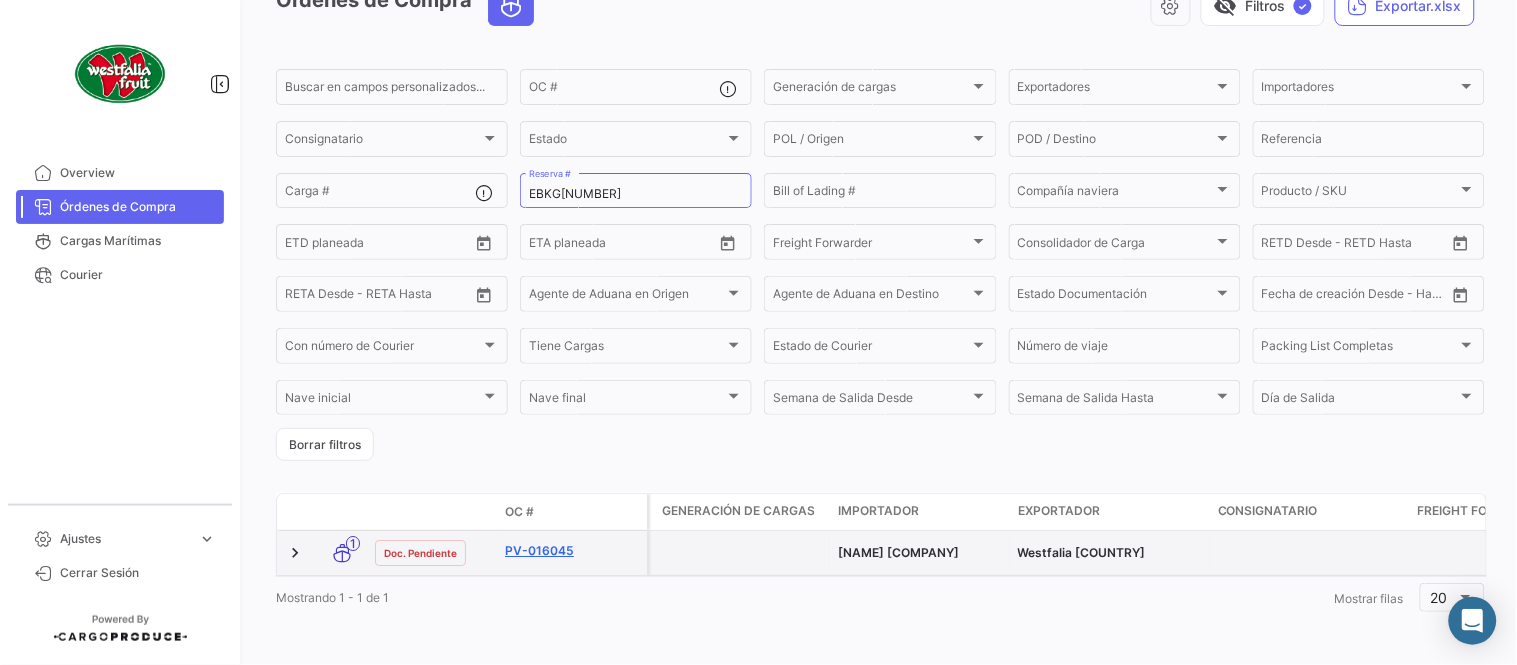 click on "PV-016045" 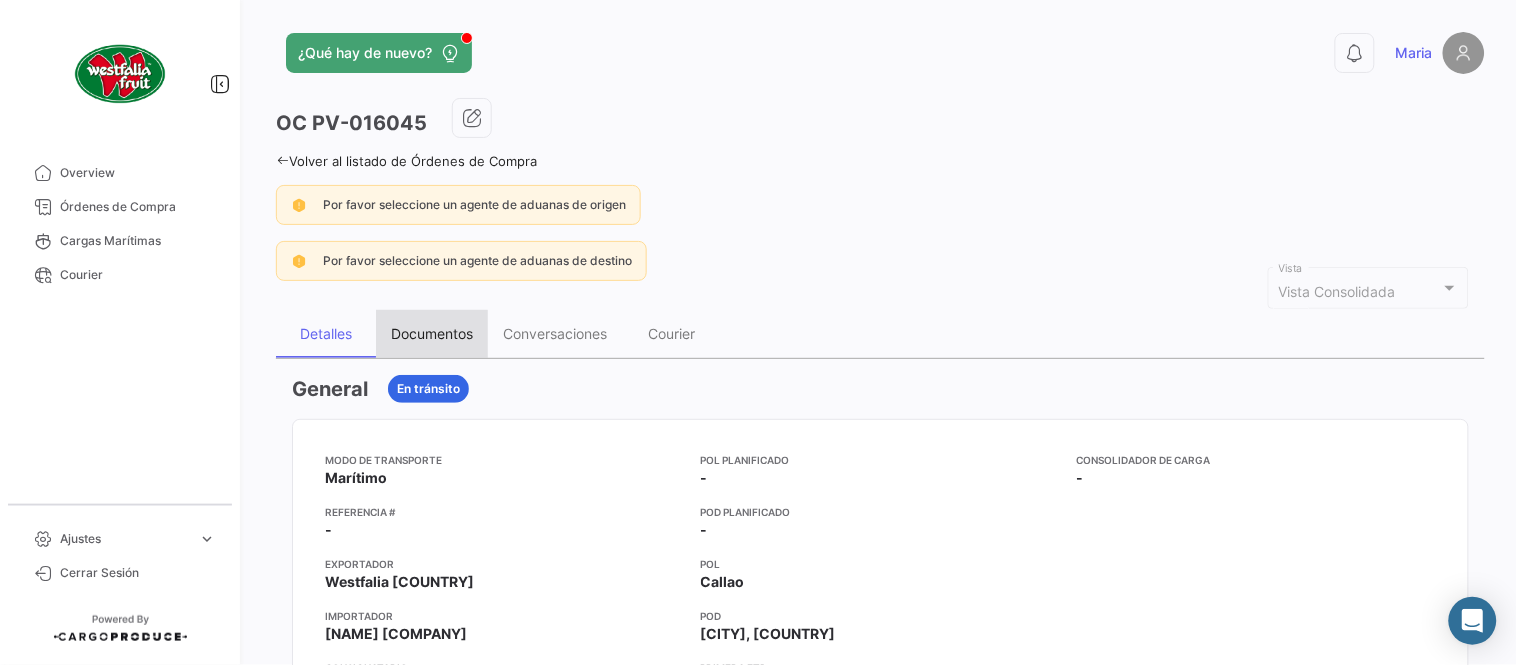 click on "Documentos" at bounding box center (432, 333) 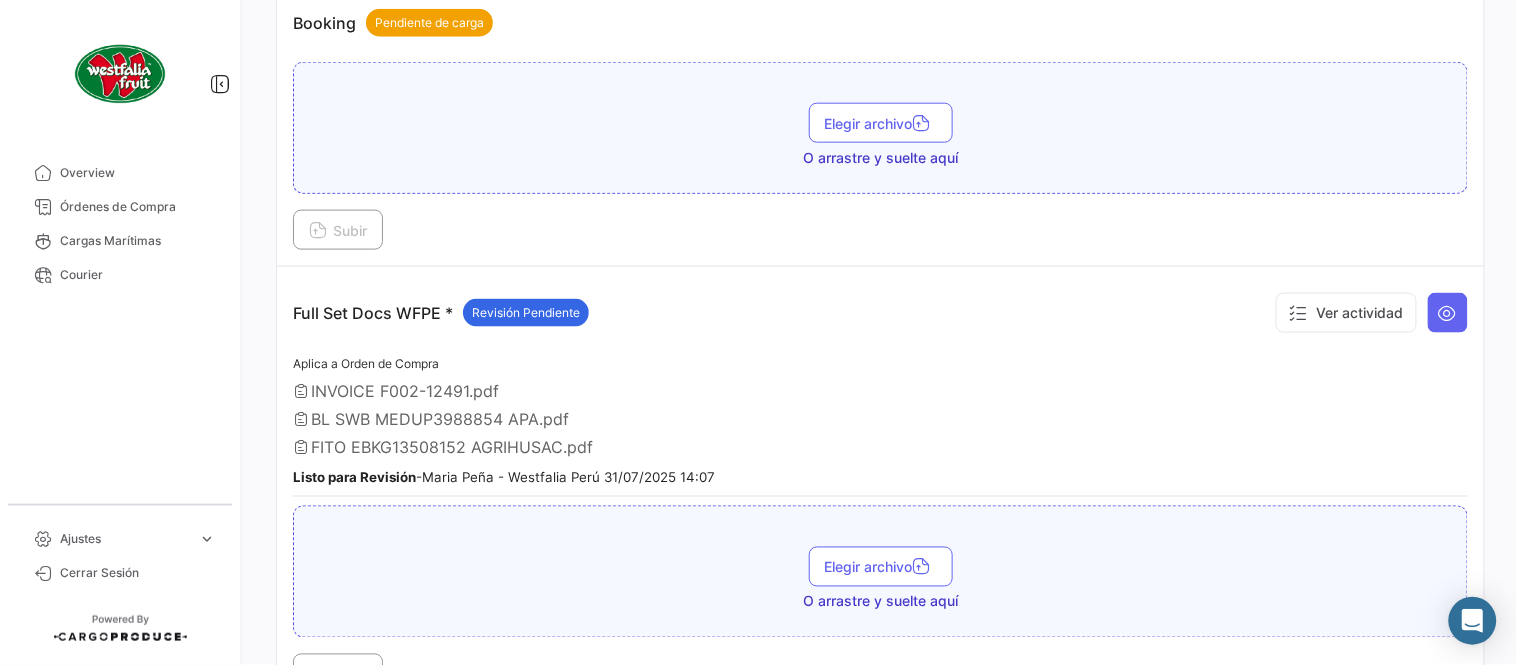 scroll, scrollTop: 666, scrollLeft: 0, axis: vertical 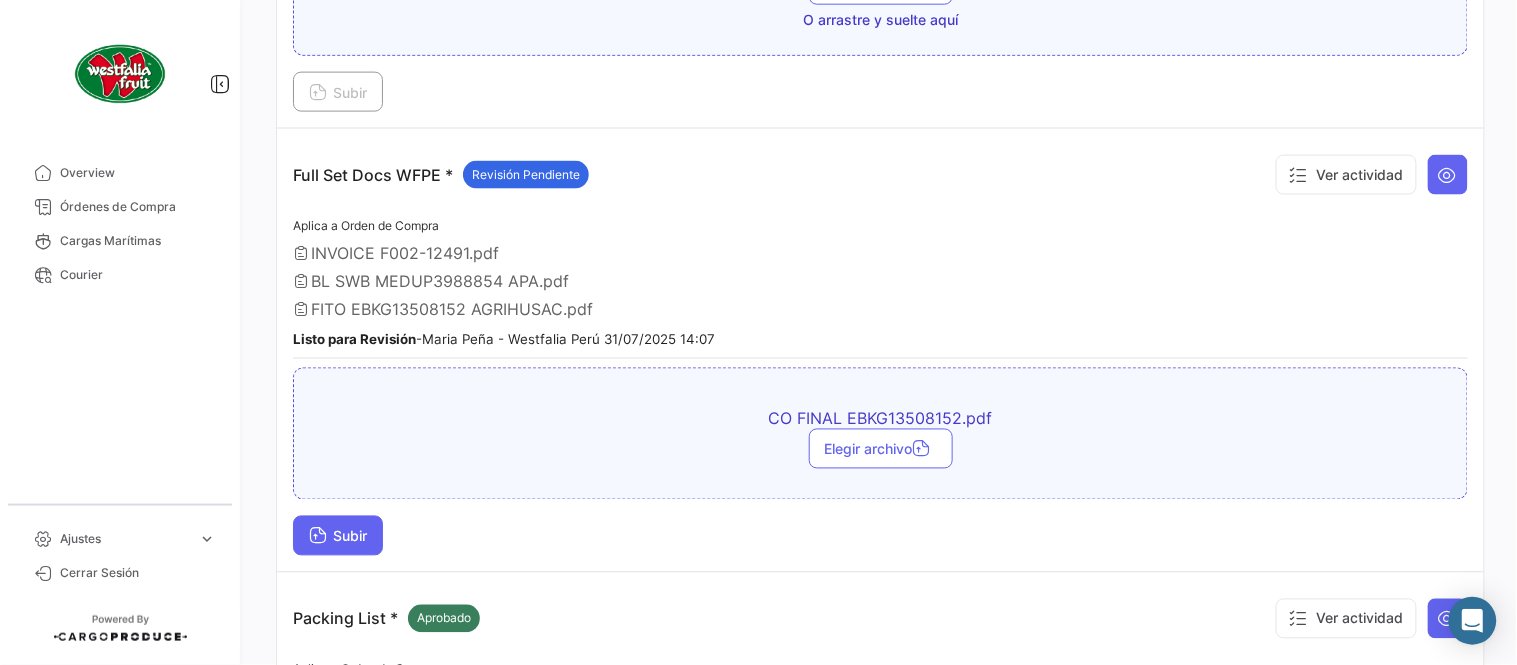 click on "Subir" at bounding box center [338, 536] 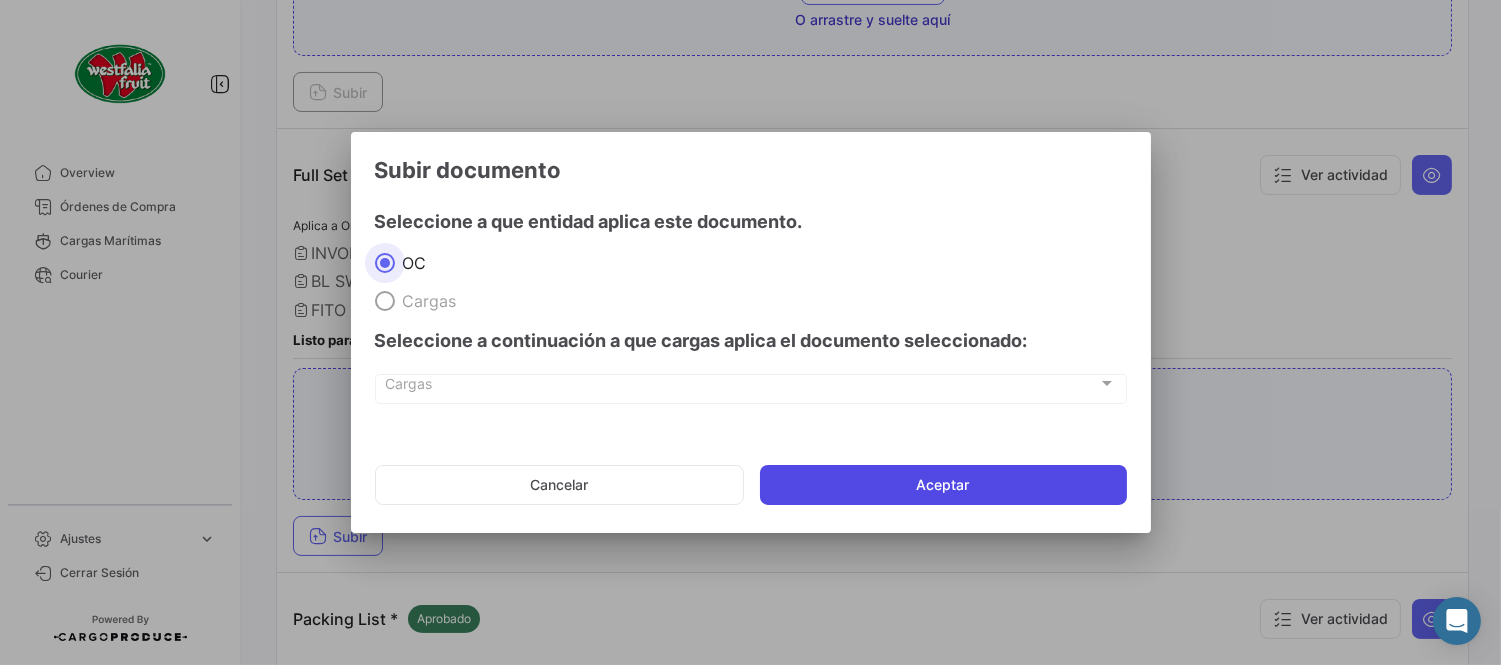 click on "Aceptar" 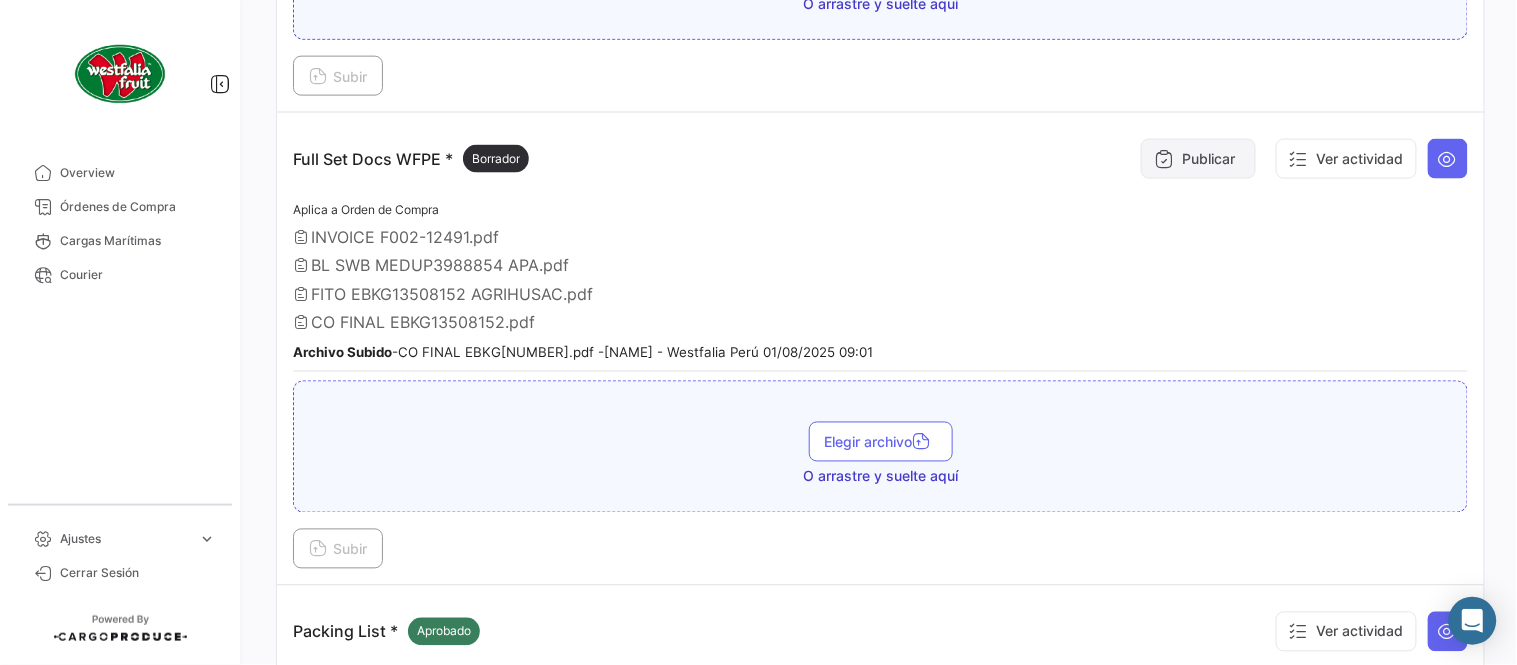 click on "Publicar" at bounding box center [1198, 159] 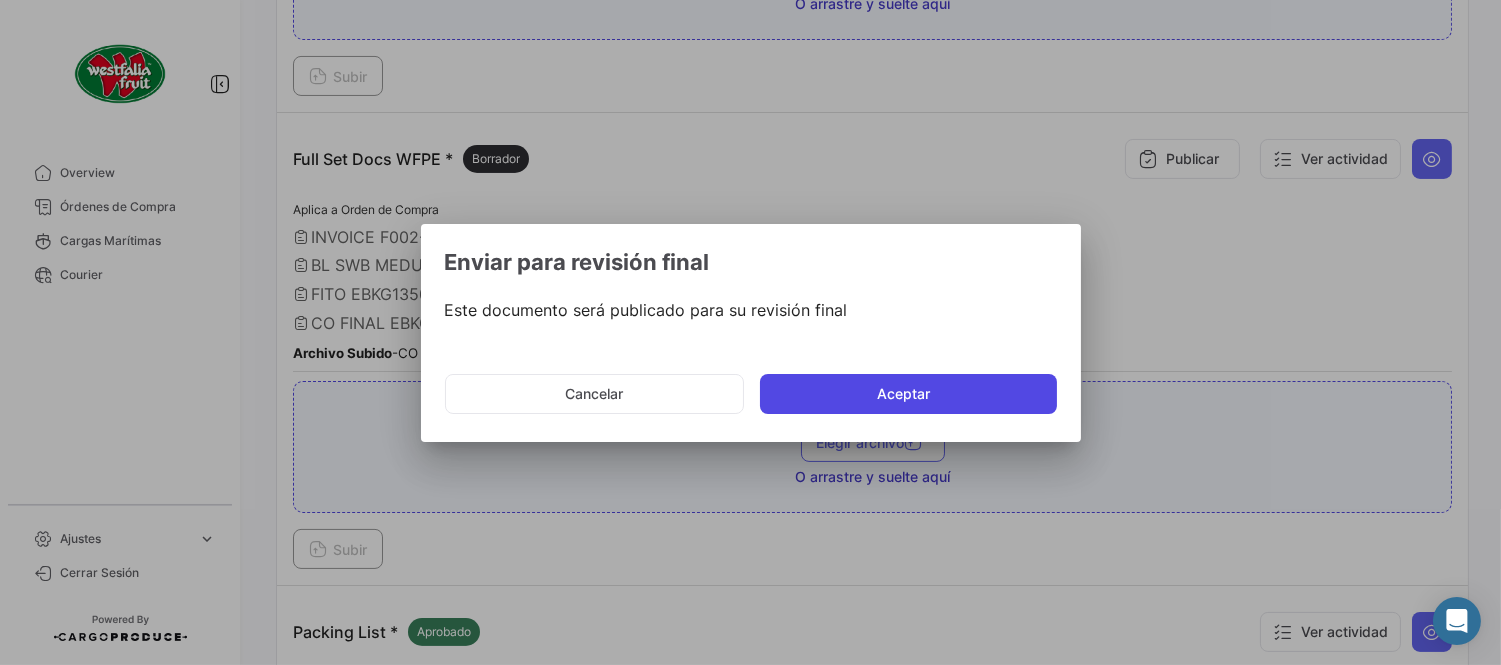 click on "Aceptar" 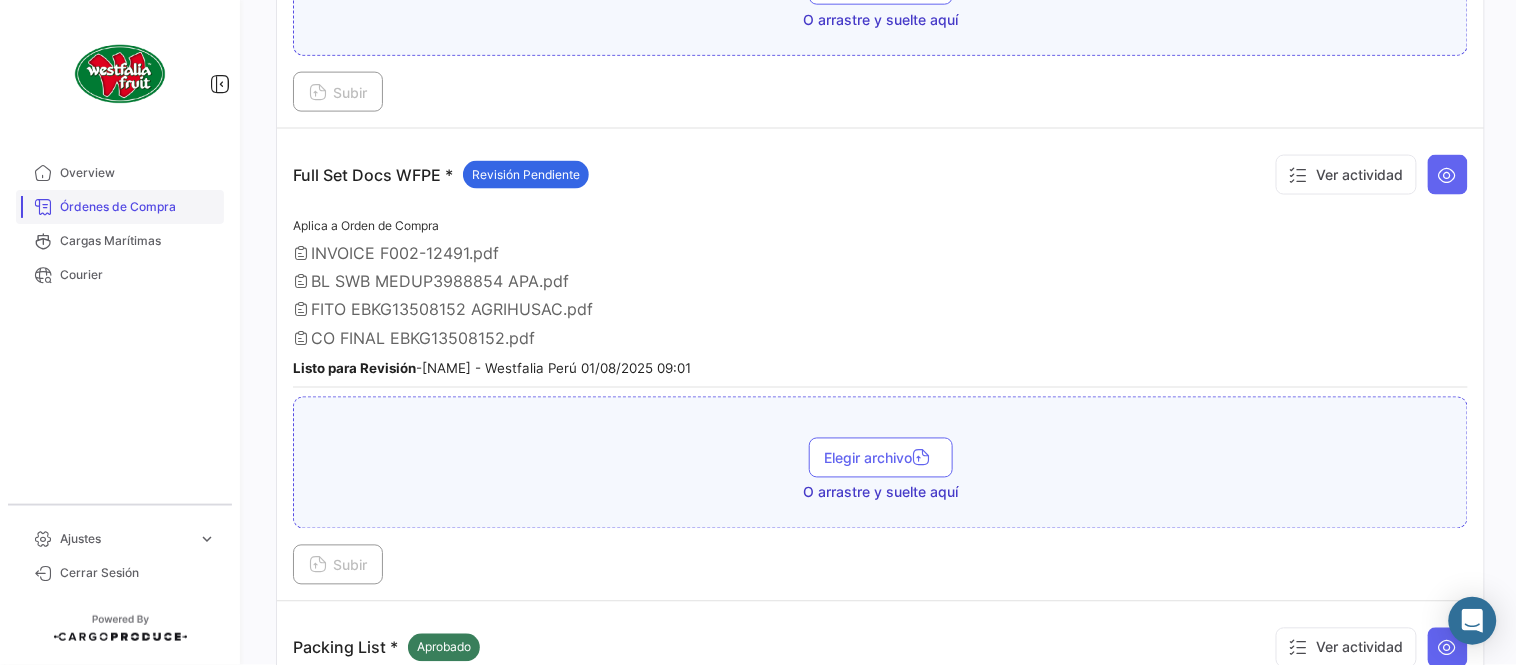 click on "Órdenes de Compra" at bounding box center [138, 207] 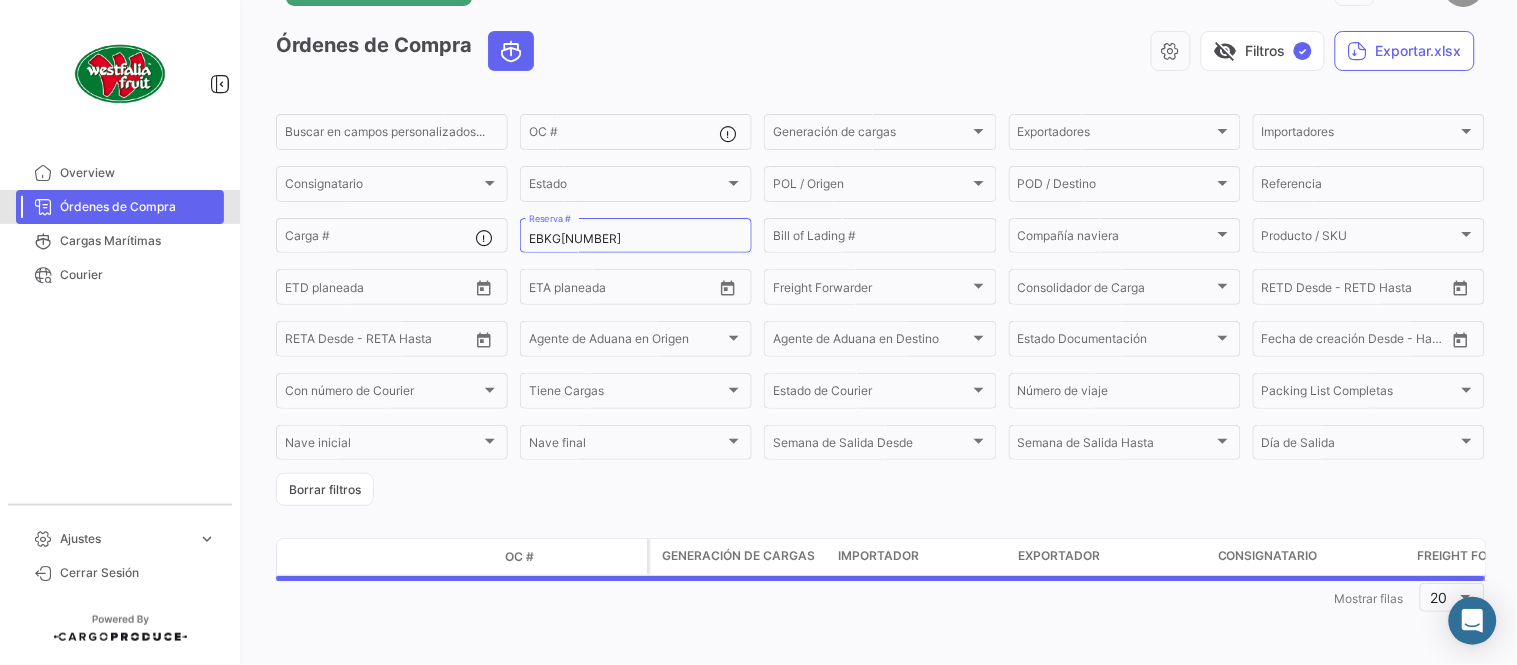 scroll, scrollTop: 0, scrollLeft: 0, axis: both 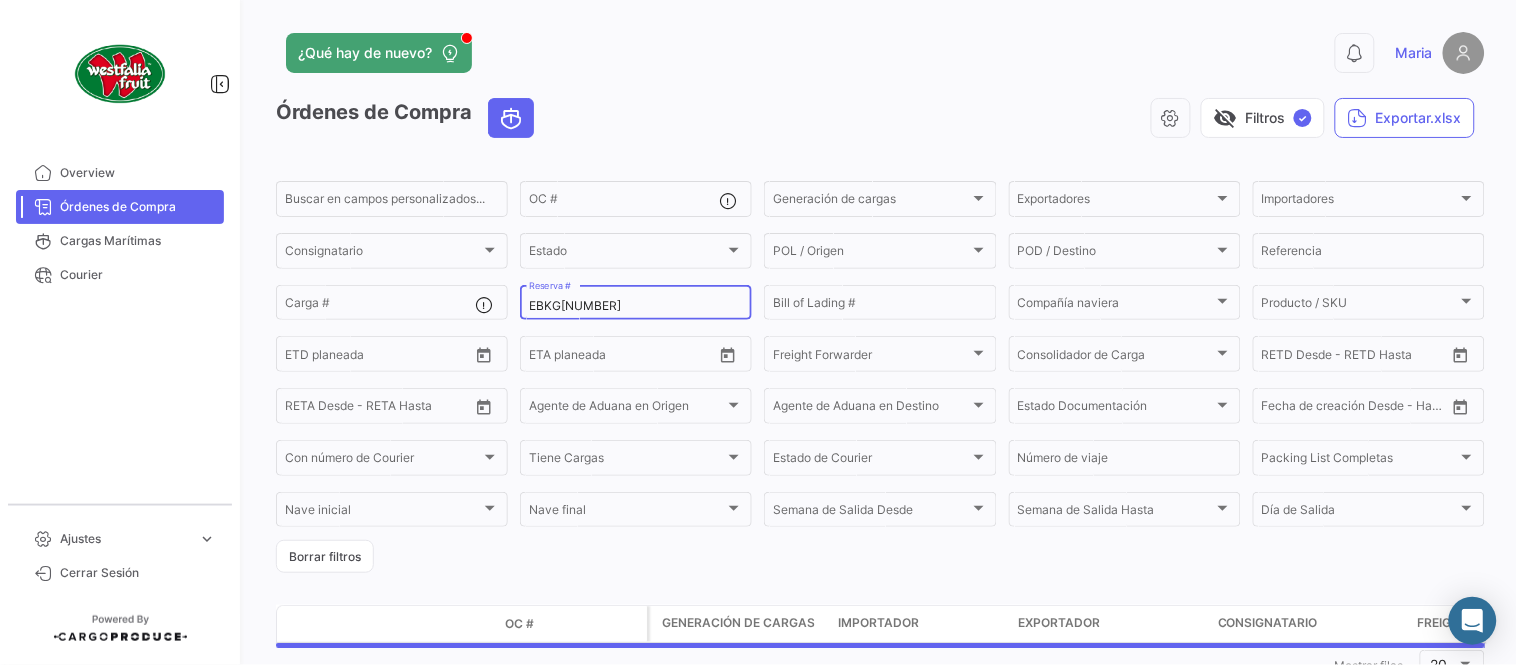 click on "EBKG[NUMBER]" at bounding box center (636, 306) 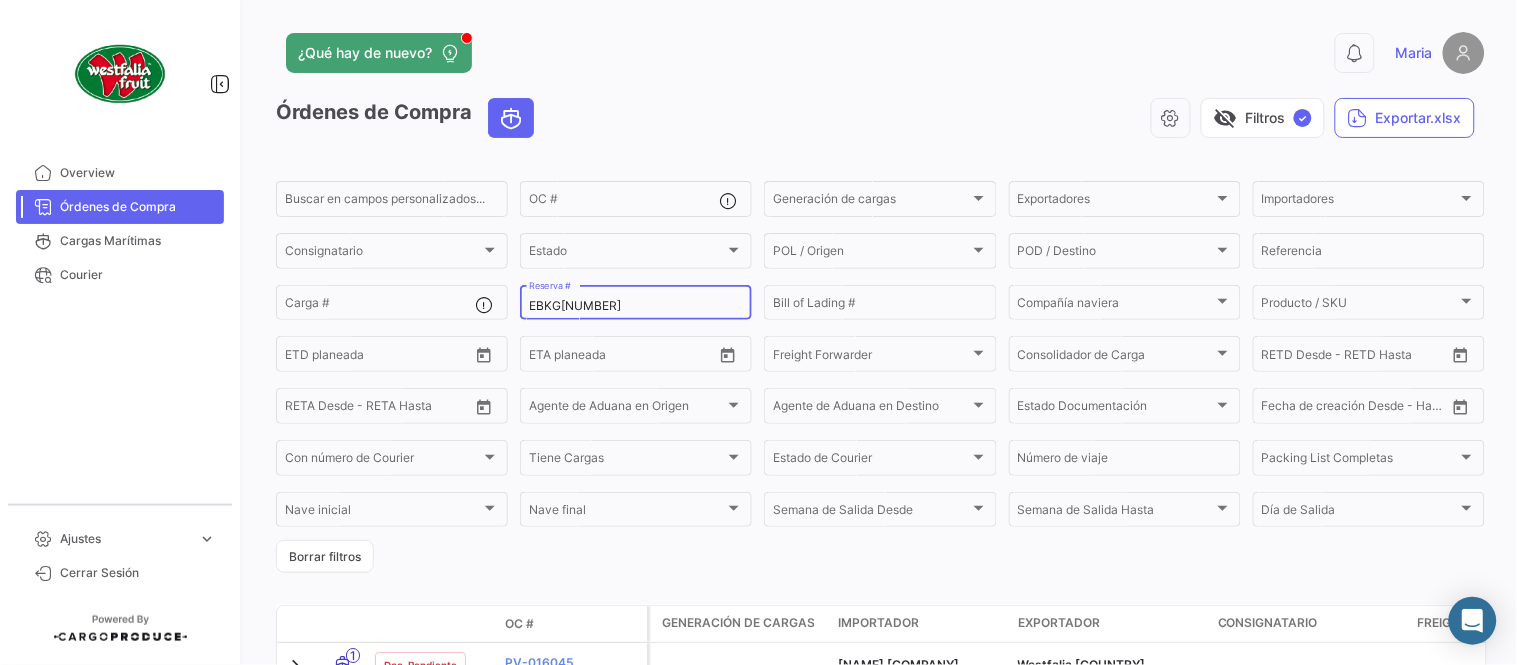 click on "EBKG[NUMBER]" at bounding box center (636, 306) 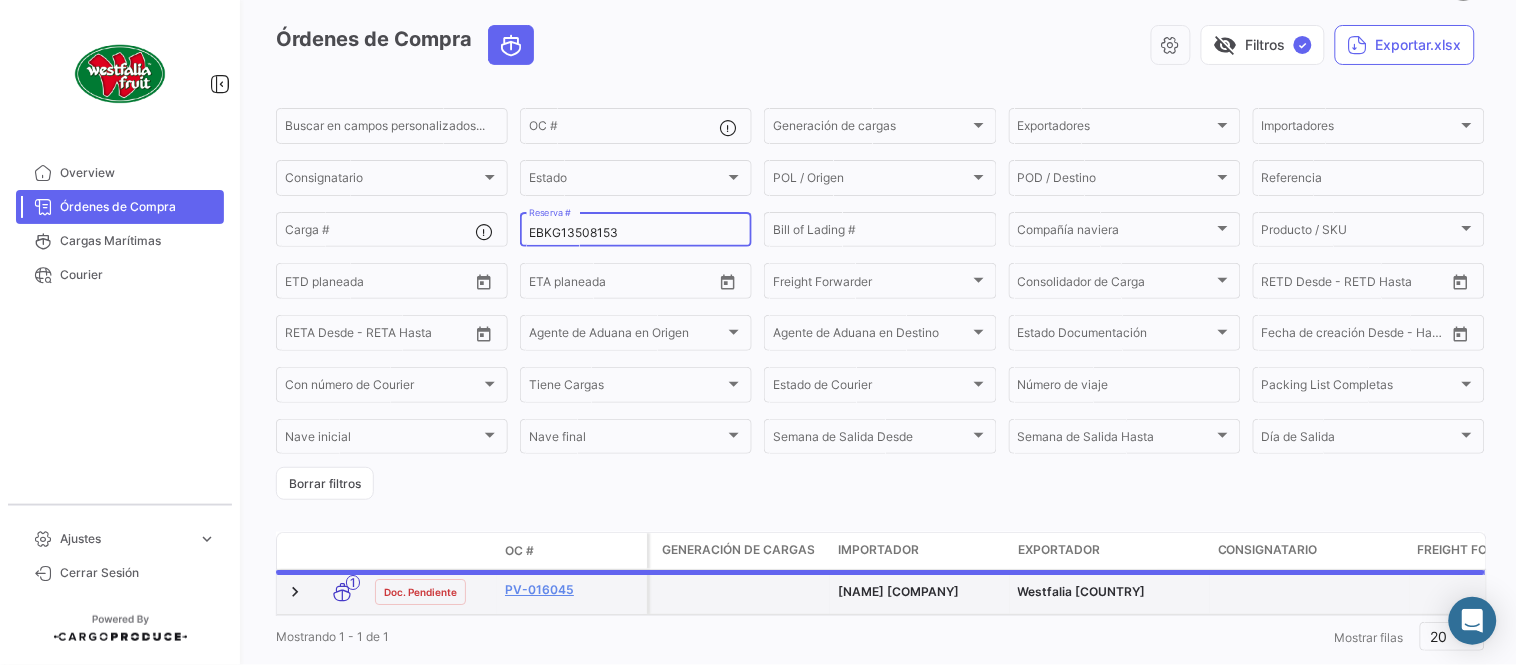 scroll, scrollTop: 111, scrollLeft: 0, axis: vertical 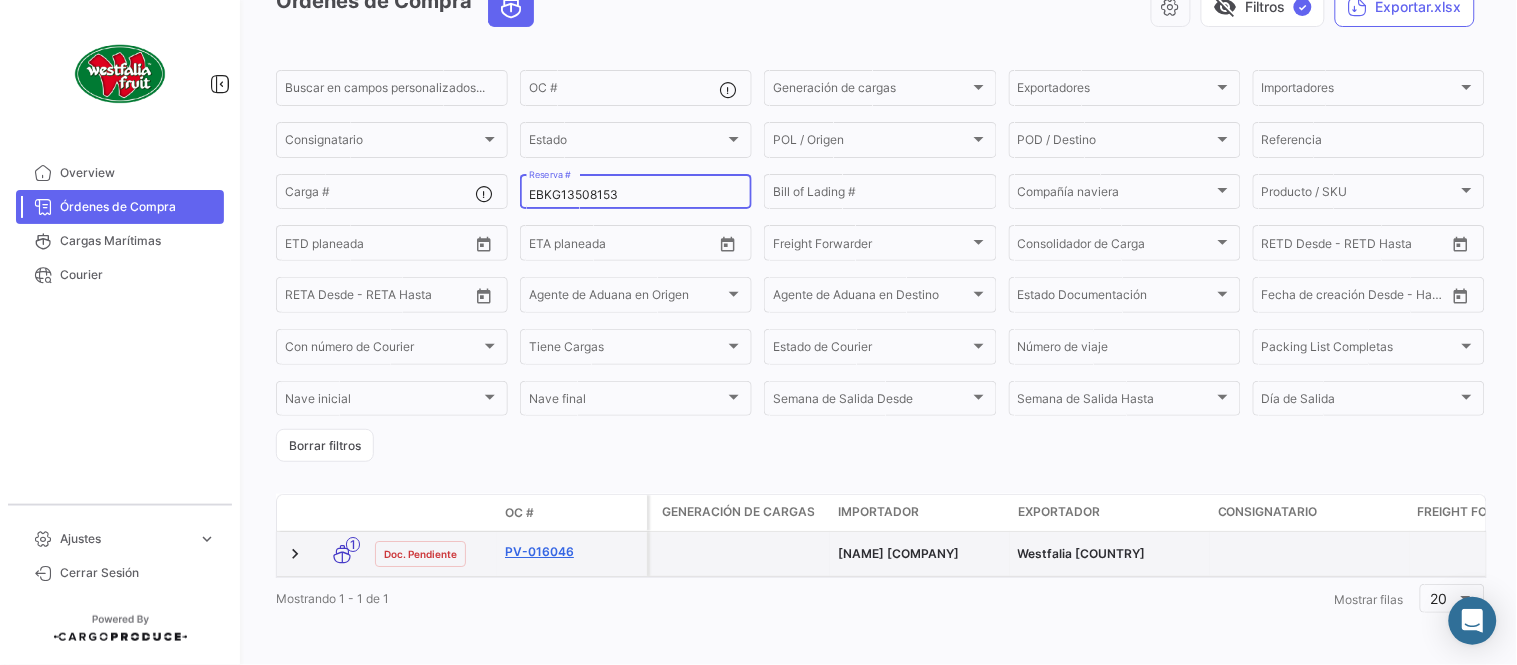 type on "EBKG13508153" 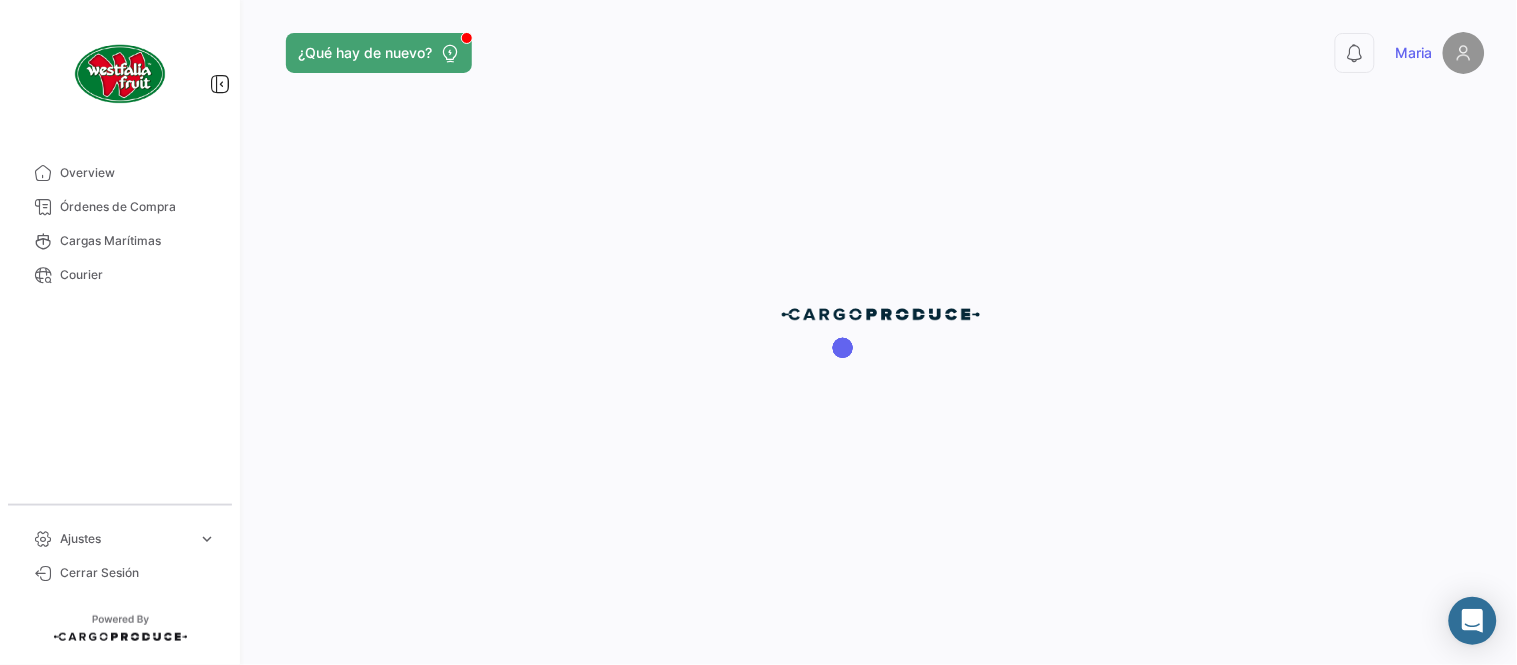 scroll, scrollTop: 0, scrollLeft: 0, axis: both 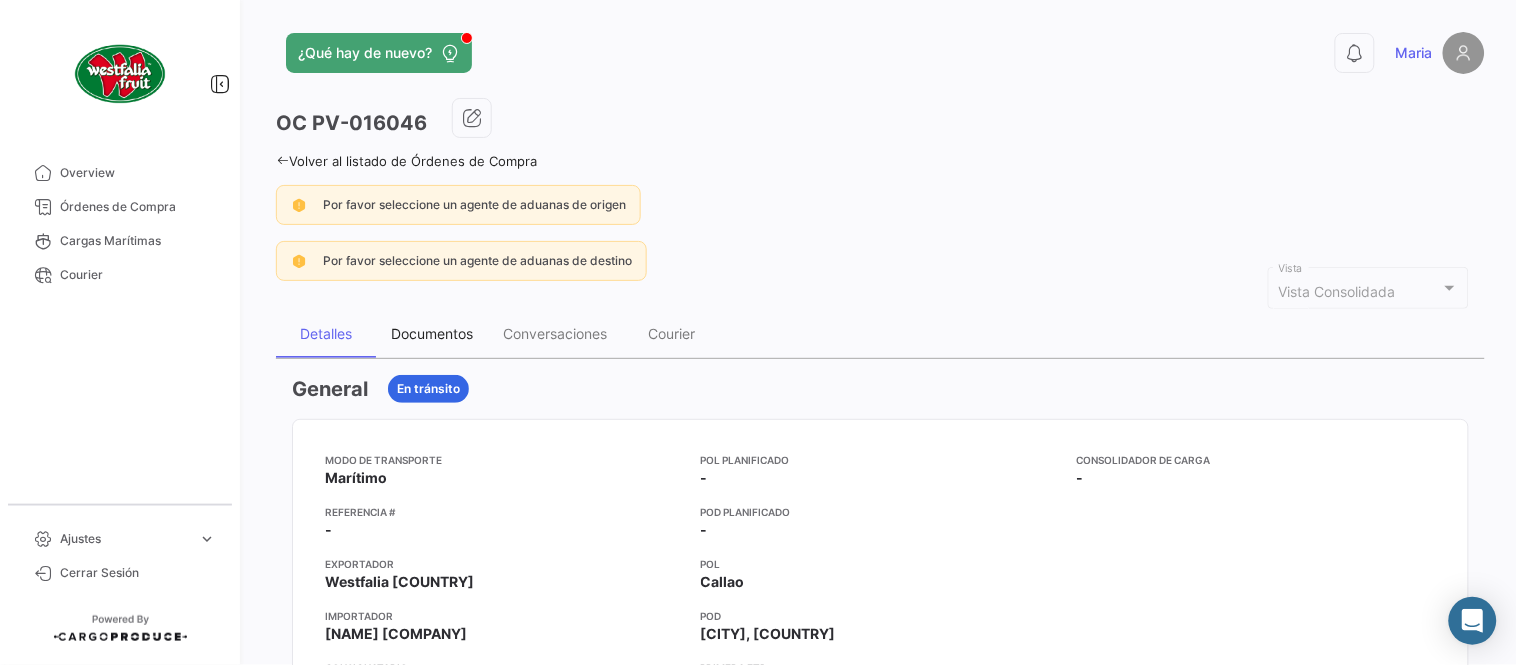 click on "Documentos" at bounding box center [432, 334] 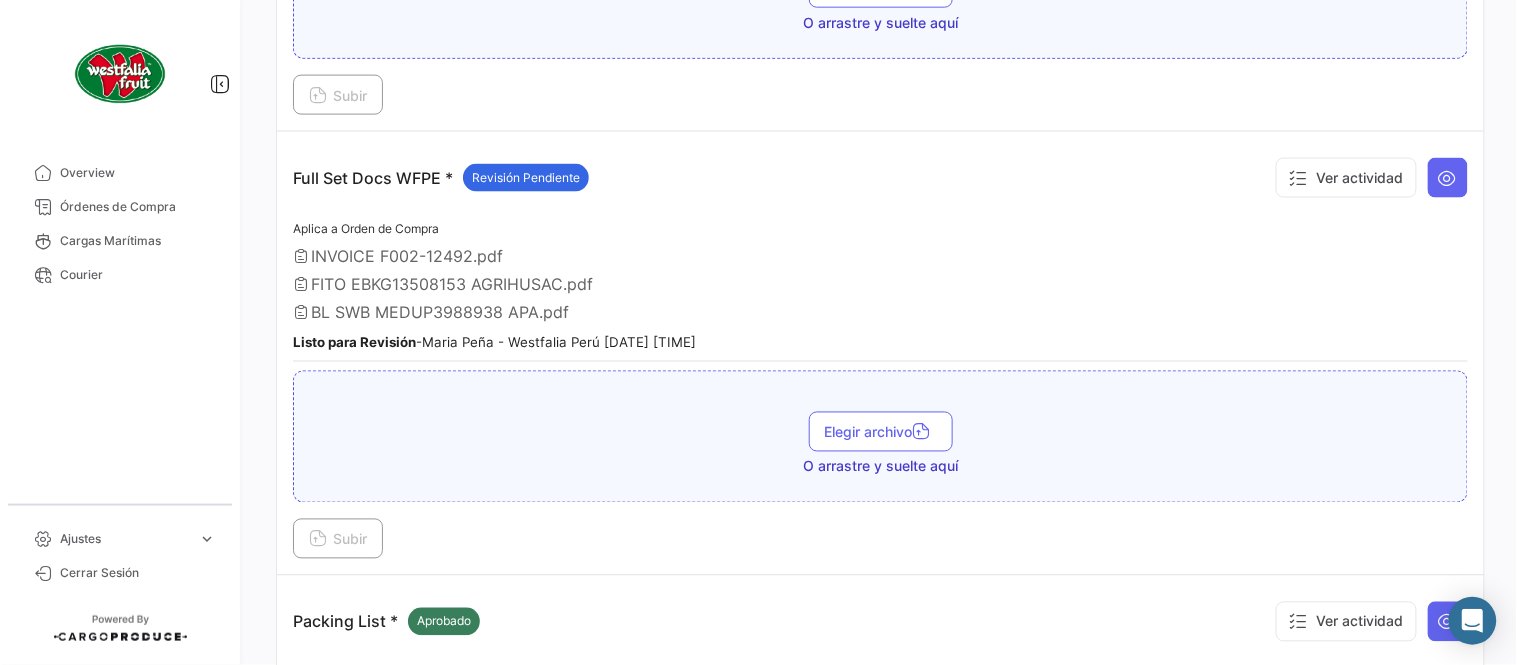 scroll, scrollTop: 666, scrollLeft: 0, axis: vertical 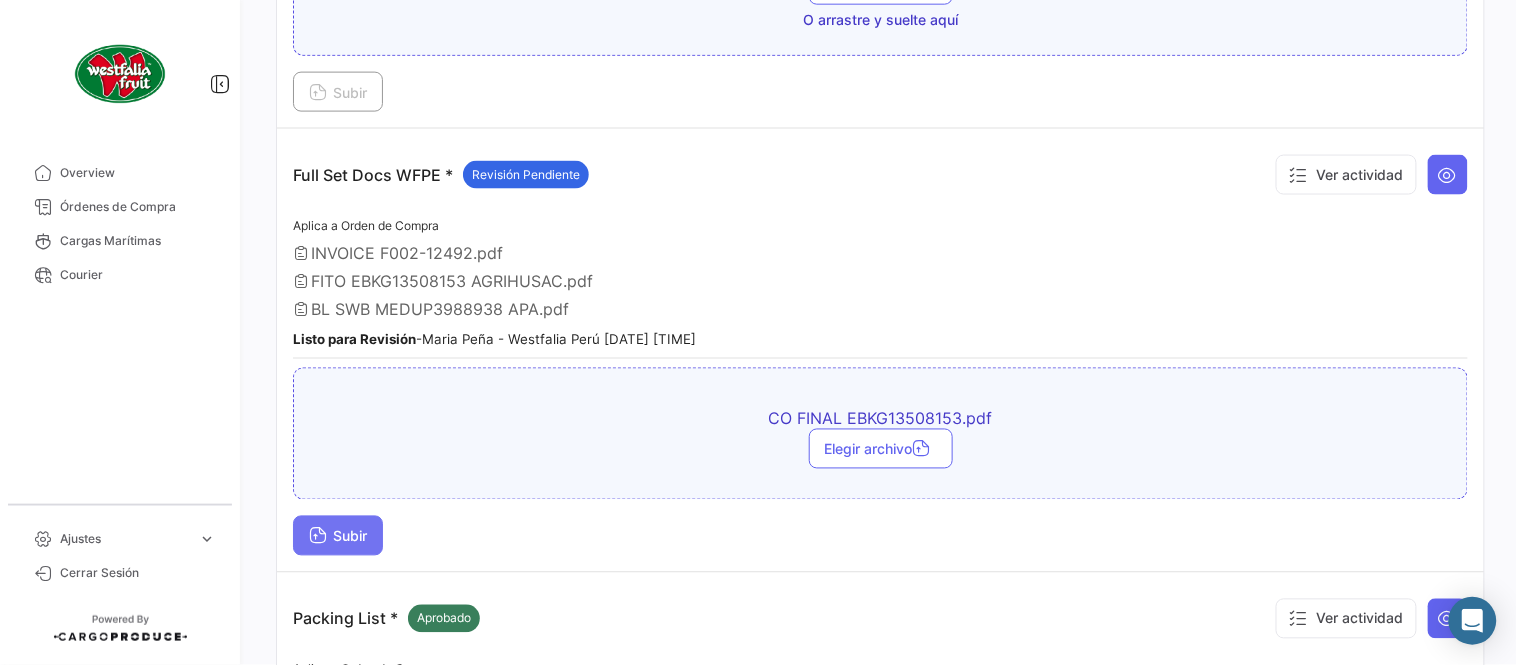 click on "Subir" at bounding box center (338, 536) 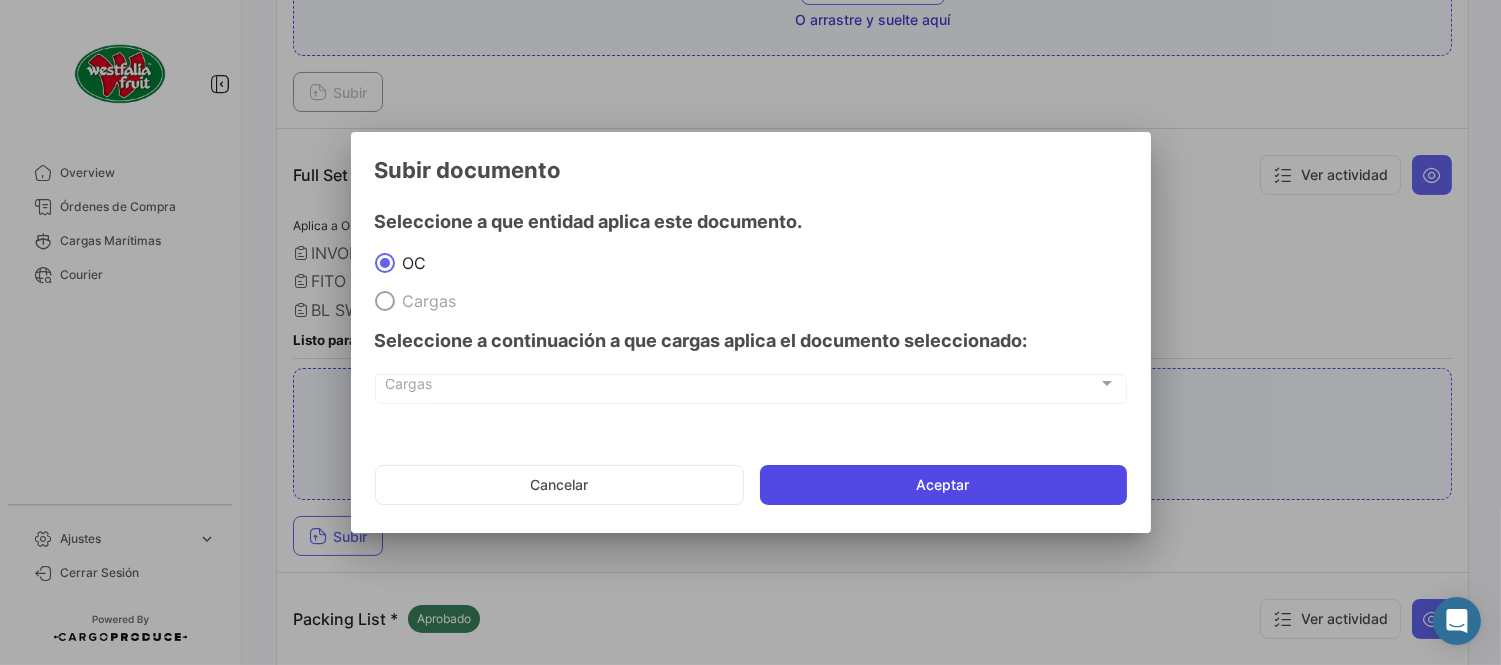 click on "Aceptar" 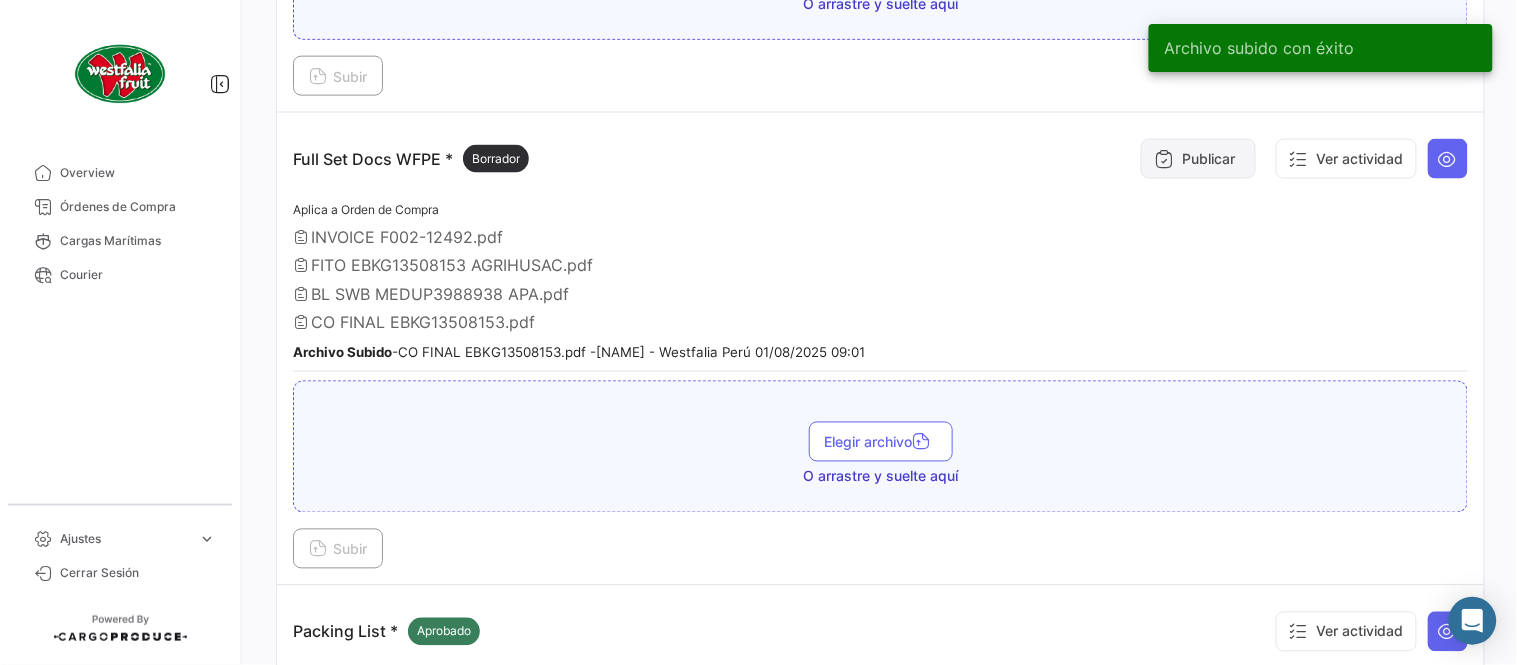 click on "Publicar" at bounding box center [1198, 159] 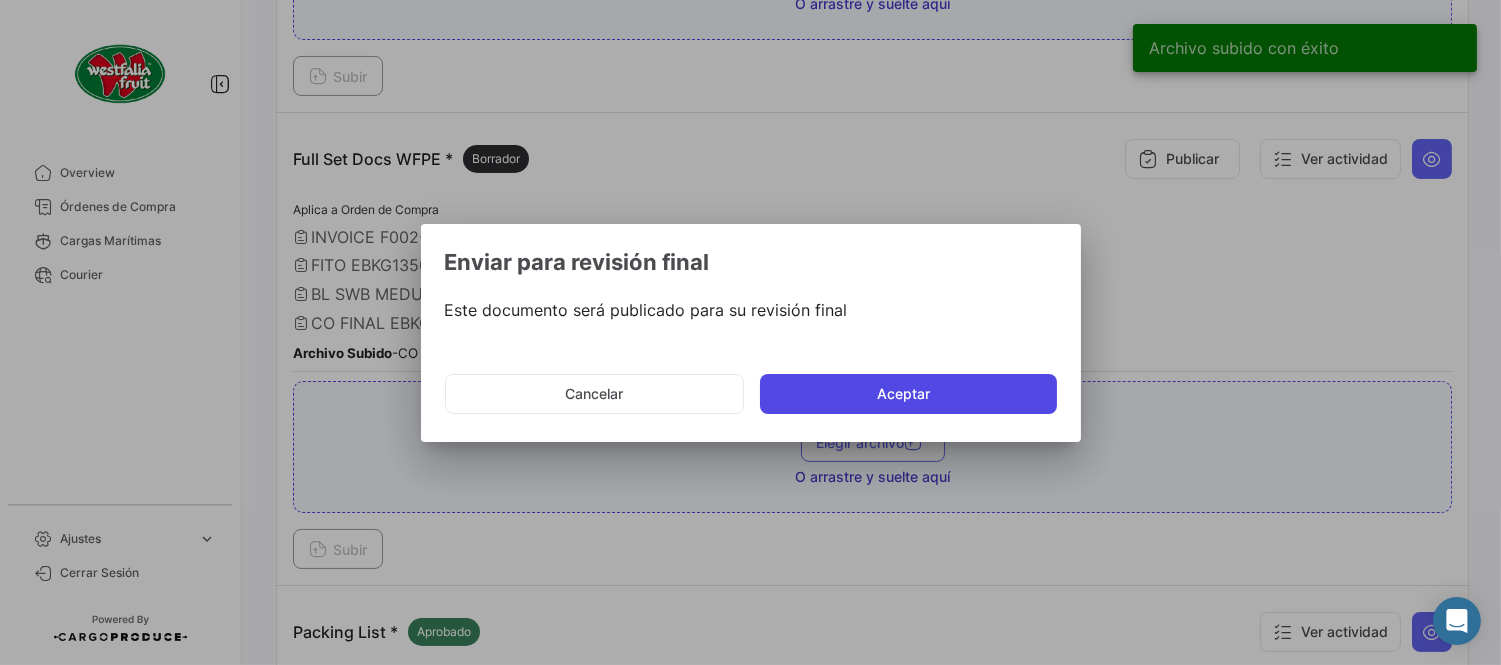 click on "Aceptar" 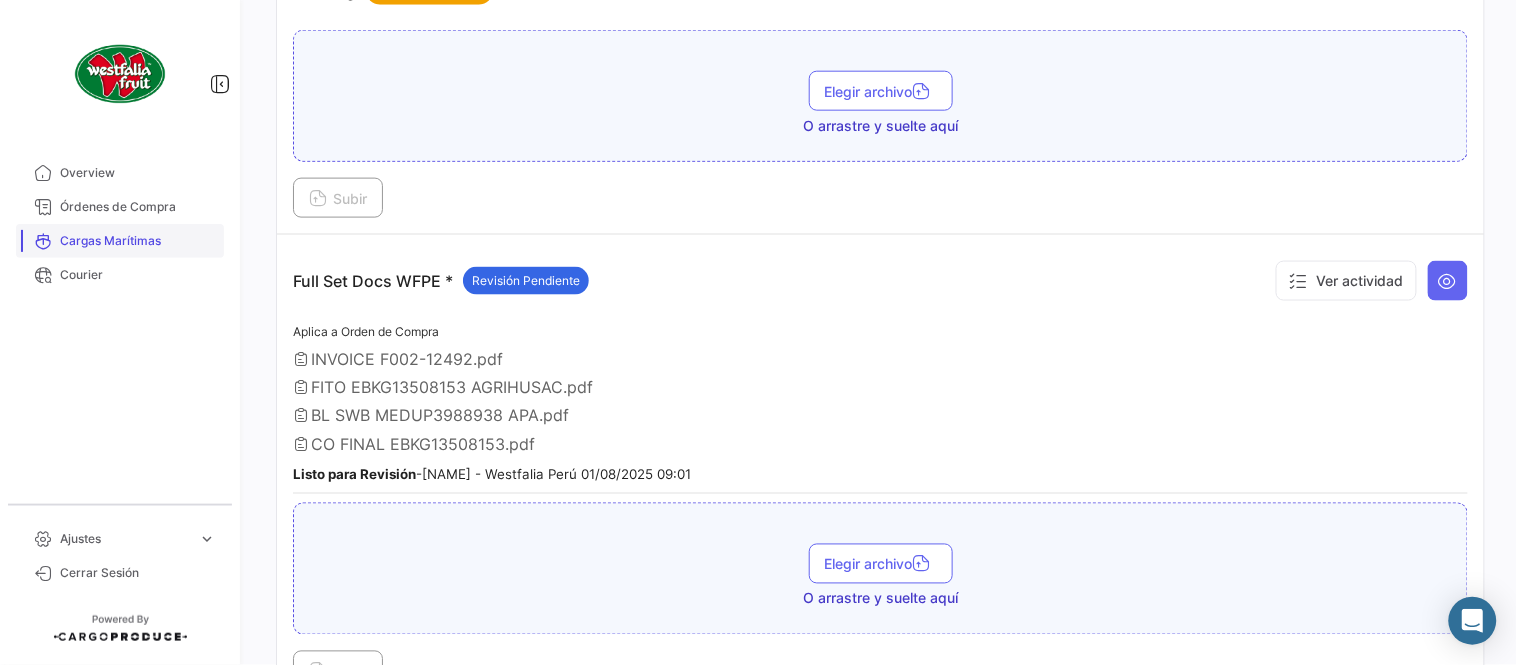 scroll, scrollTop: 555, scrollLeft: 0, axis: vertical 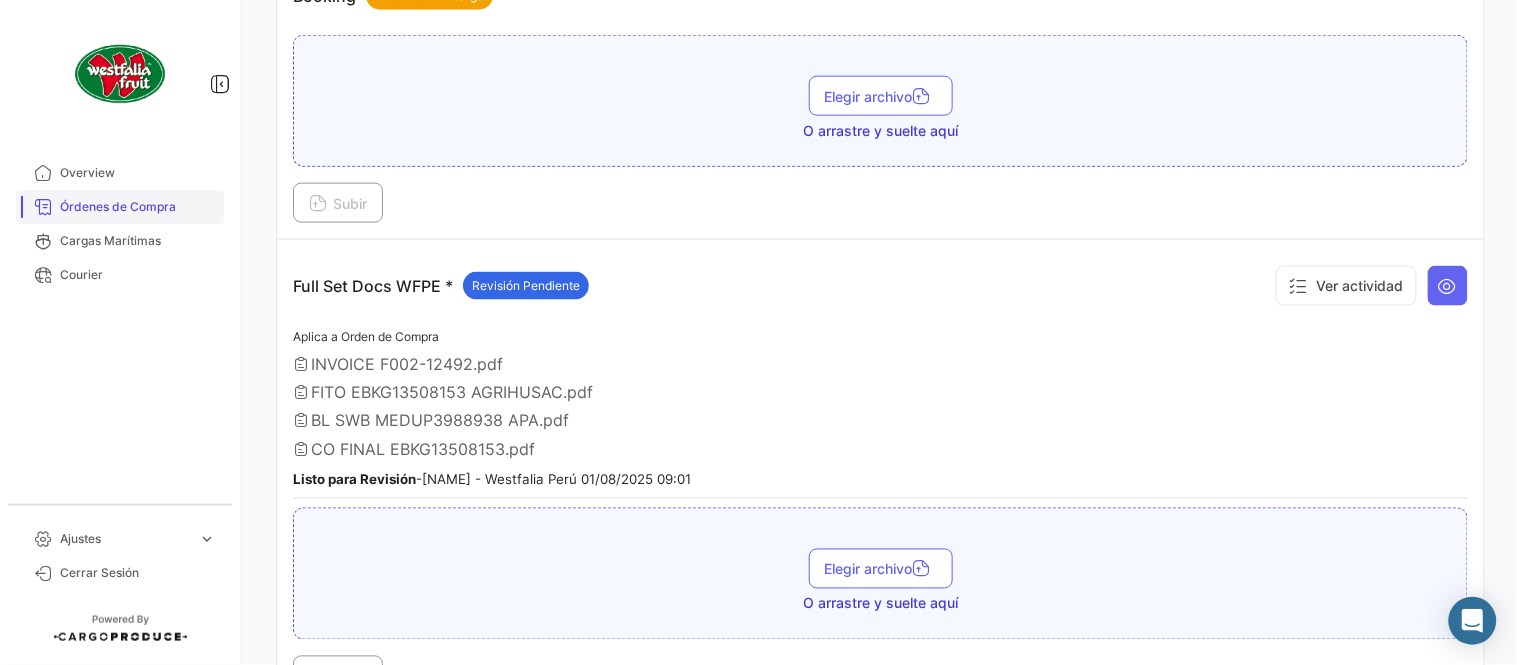 click on "Órdenes de Compra" at bounding box center [138, 207] 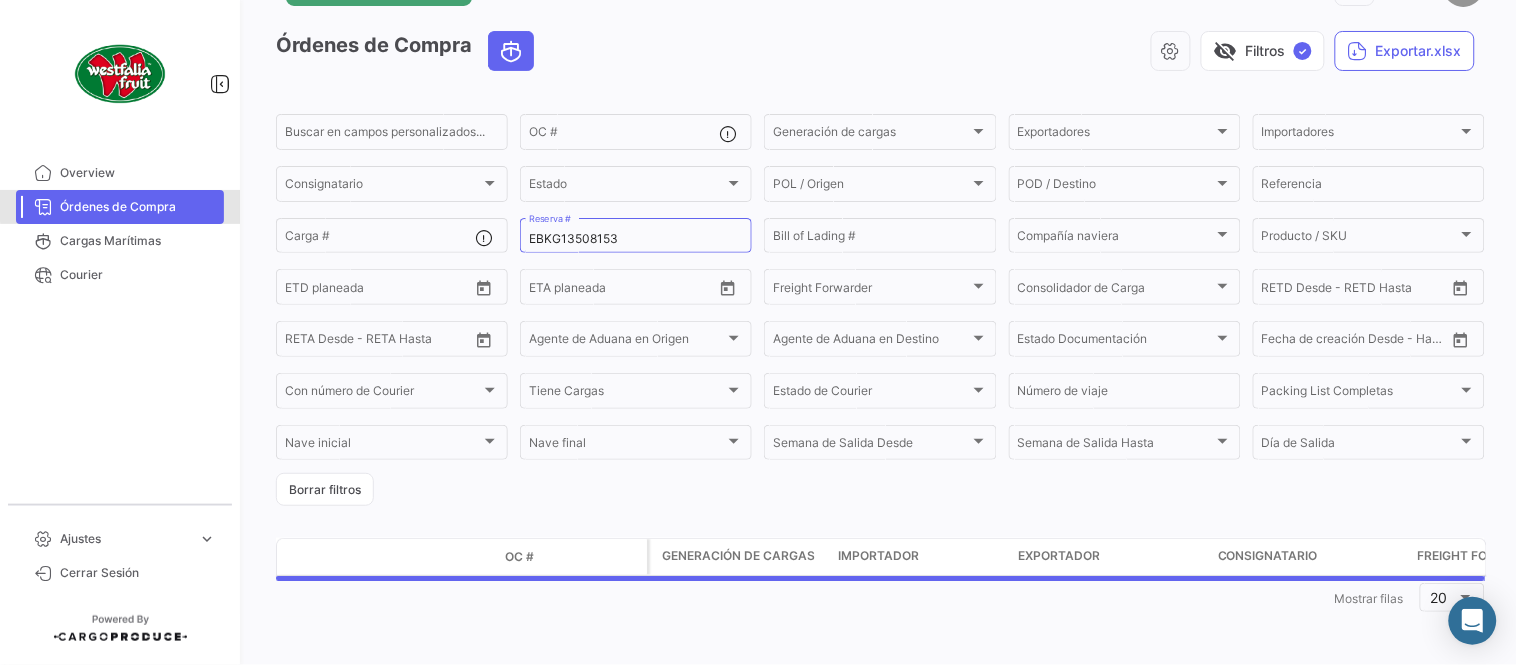 scroll, scrollTop: 0, scrollLeft: 0, axis: both 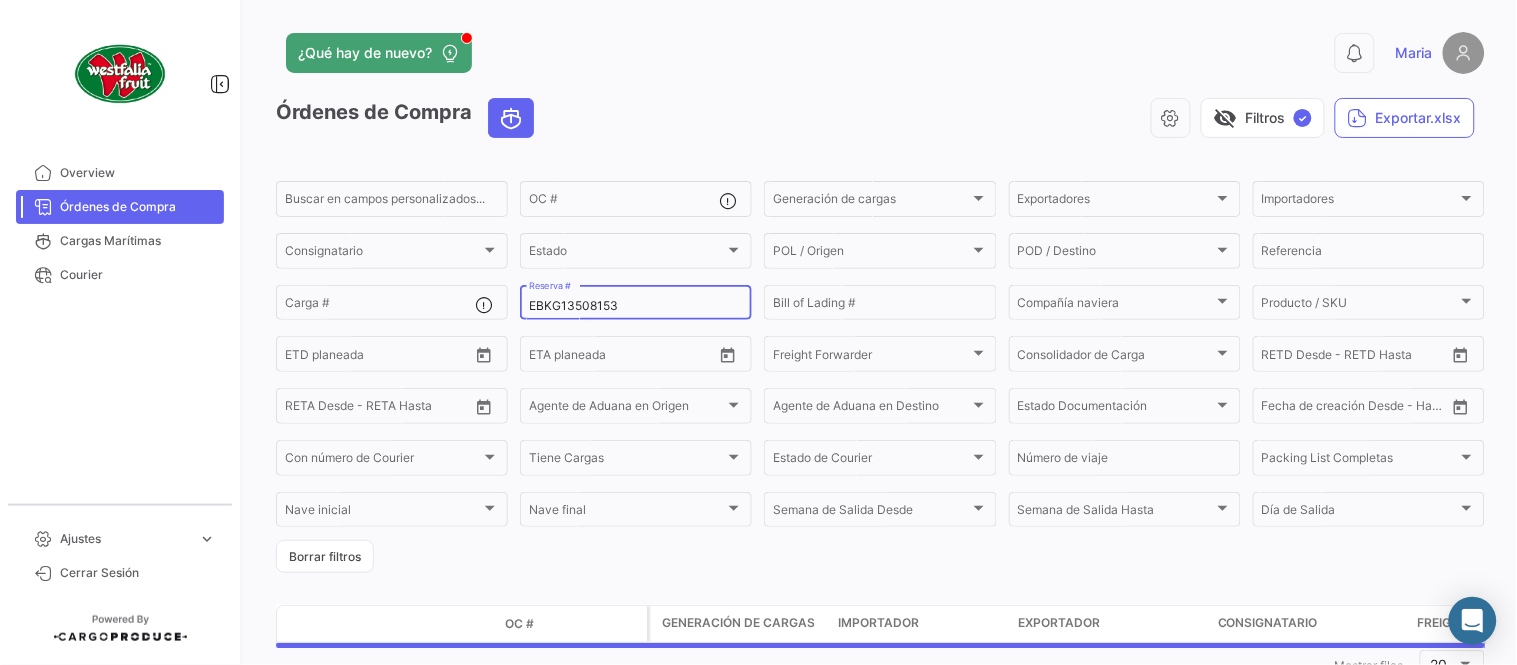 click on "EBKG13508153" at bounding box center (636, 306) 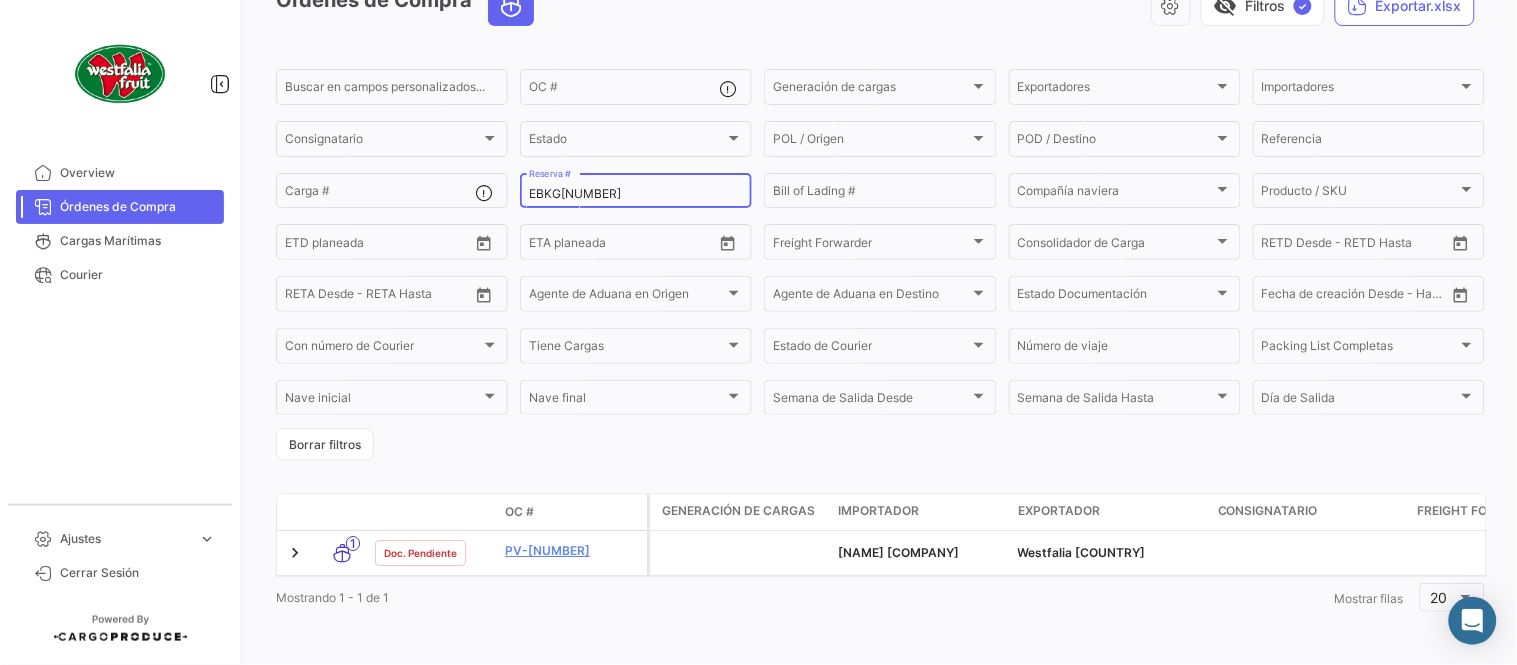 scroll, scrollTop: 154, scrollLeft: 0, axis: vertical 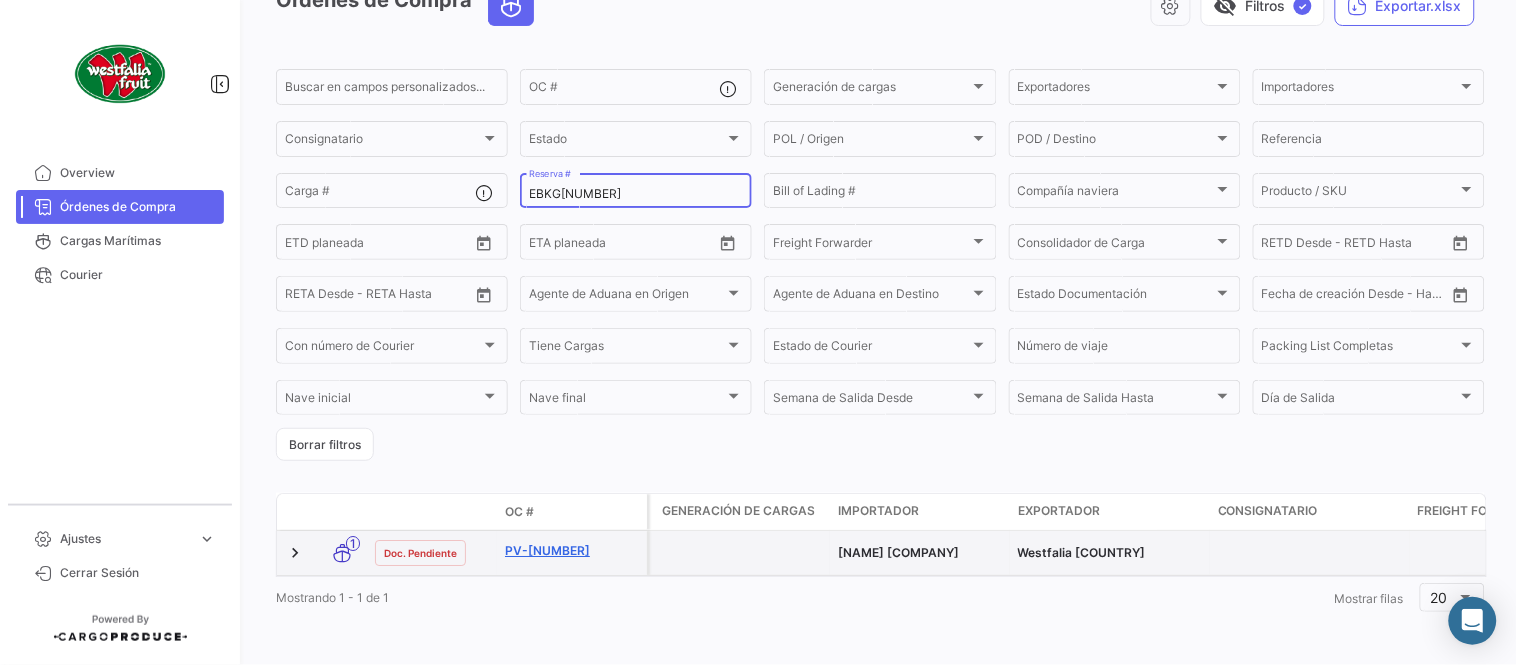 type on "EBKG[NUMBER]" 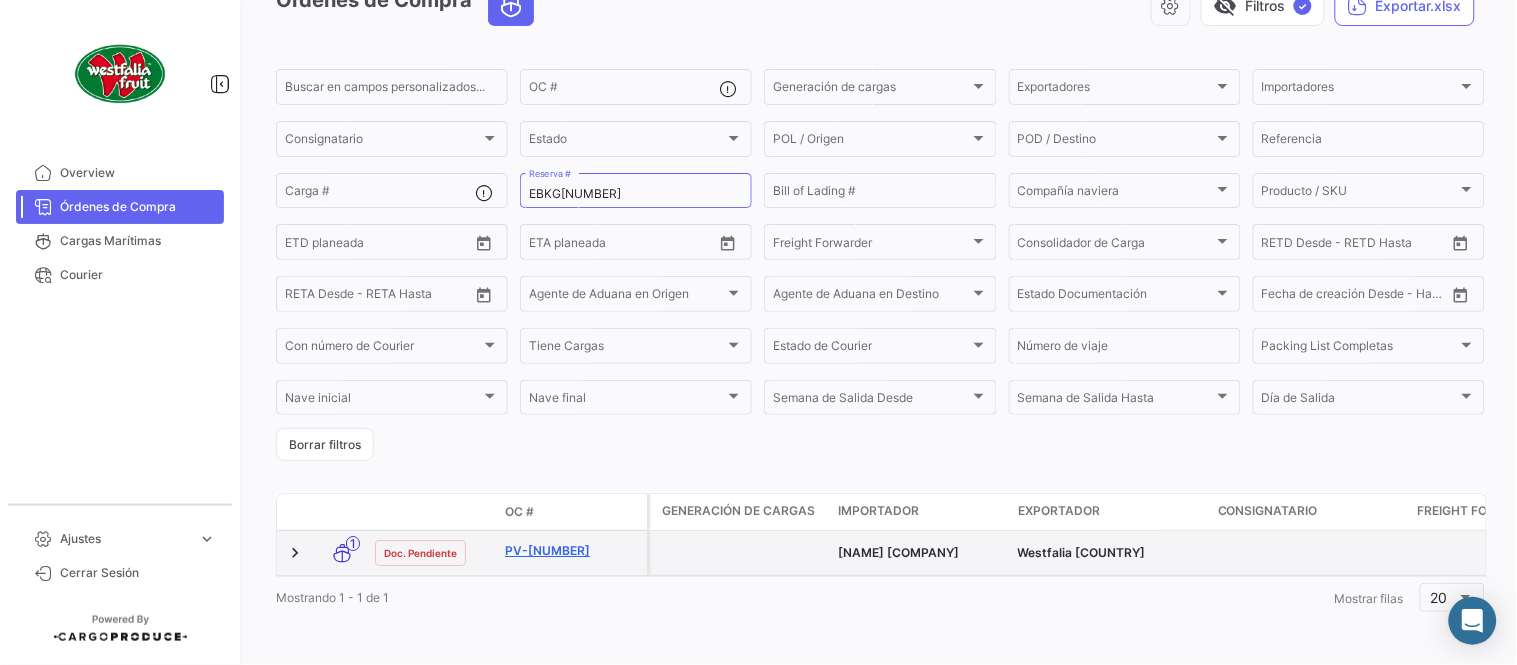 click on "PV-[NUMBER]" 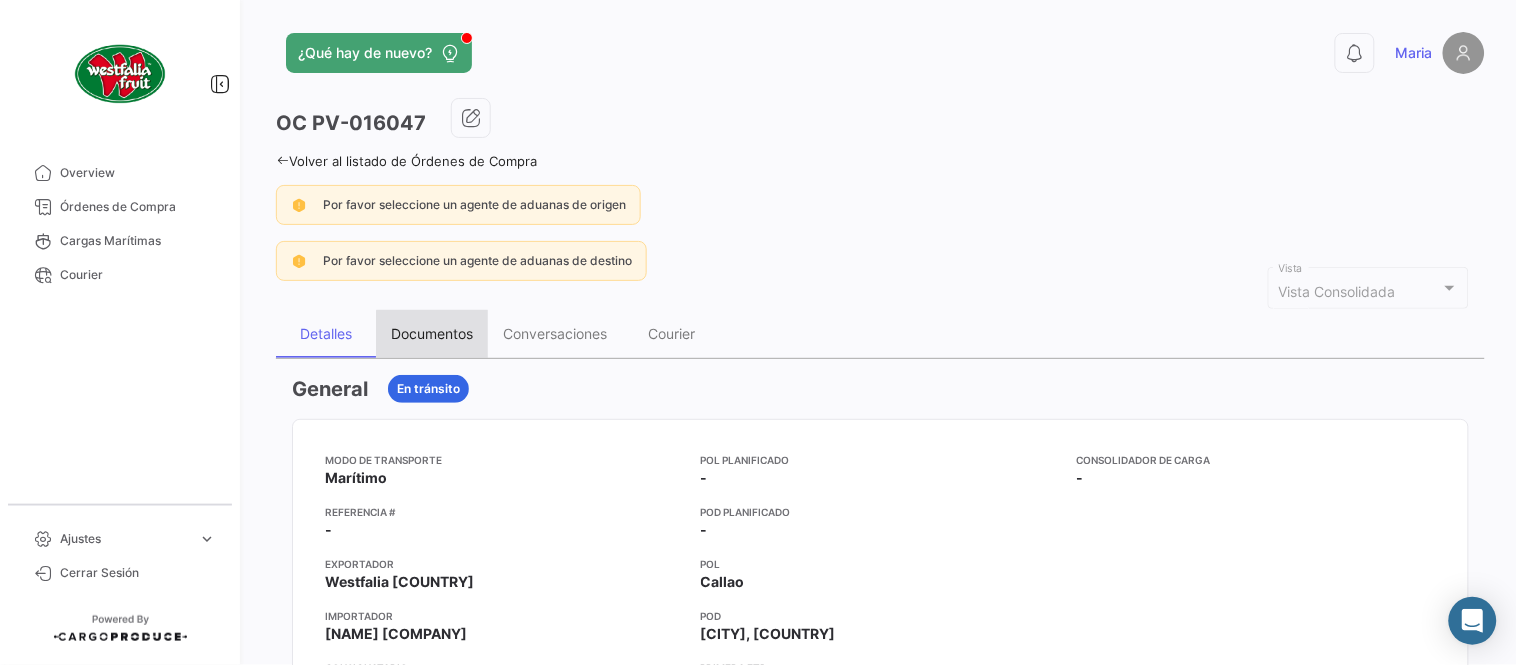 click on "Documentos" at bounding box center [432, 333] 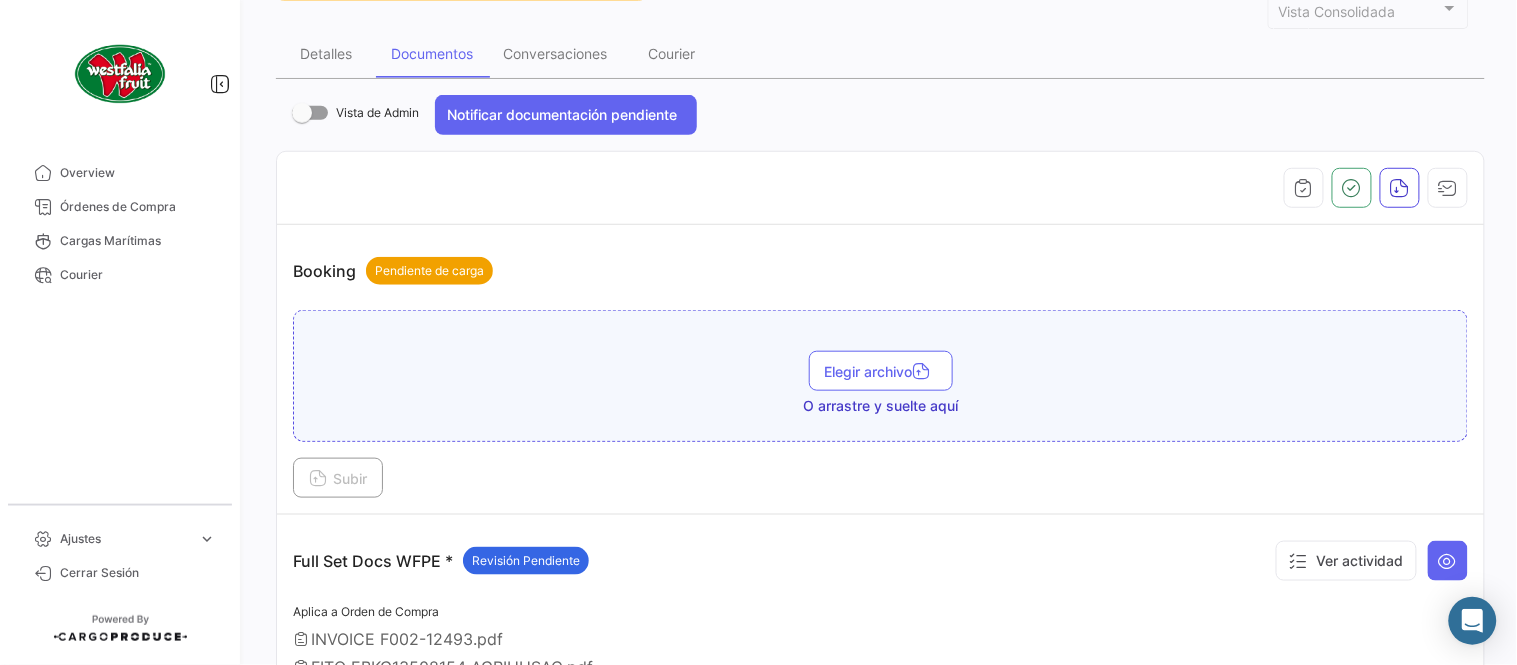 scroll, scrollTop: 555, scrollLeft: 0, axis: vertical 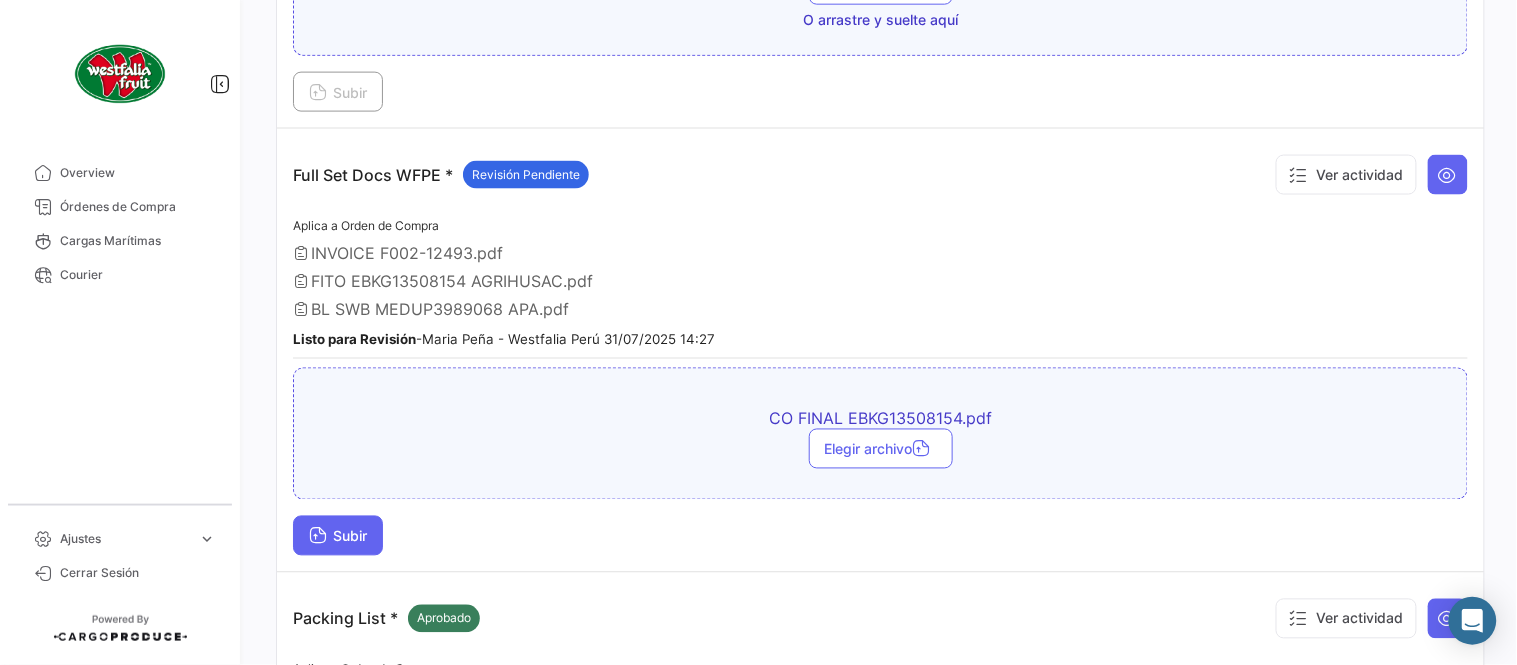 click on "Subir" at bounding box center (338, 536) 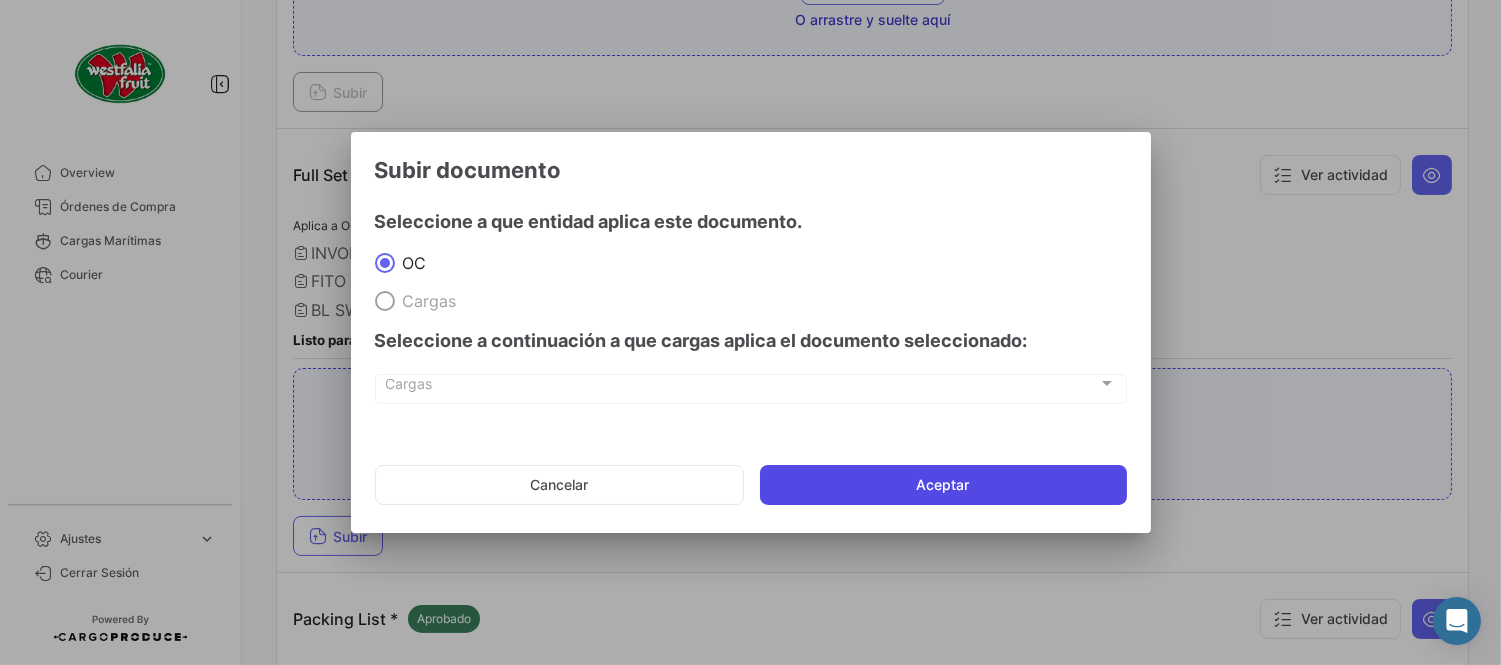 click on "Aceptar" 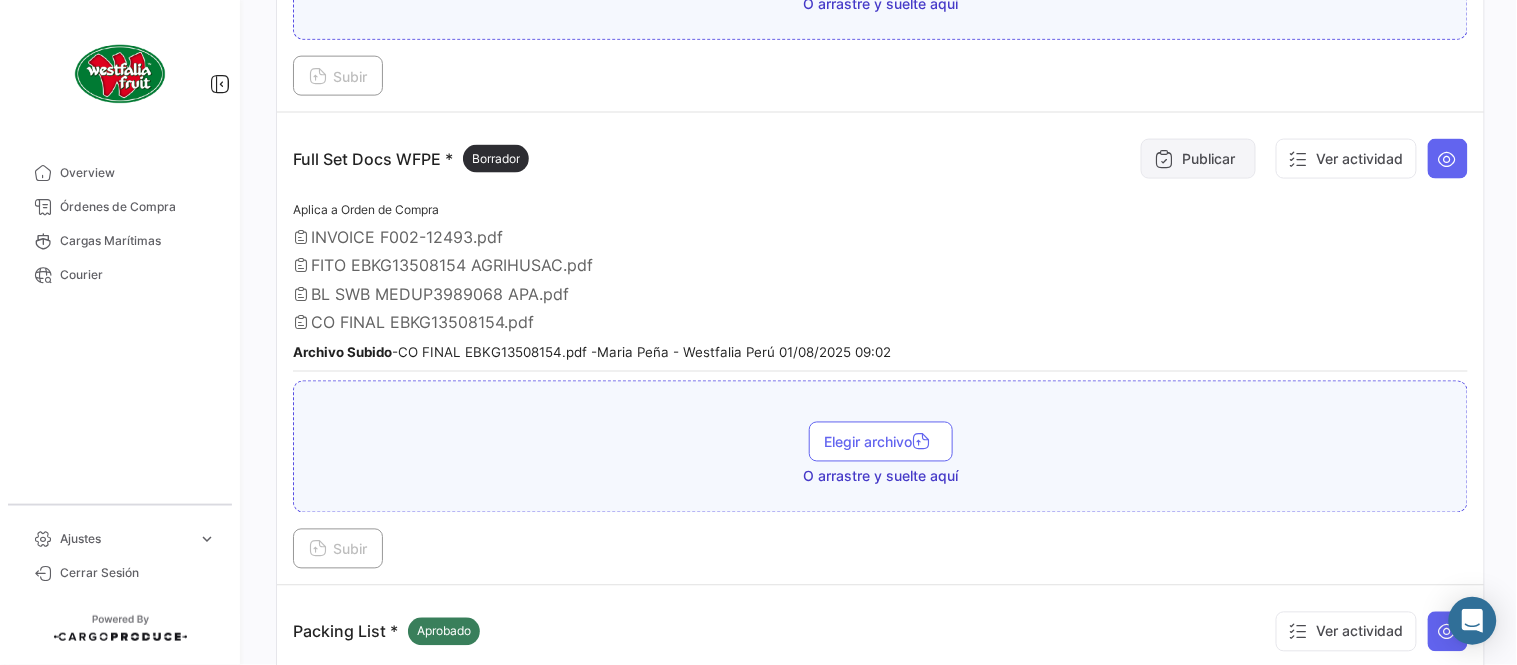 click on "Publicar" at bounding box center [1198, 159] 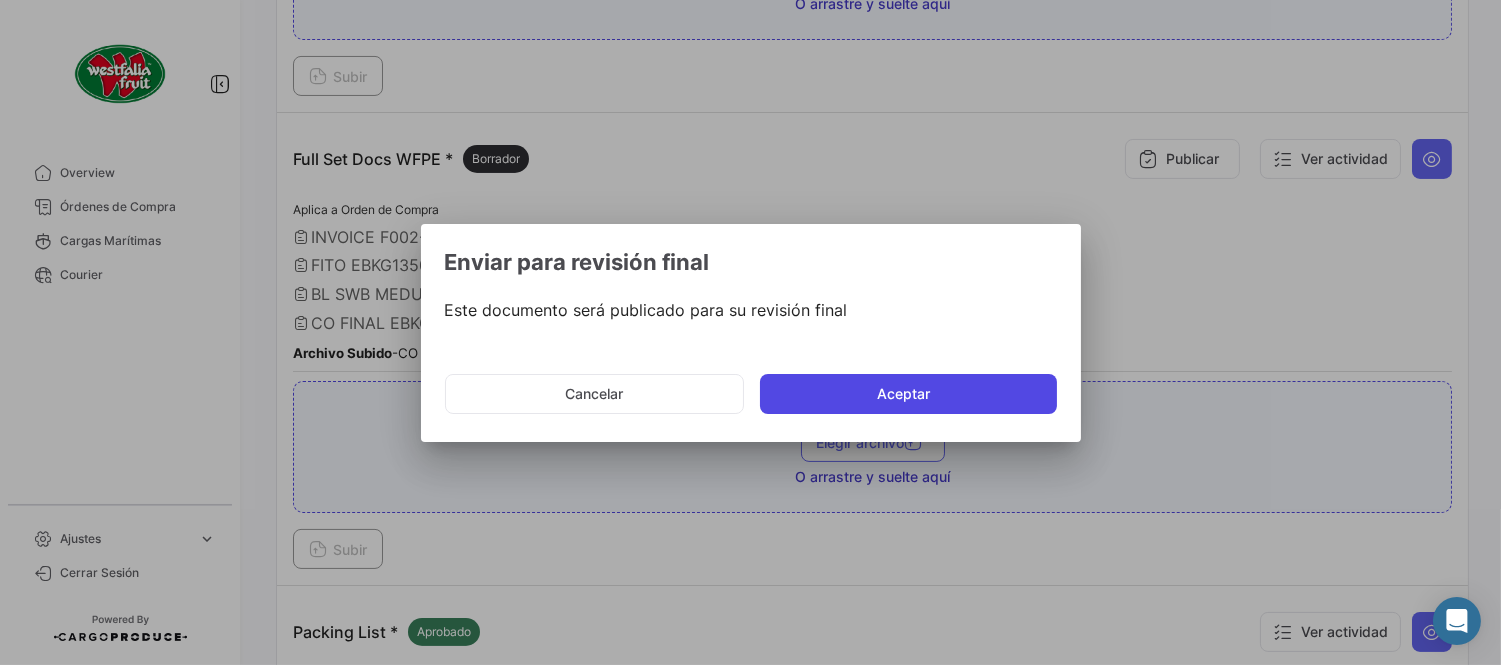click on "Aceptar" 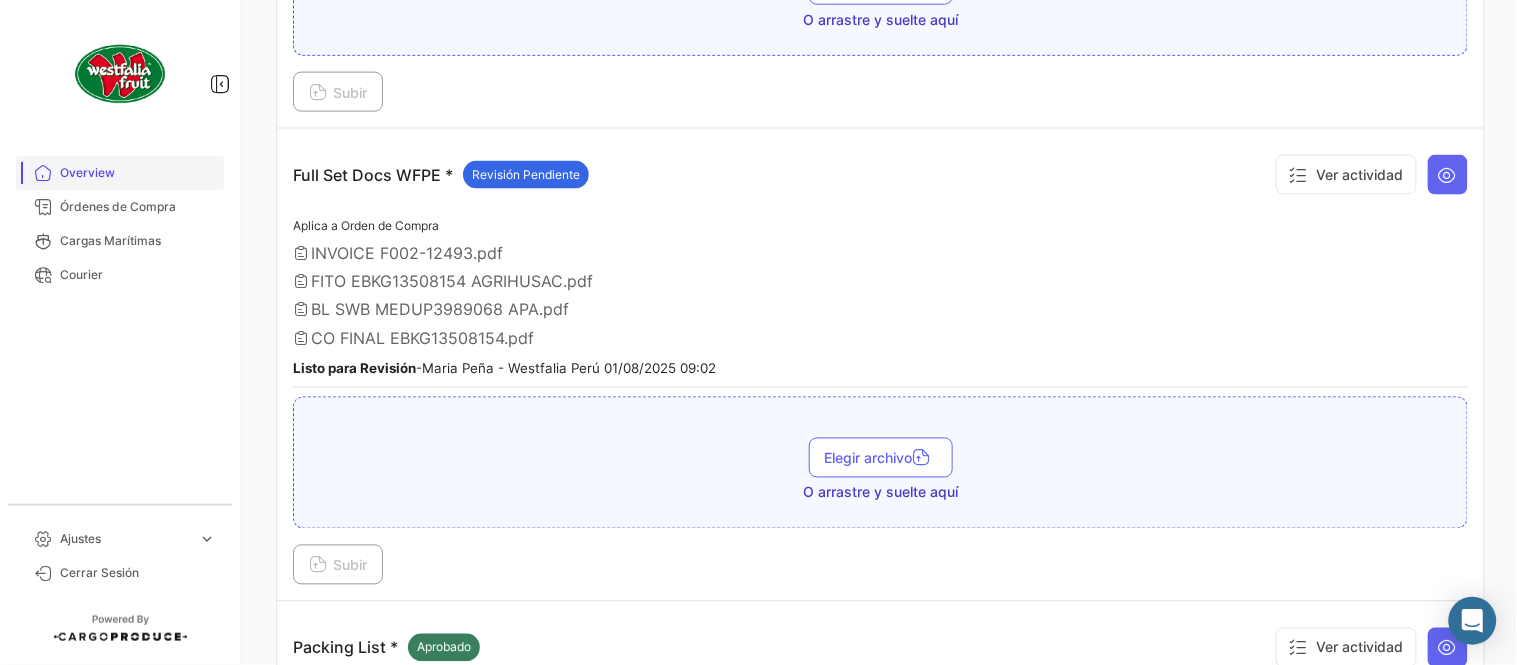 drag, startPoint x: 272, startPoint y: 167, endPoint x: 201, endPoint y: 186, distance: 73.4983 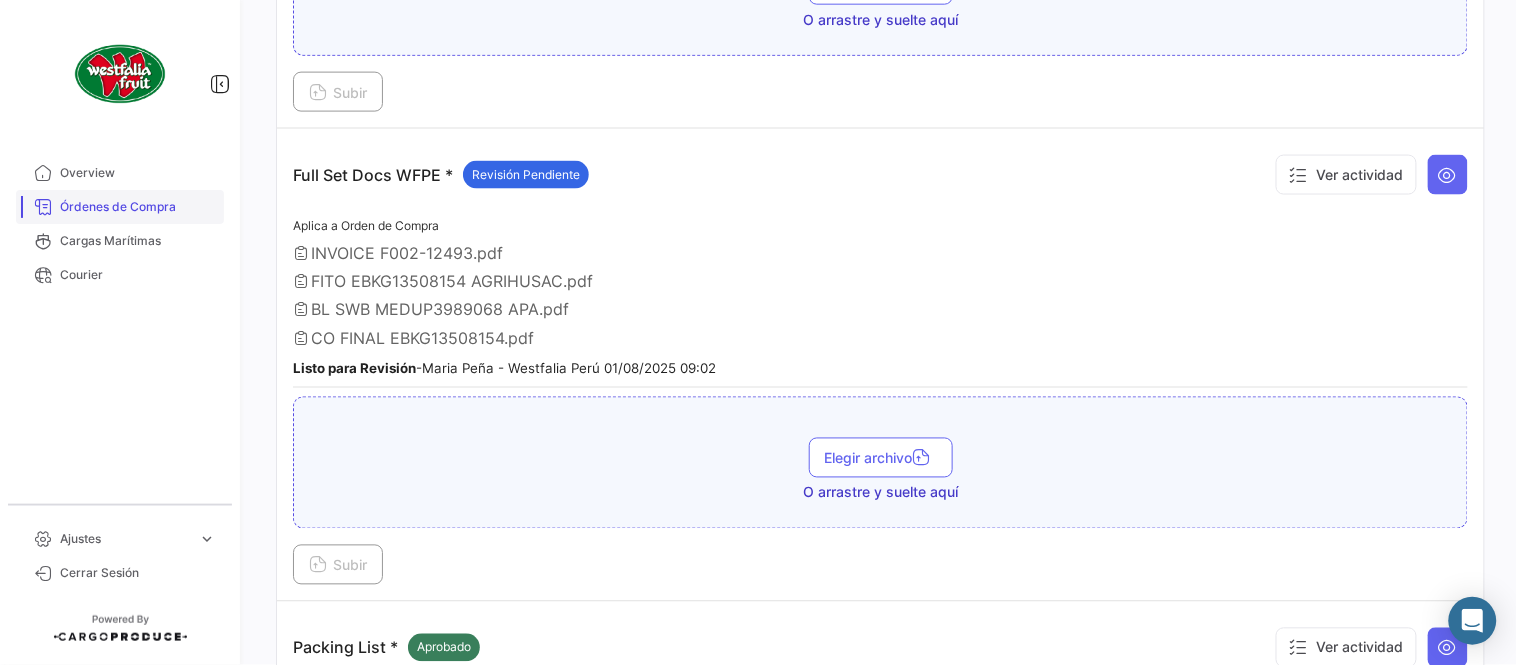 click on "Órdenes de Compra" at bounding box center [138, 207] 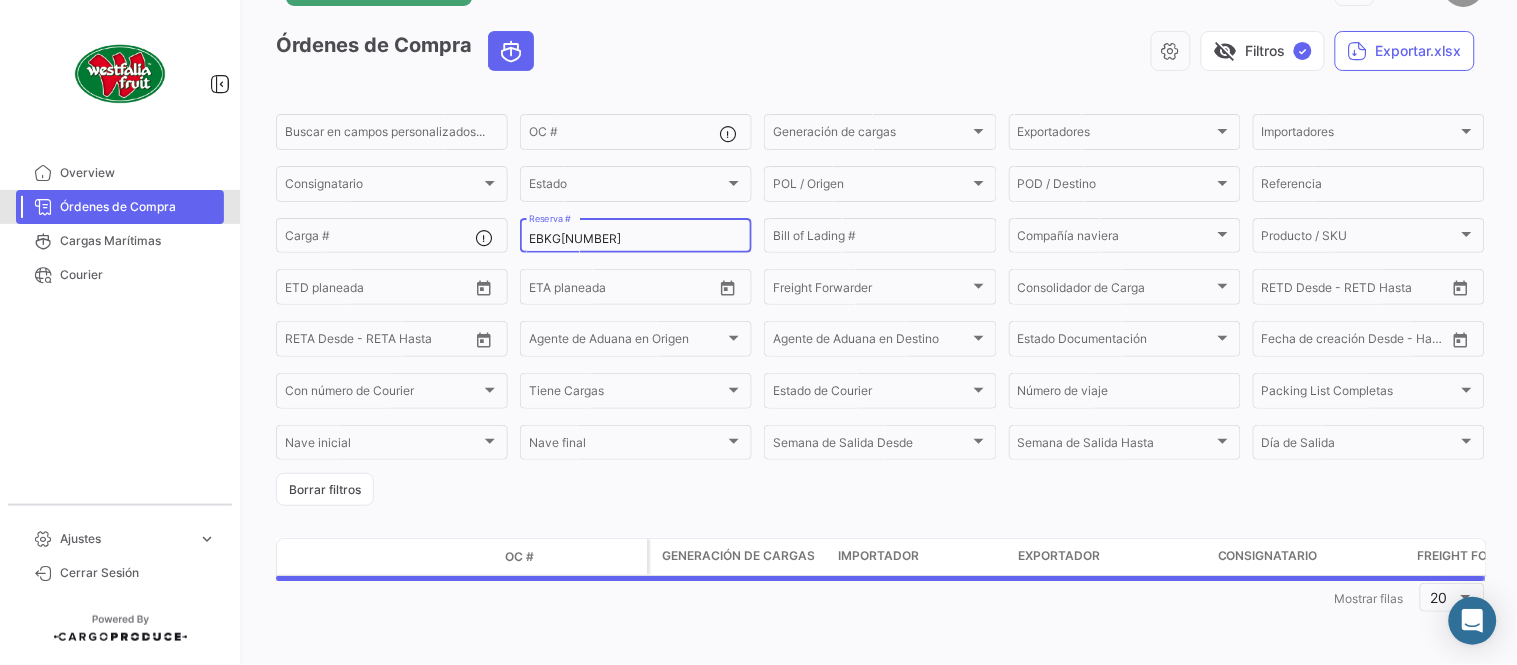 scroll, scrollTop: 0, scrollLeft: 0, axis: both 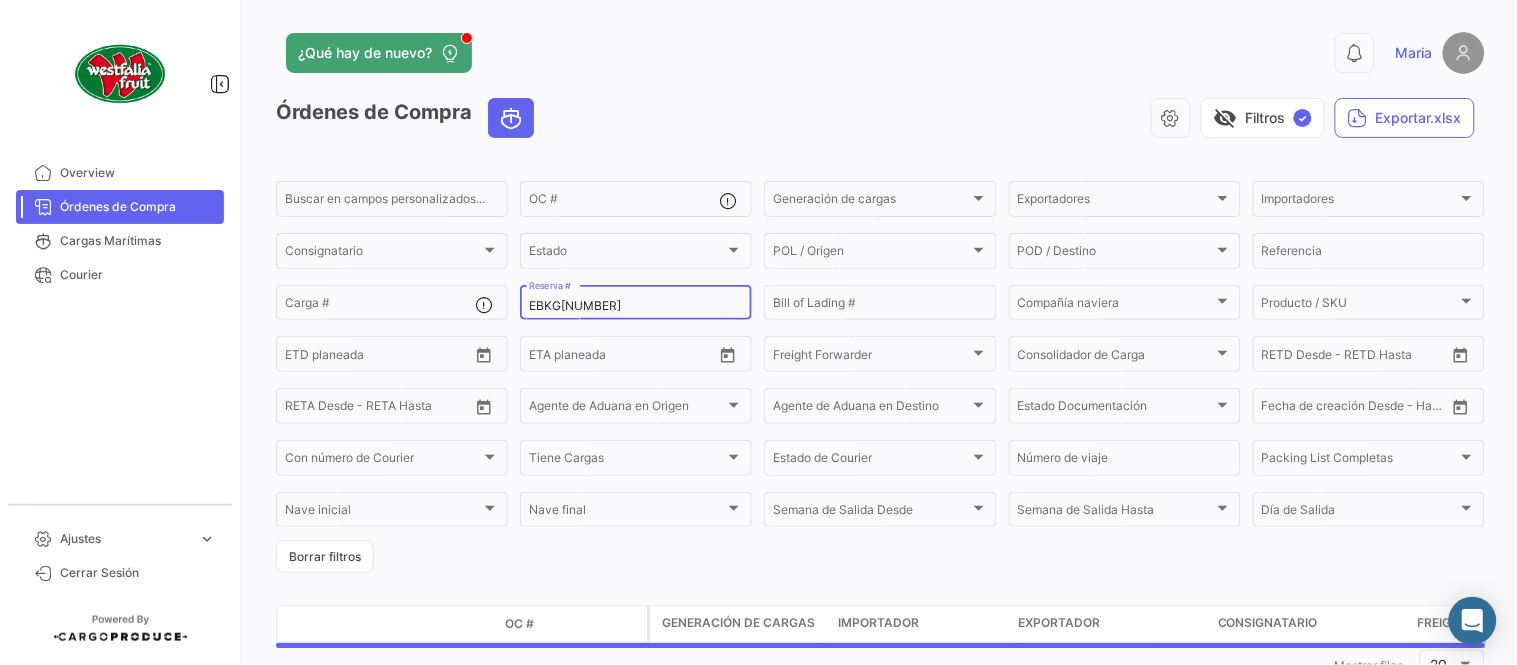 click on "EBKG[NUMBER]" at bounding box center (636, 306) 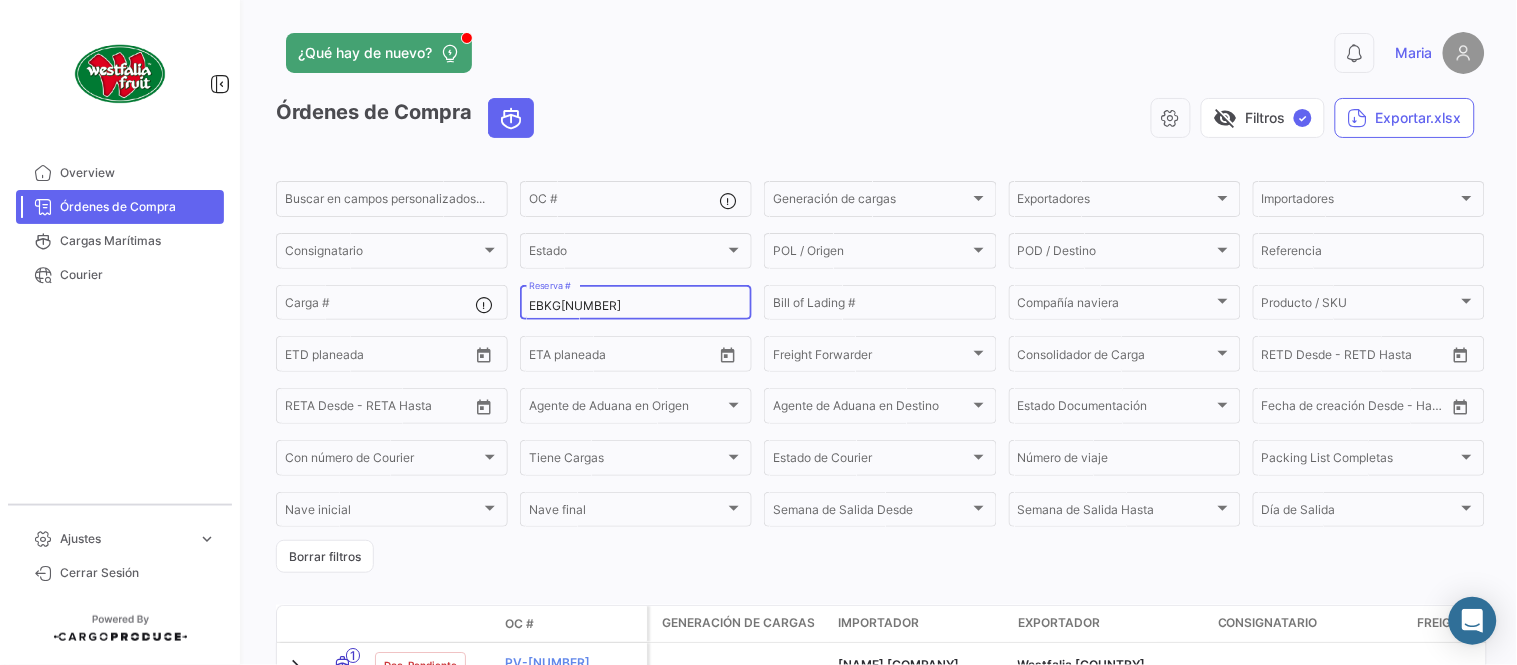 paste on "5" 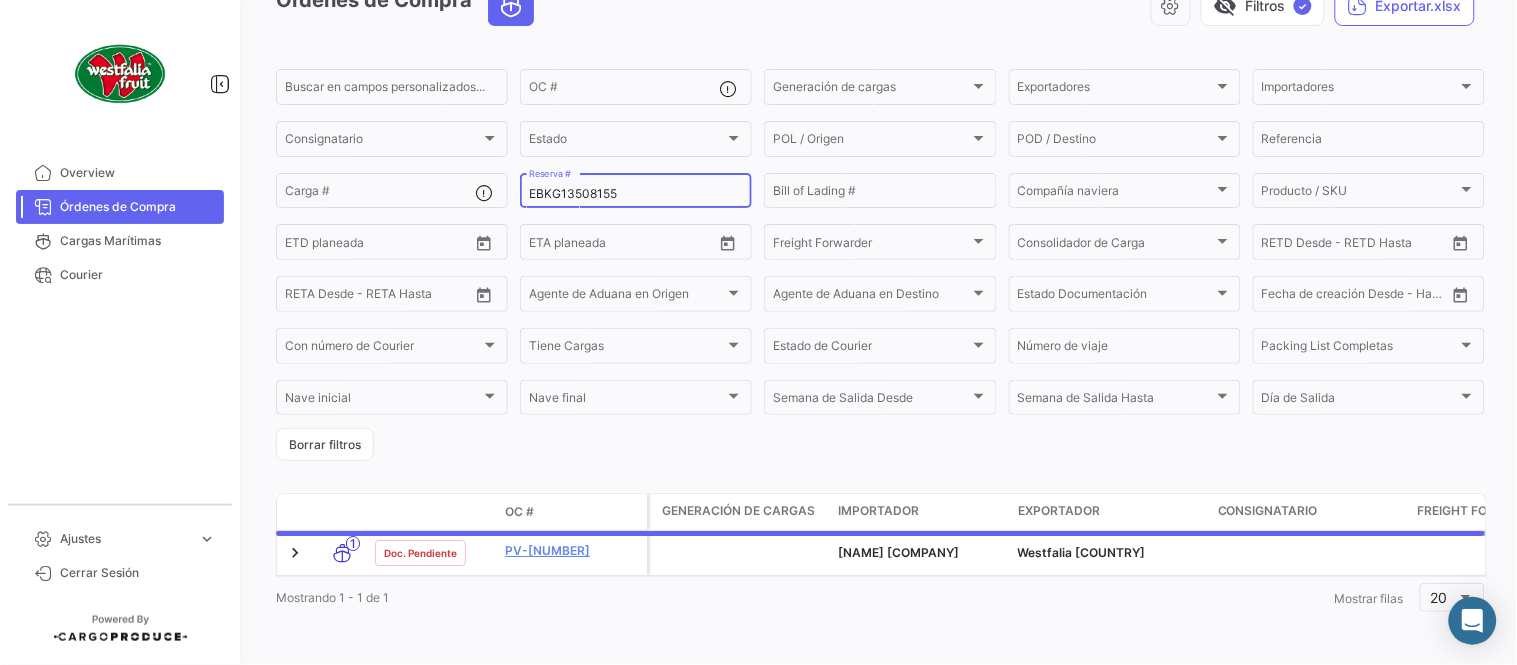 scroll, scrollTop: 154, scrollLeft: 0, axis: vertical 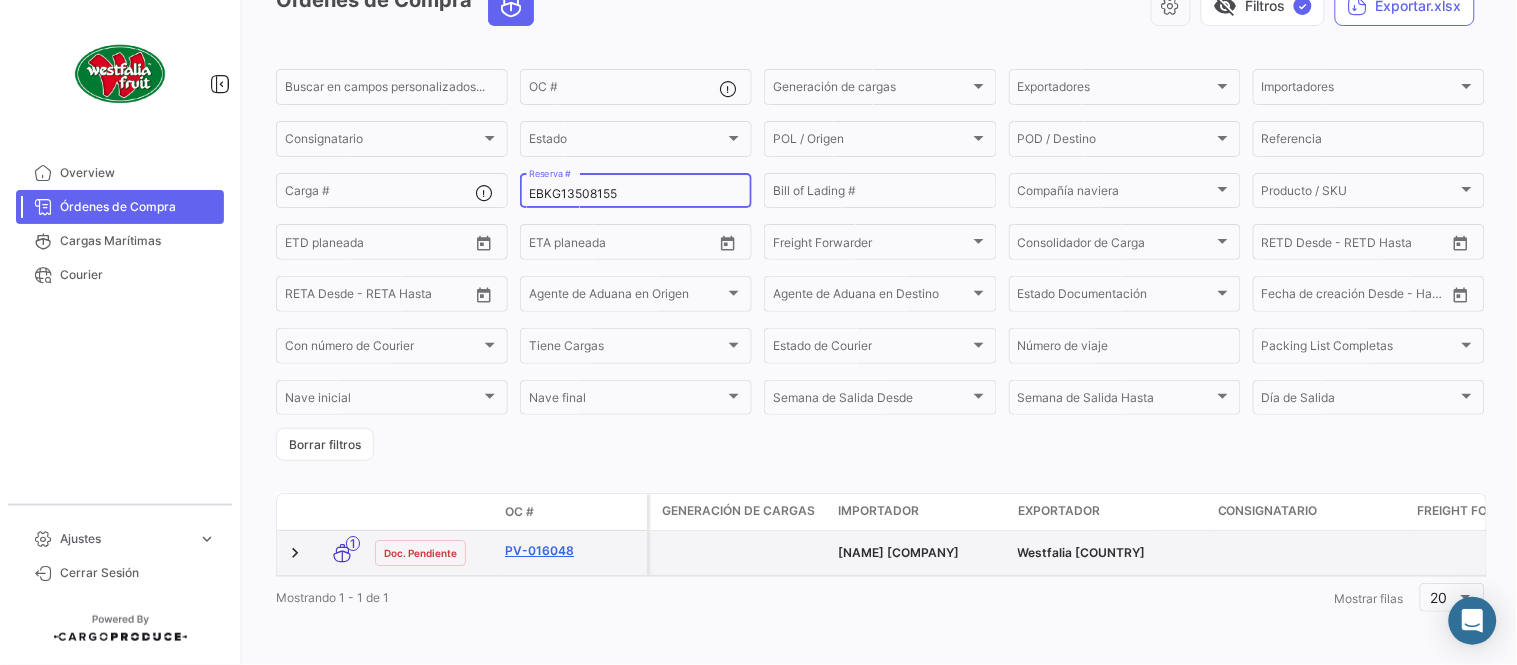 type on "EBKG13508155" 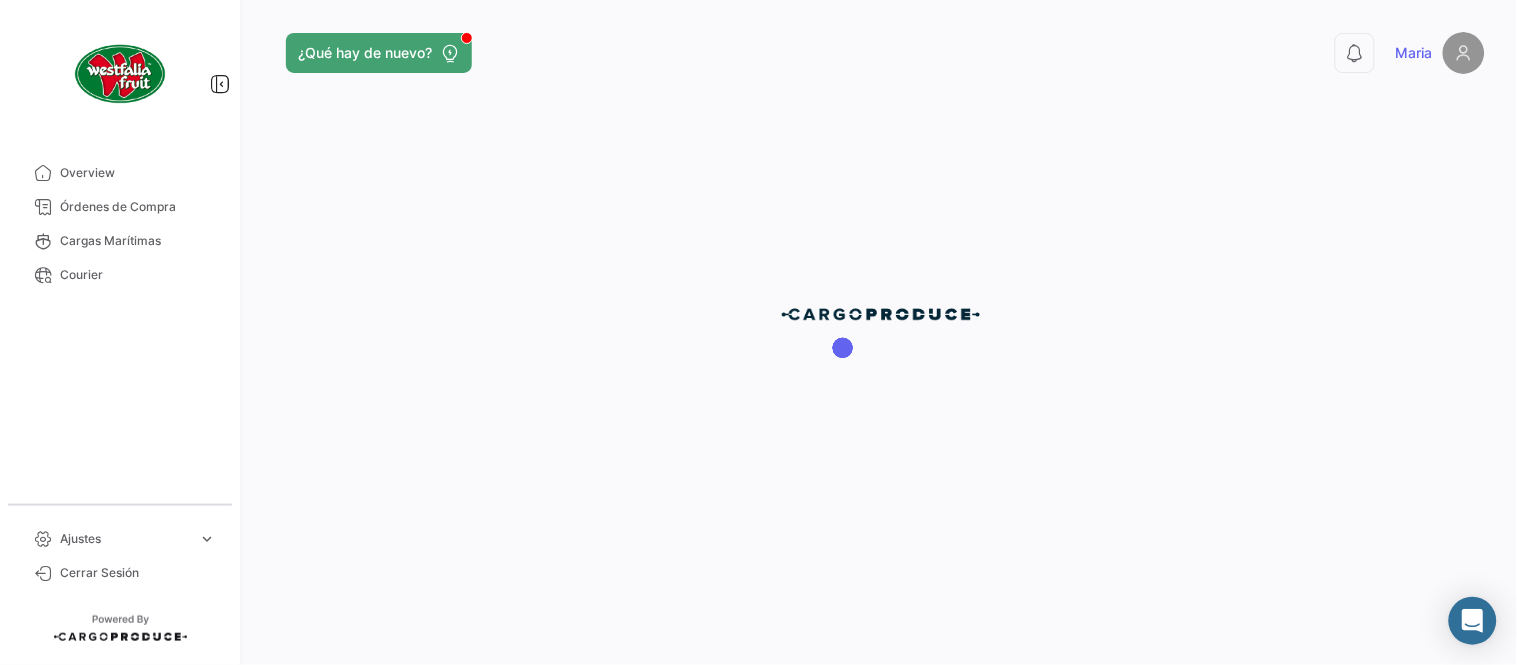 scroll, scrollTop: 0, scrollLeft: 0, axis: both 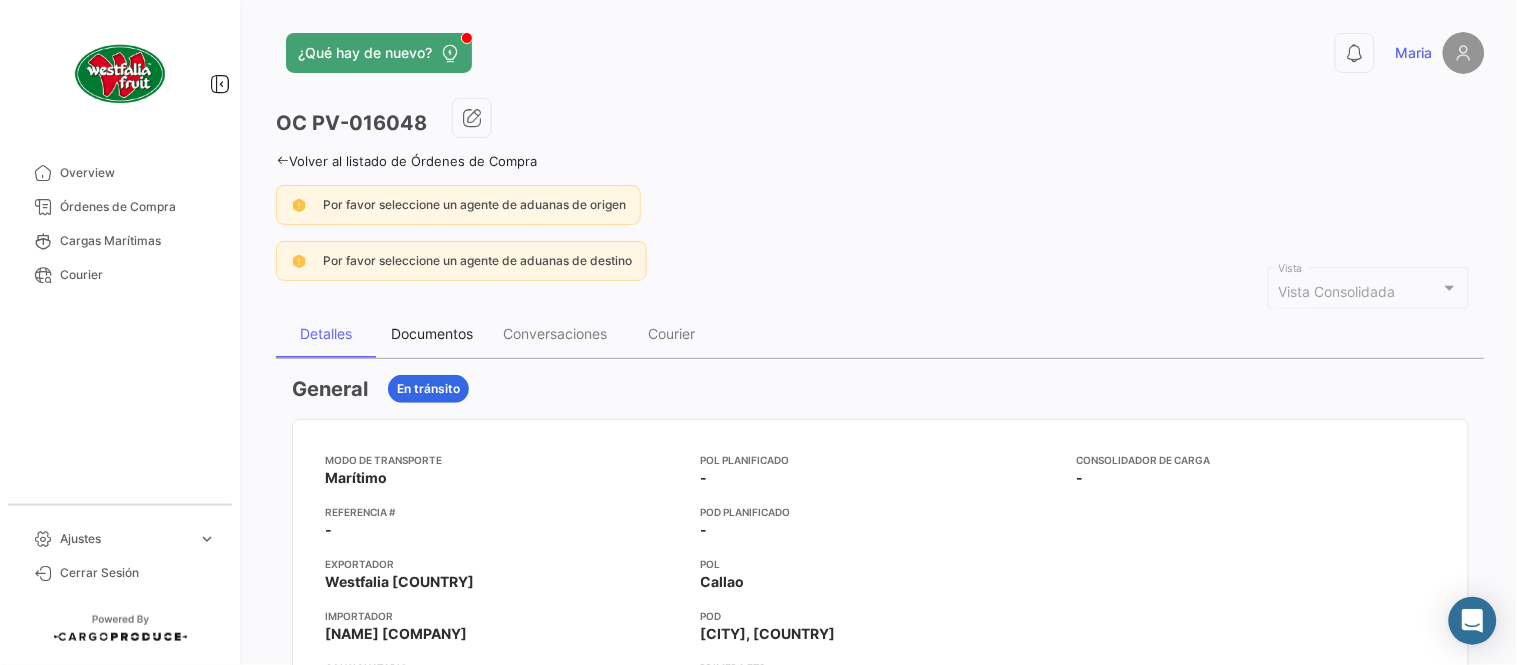 click on "Documentos" at bounding box center (432, 333) 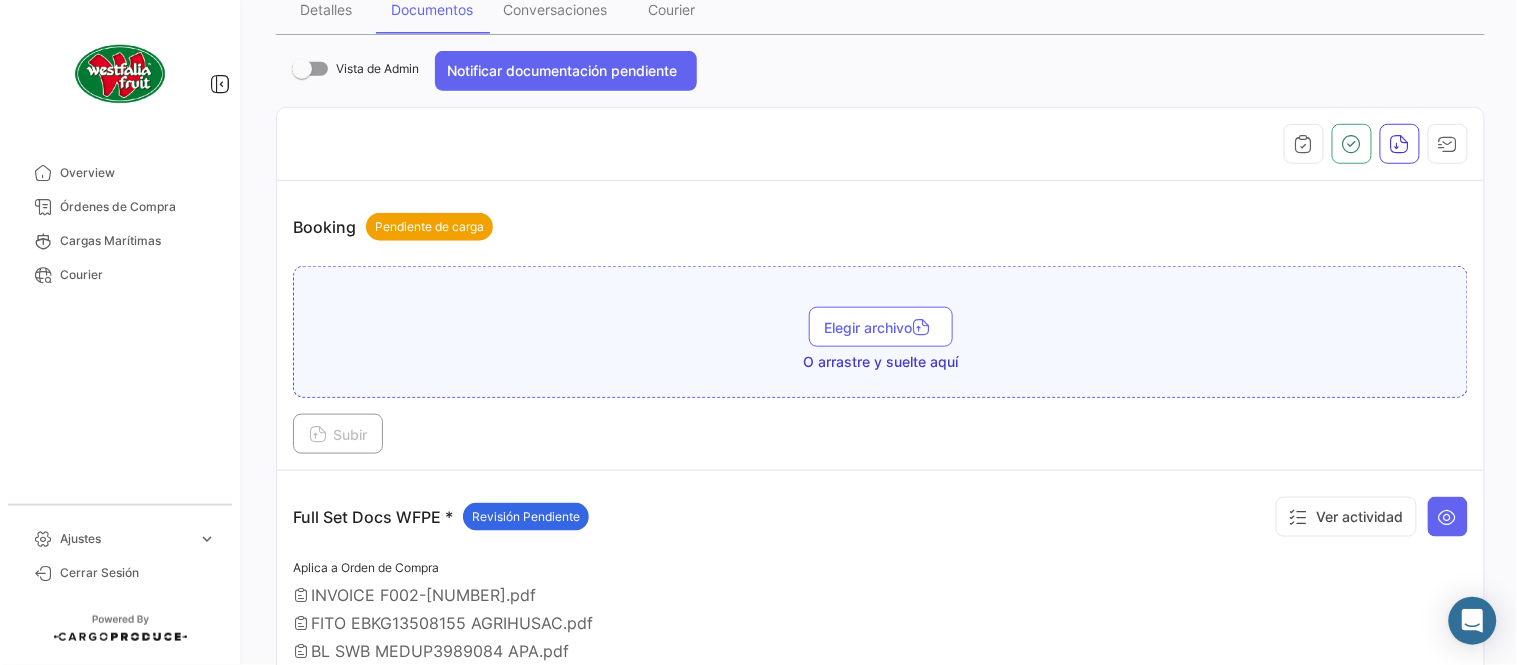 scroll, scrollTop: 555, scrollLeft: 0, axis: vertical 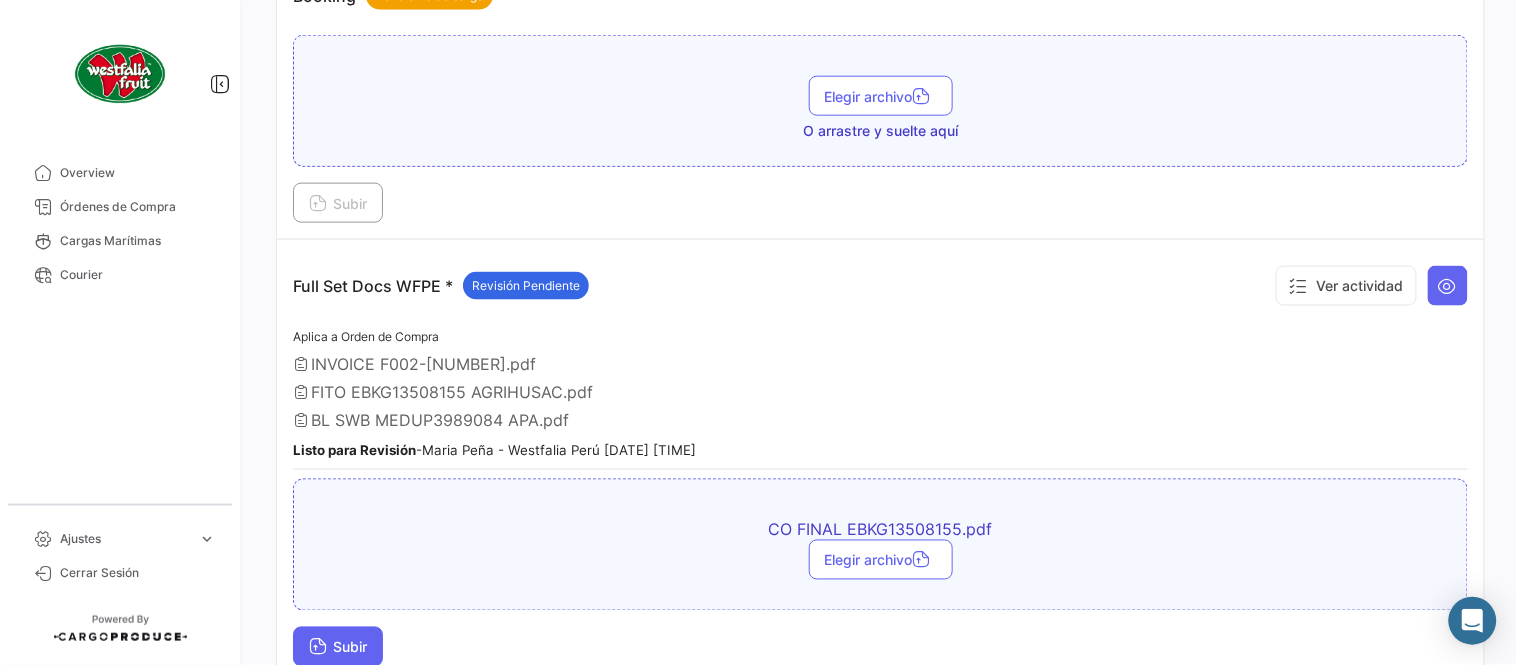 click on "Subir" at bounding box center [338, 647] 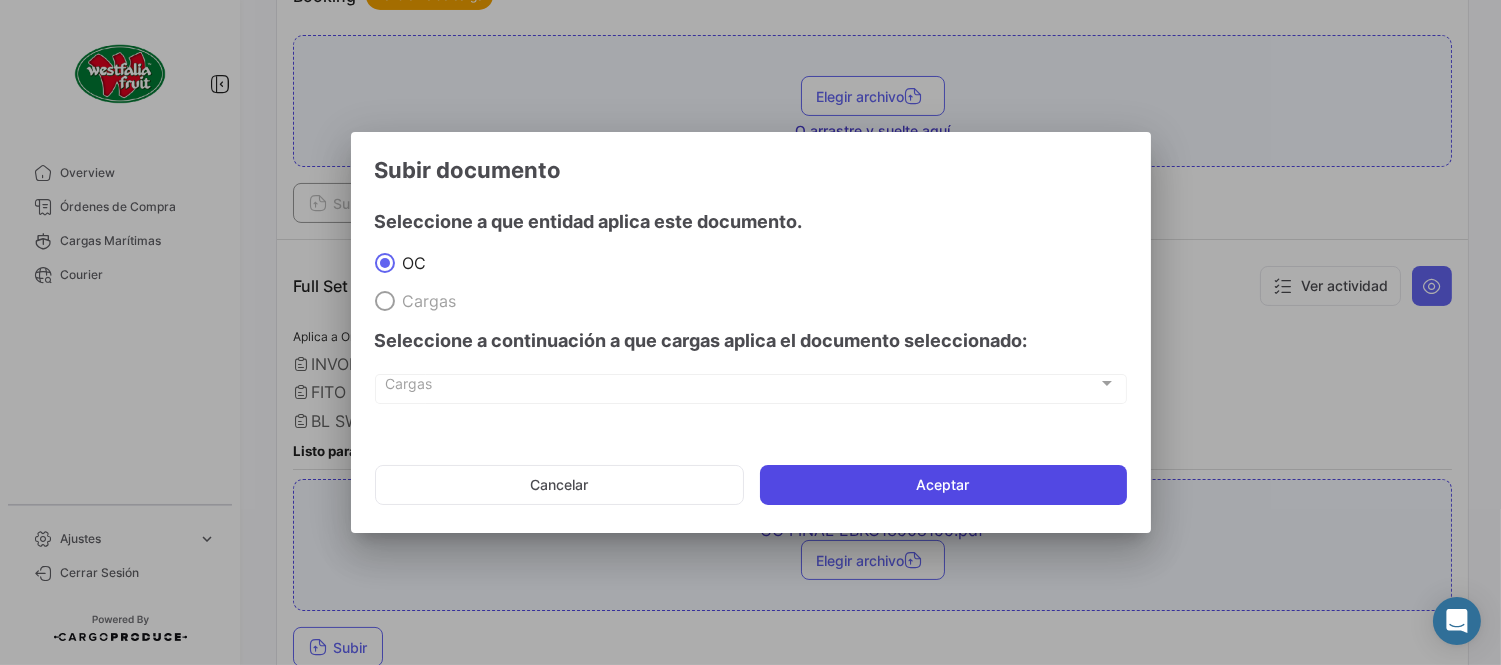click on "Aceptar" 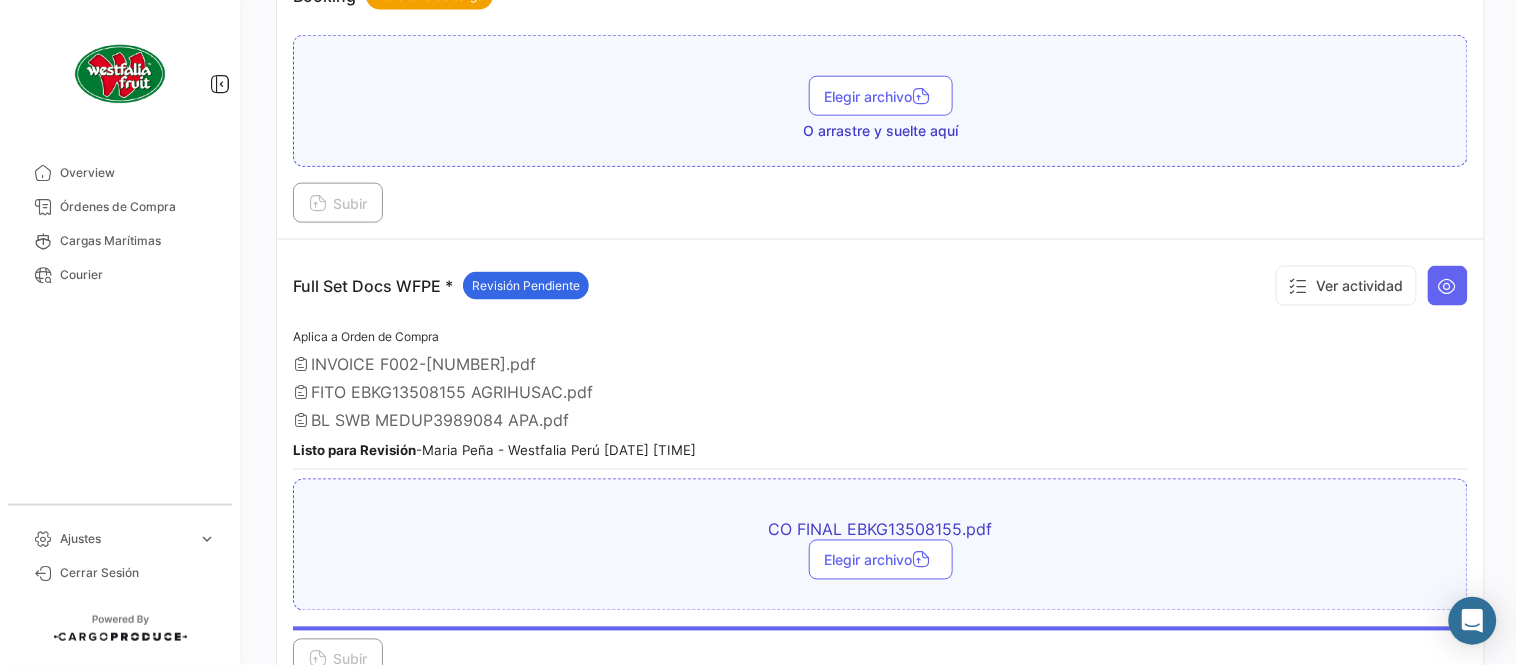 scroll, scrollTop: 666, scrollLeft: 0, axis: vertical 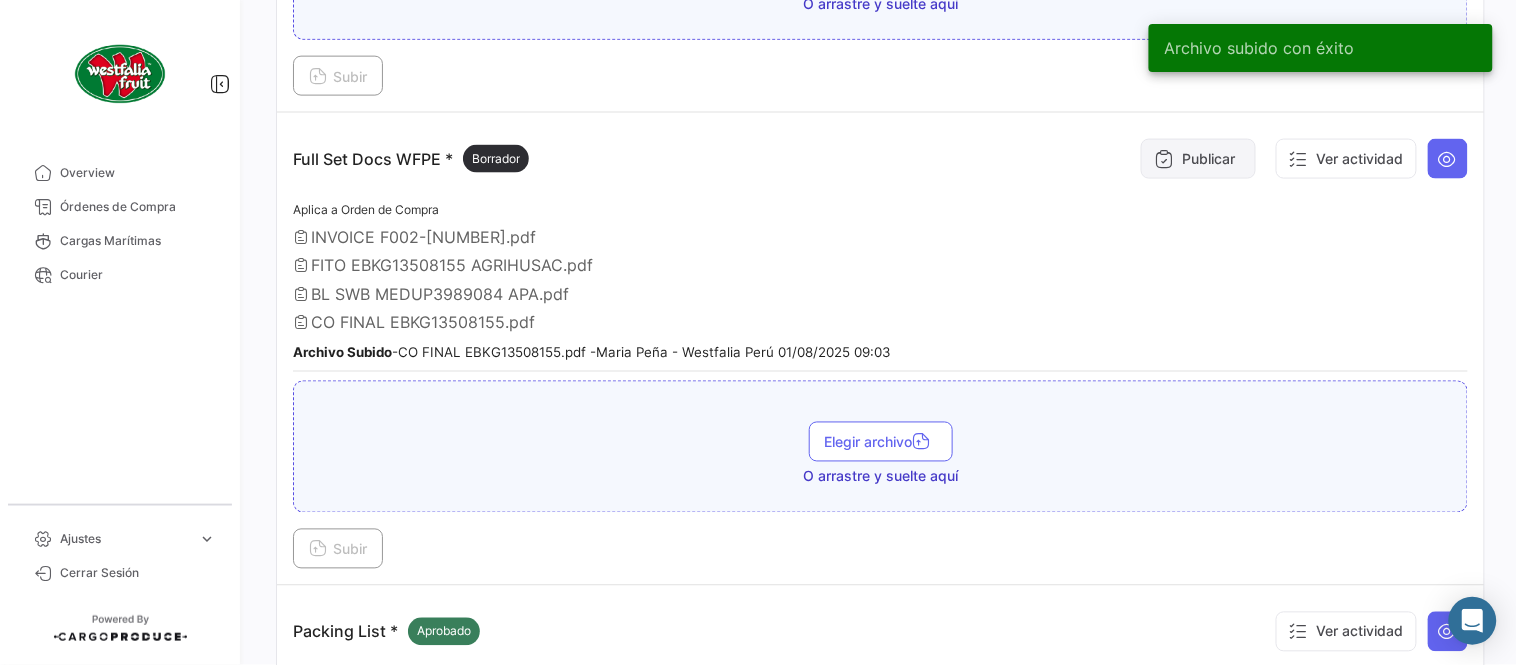 click on "Publicar" at bounding box center (1198, 159) 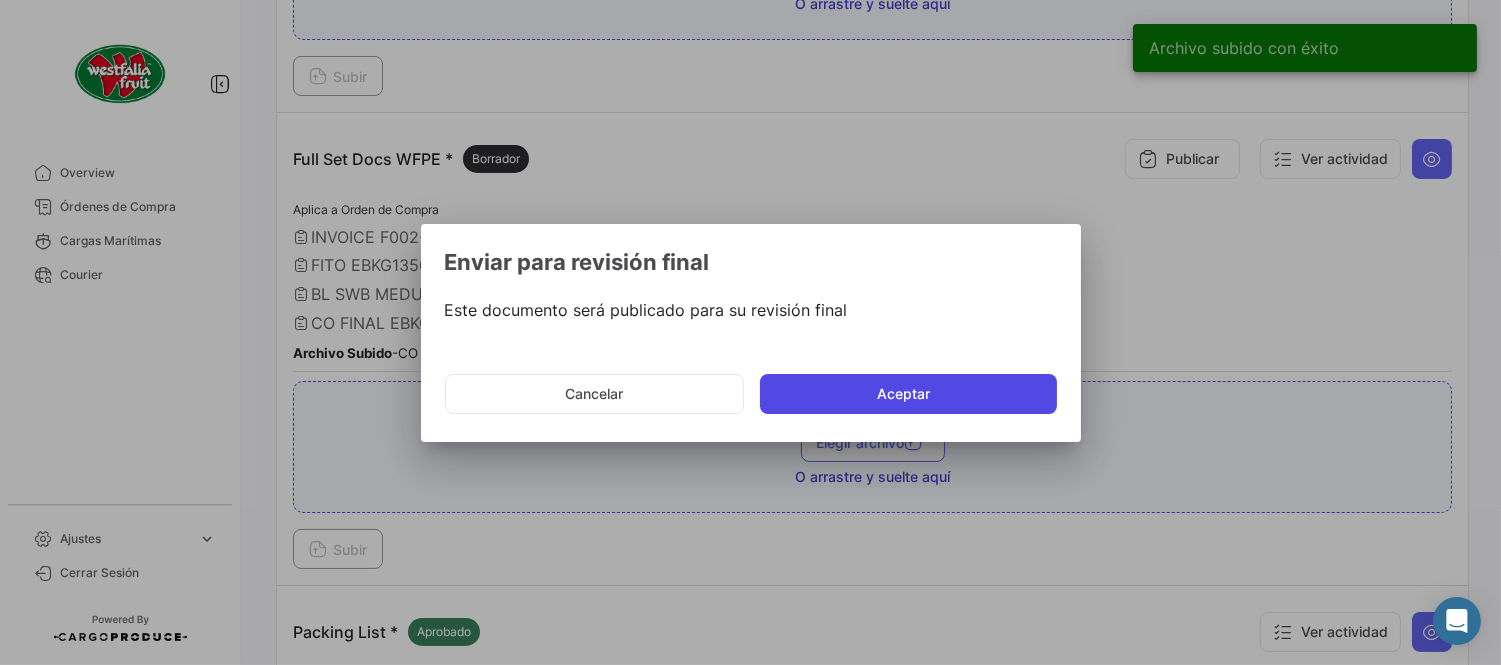 click on "Aceptar" 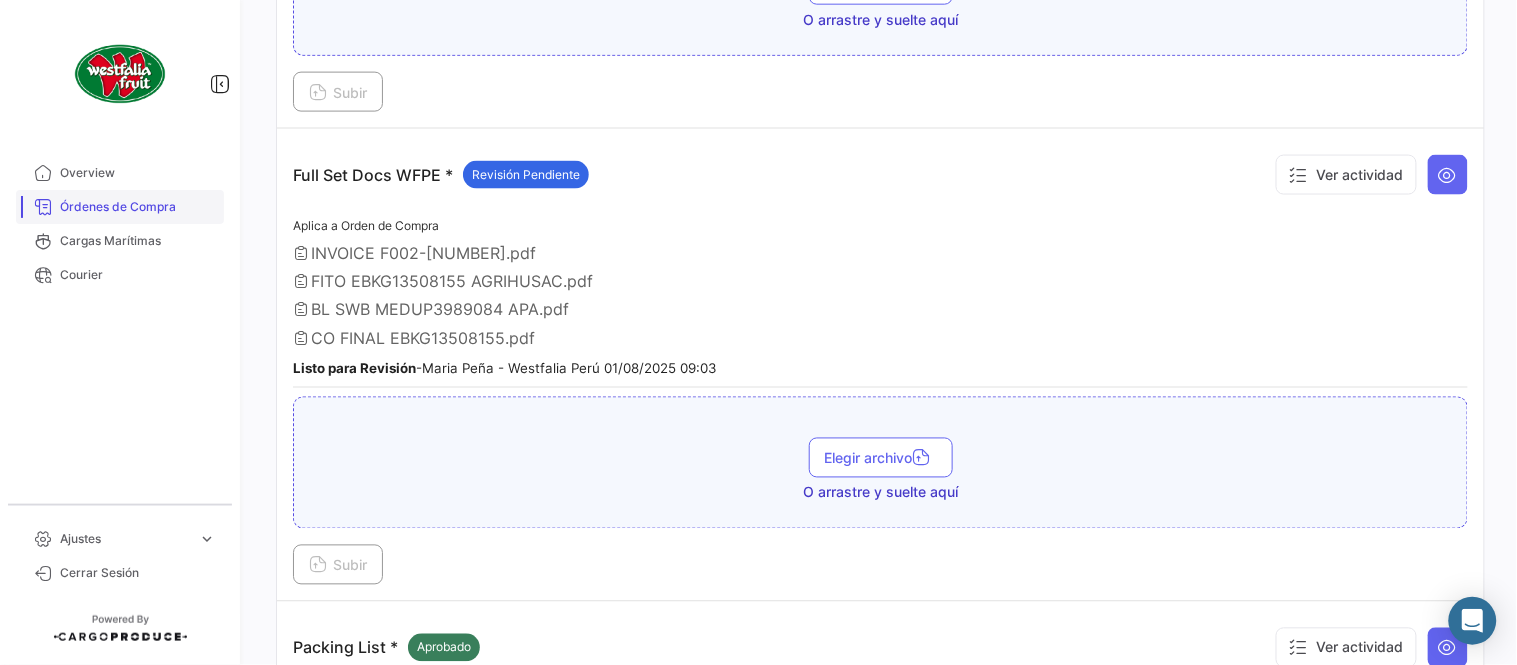 click on "Órdenes de Compra" at bounding box center [138, 207] 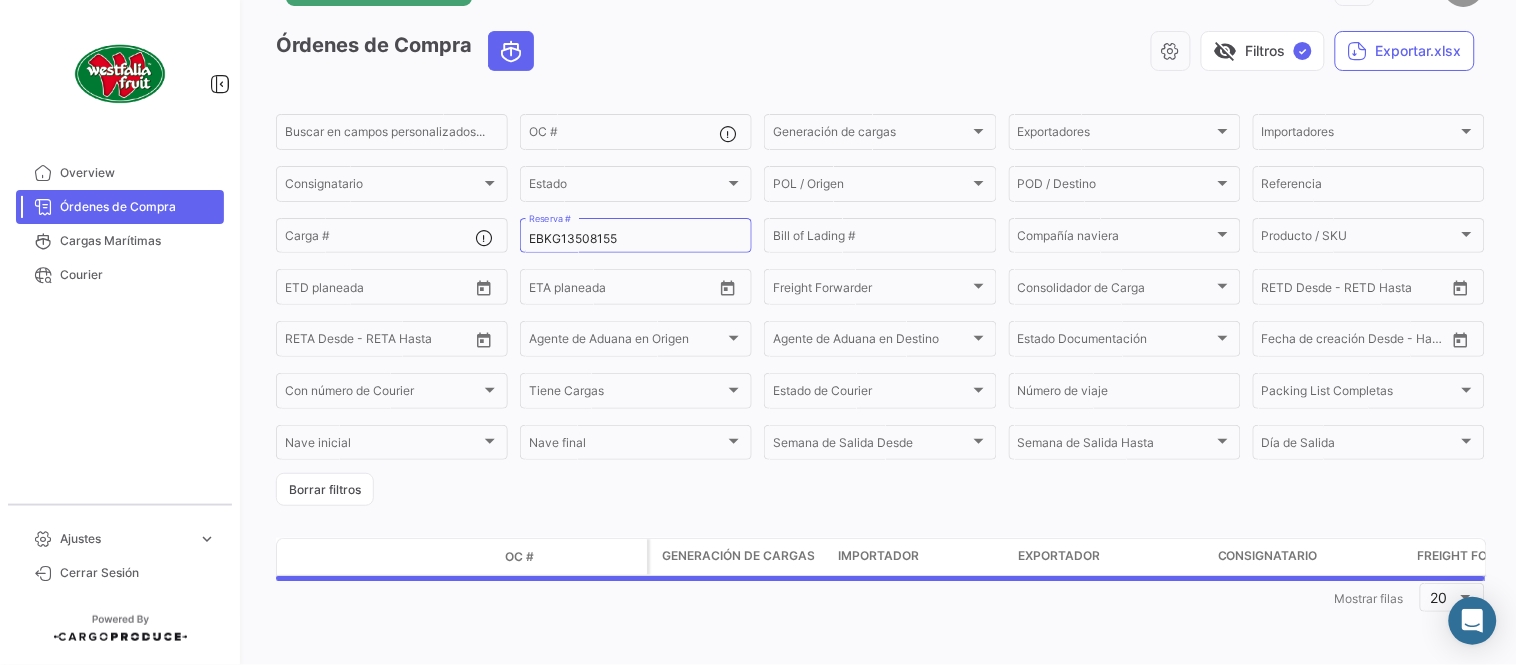 scroll, scrollTop: 0, scrollLeft: 0, axis: both 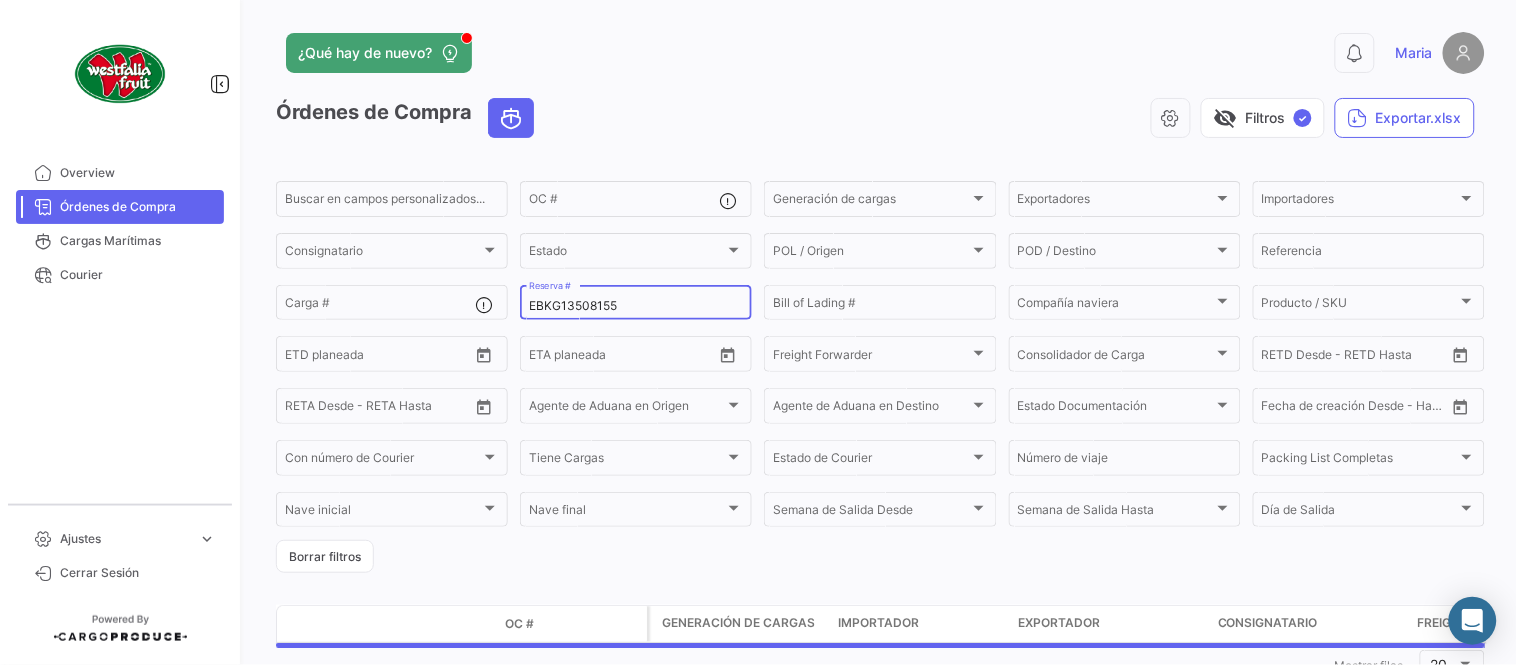 click on "EBKG13508155" at bounding box center [636, 306] 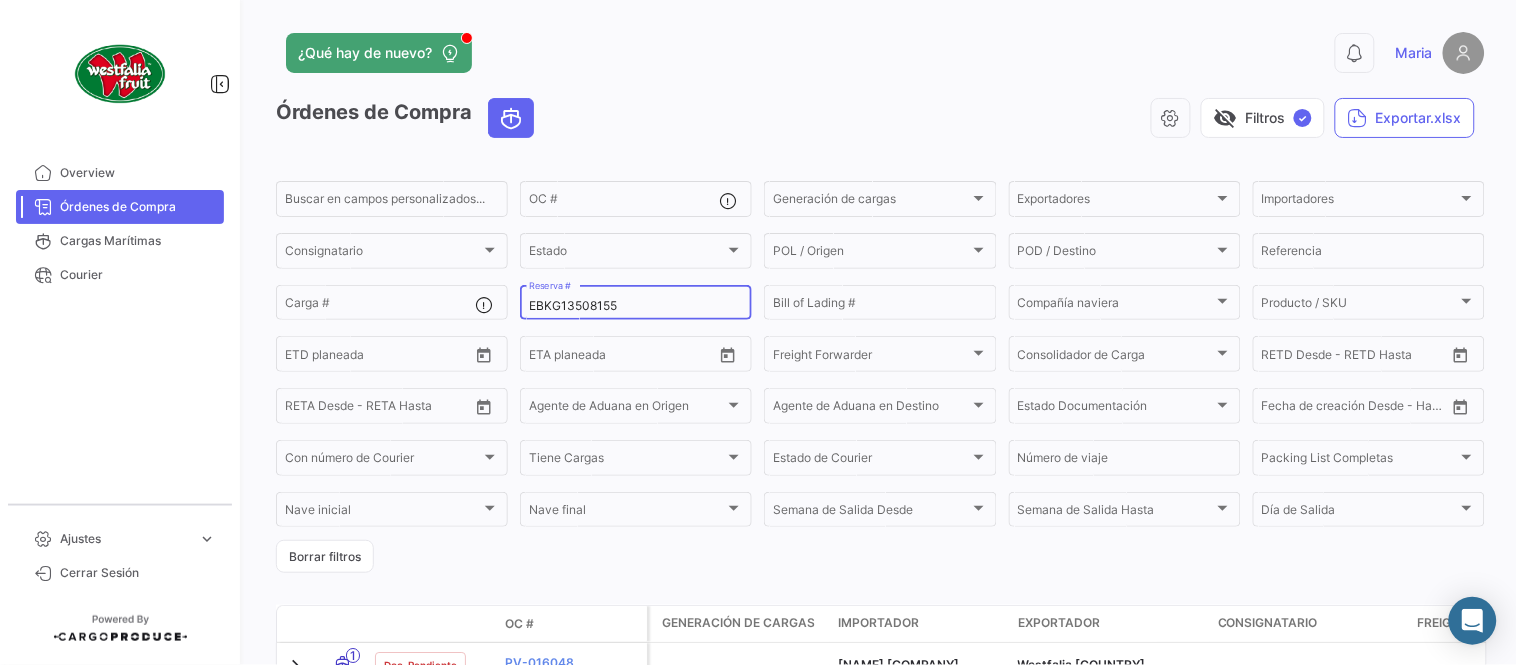 click on "EBKG13508155" at bounding box center (636, 306) 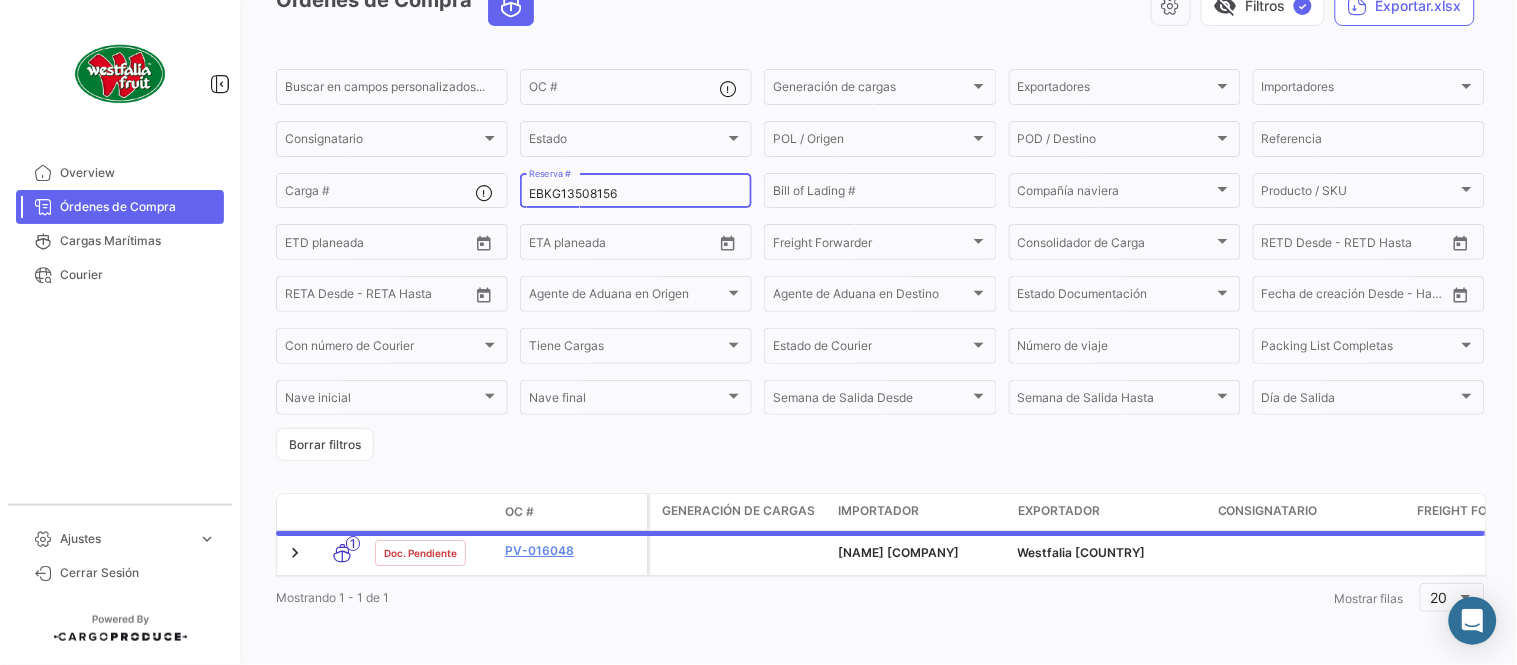 scroll, scrollTop: 154, scrollLeft: 0, axis: vertical 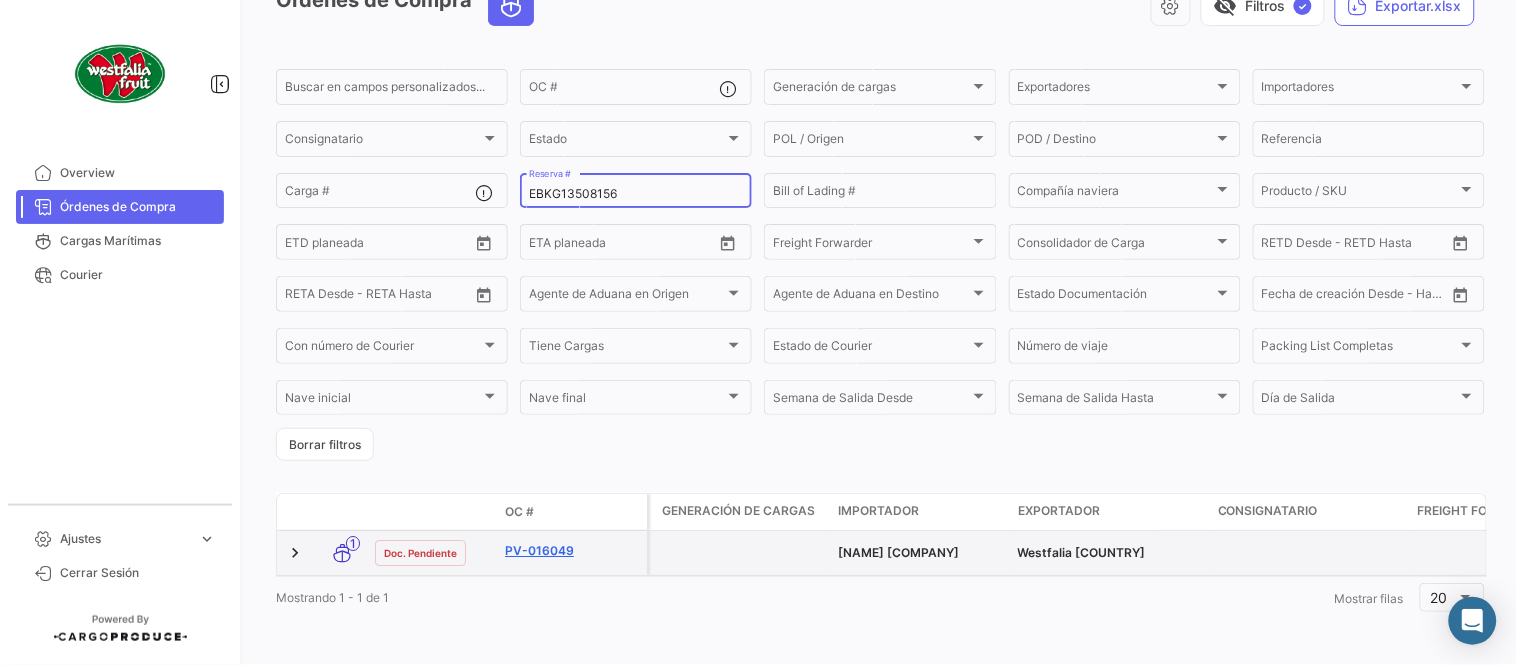 type on "EBKG13508156" 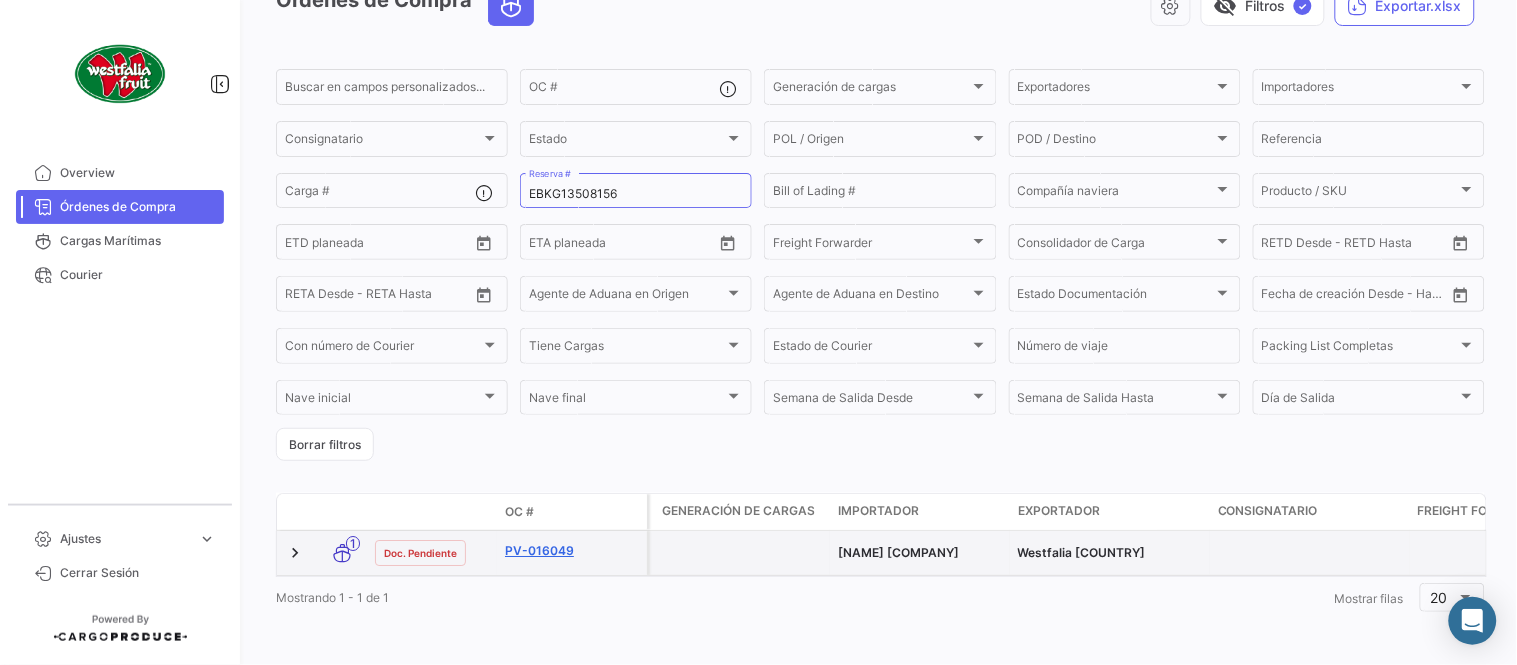 click on "PV-016049" 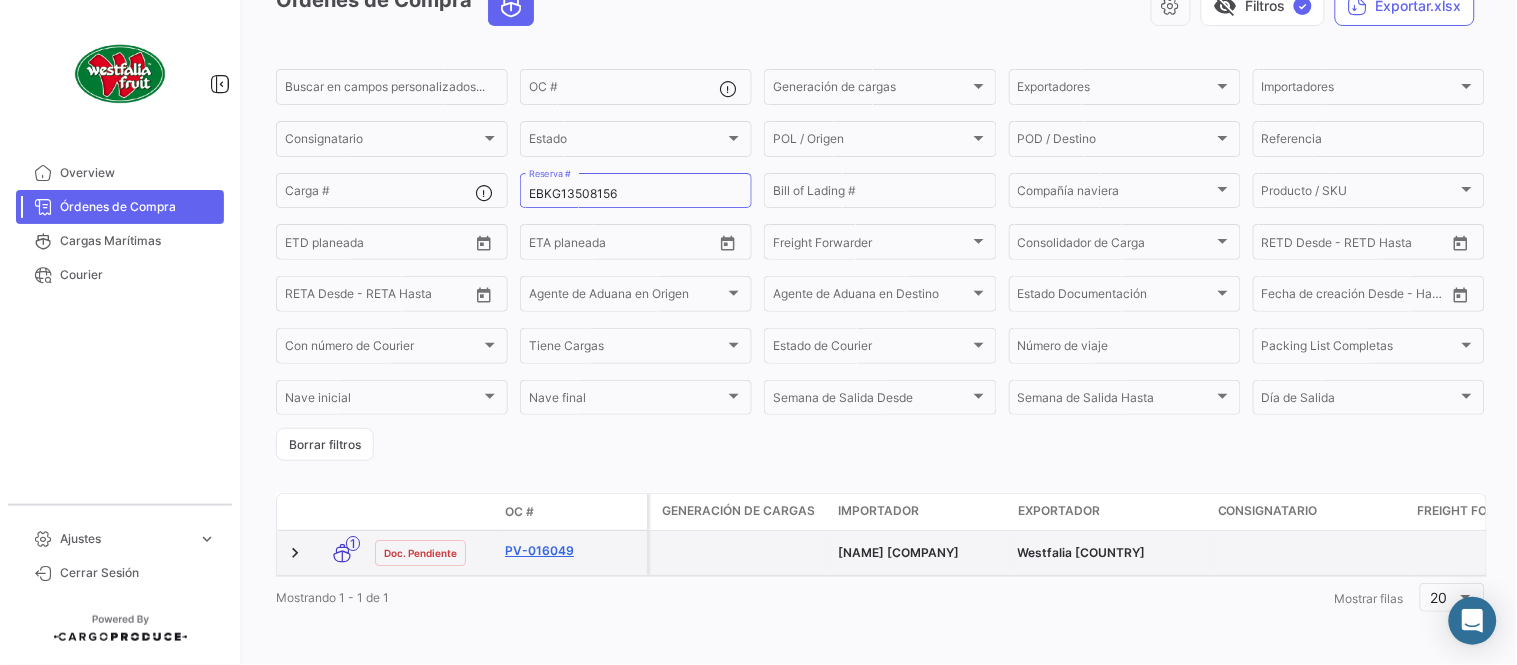 scroll, scrollTop: 0, scrollLeft: 0, axis: both 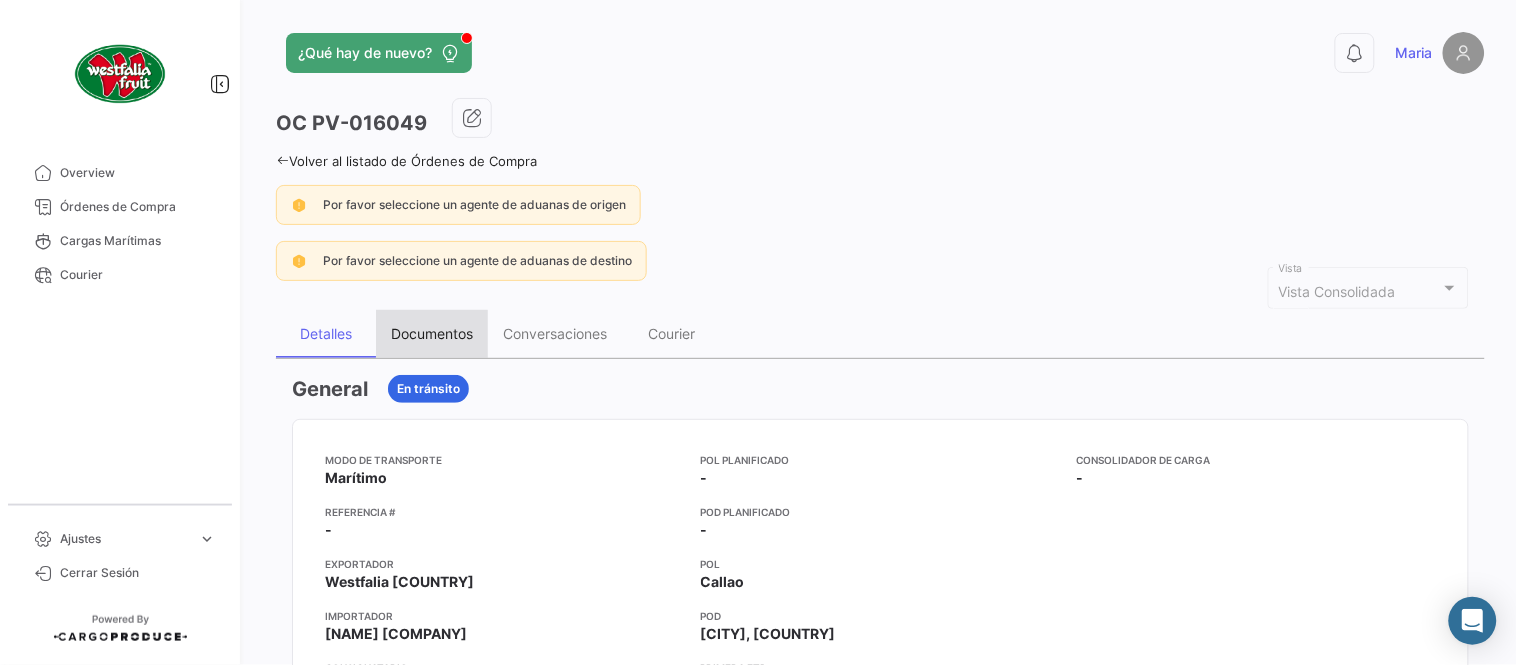 click on "Documentos" at bounding box center (432, 333) 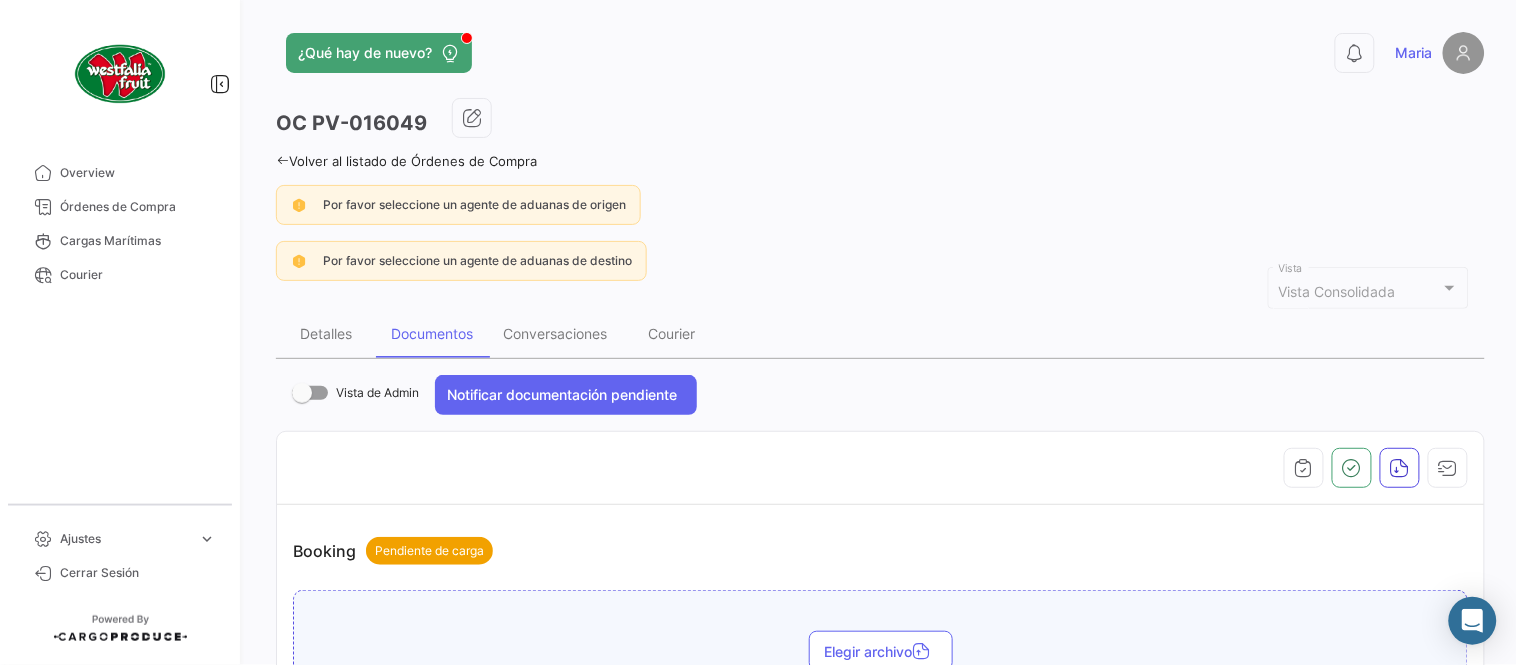 scroll, scrollTop: 666, scrollLeft: 0, axis: vertical 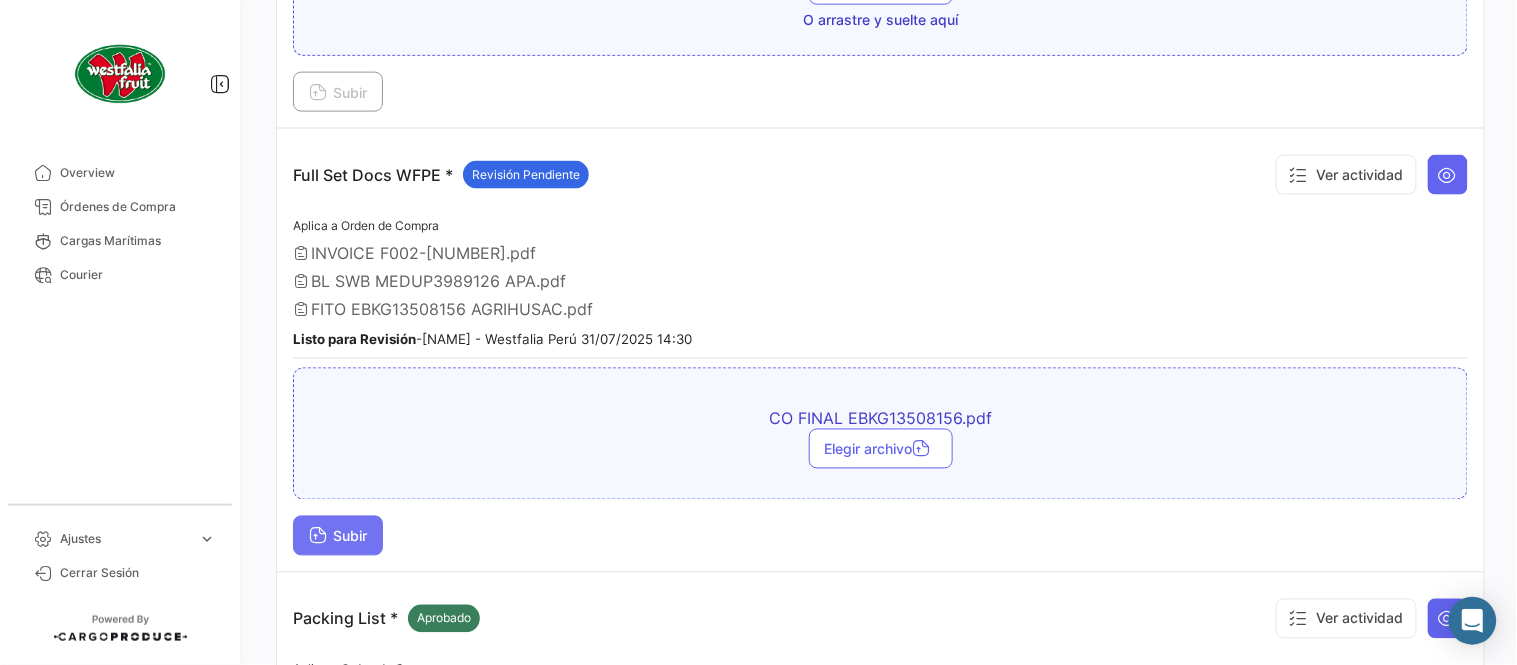 click on "Subir" at bounding box center [338, 536] 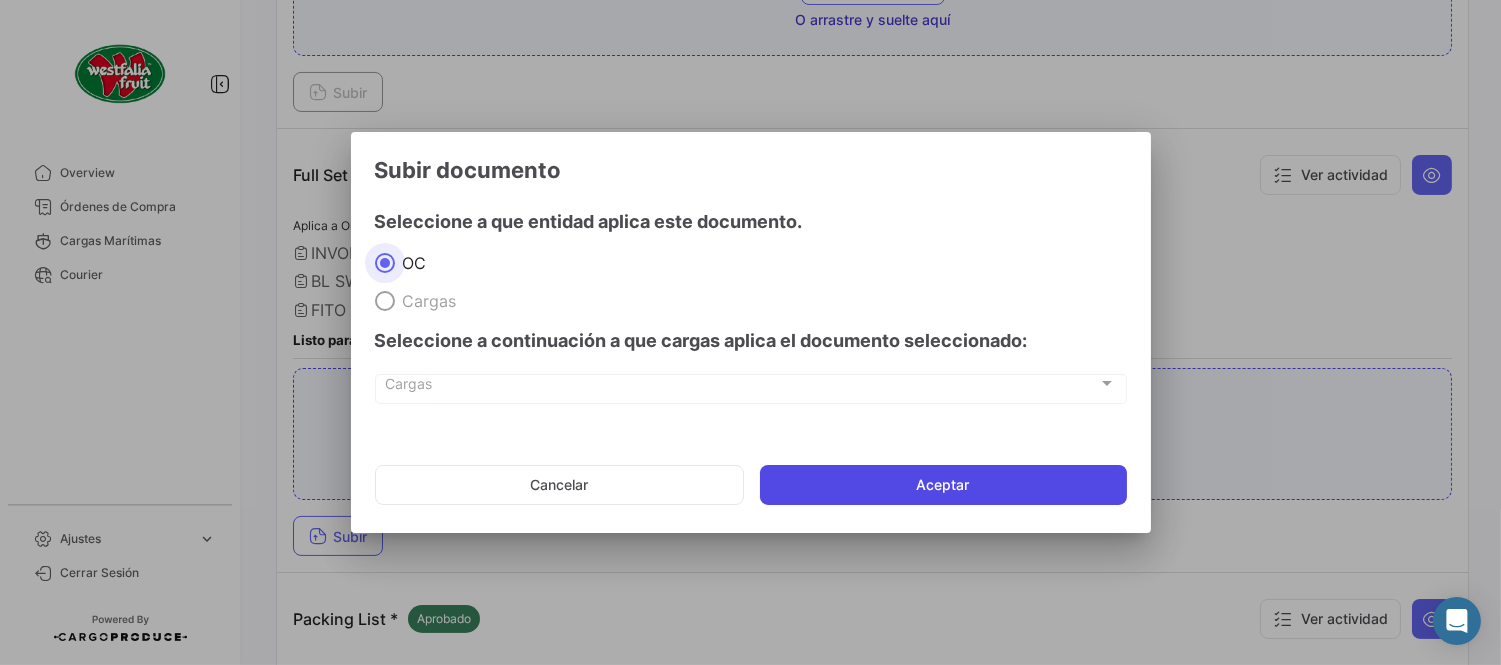 click on "Aceptar" 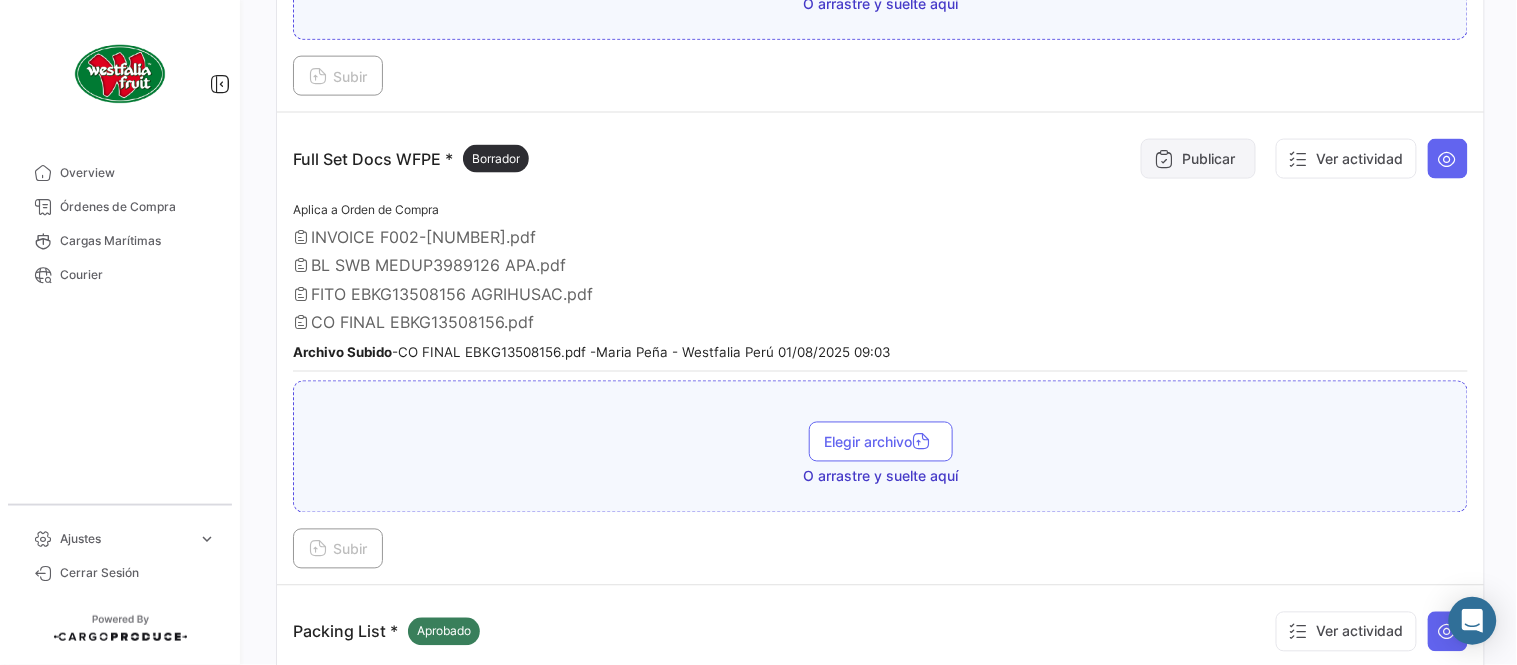 click on "Publicar" at bounding box center (1198, 159) 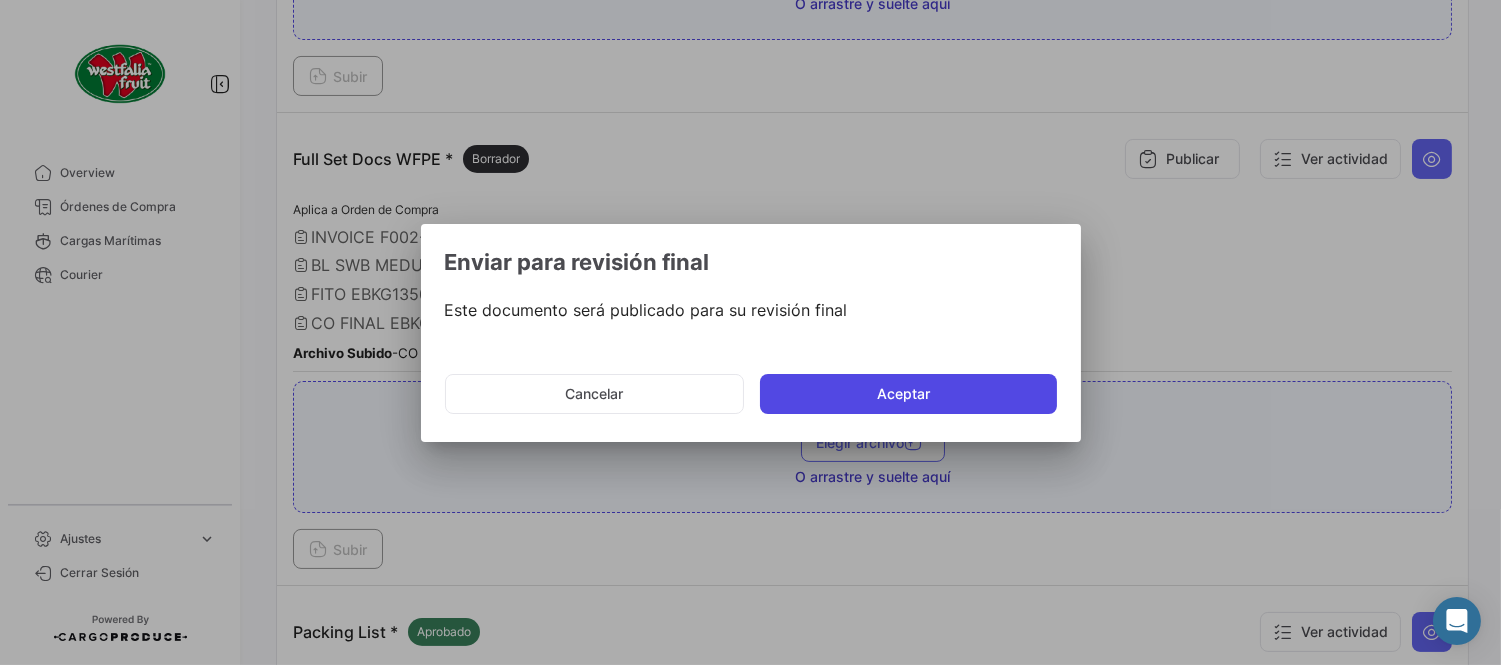 click on "Aceptar" 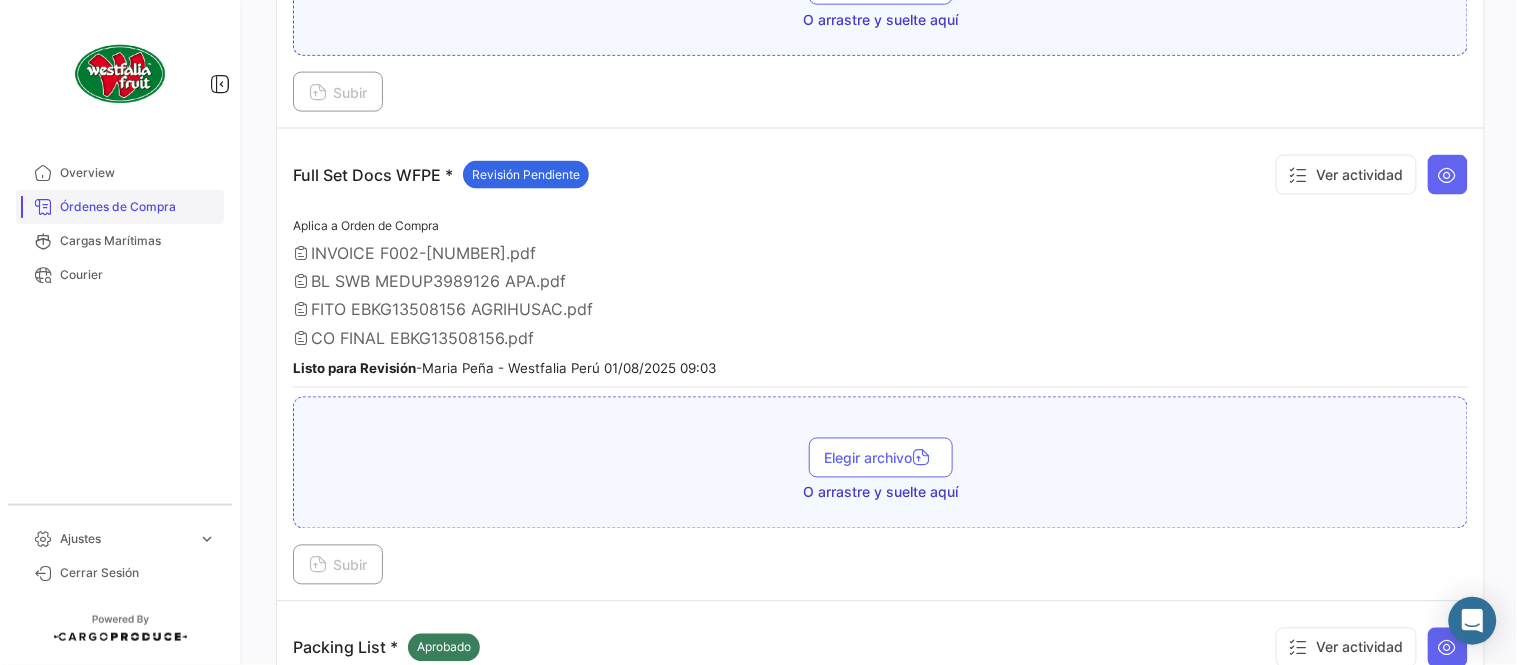 click on "Órdenes de Compra" at bounding box center [138, 207] 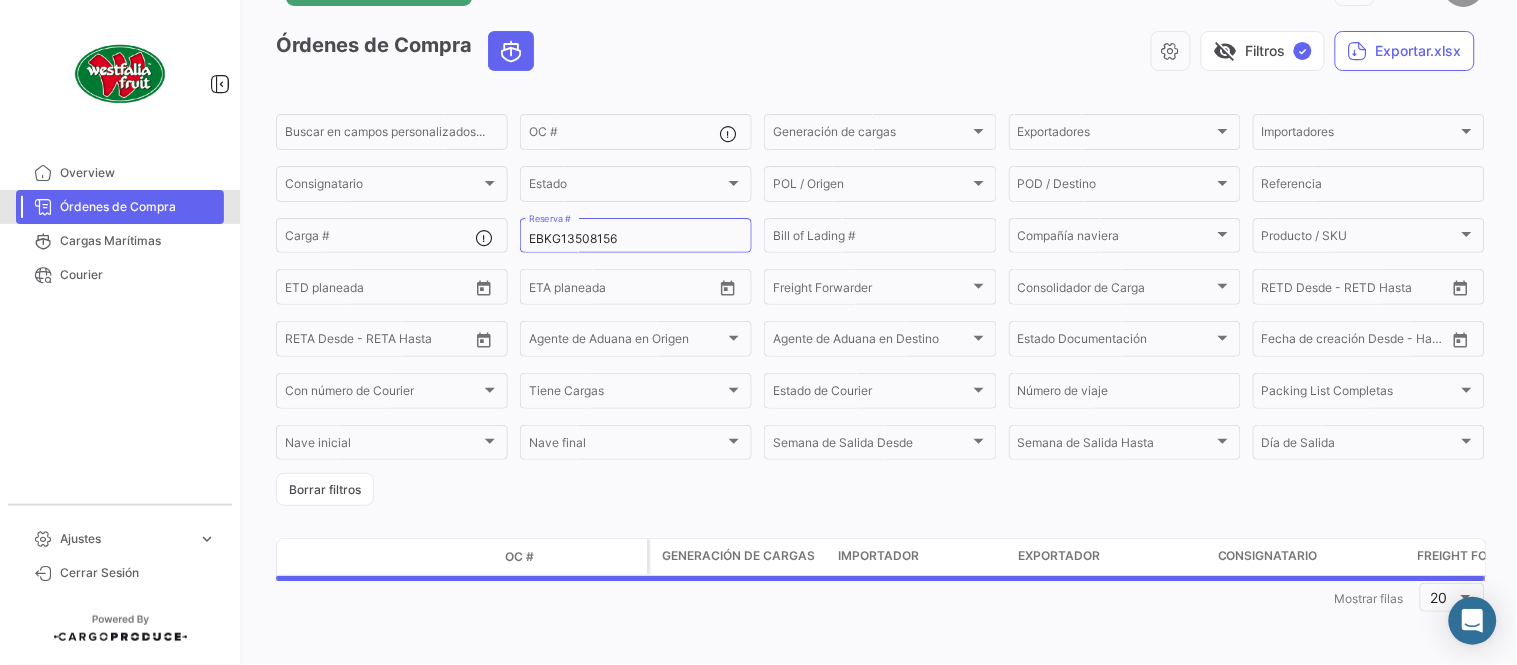 scroll, scrollTop: 0, scrollLeft: 0, axis: both 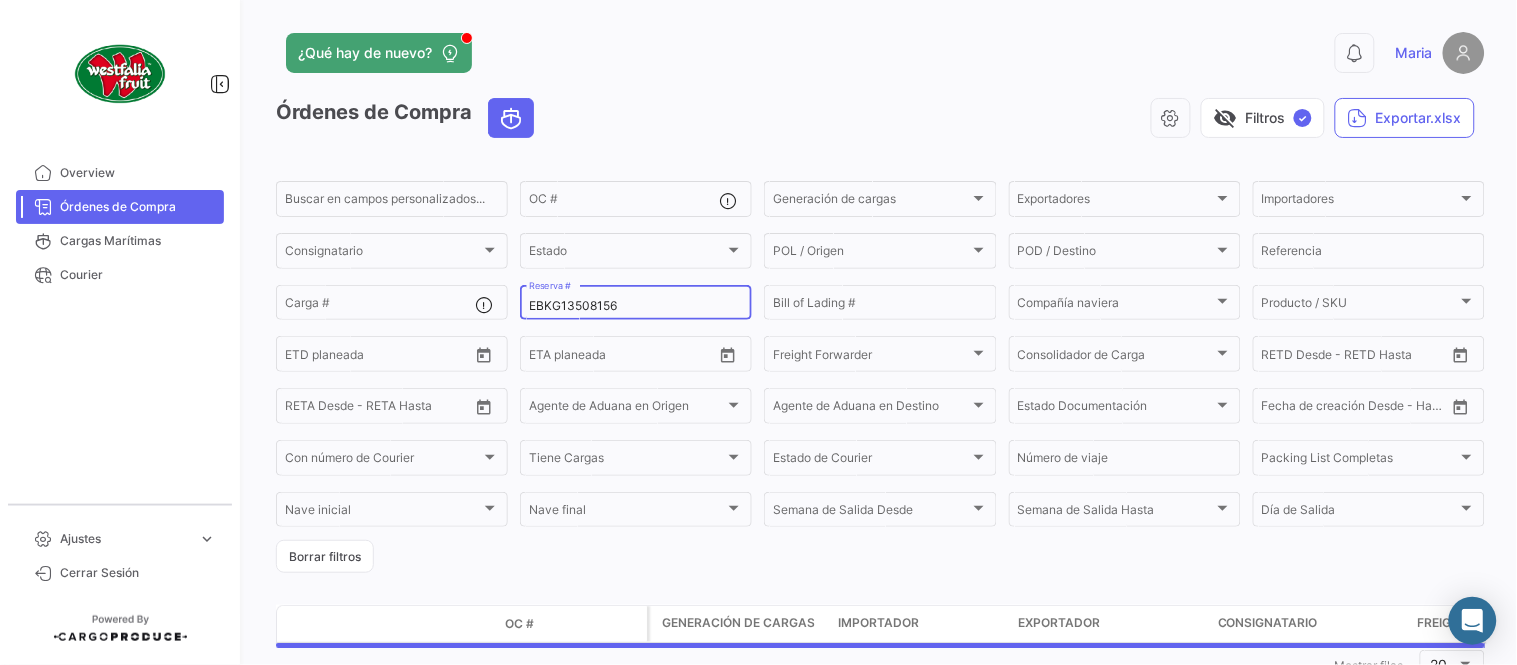 click on "EBKG13508156" at bounding box center (636, 306) 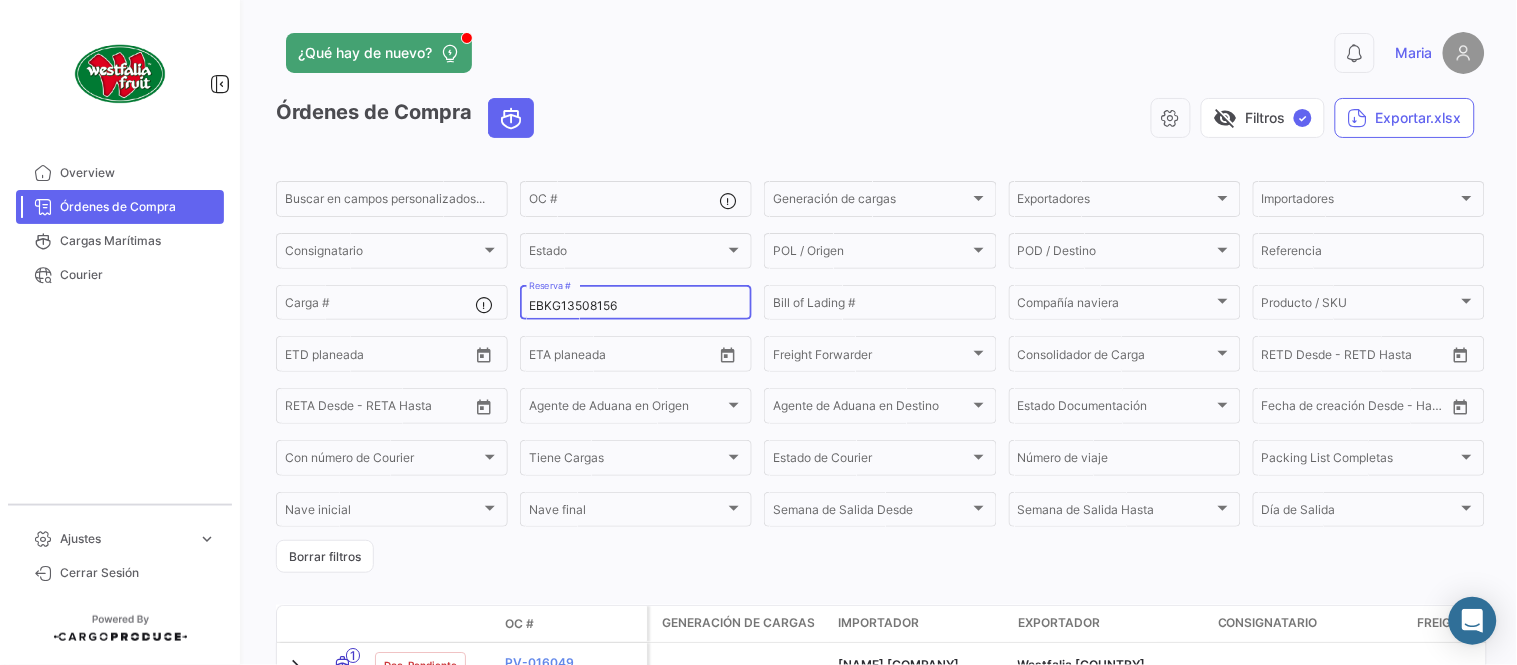 paste on "256920210" 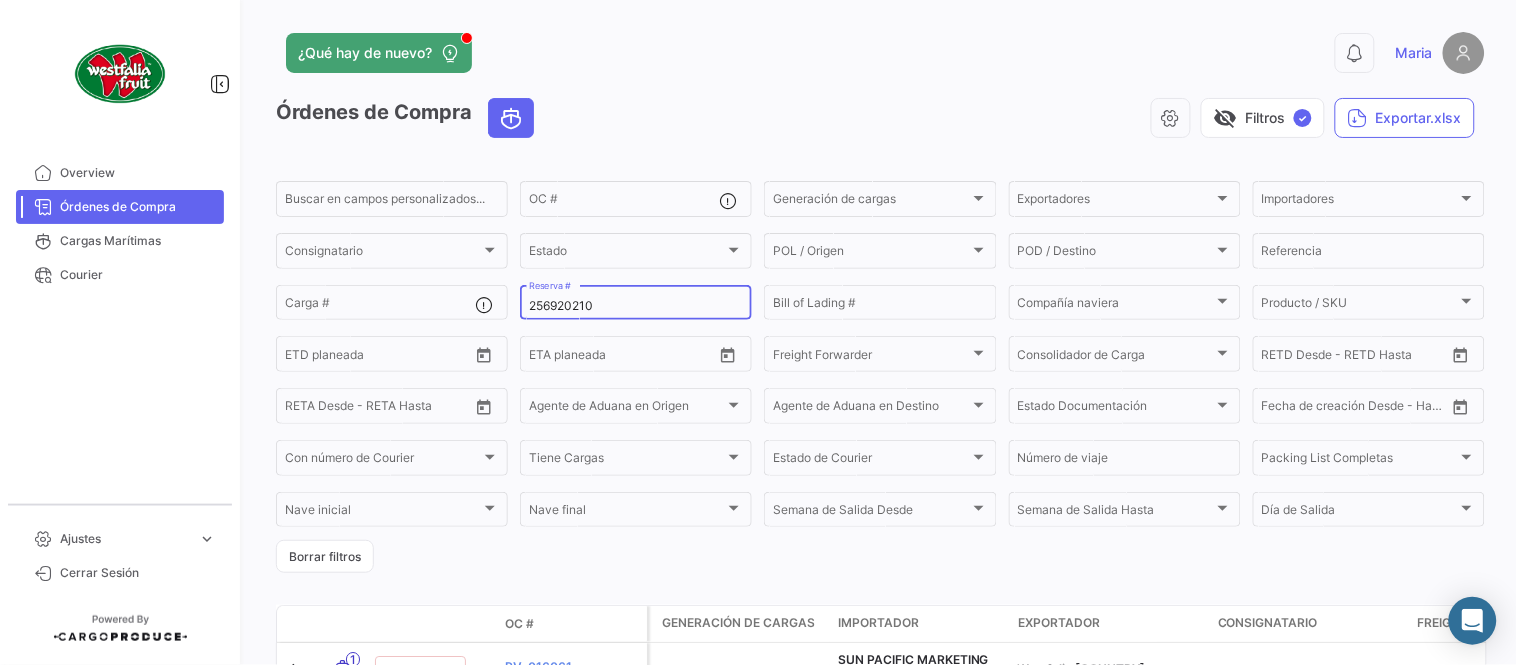 type on "256920210" 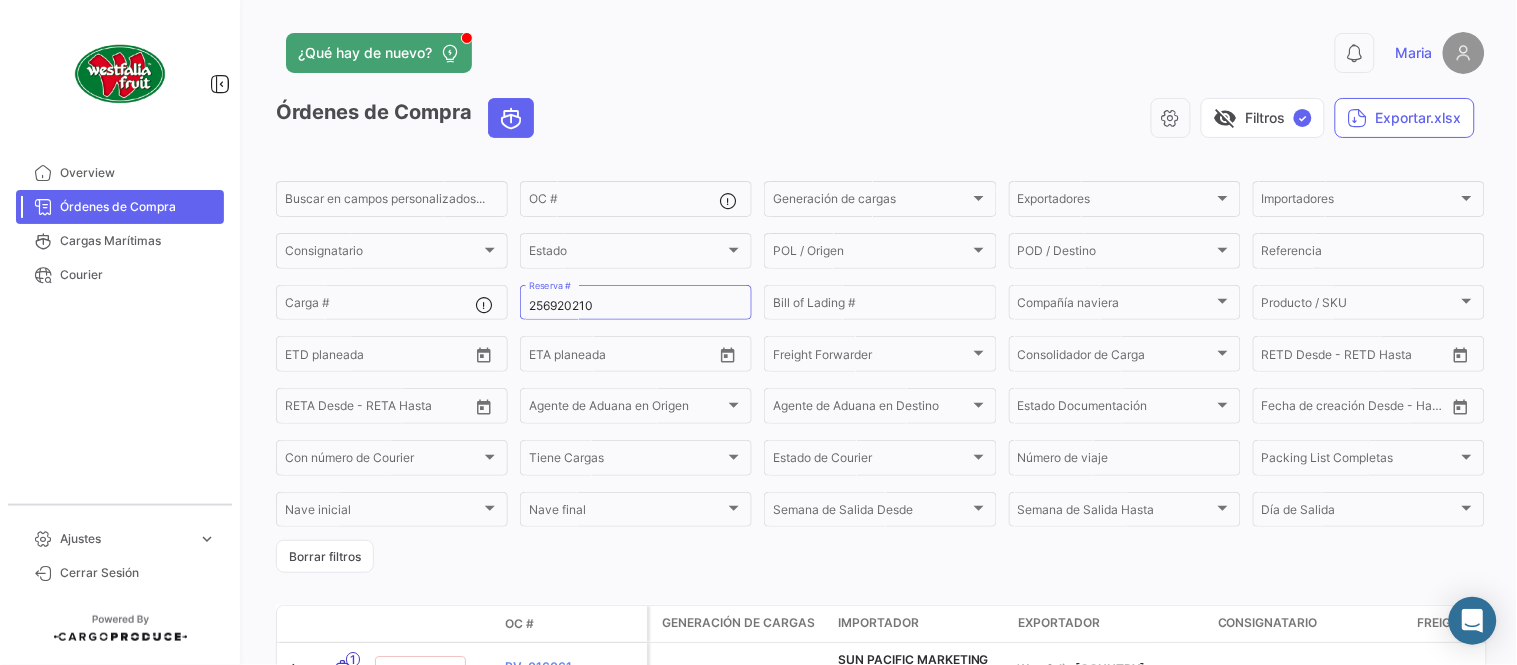 click on "¿Qué hay de nuevo?  0  Maria   Órdenes de Compra   visibility_off   Filtros  ✓  Exportar.xlsx  Buscar en campos personalizados...  OC #  Generación de cargas Generación de cargas Exportadores Exportadores Importadores Importadores Consignatario Consignatario Estado Estado POL / Origen  POL / Origen  POD / Destino POD / Destino  Referencia  Carga # 256920210 Reserva # Bill of Lading # Compañía naviera Compañía naviera Producto / SKU Producto / SKU Desde –  ETD planeada  Desde –  ETA planeada  Freight Forwarder Freight Forwarder Consolidador de Carga Consolidador de Carga Desde –  RETD Desde - RETD Hasta  Desde –  RETA Desde - RETA Hasta  Agente de Aduana en Origen Agente de Aduana en Origen Agente de Aduana en Destino Agente de Aduana en Destino Estado Documentación Estado Documentación Desde –  Fecha de creación Desde - Hasta  Con número de Courier Con número de Courier Tiene Cargas Tiene Cargas Estado de Courier Estado de Courier Número de viaje Packing List Completas Nave inicial" 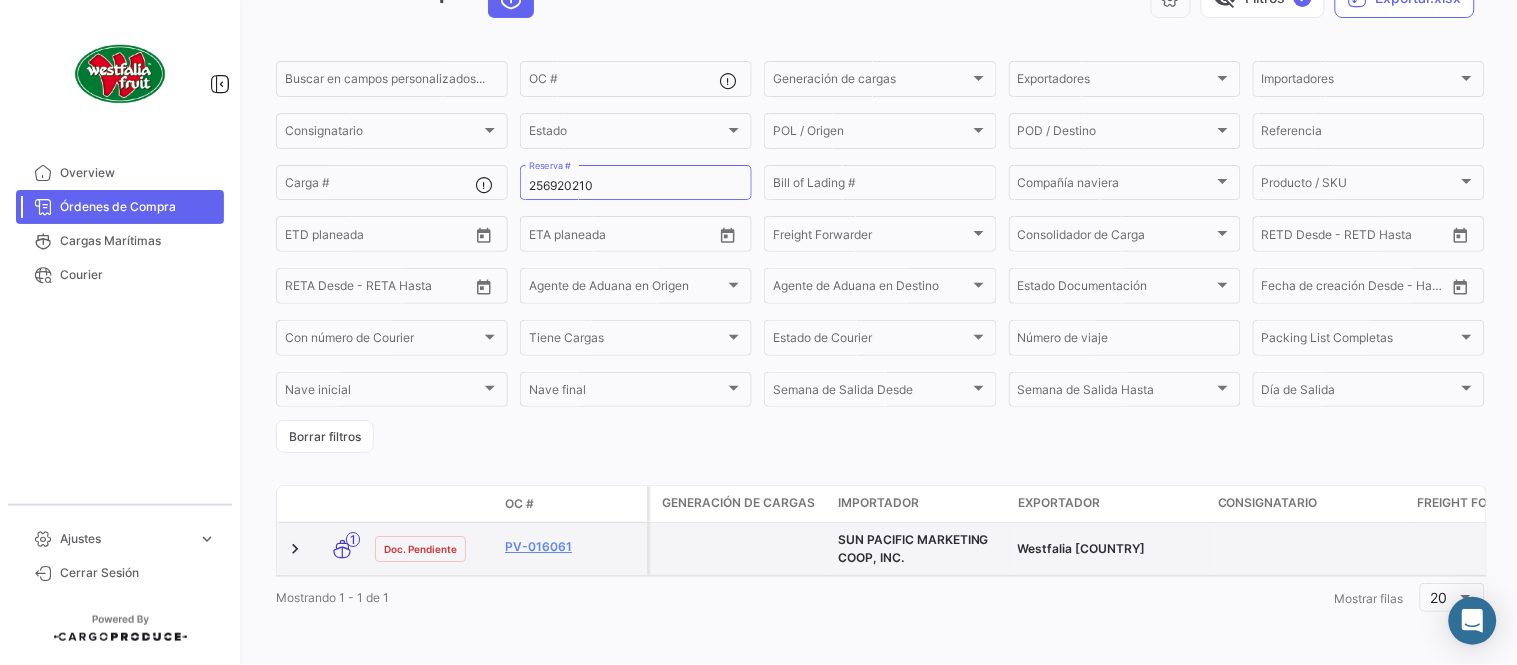 scroll, scrollTop: 136, scrollLeft: 0, axis: vertical 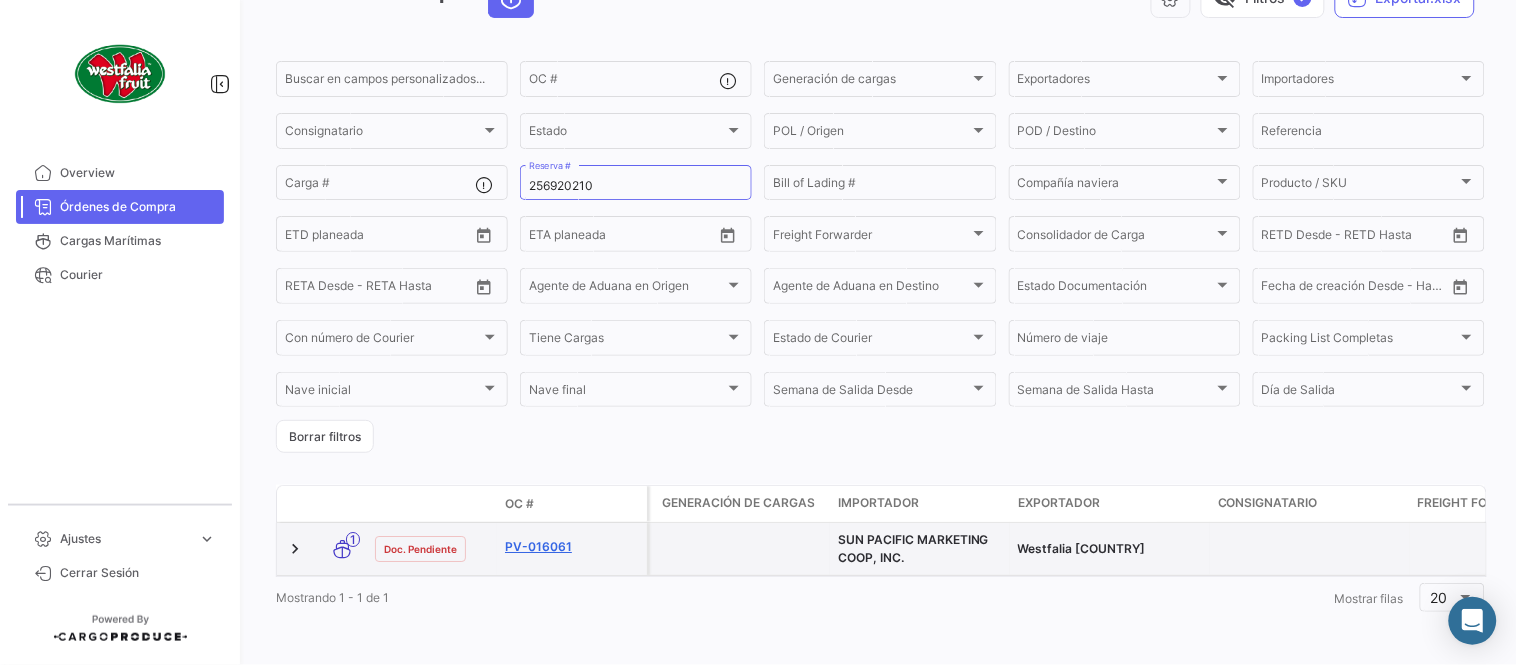click on "PV-016061" 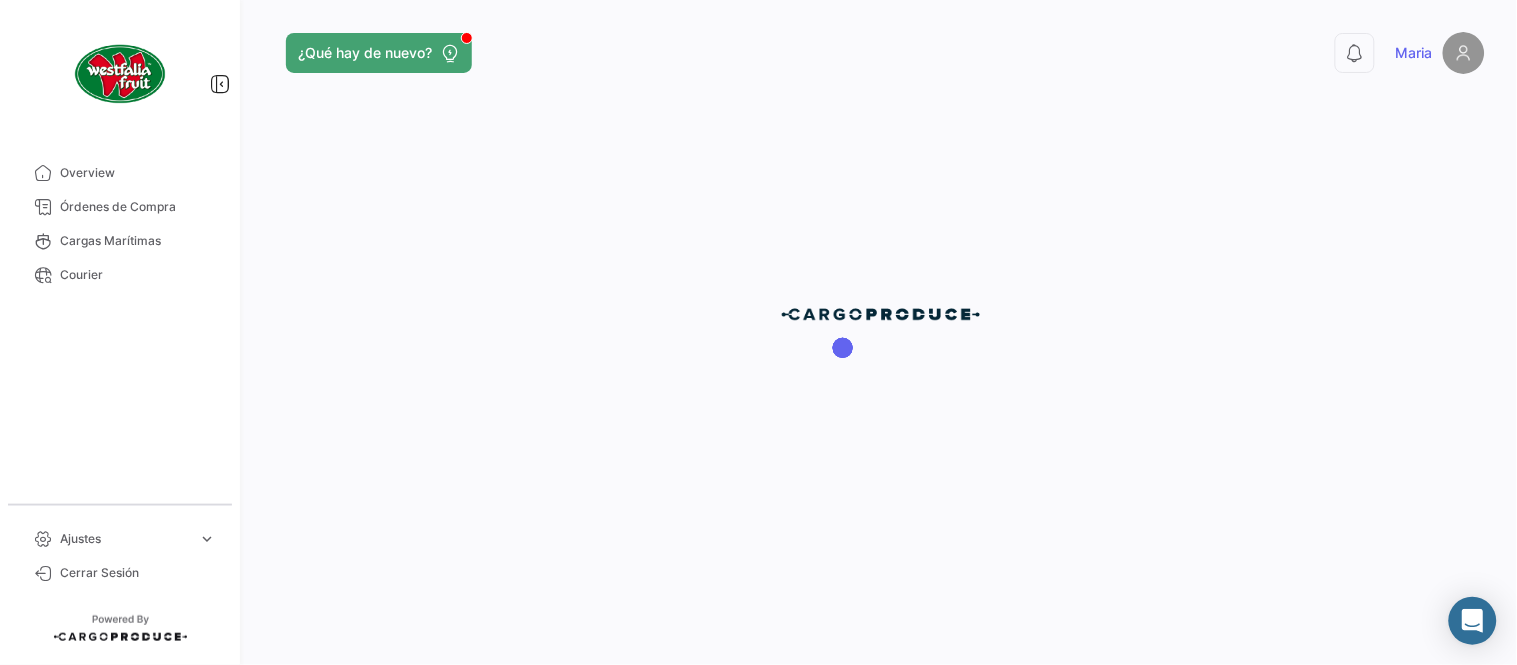 scroll, scrollTop: 0, scrollLeft: 0, axis: both 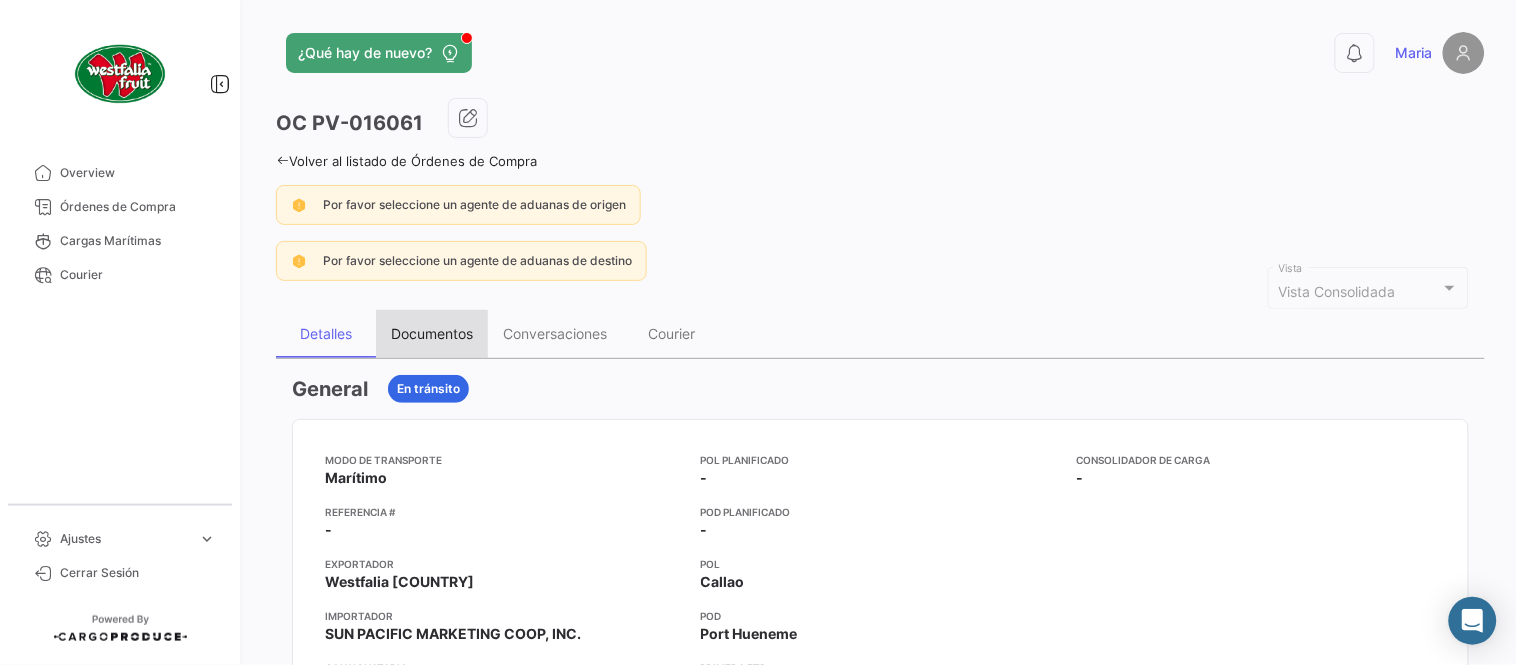 click on "Documentos" at bounding box center (432, 333) 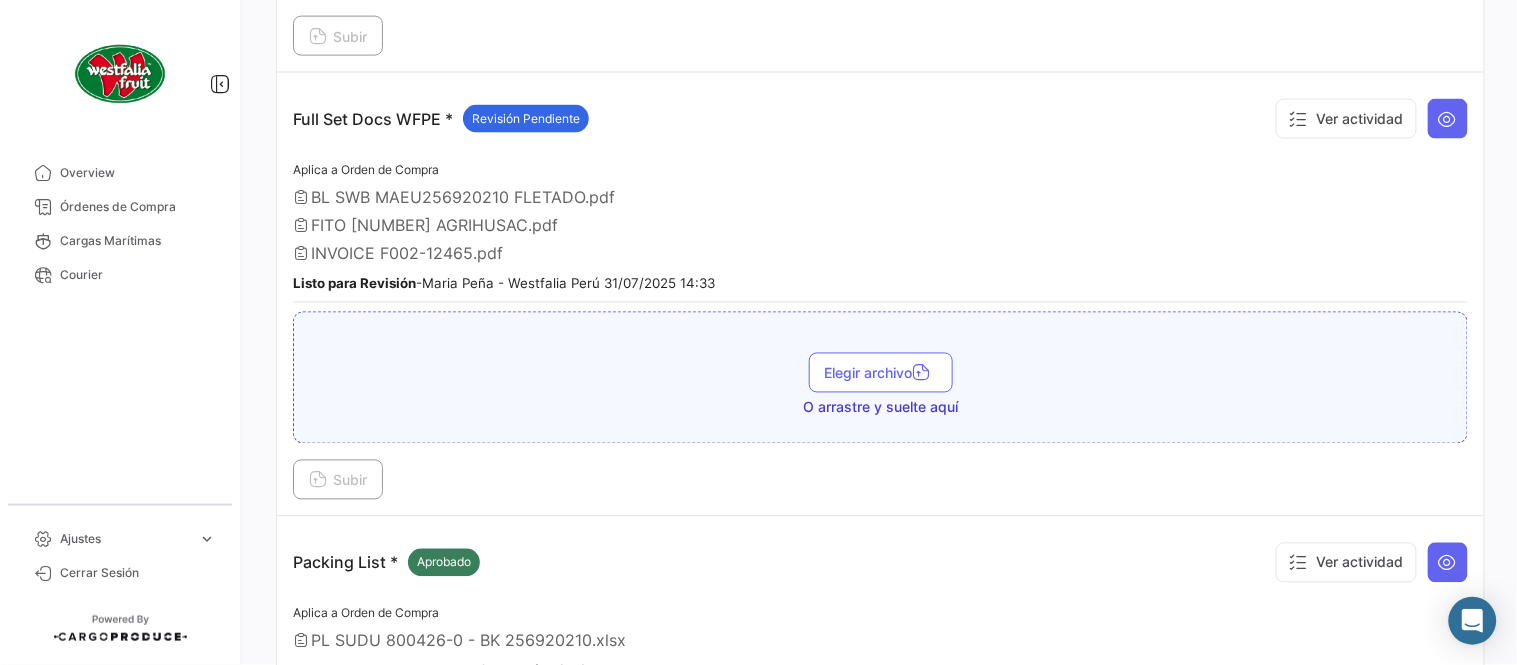 scroll, scrollTop: 666, scrollLeft: 0, axis: vertical 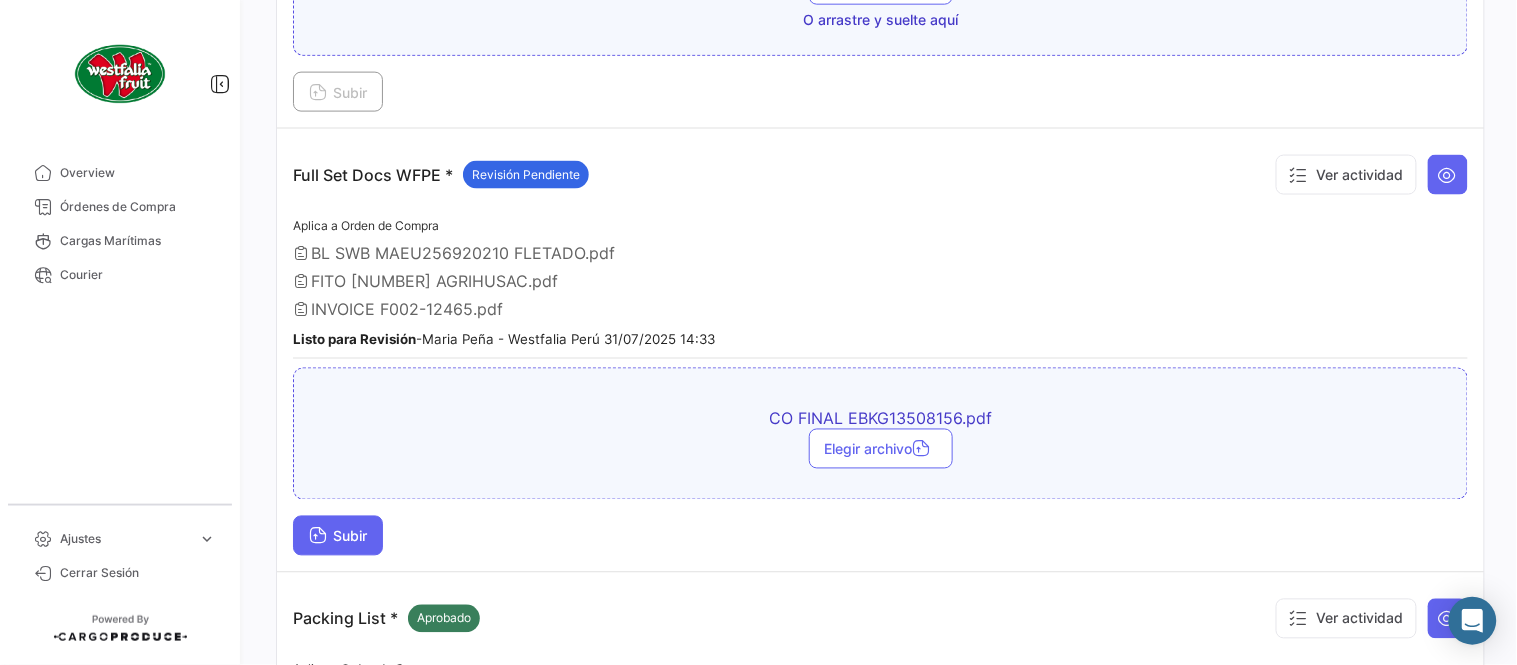 click on "Subir" at bounding box center [338, 536] 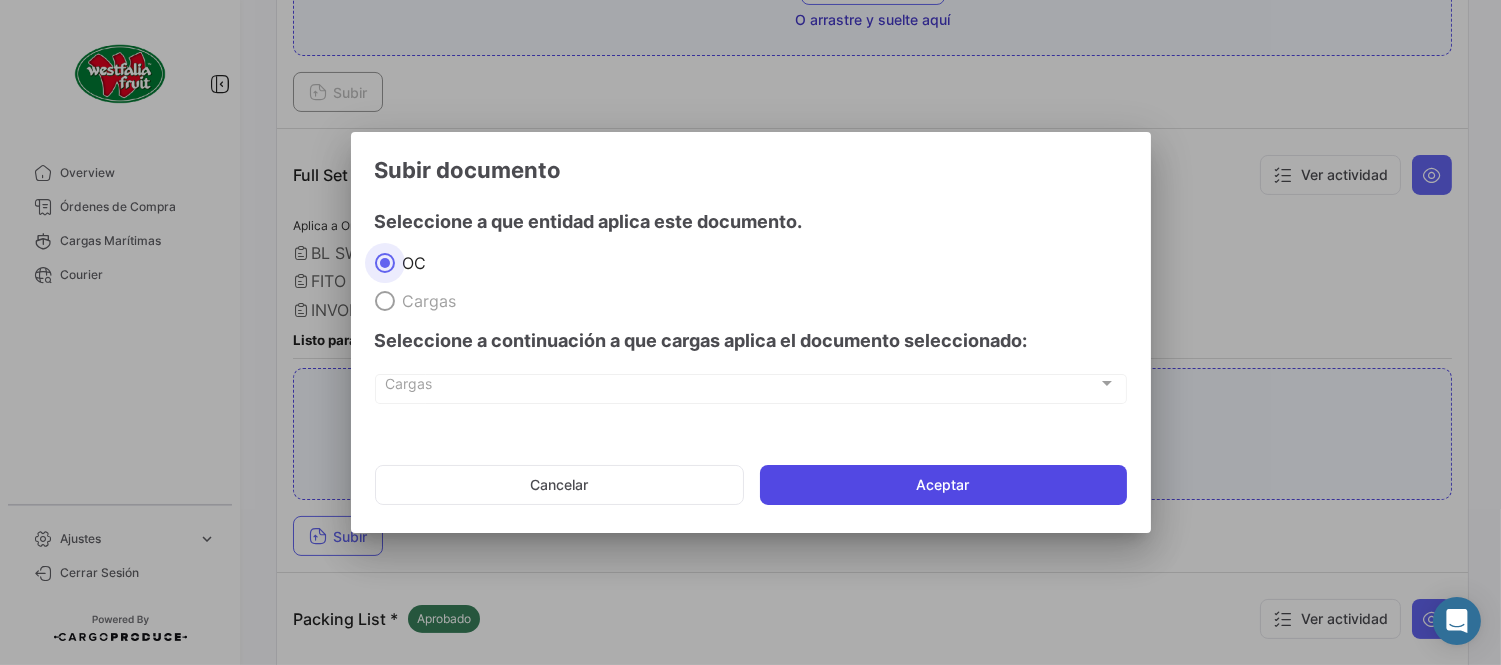 click on "Aceptar" 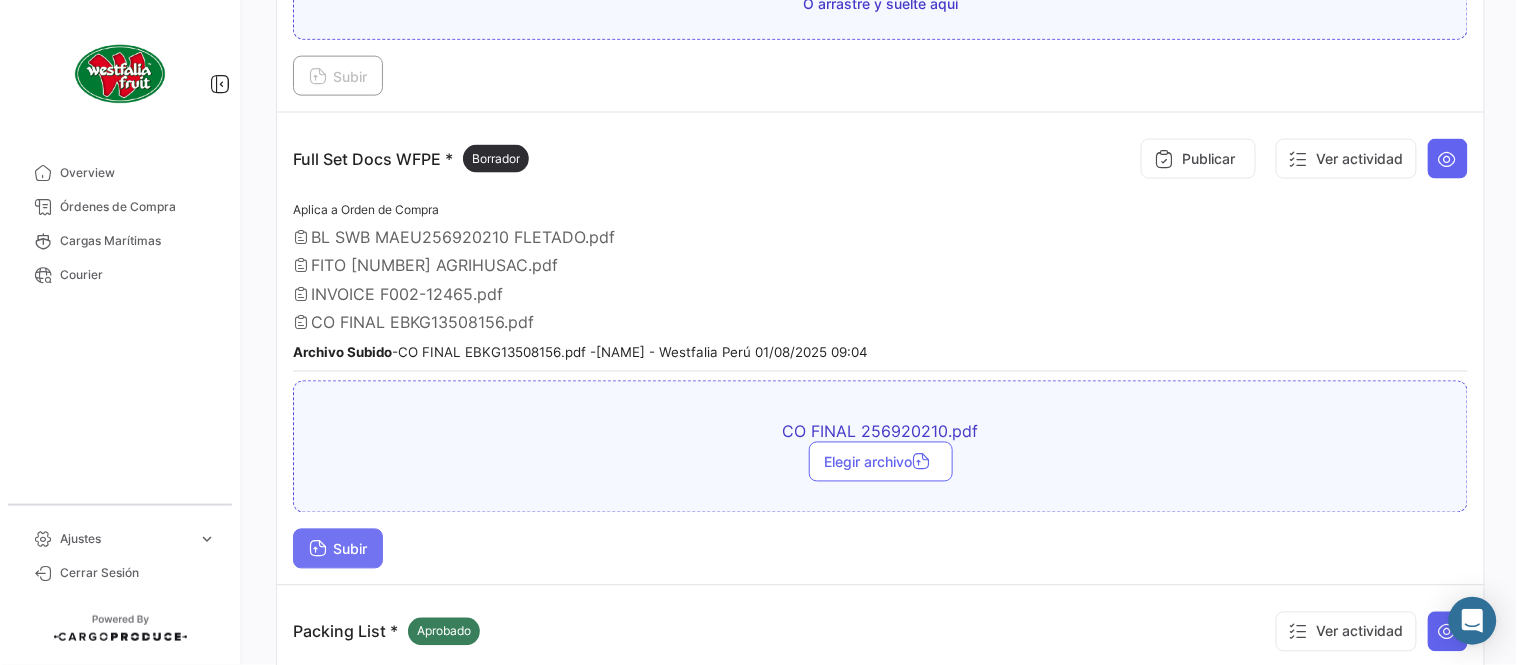 click on "Subir" at bounding box center [338, 549] 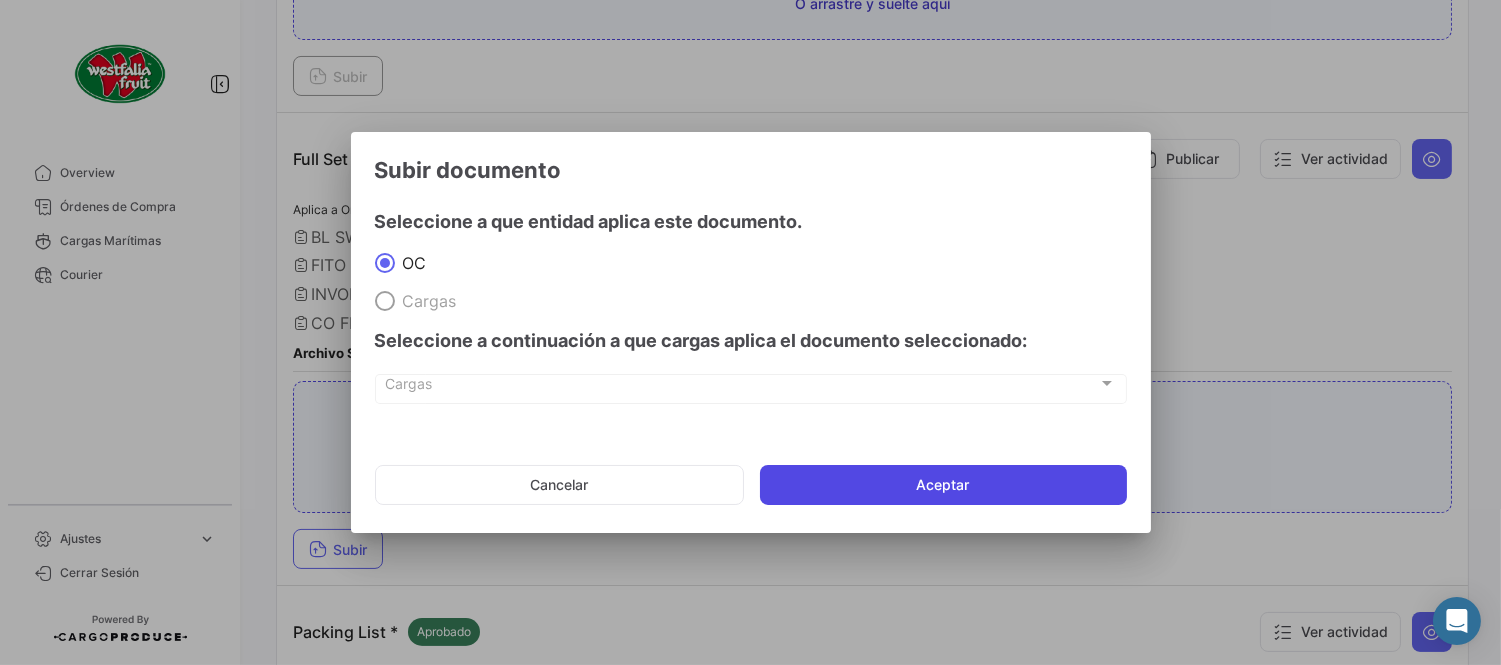 click on "Aceptar" 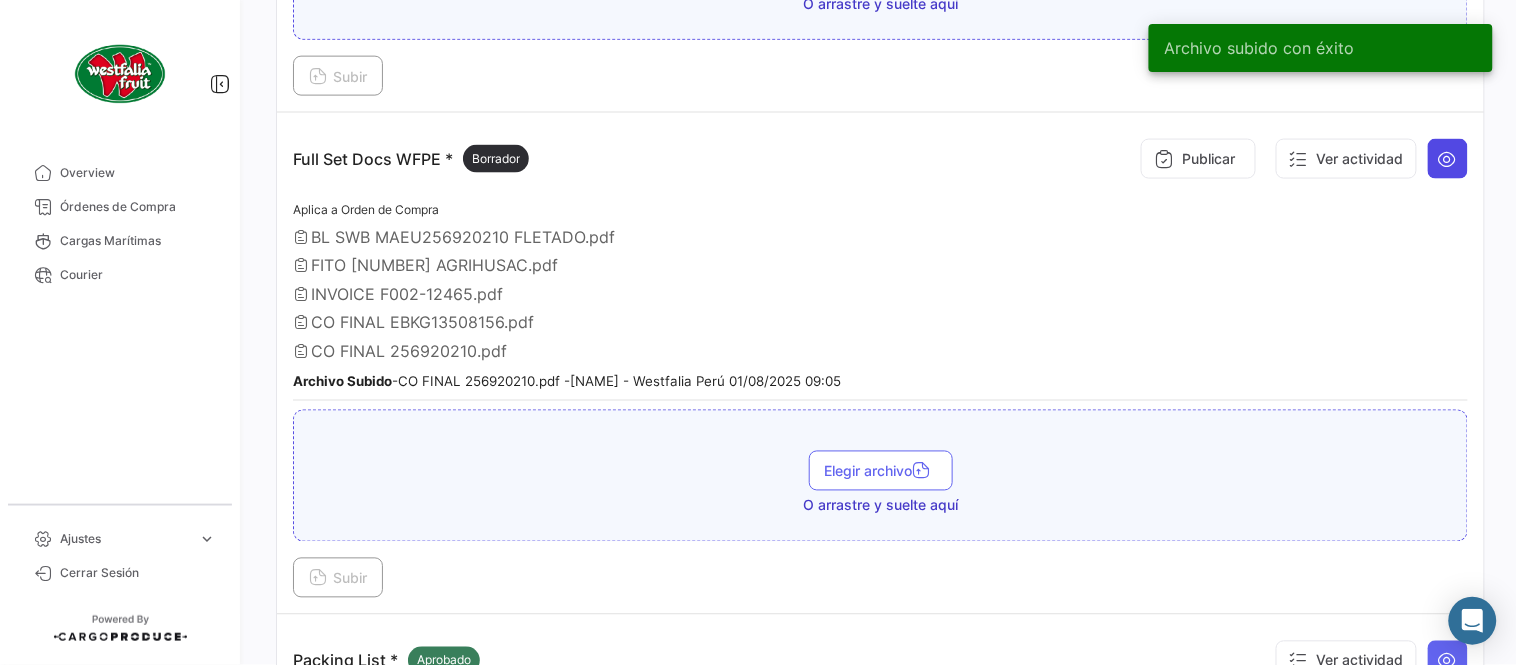 click at bounding box center (1448, 159) 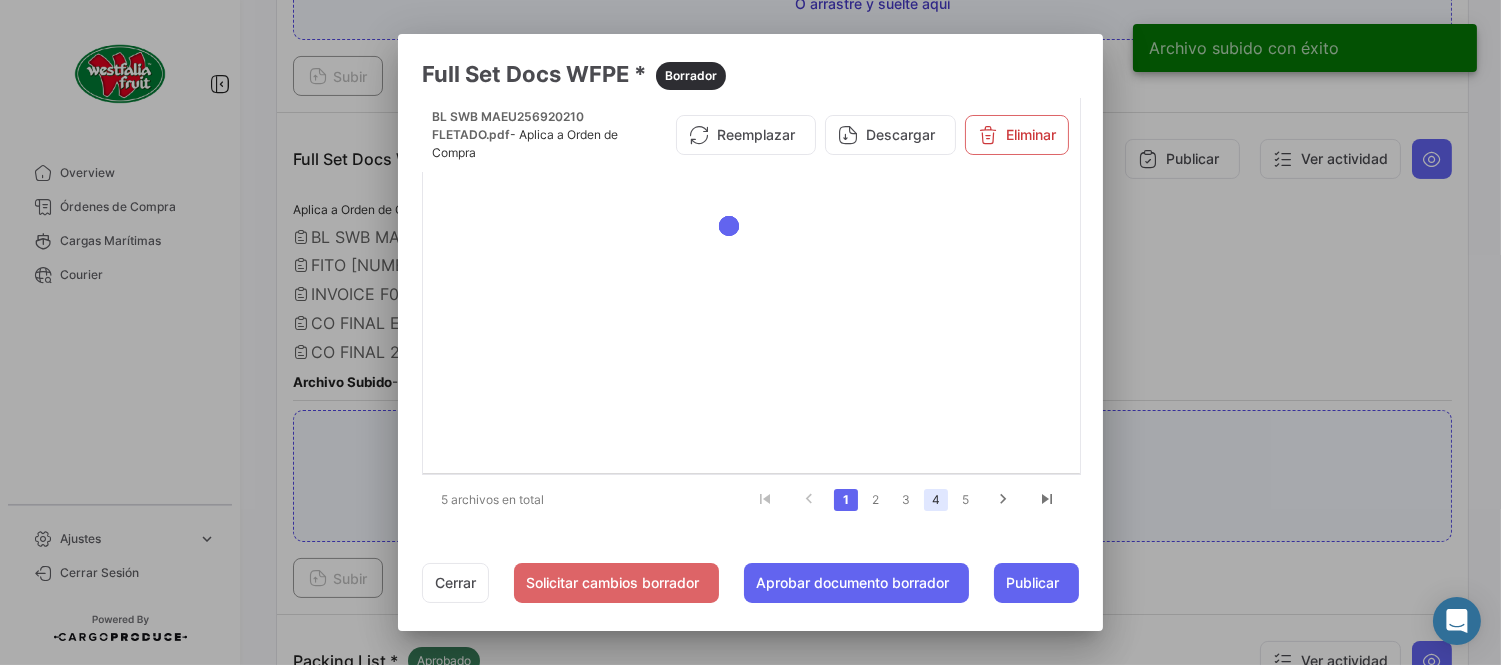 click on "4" 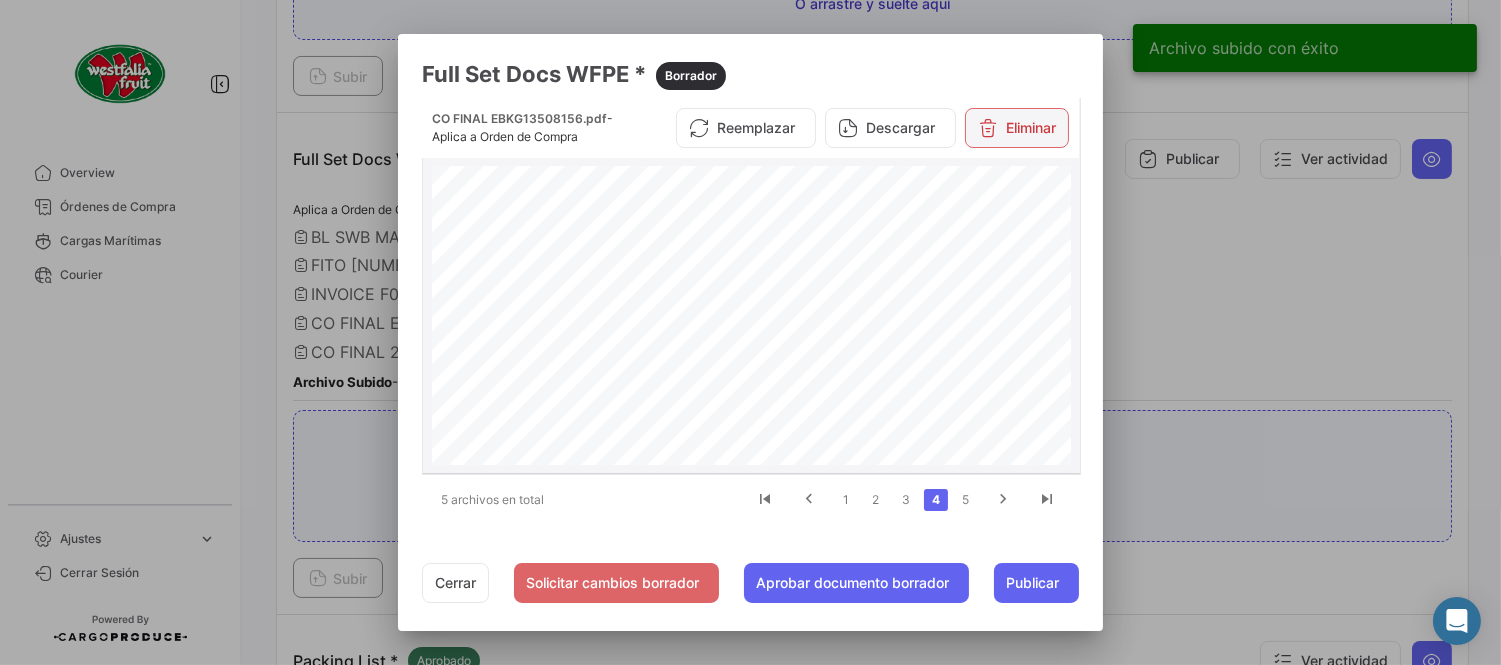 click on "Eliminar" at bounding box center [1017, 128] 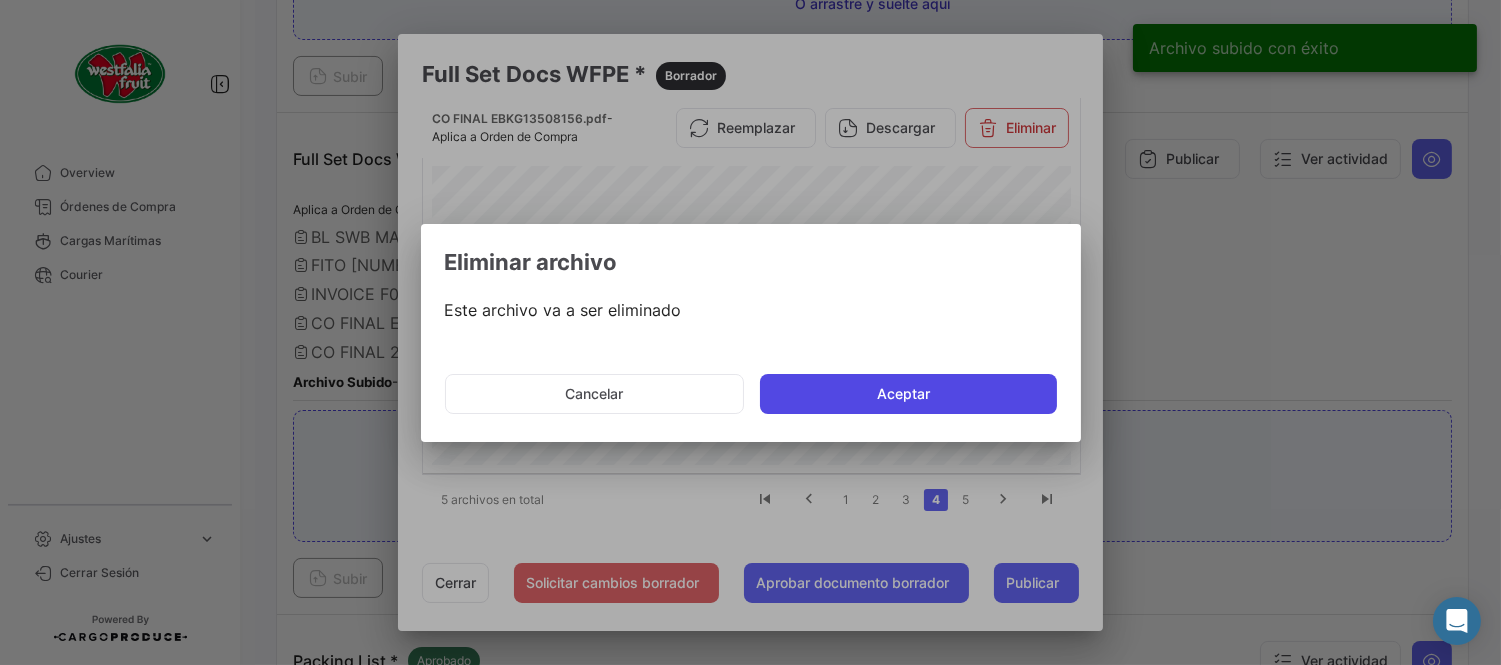 click on "Aceptar" 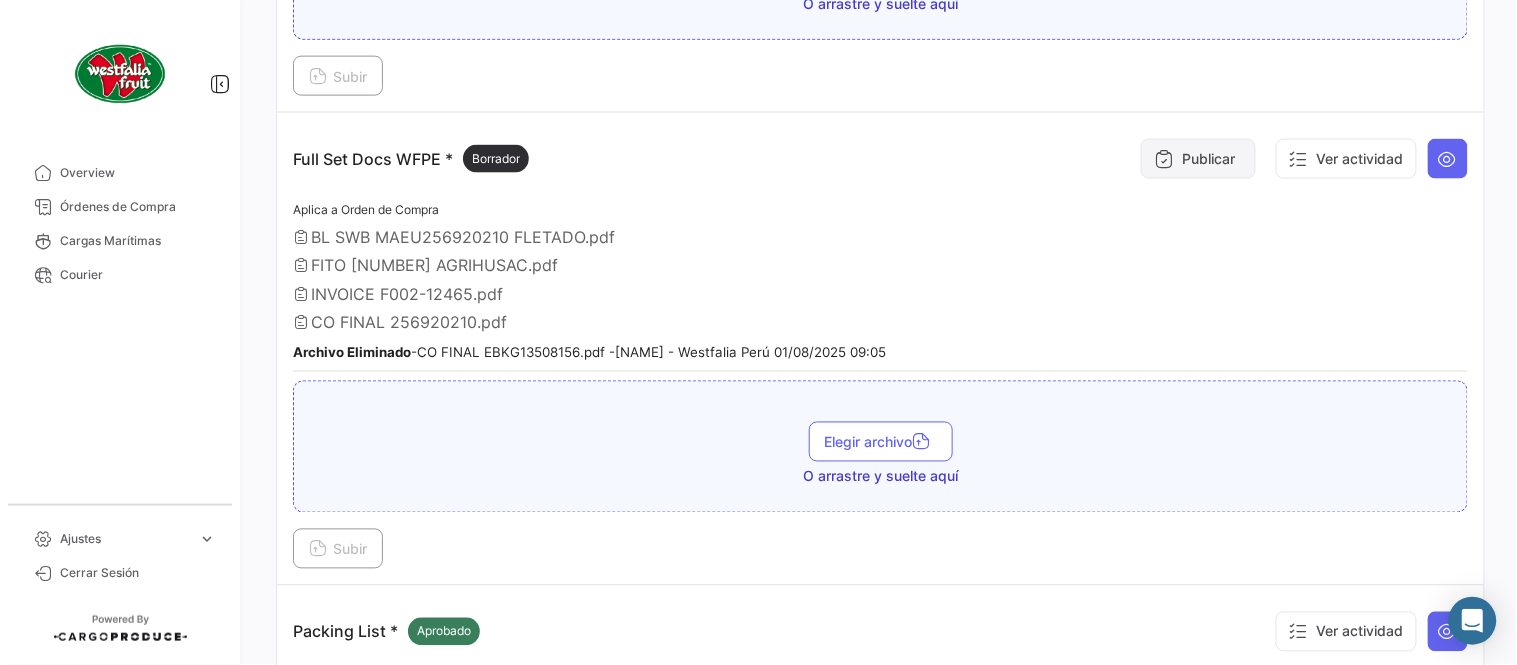 click on "Publicar" at bounding box center [1198, 159] 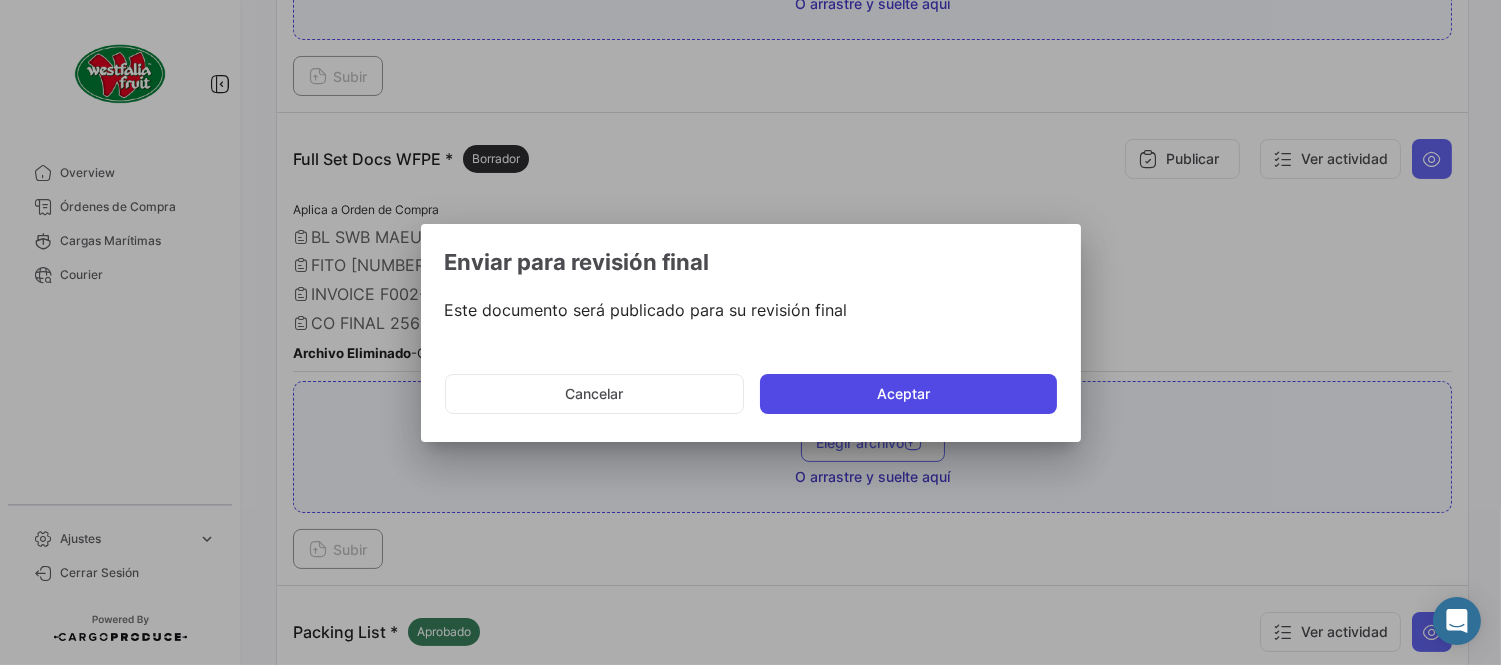 click on "Aceptar" 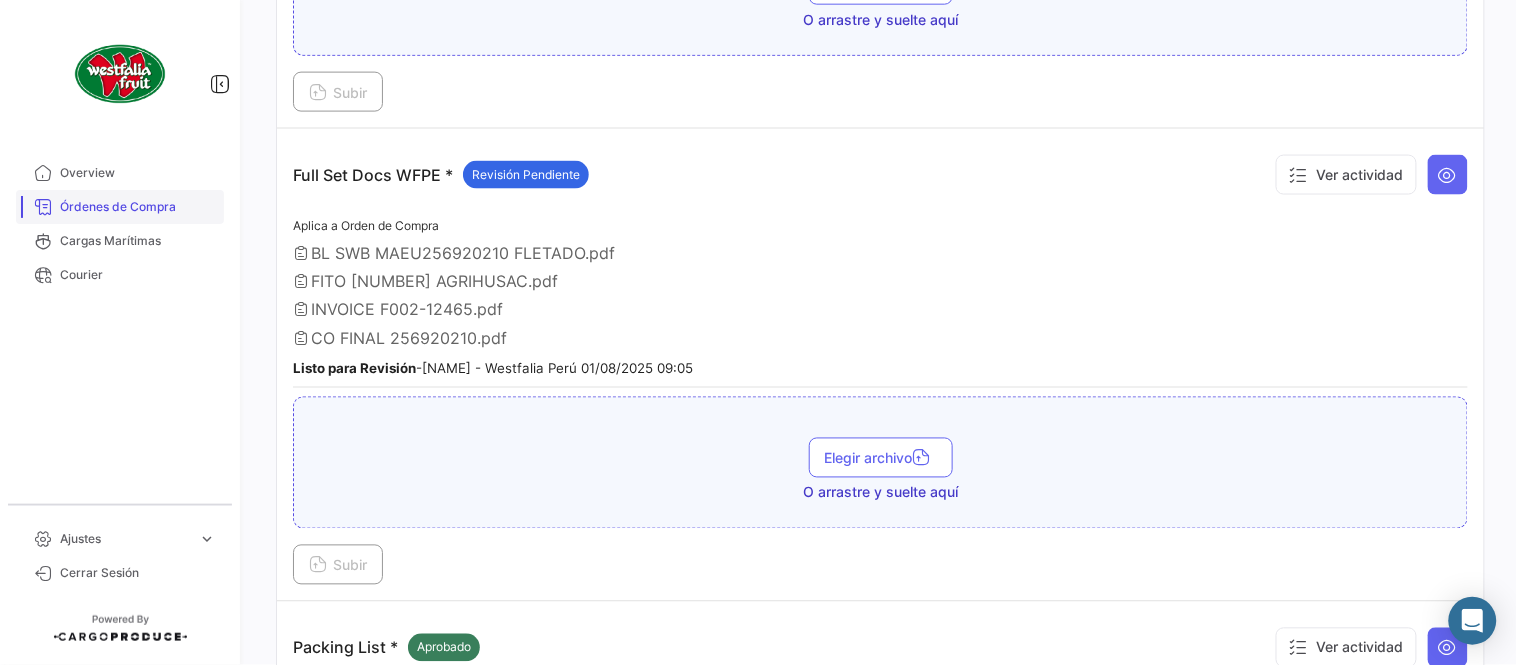 click on "Órdenes de Compra" at bounding box center [138, 207] 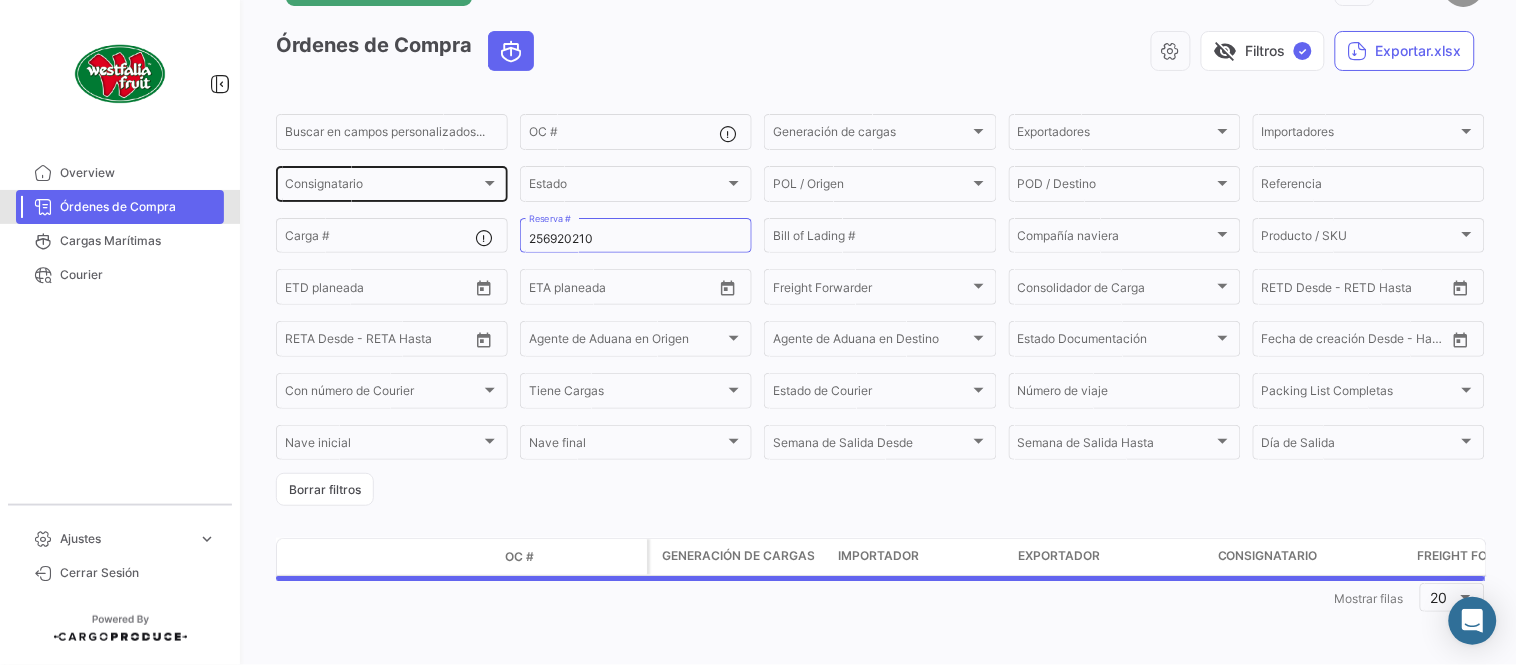 scroll, scrollTop: 0, scrollLeft: 0, axis: both 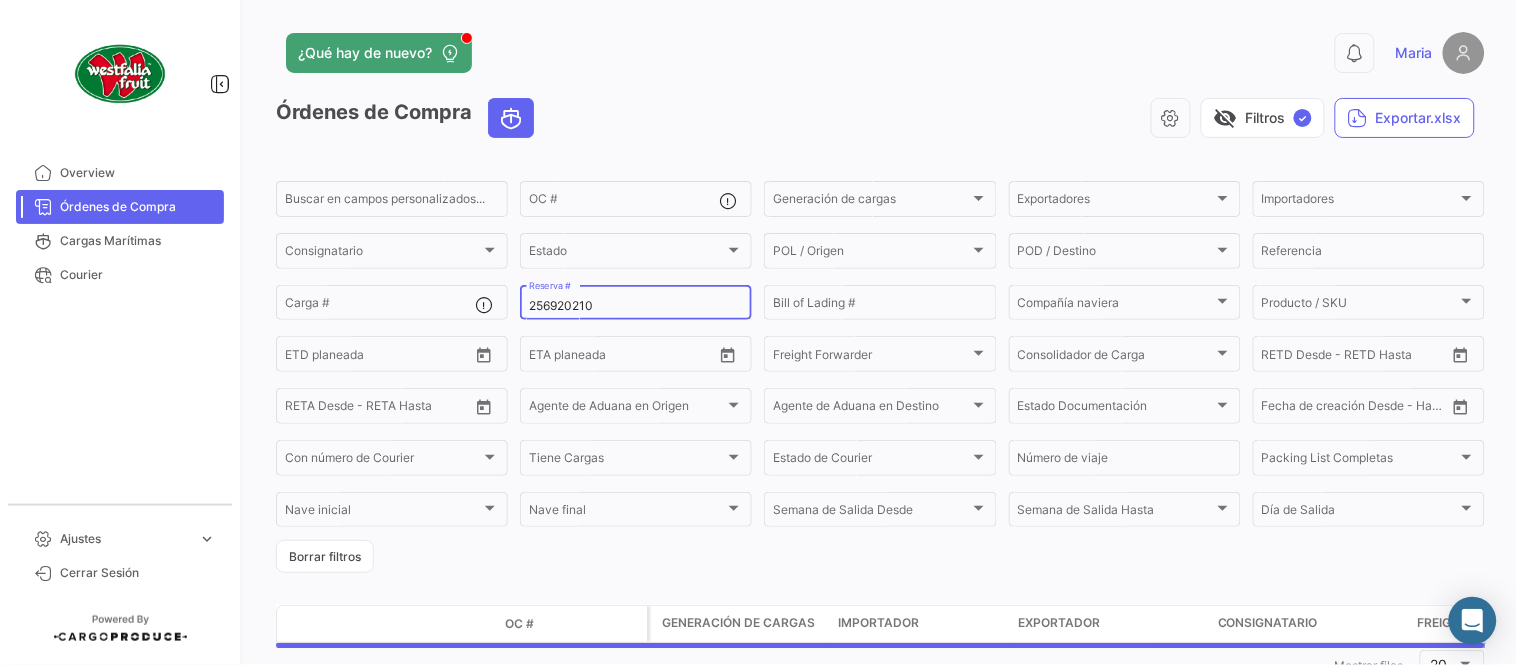 click on "256920210" at bounding box center [636, 306] 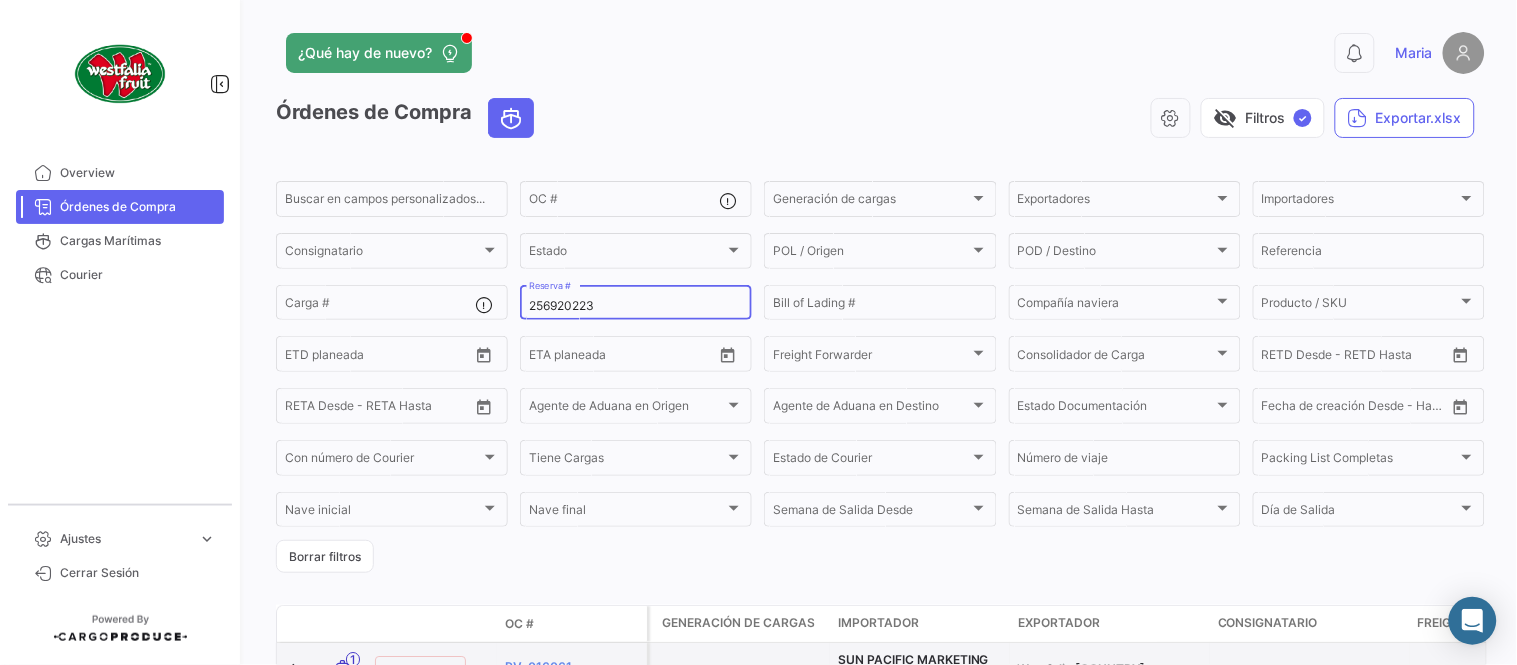 type on "256920223" 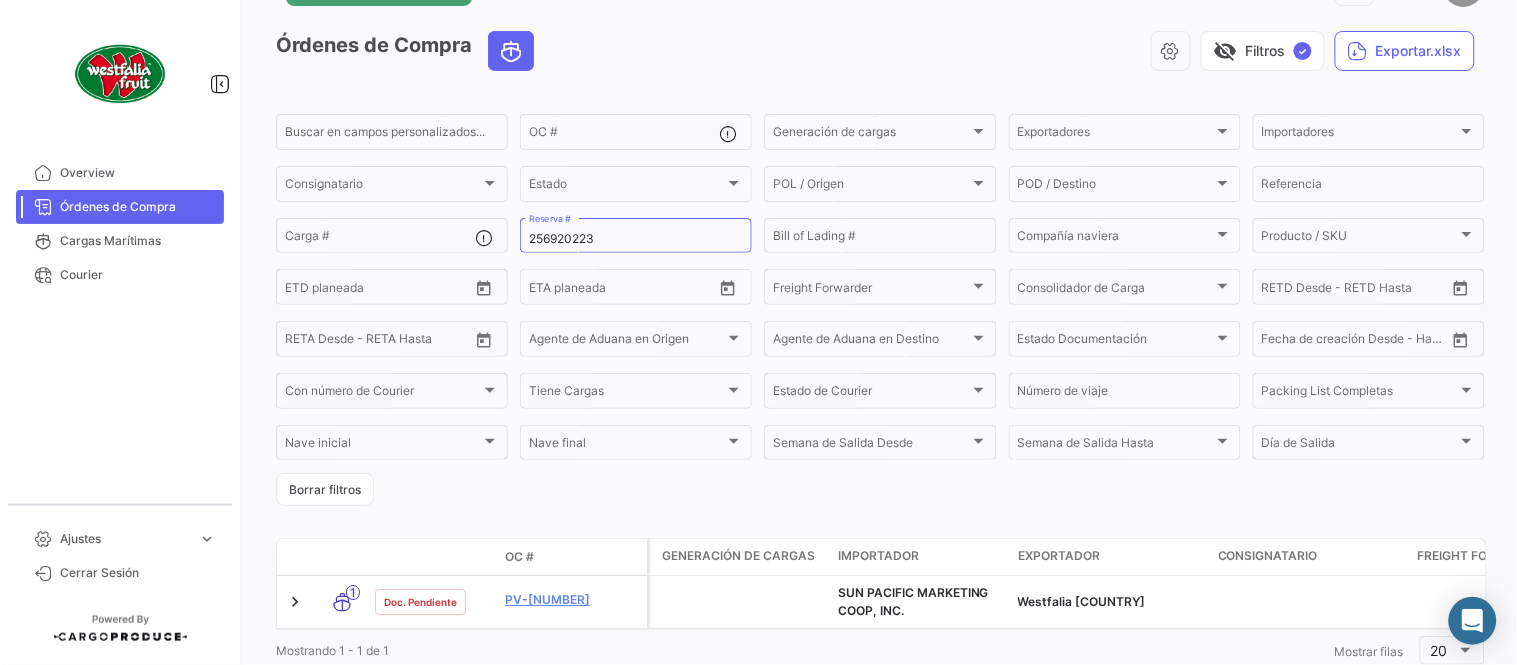 scroll, scrollTop: 136, scrollLeft: 0, axis: vertical 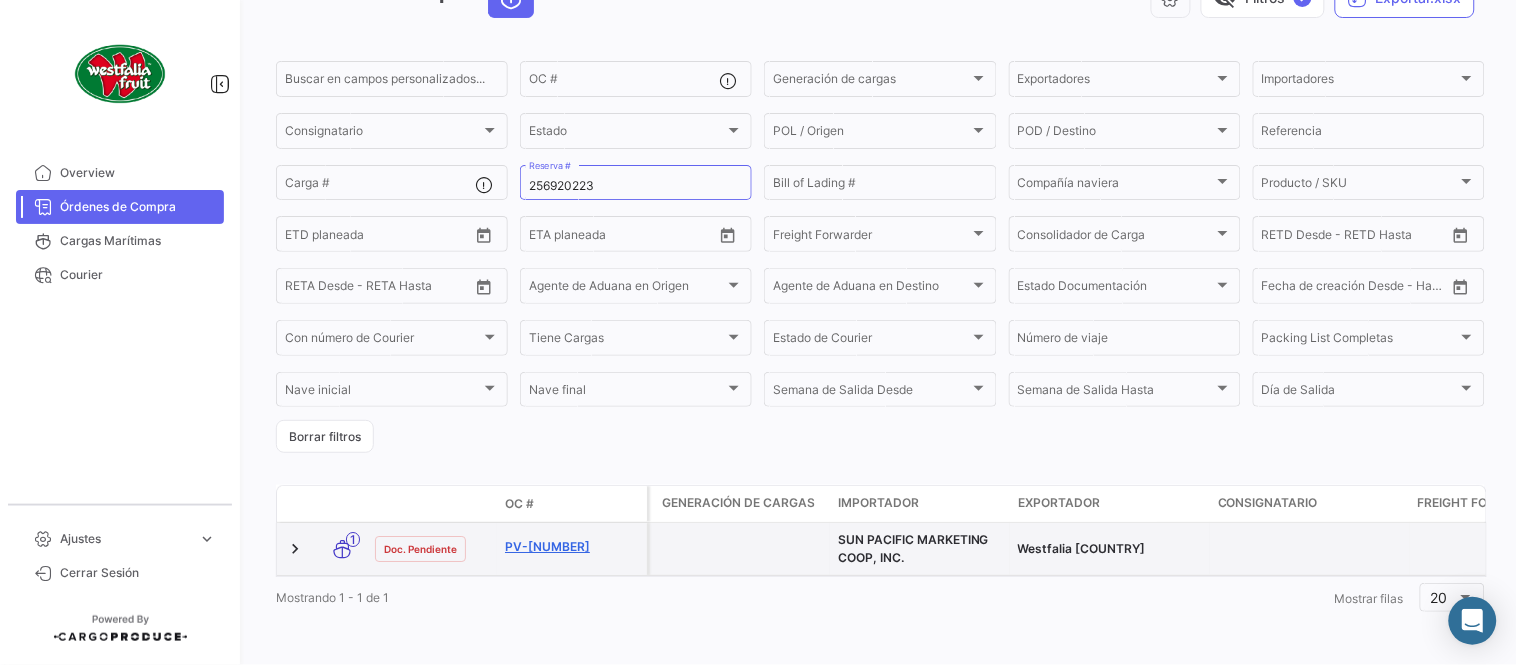 click on "PV-[NUMBER]" 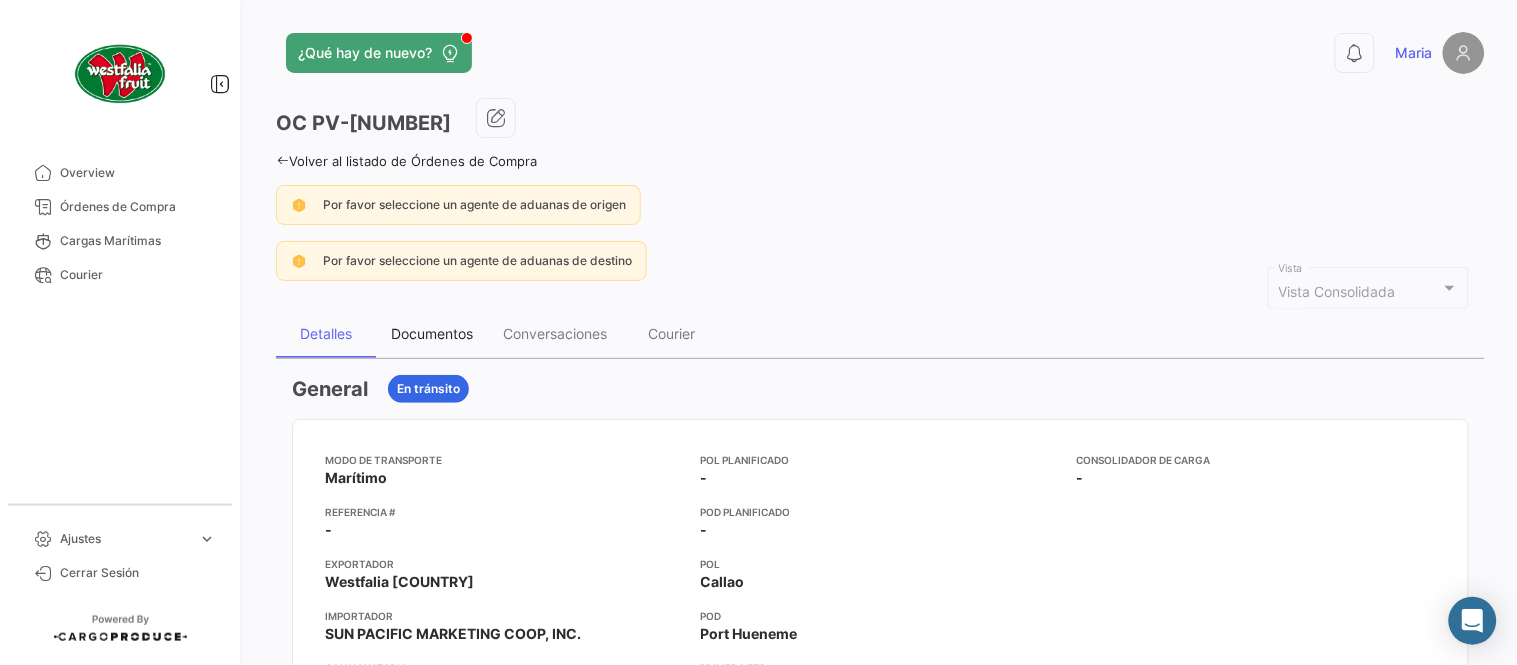 click on "Documentos" at bounding box center (432, 333) 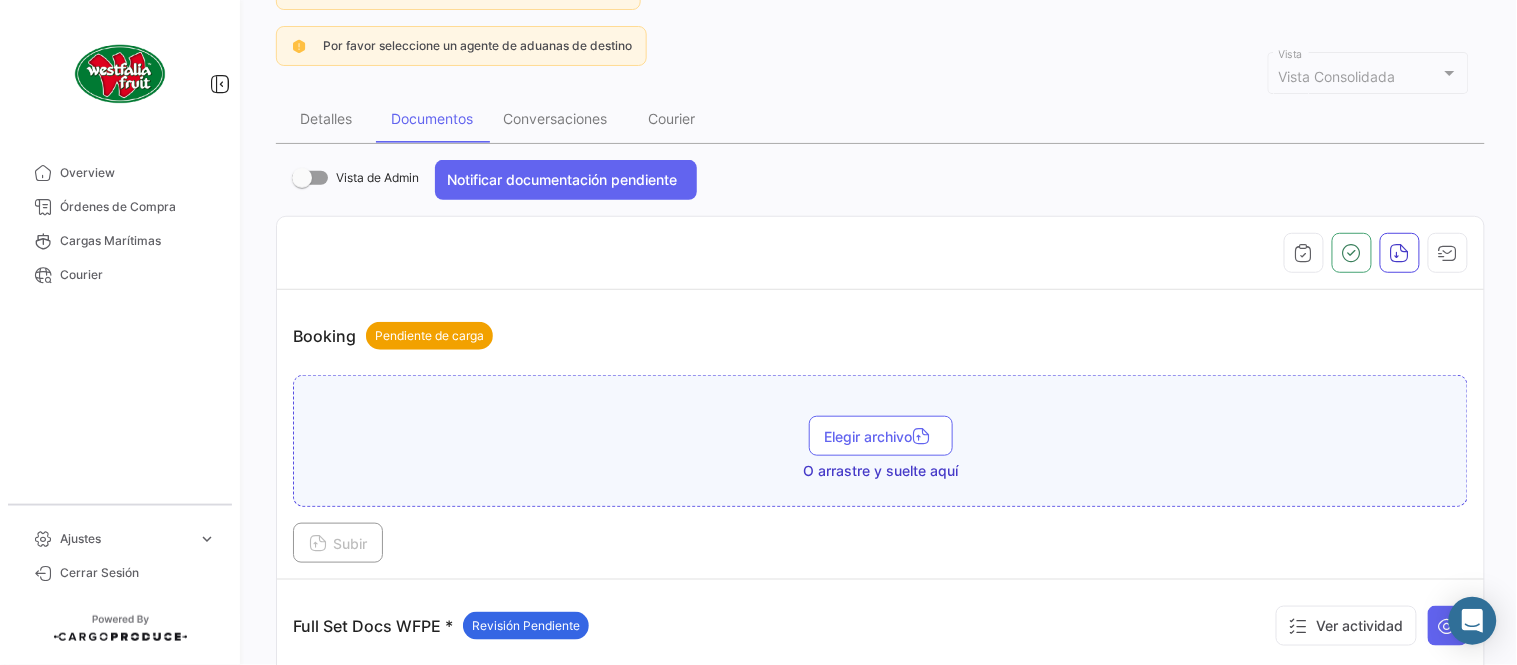 scroll, scrollTop: 666, scrollLeft: 0, axis: vertical 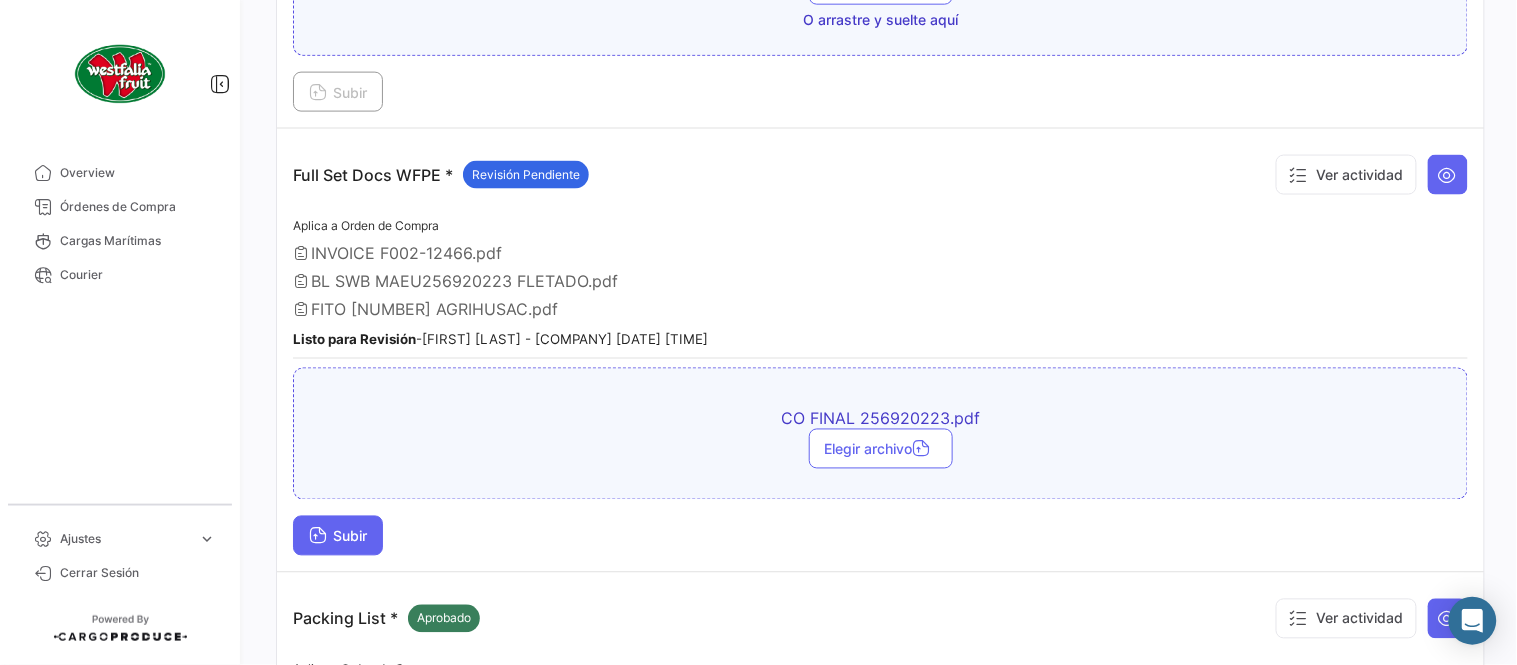 click on "Subir" at bounding box center [338, 536] 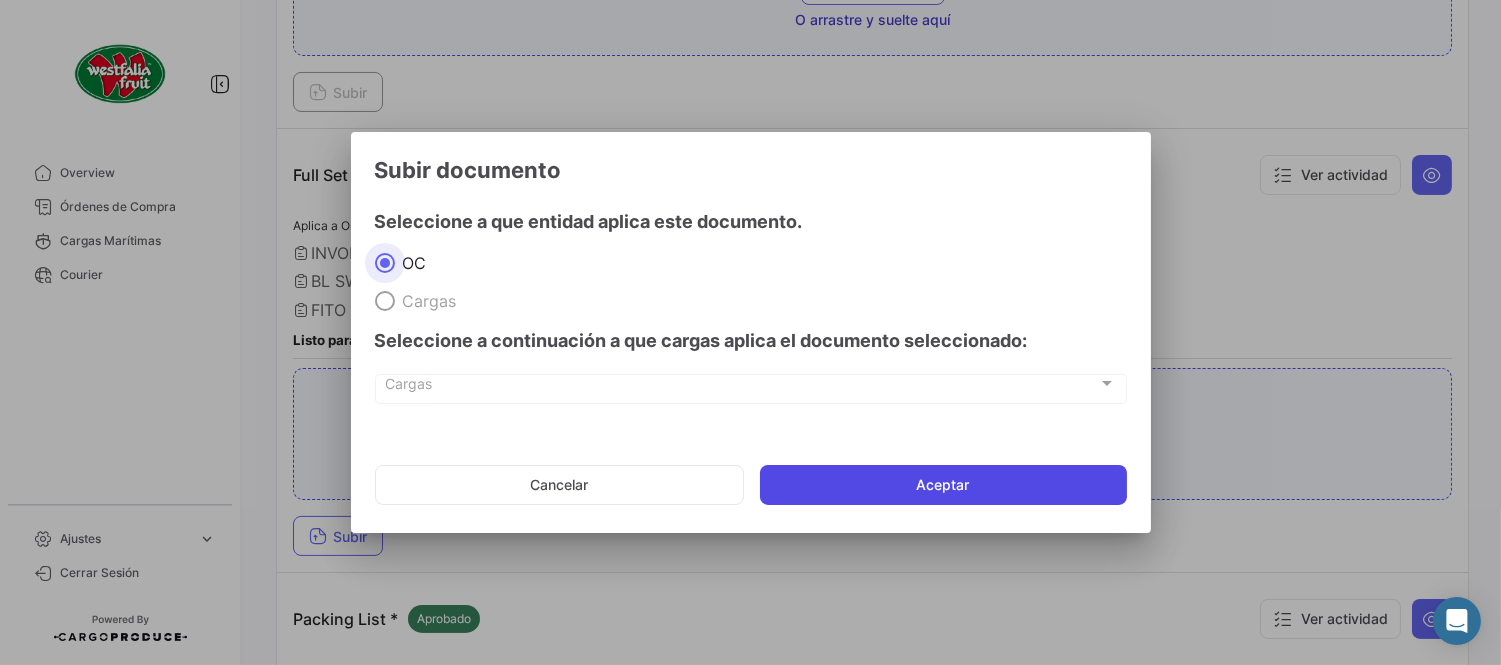 click on "Aceptar" 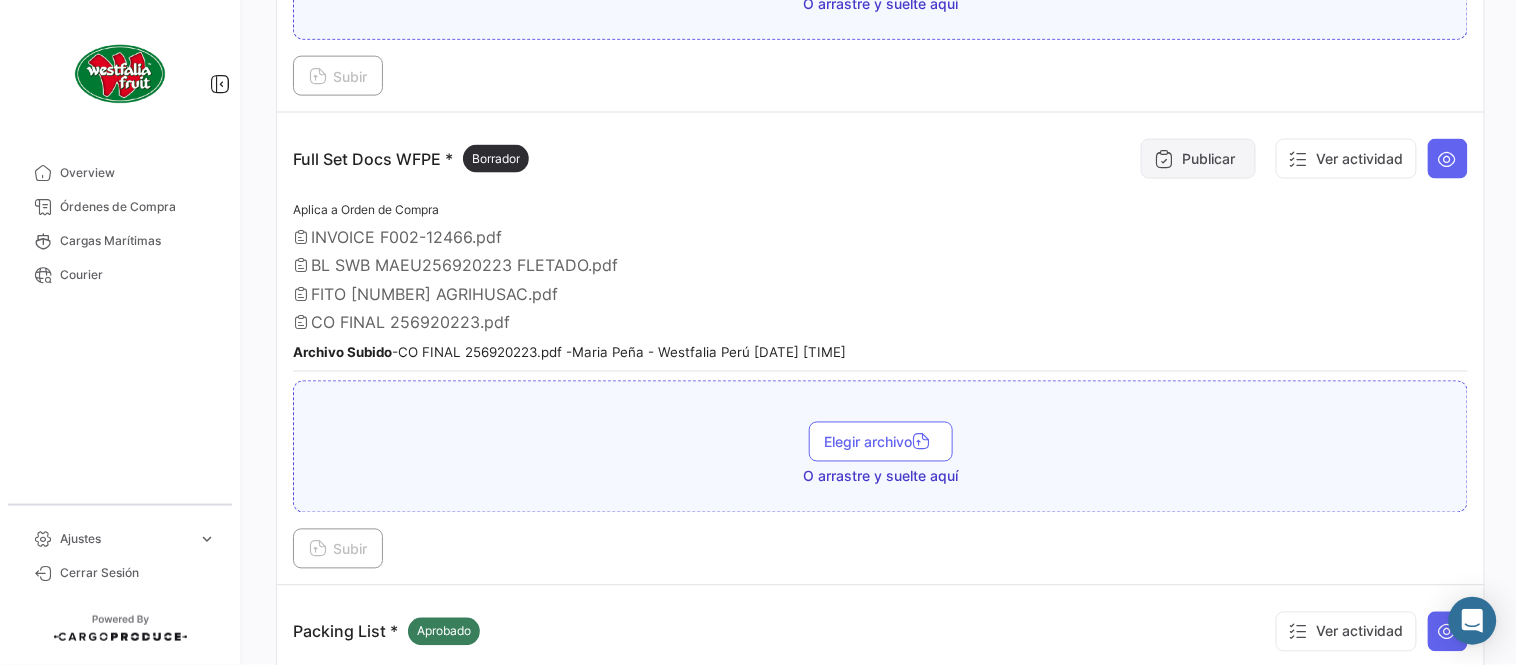 click on "Publicar" at bounding box center [1198, 159] 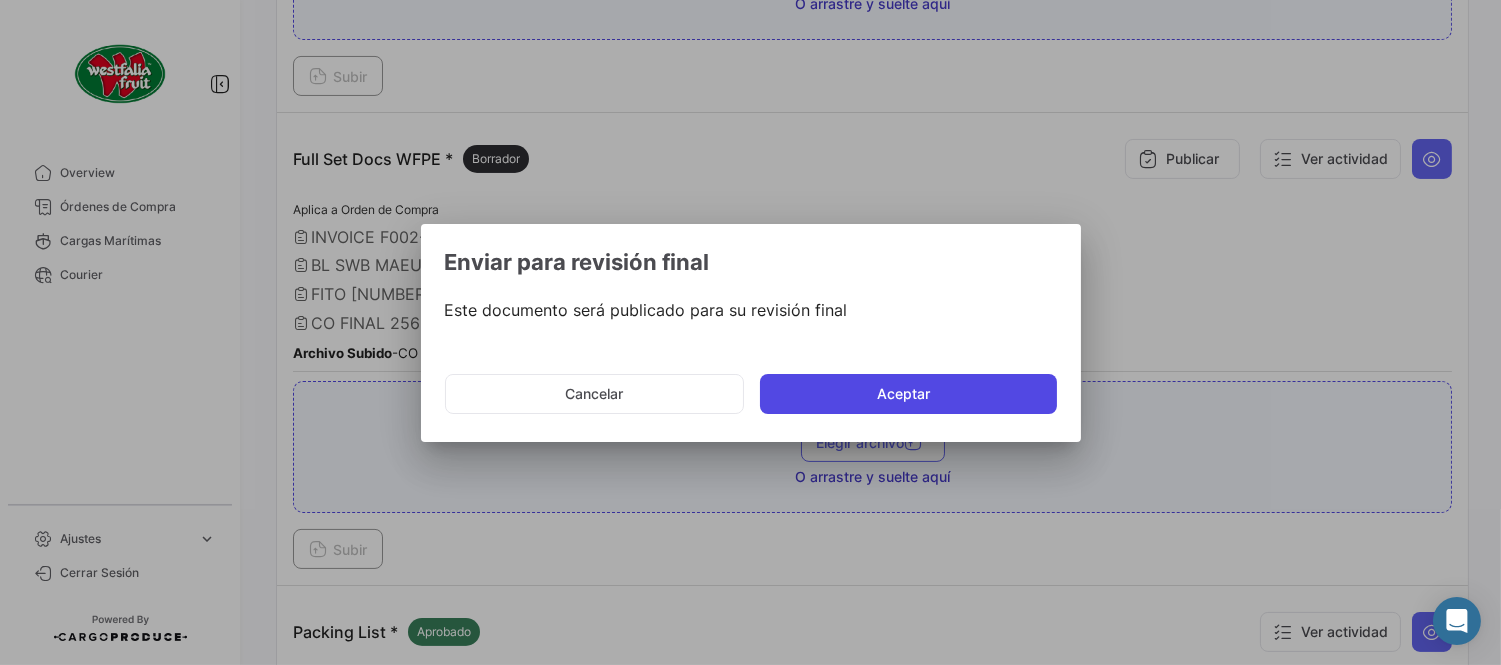 click on "Aceptar" 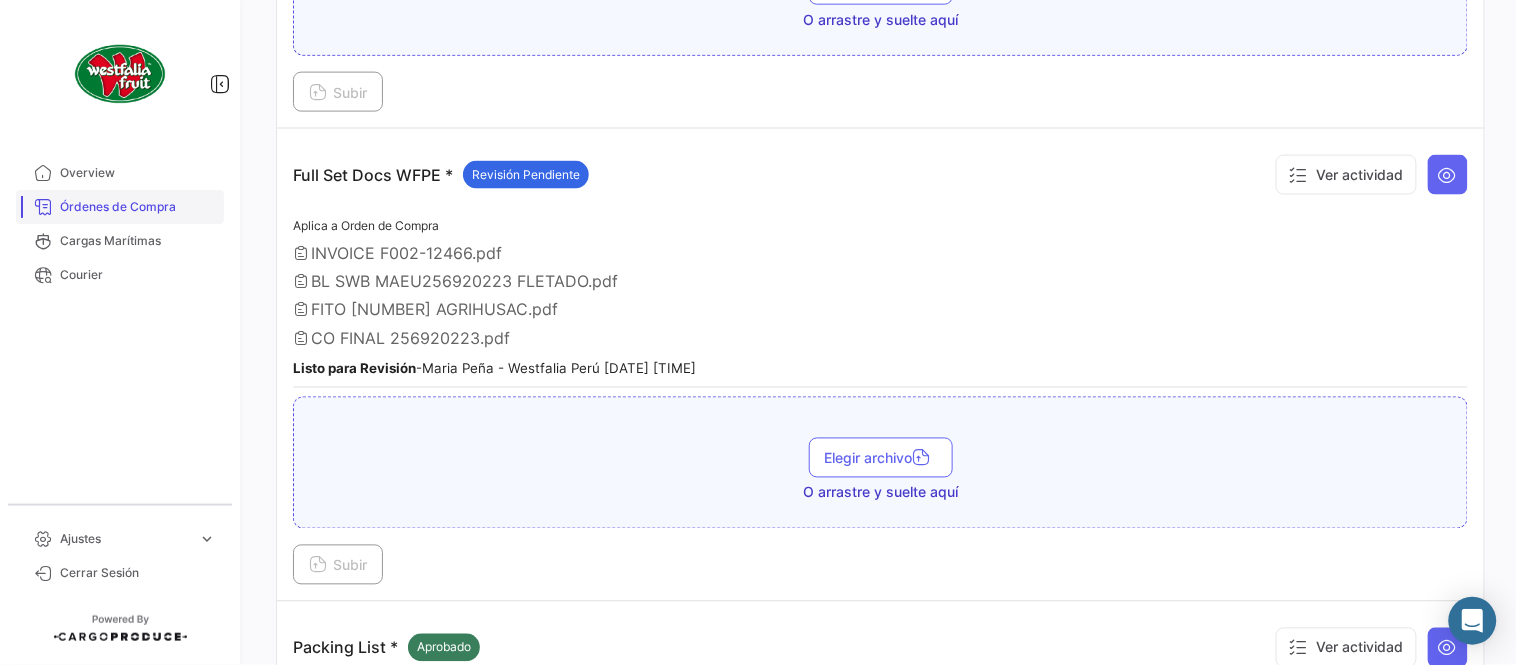 click on "Órdenes de Compra" at bounding box center (138, 207) 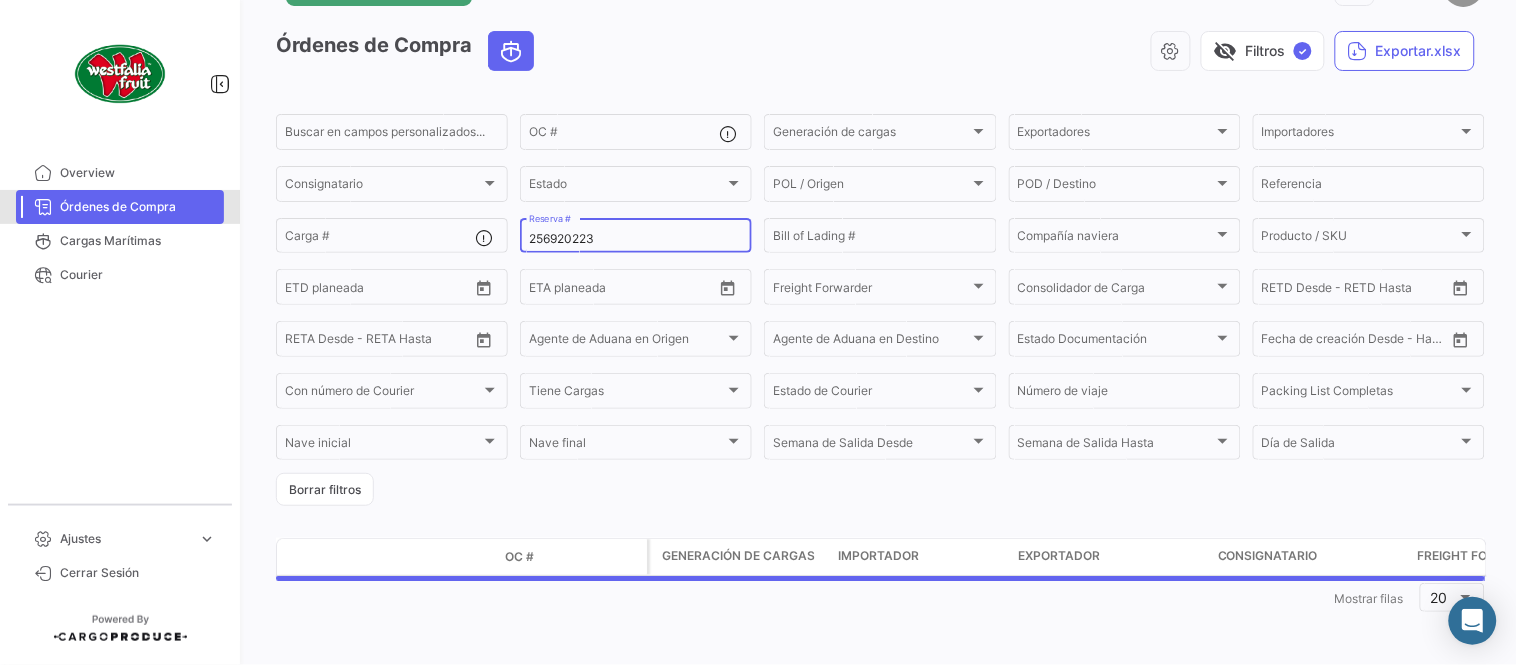 scroll, scrollTop: 0, scrollLeft: 0, axis: both 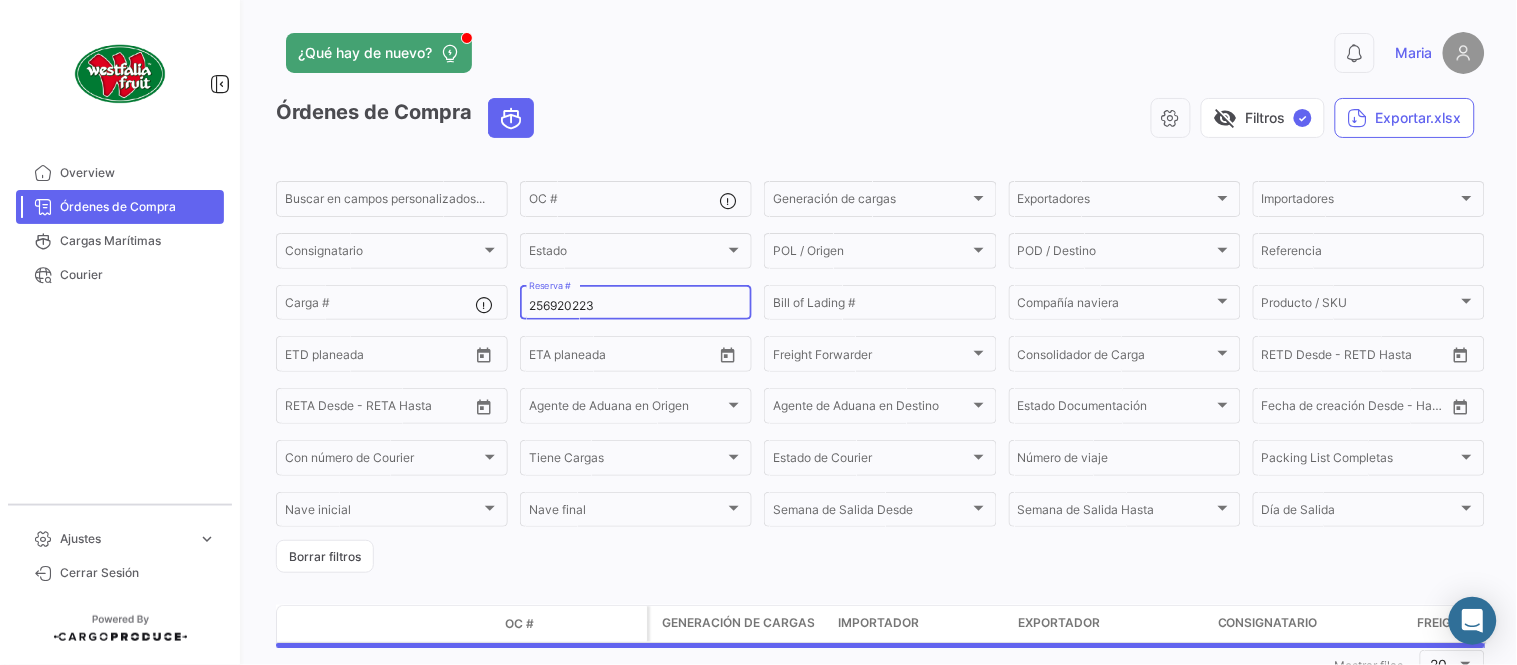 click on "256920223" at bounding box center (636, 306) 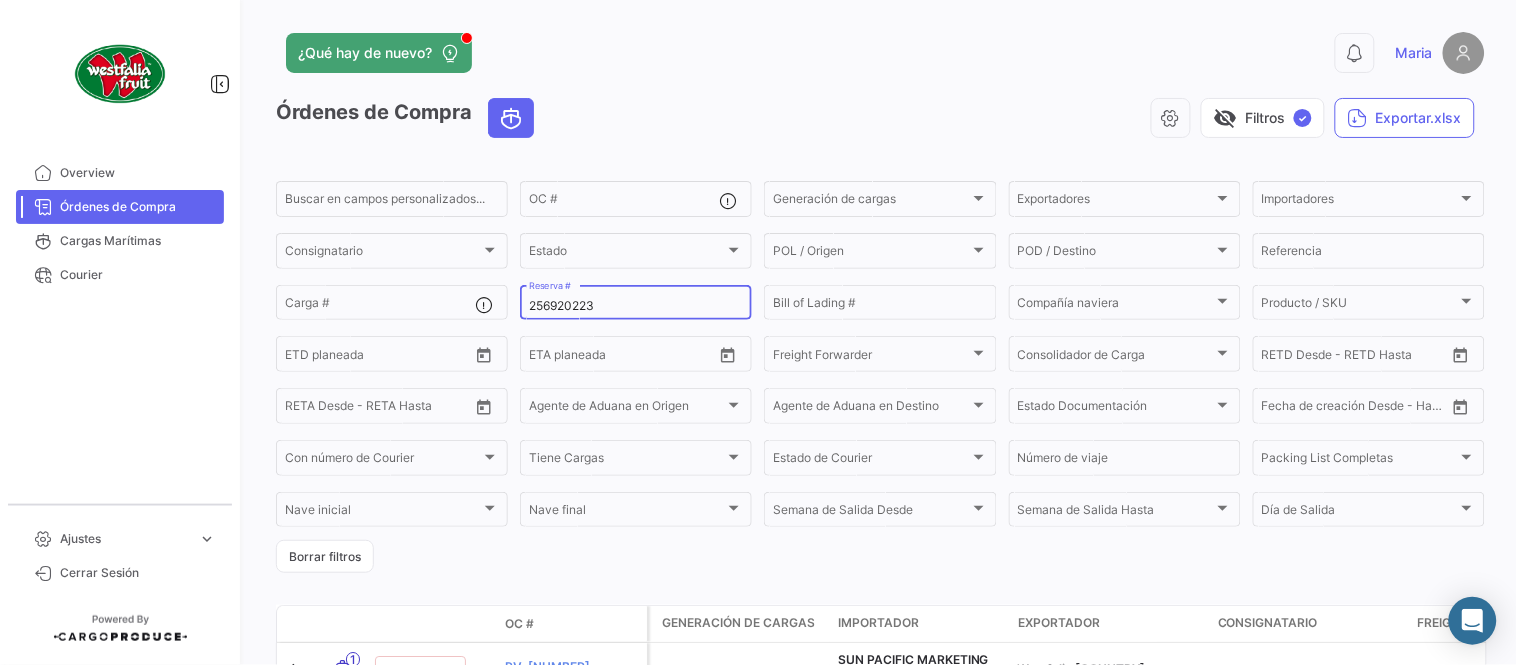 paste on "118" 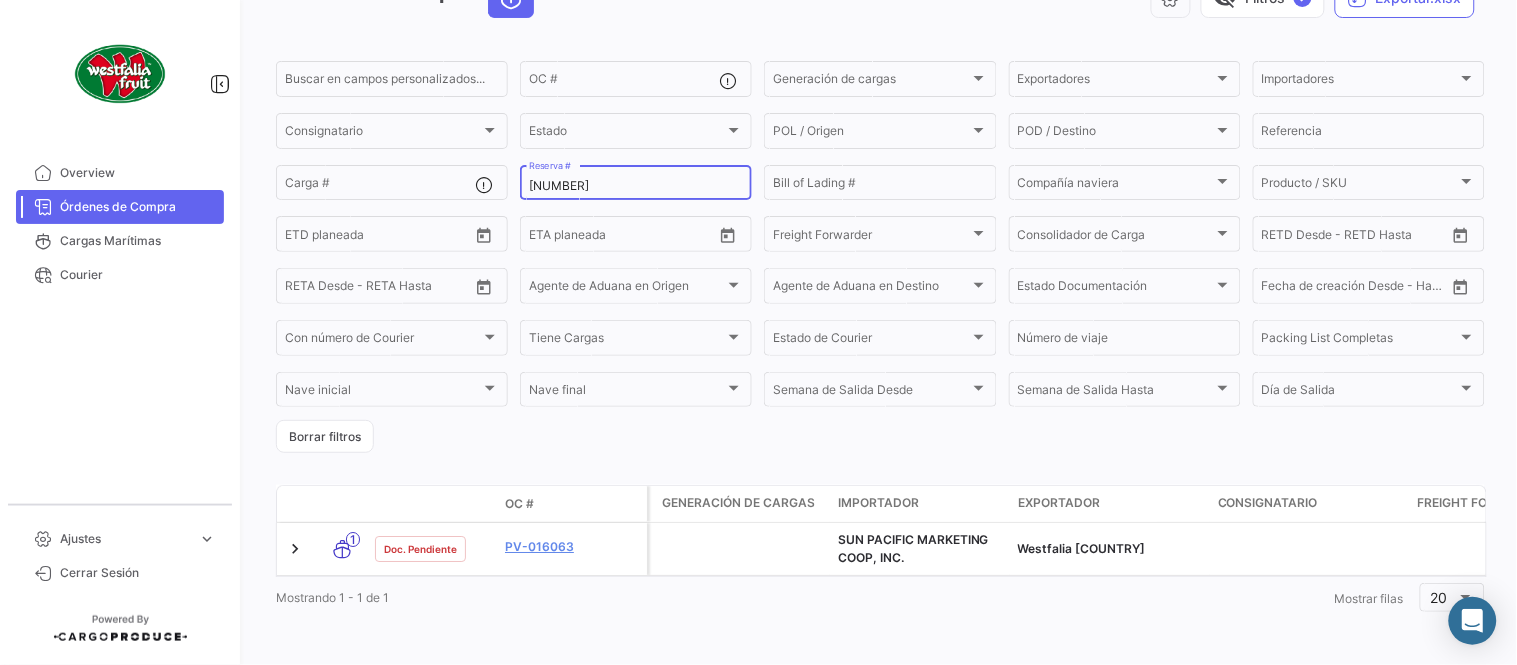 scroll, scrollTop: 136, scrollLeft: 0, axis: vertical 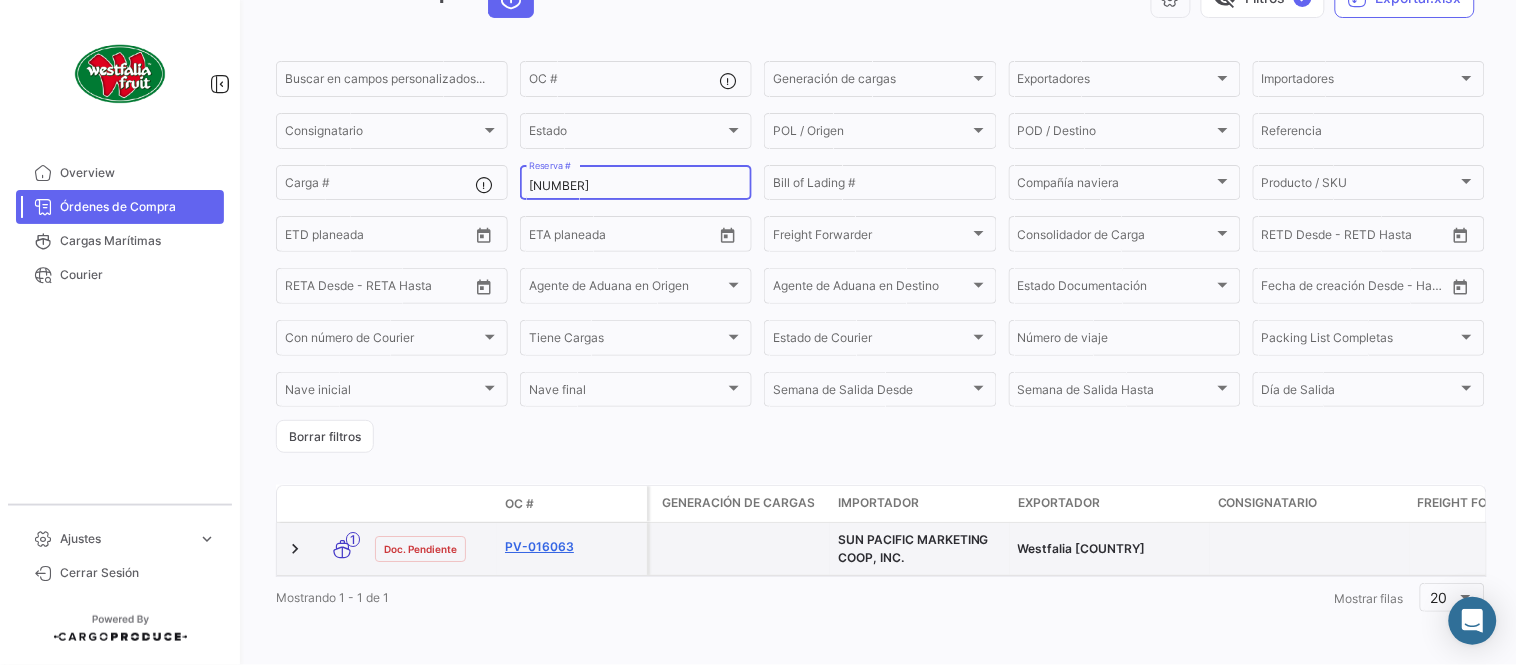 type on "[NUMBER]" 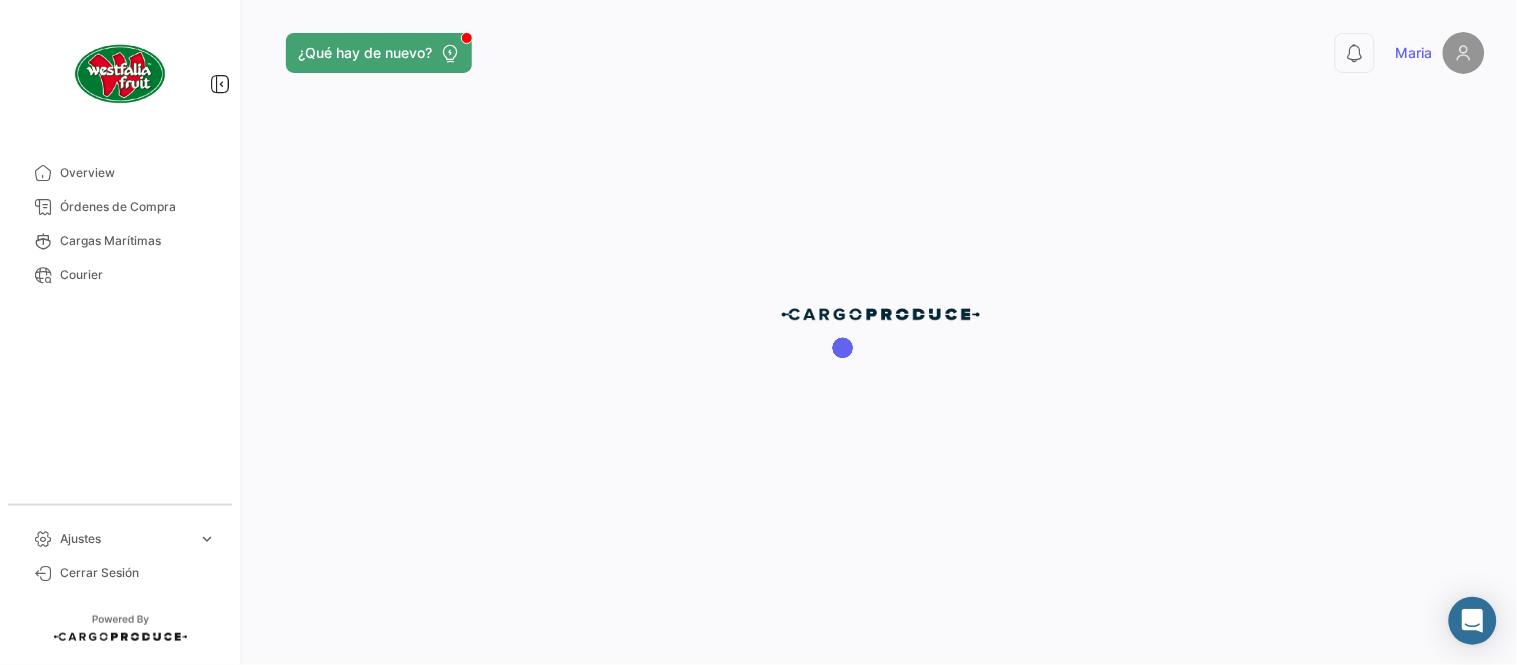 scroll, scrollTop: 0, scrollLeft: 0, axis: both 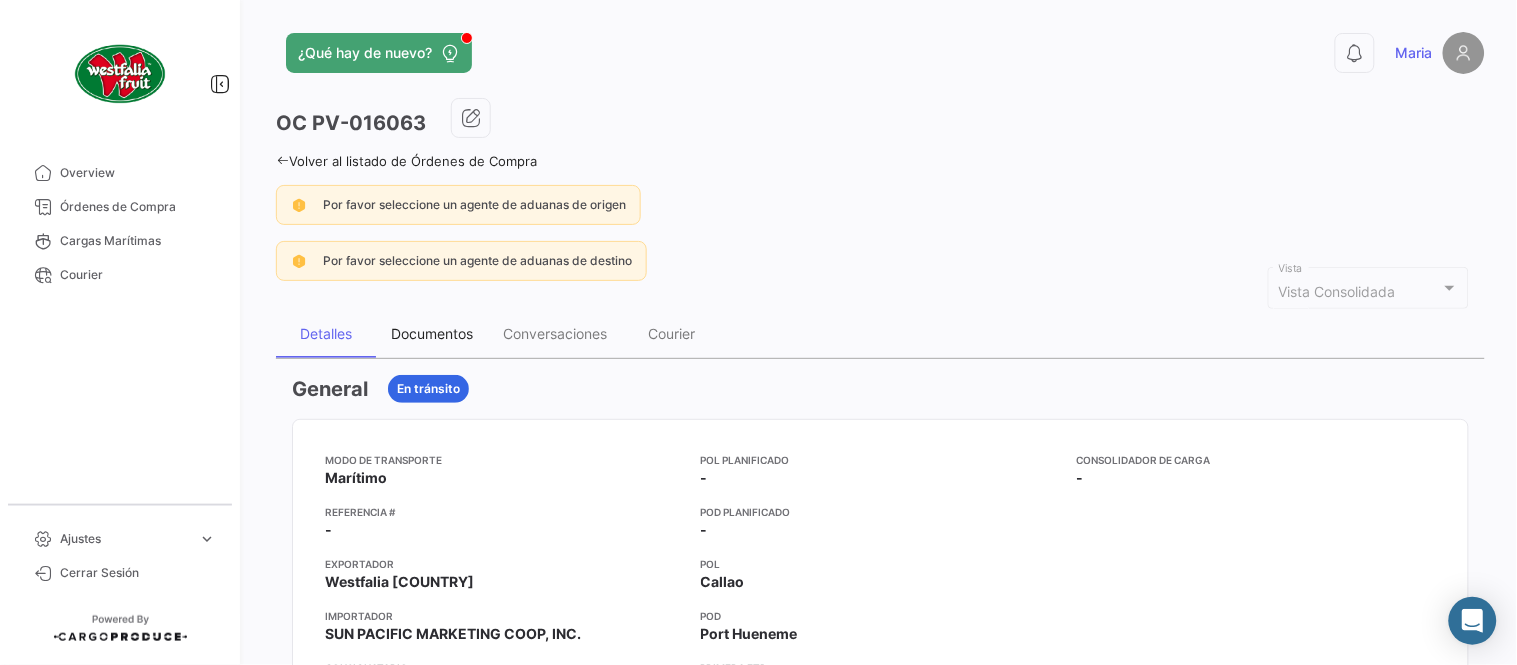 click on "Documentos" at bounding box center [432, 333] 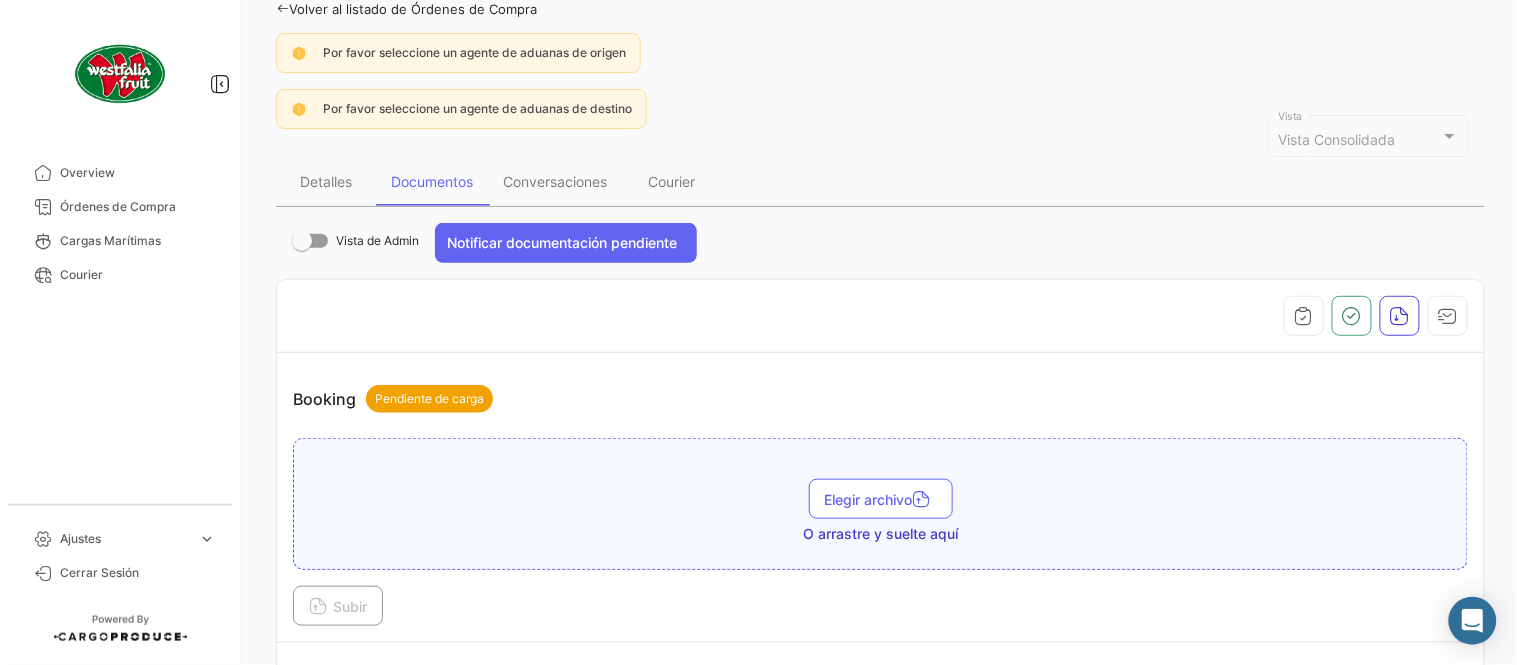 scroll, scrollTop: 555, scrollLeft: 0, axis: vertical 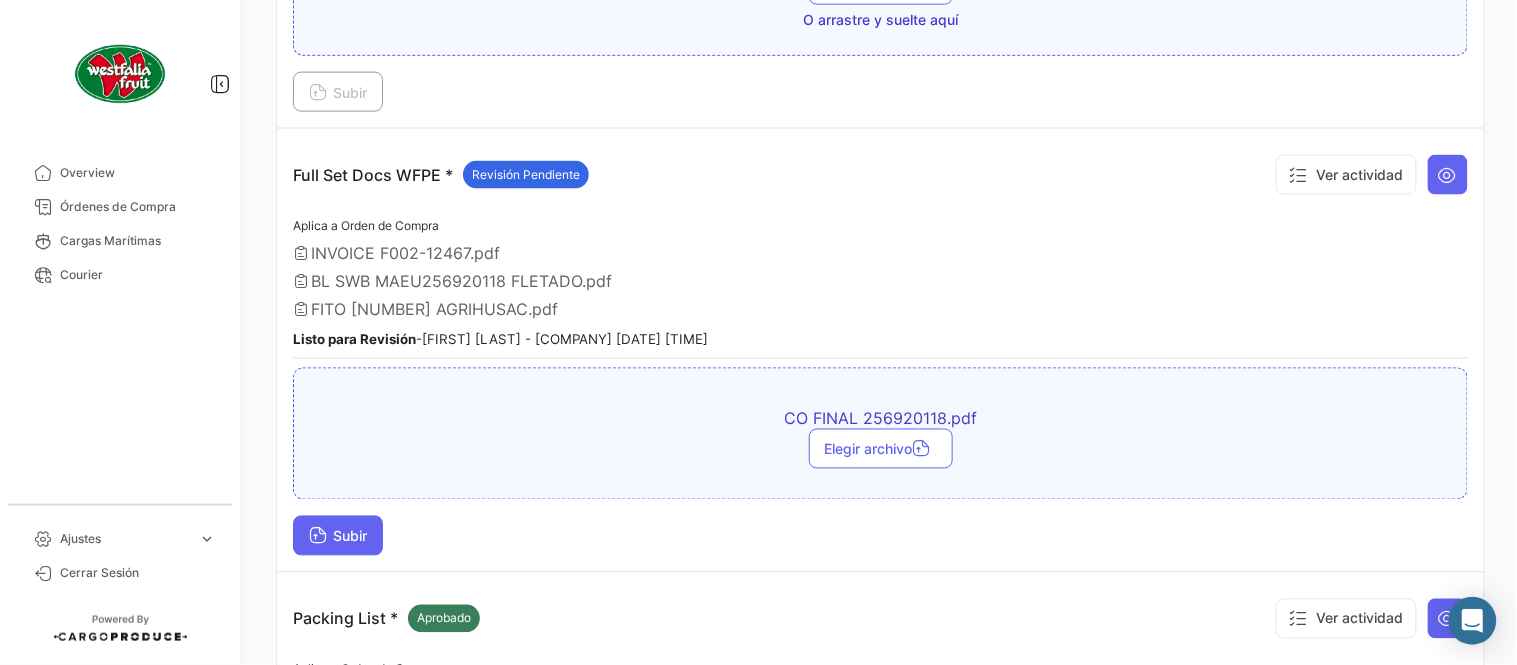 click on "Subir" at bounding box center [338, 536] 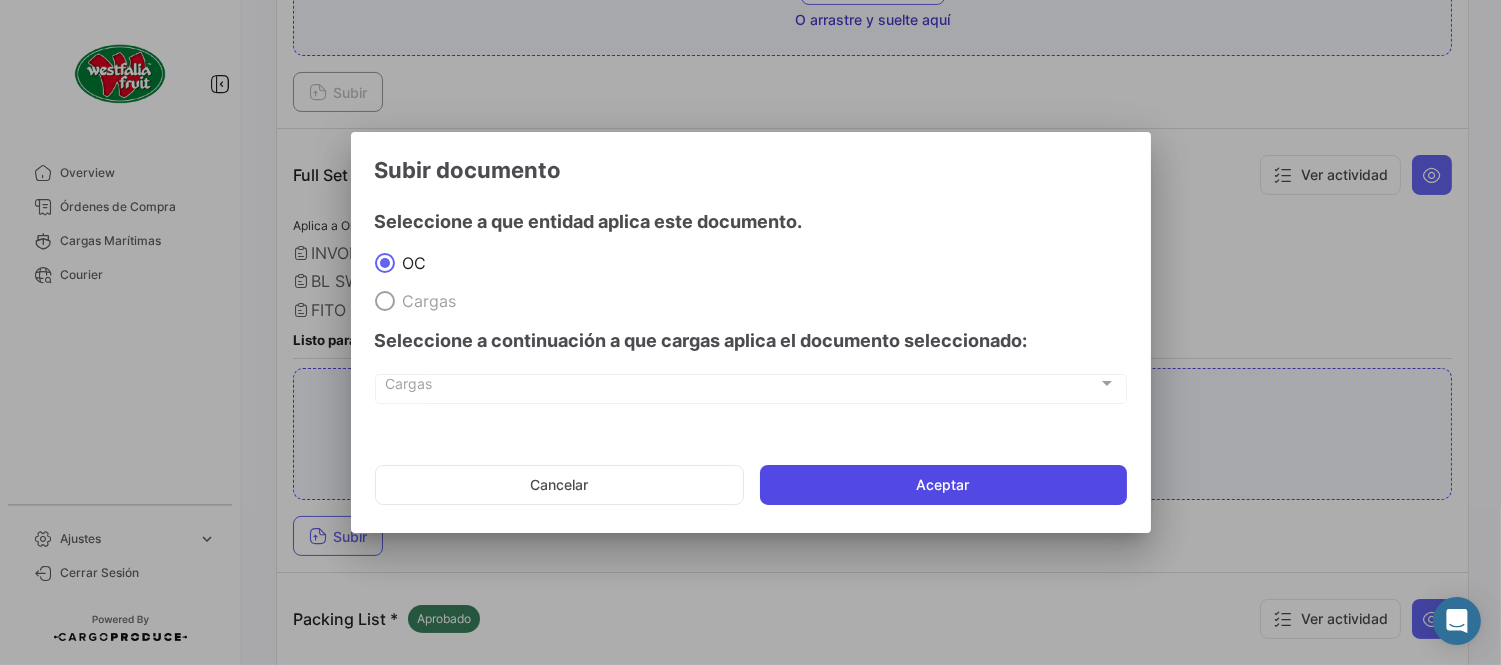 click on "Aceptar" 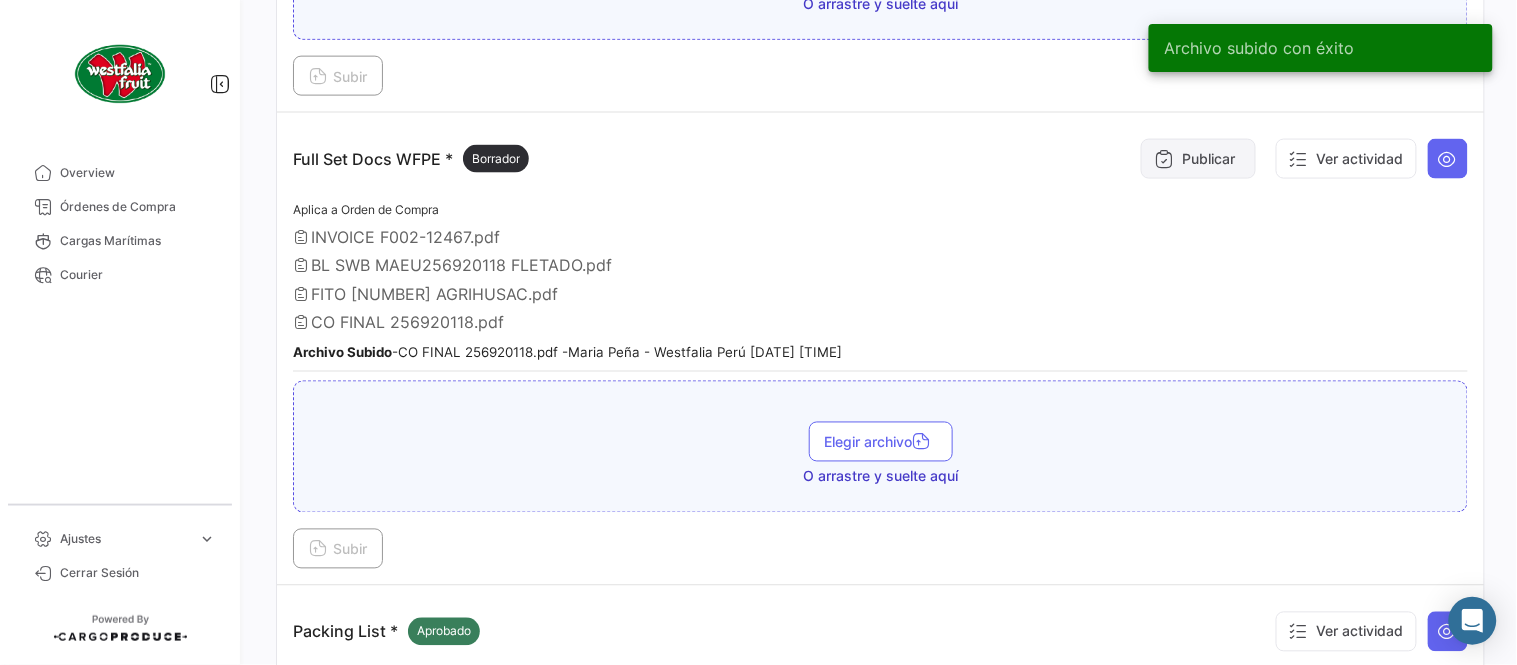 click on "Publicar" at bounding box center (1198, 159) 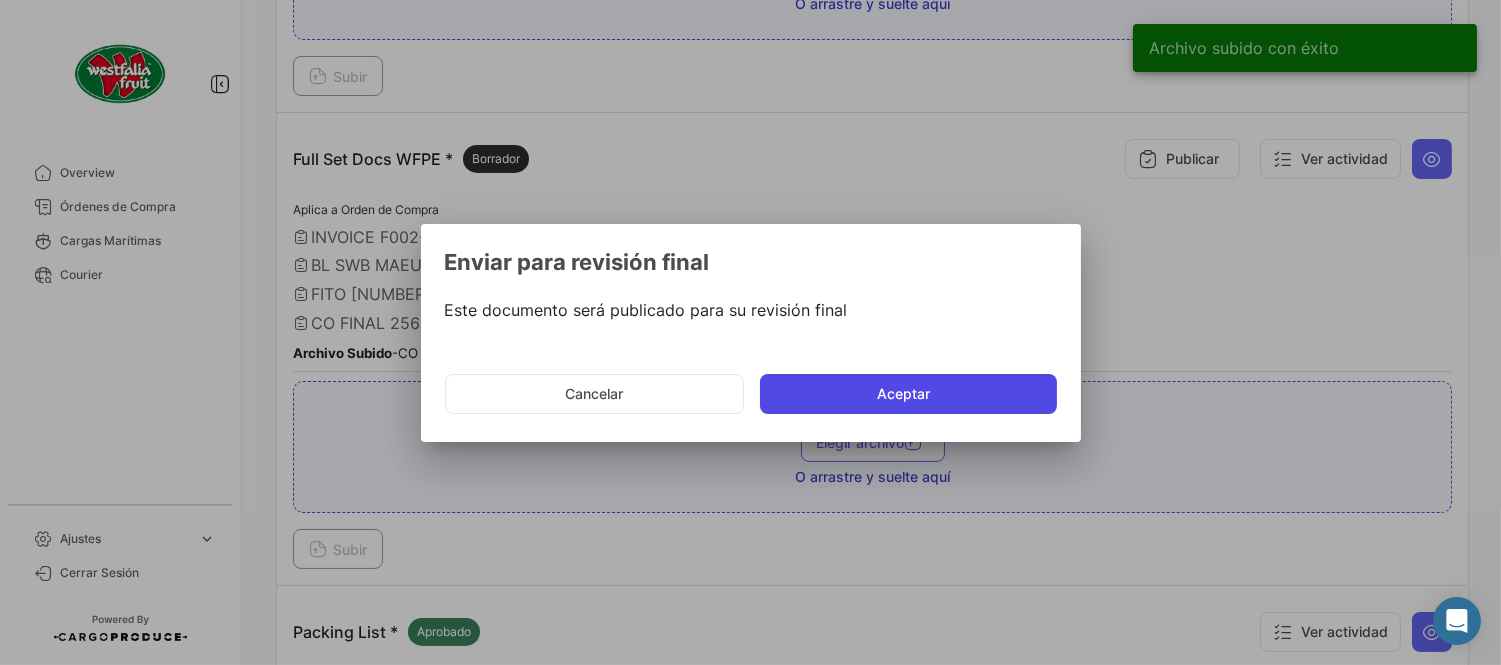 click on "Aceptar" 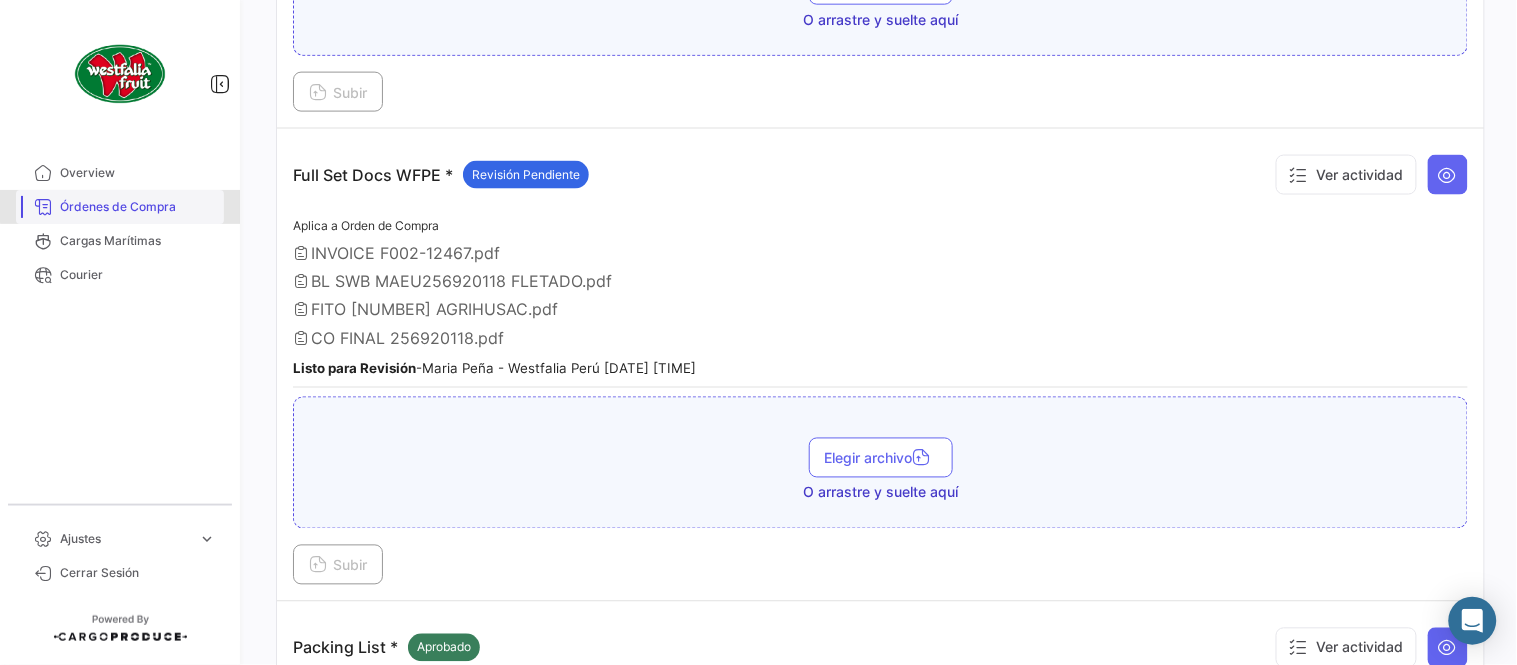 click on "Órdenes de Compra" at bounding box center [120, 207] 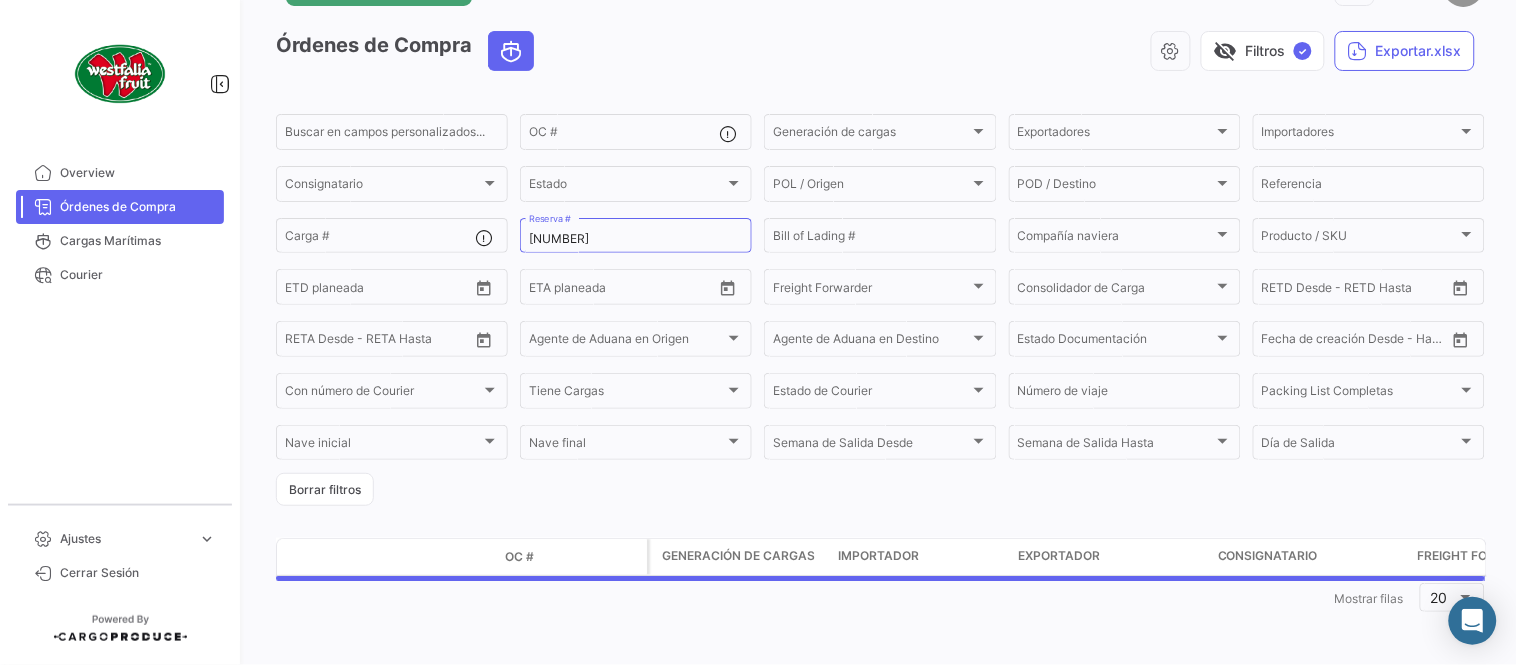 scroll, scrollTop: 0, scrollLeft: 0, axis: both 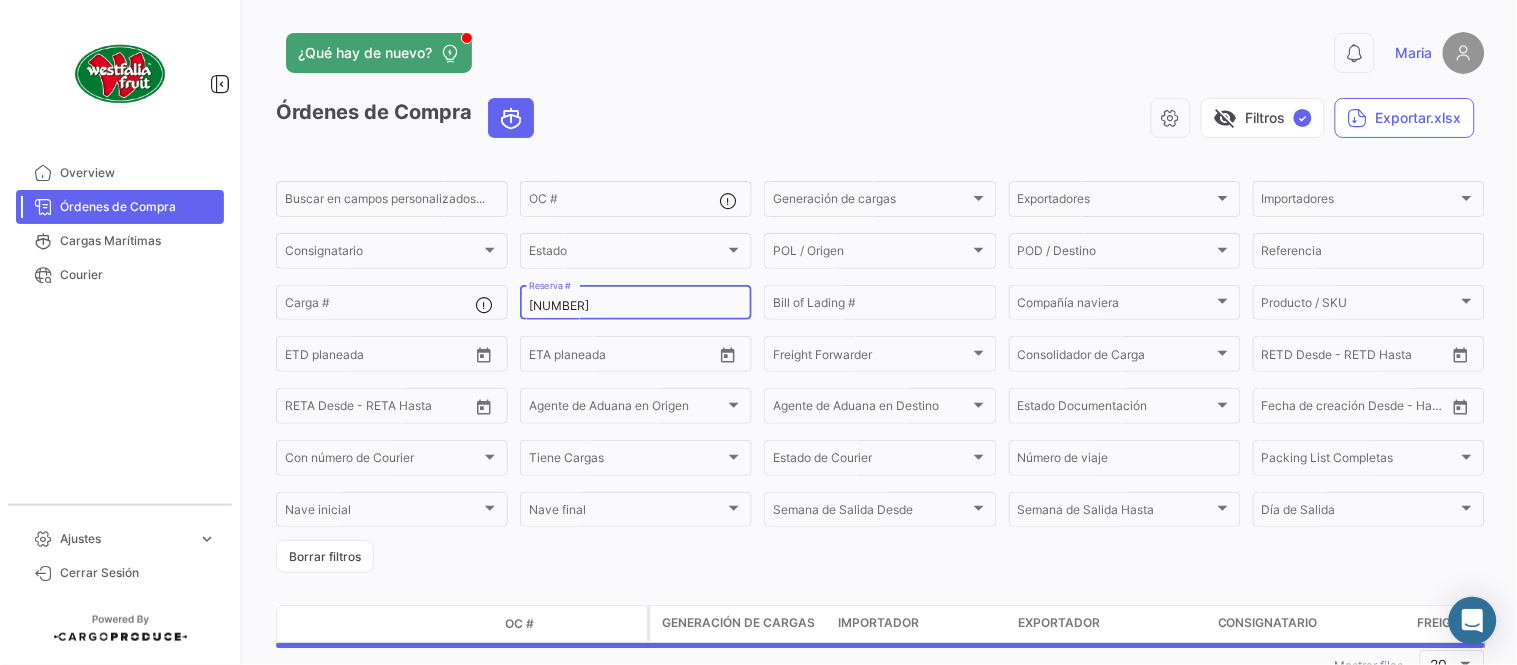 click on "[NUMBER]" at bounding box center (636, 306) 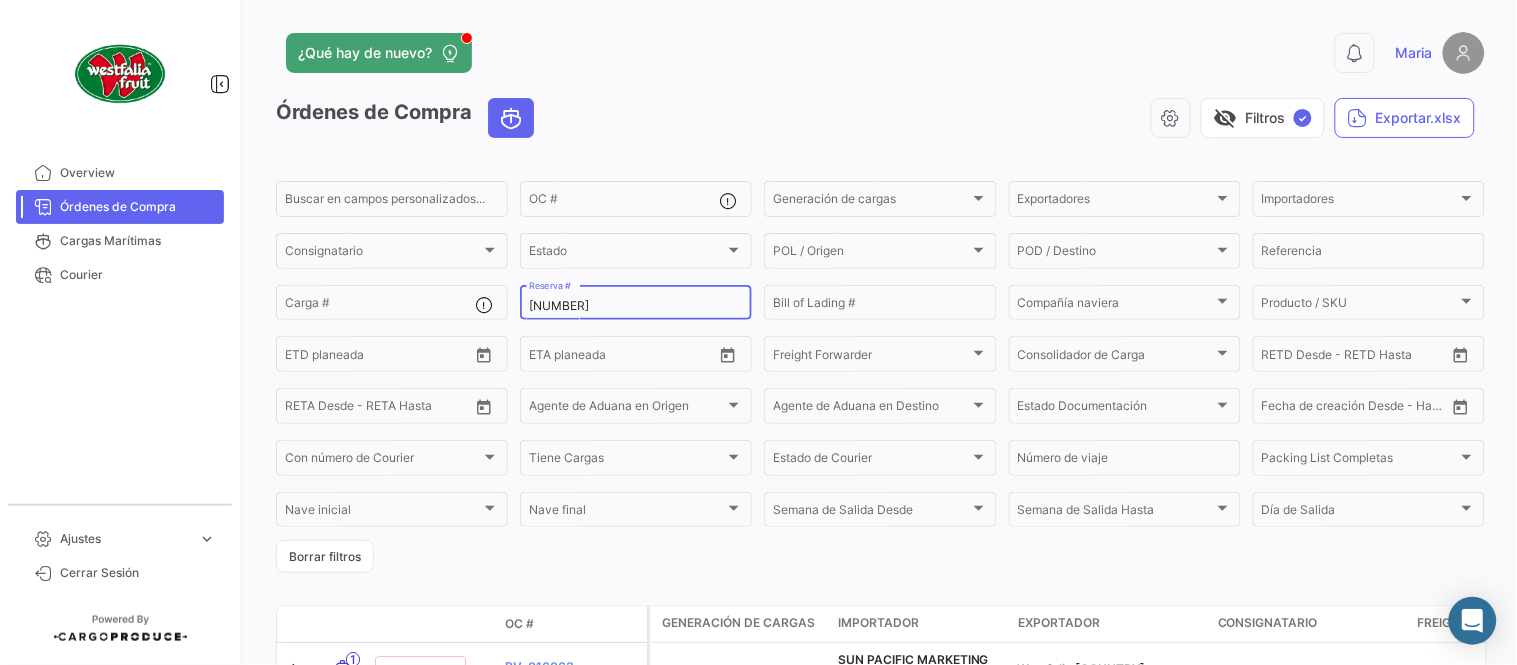 paste on "[NUMBER]" 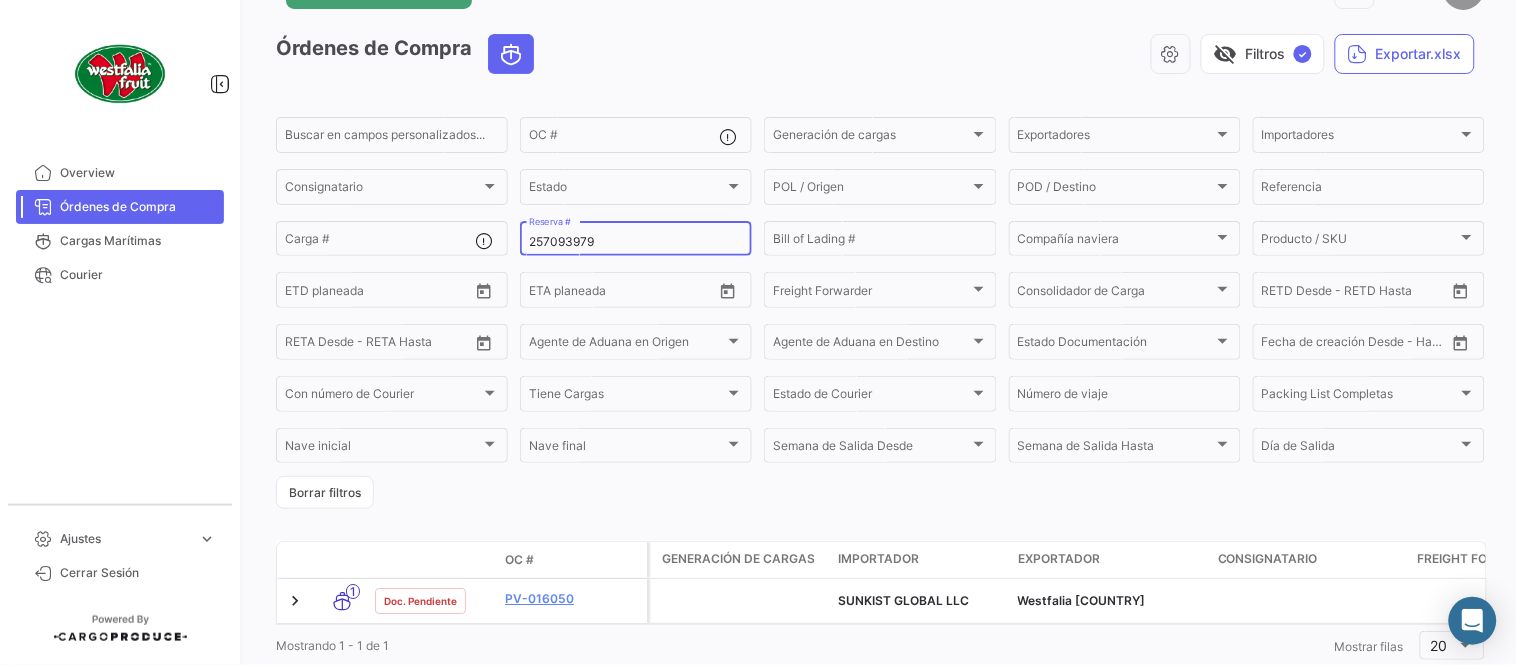 scroll, scrollTop: 128, scrollLeft: 0, axis: vertical 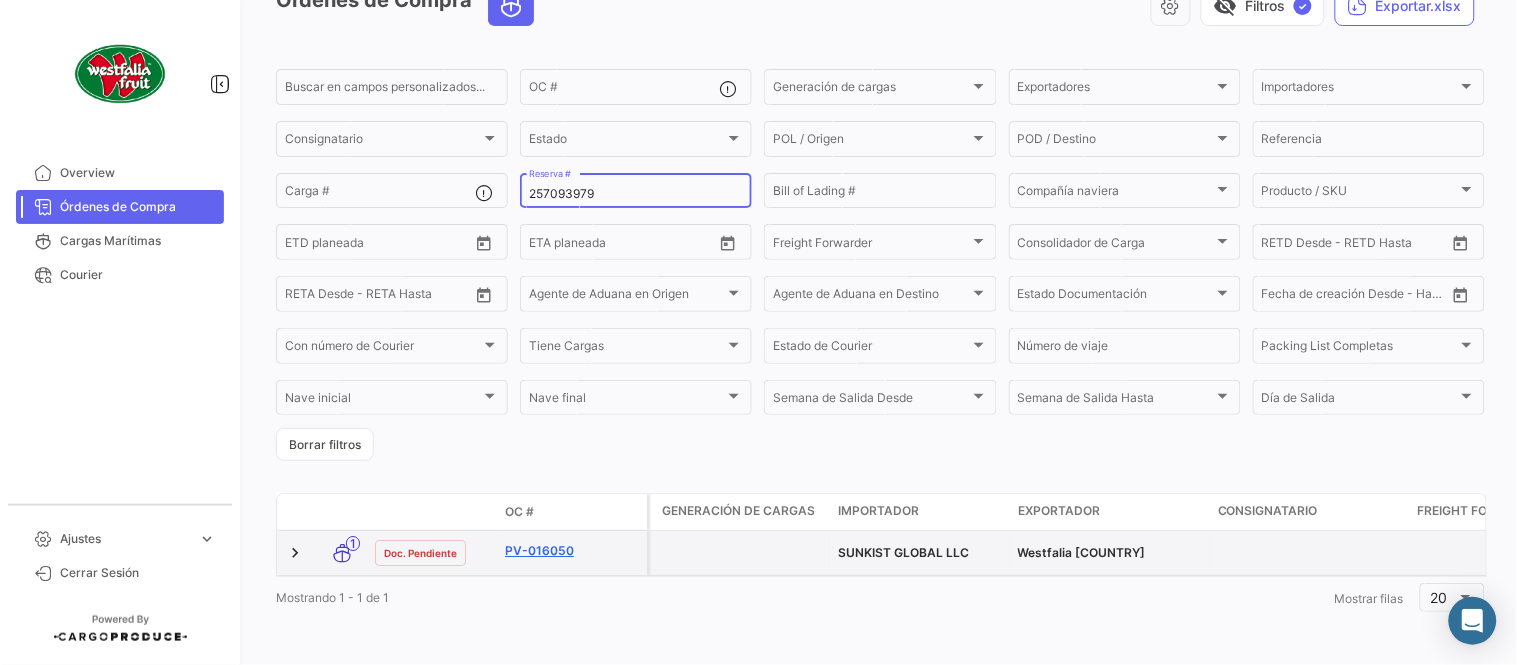 type on "257093979" 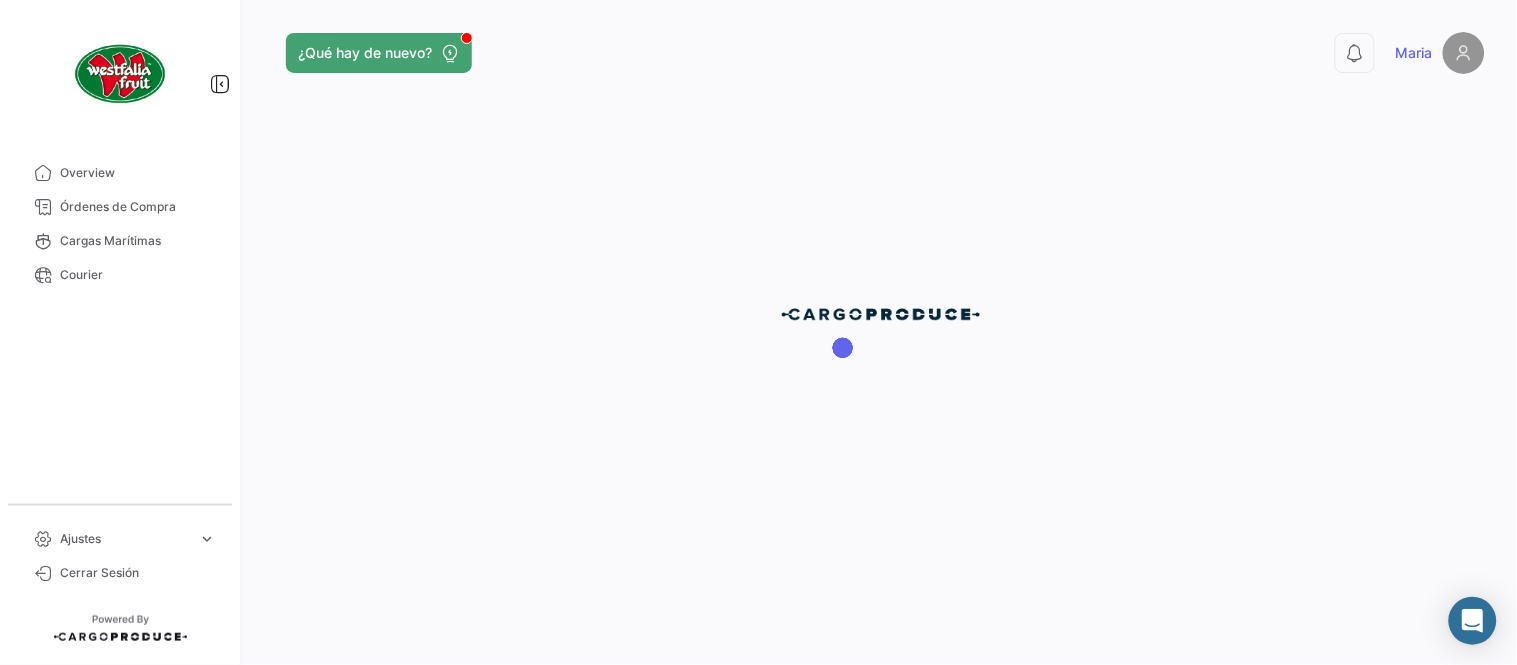 scroll, scrollTop: 0, scrollLeft: 0, axis: both 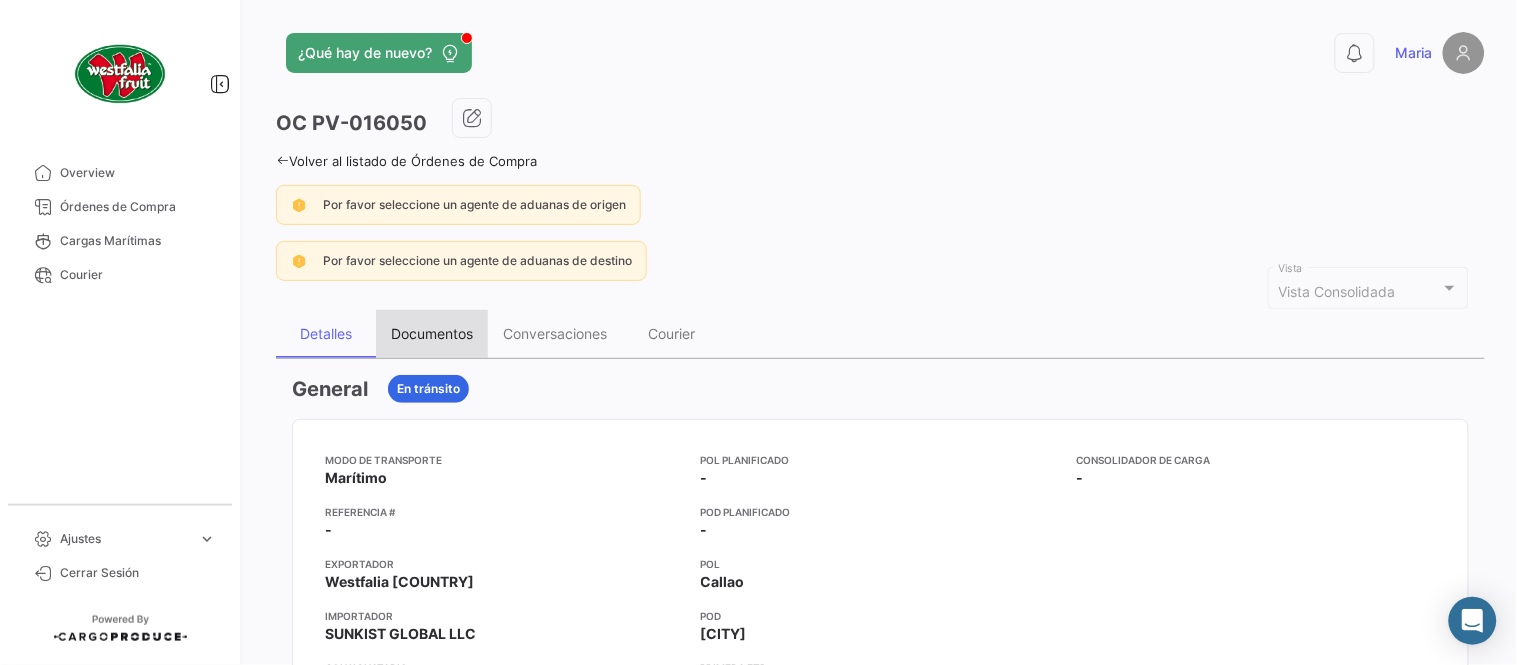 click on "Documentos" at bounding box center [432, 333] 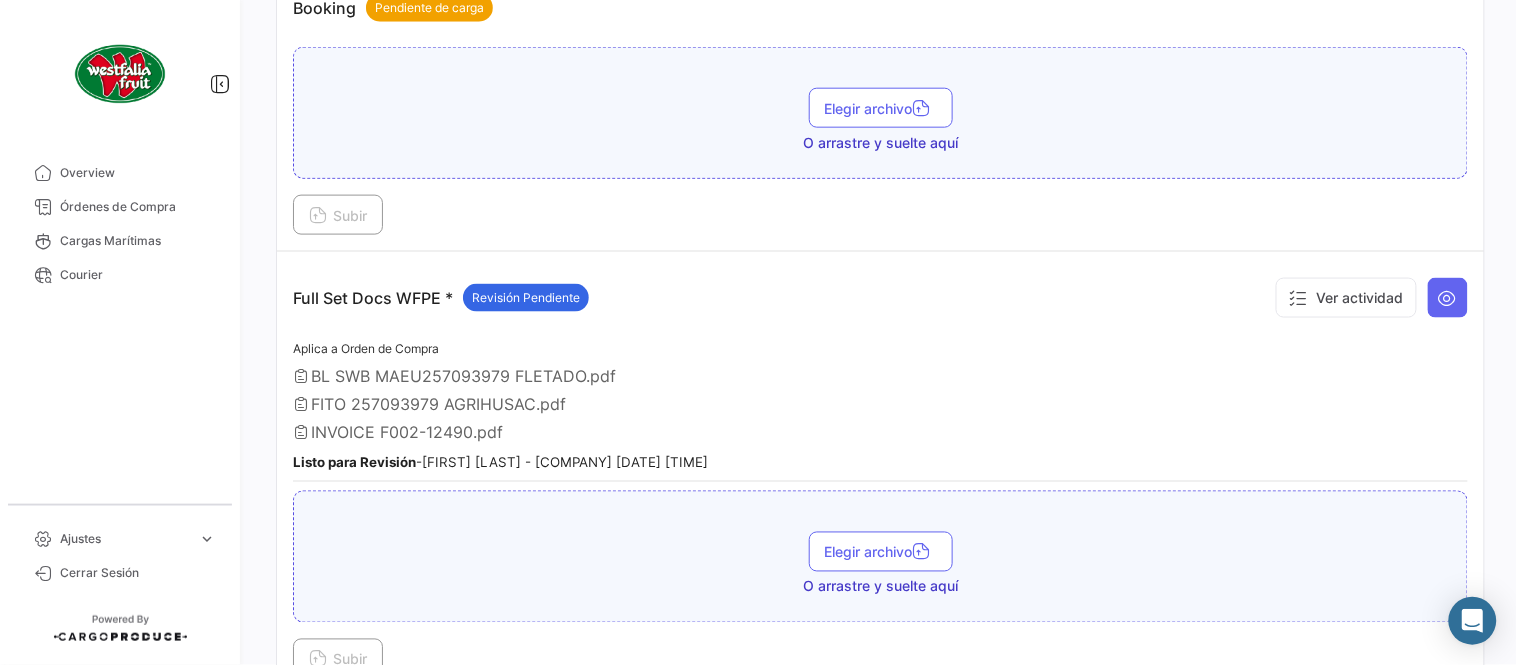 scroll, scrollTop: 666, scrollLeft: 0, axis: vertical 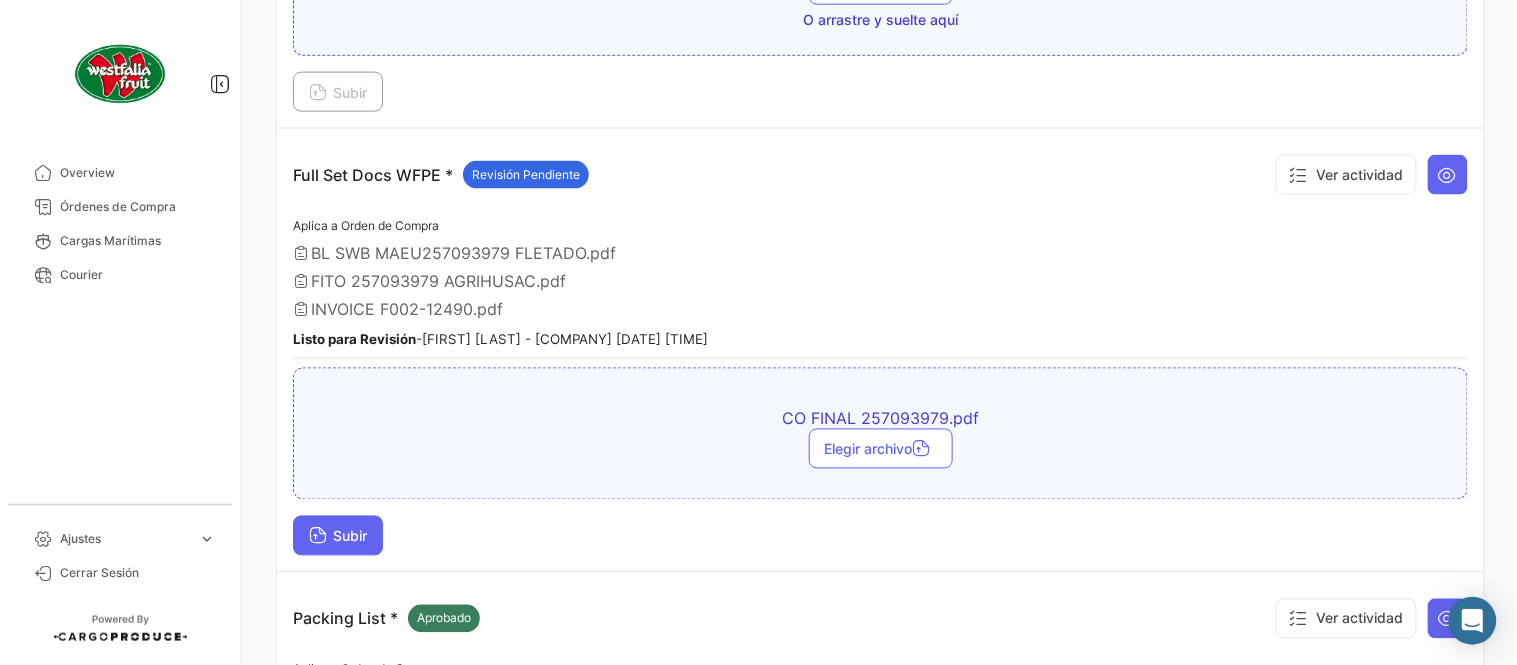 click on "Subir" at bounding box center (338, 536) 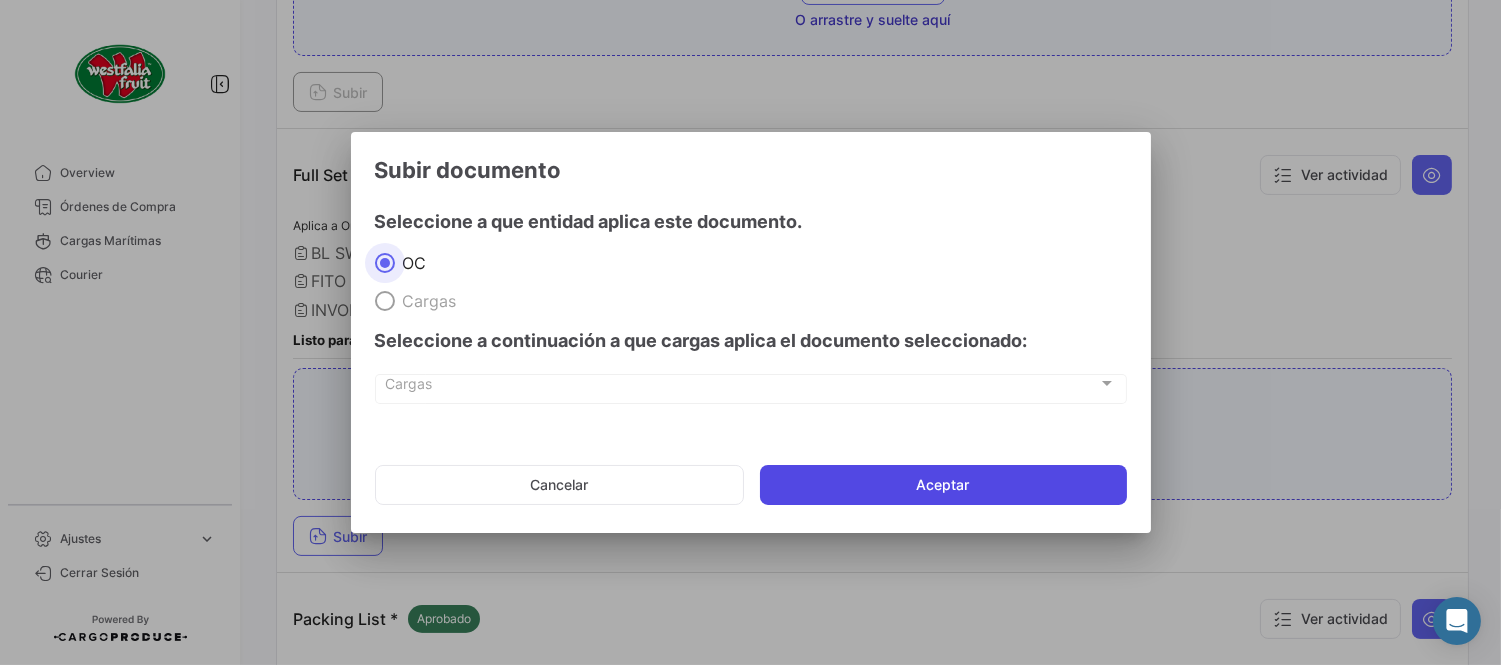 click on "Aceptar" 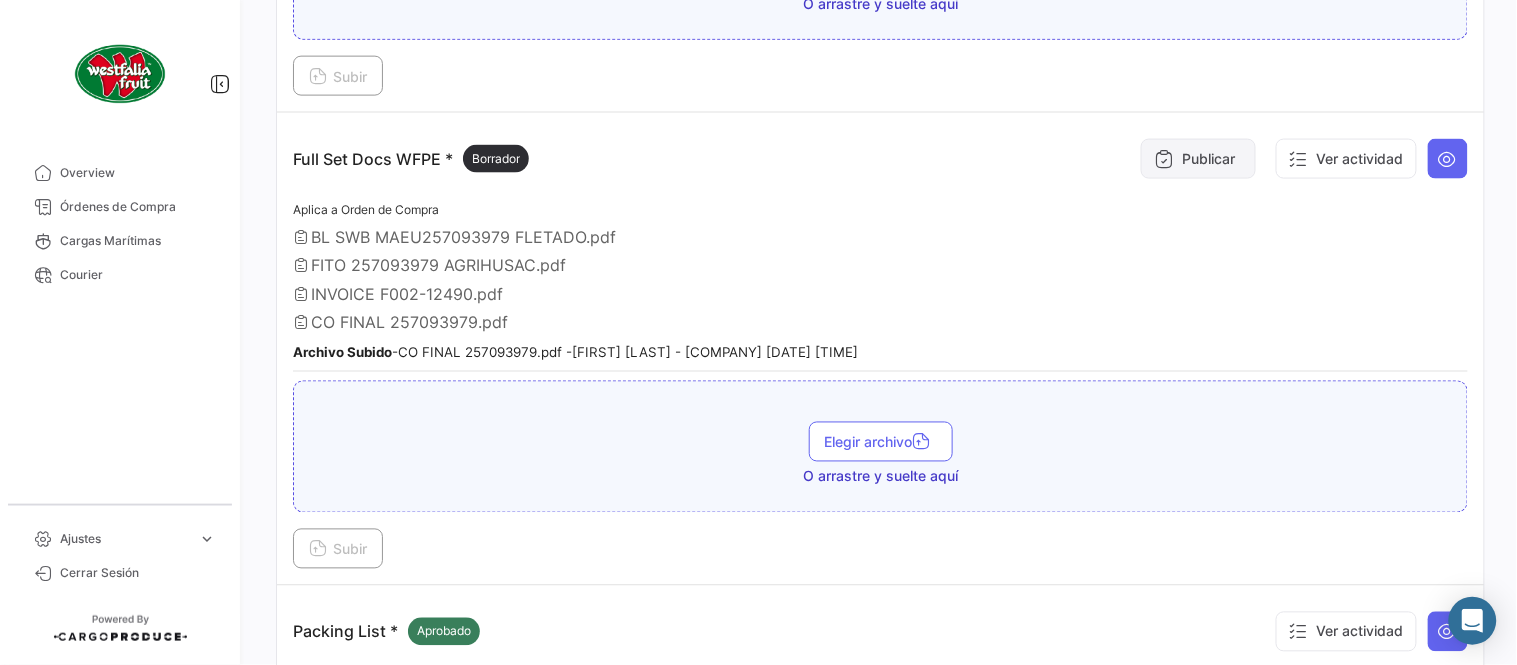 click on "Publicar" at bounding box center (1198, 159) 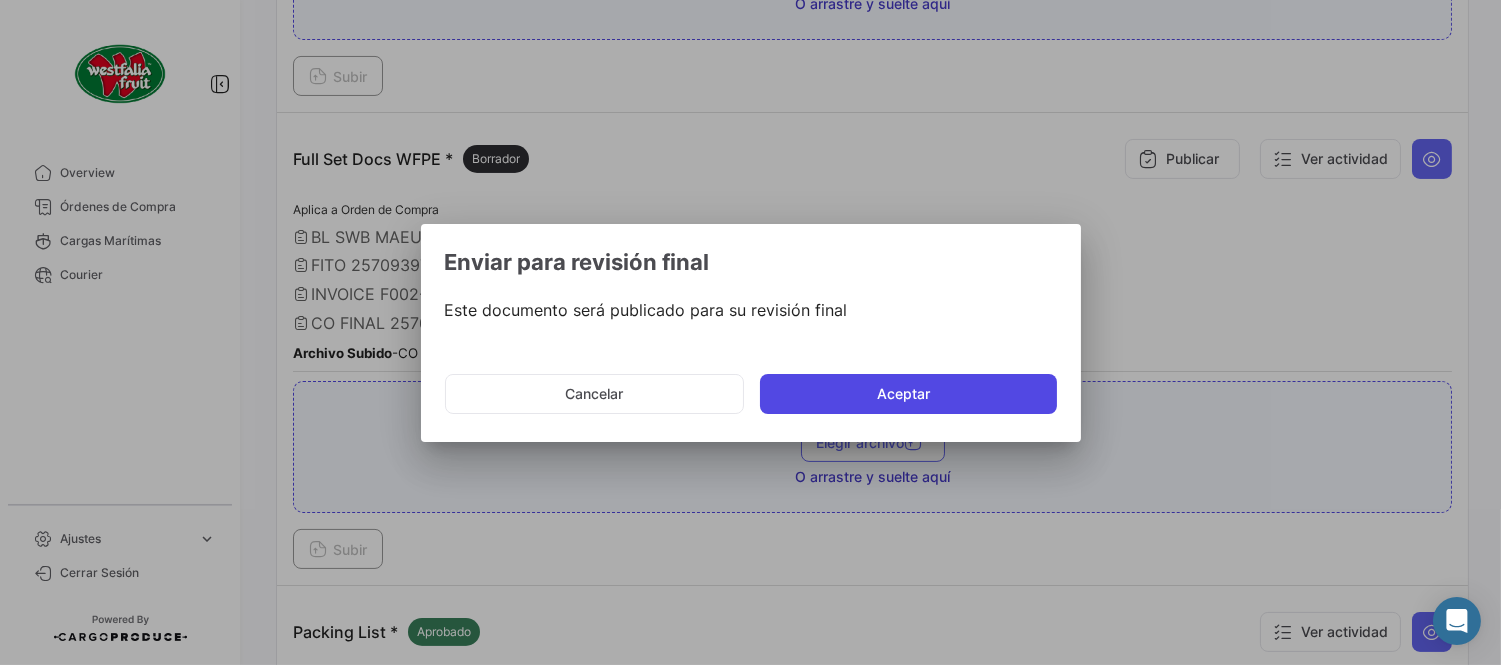 click on "Aceptar" 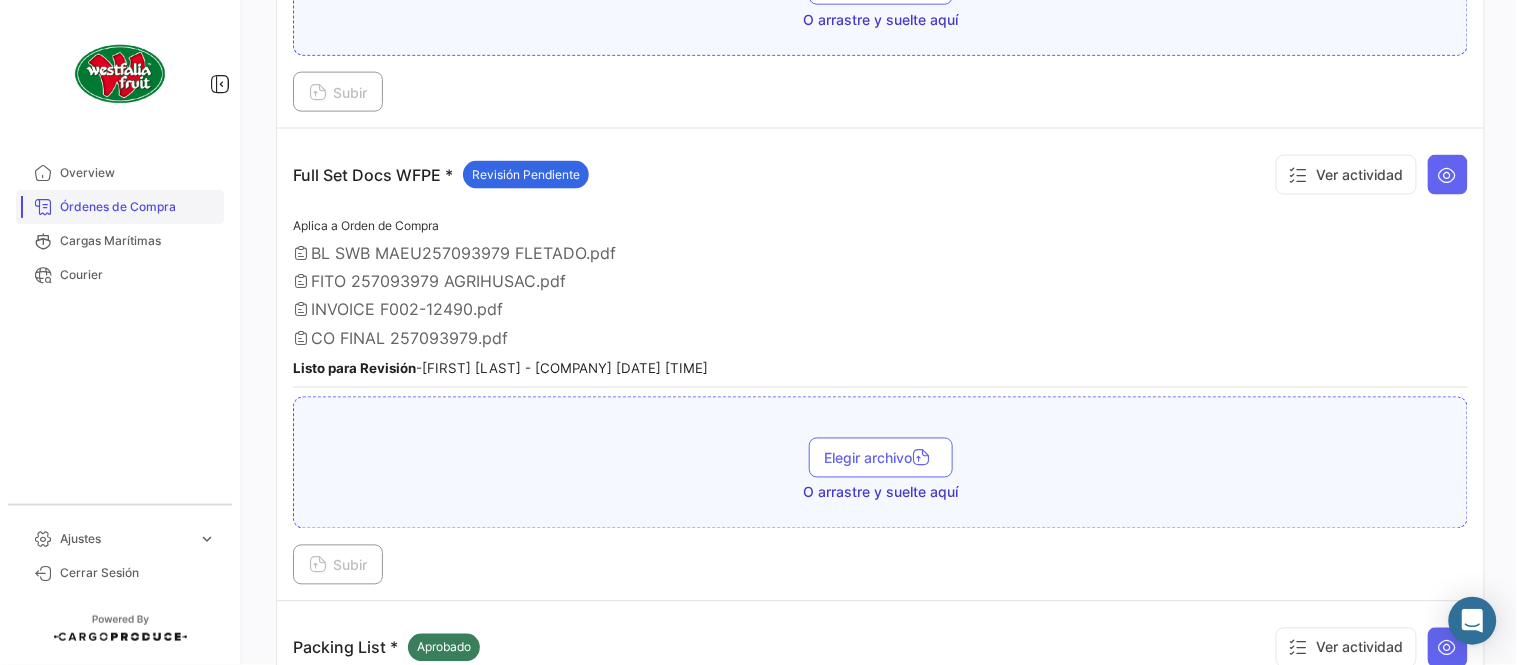 click on "Órdenes de Compra" at bounding box center (120, 207) 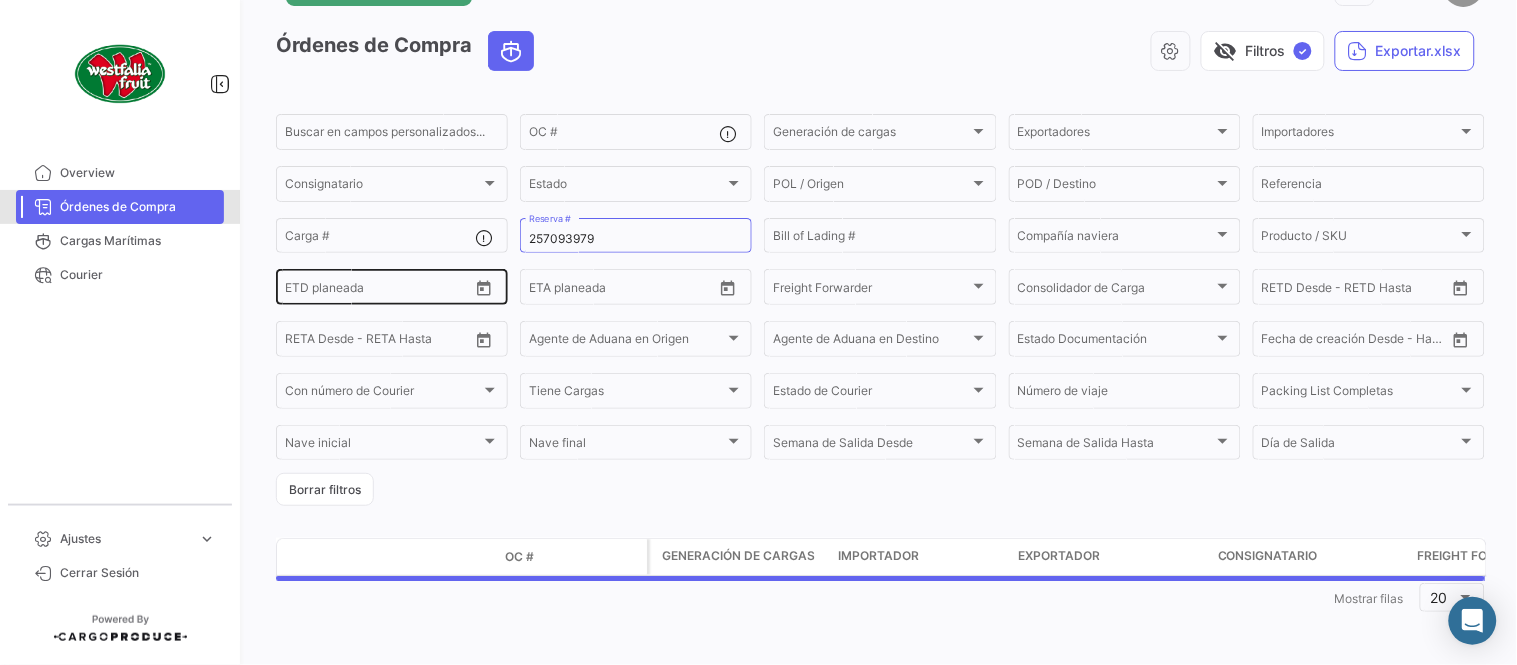 scroll, scrollTop: 0, scrollLeft: 0, axis: both 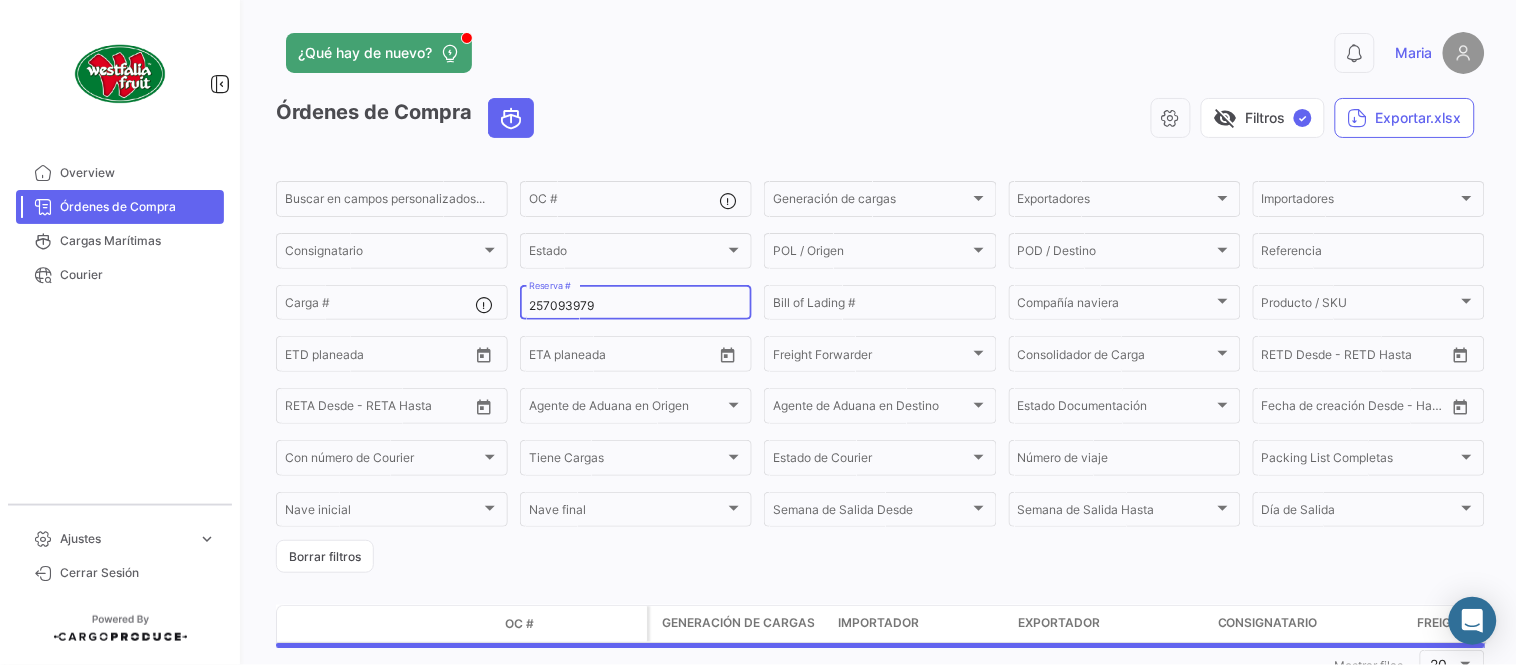 click on "257093979" at bounding box center [636, 306] 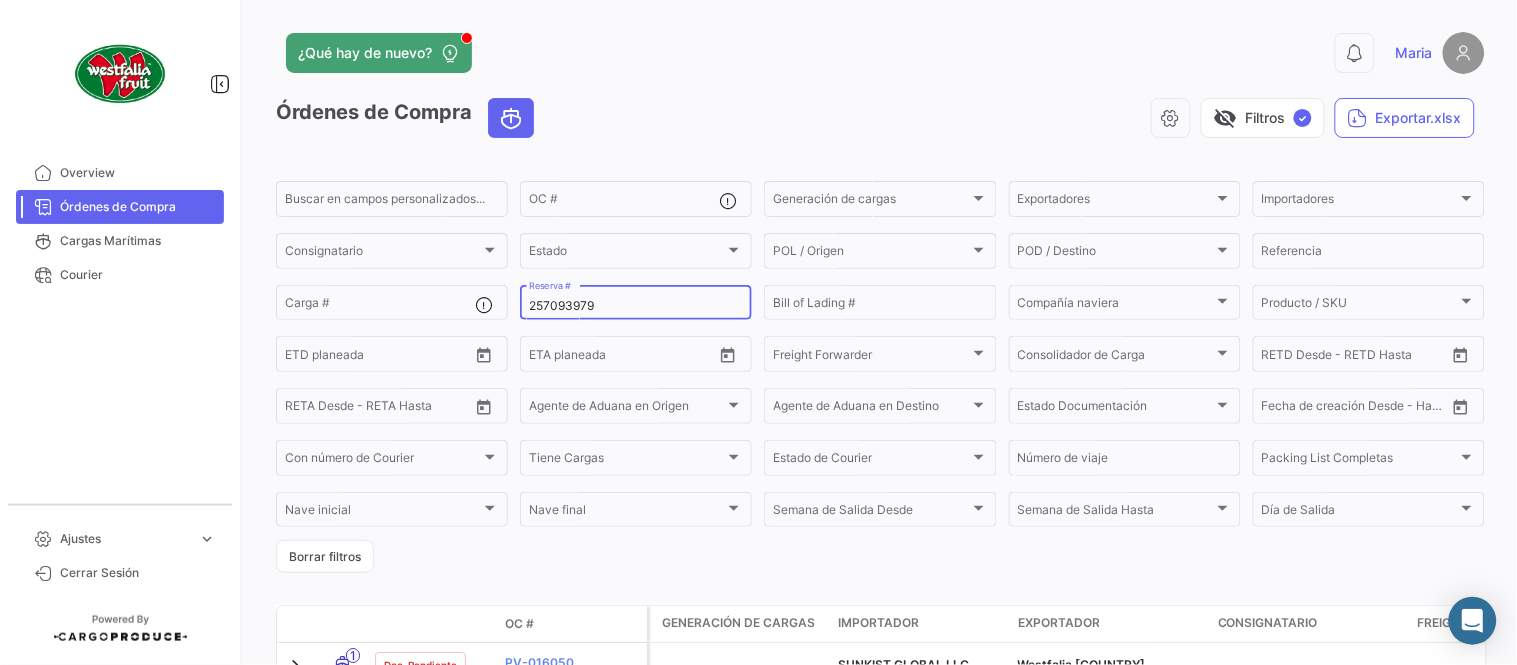 paste on "[NUMBER]" 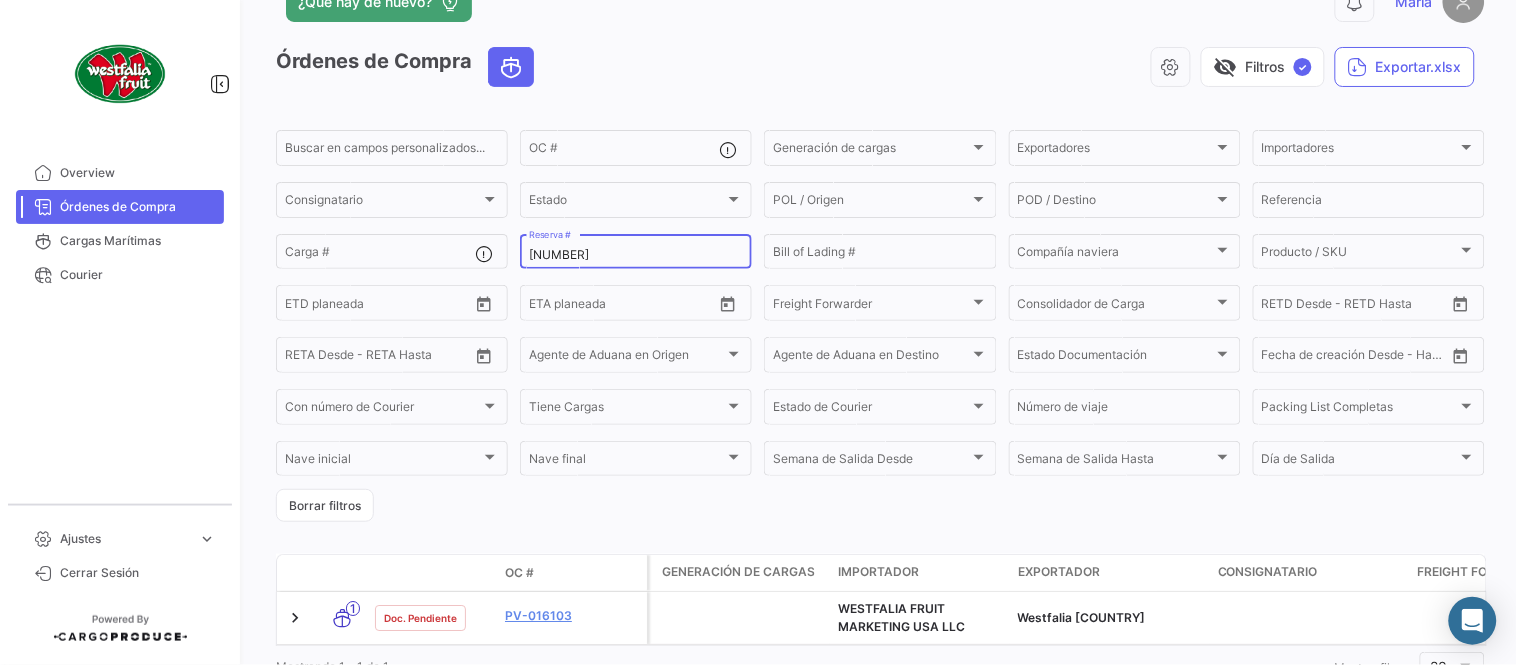 scroll, scrollTop: 136, scrollLeft: 0, axis: vertical 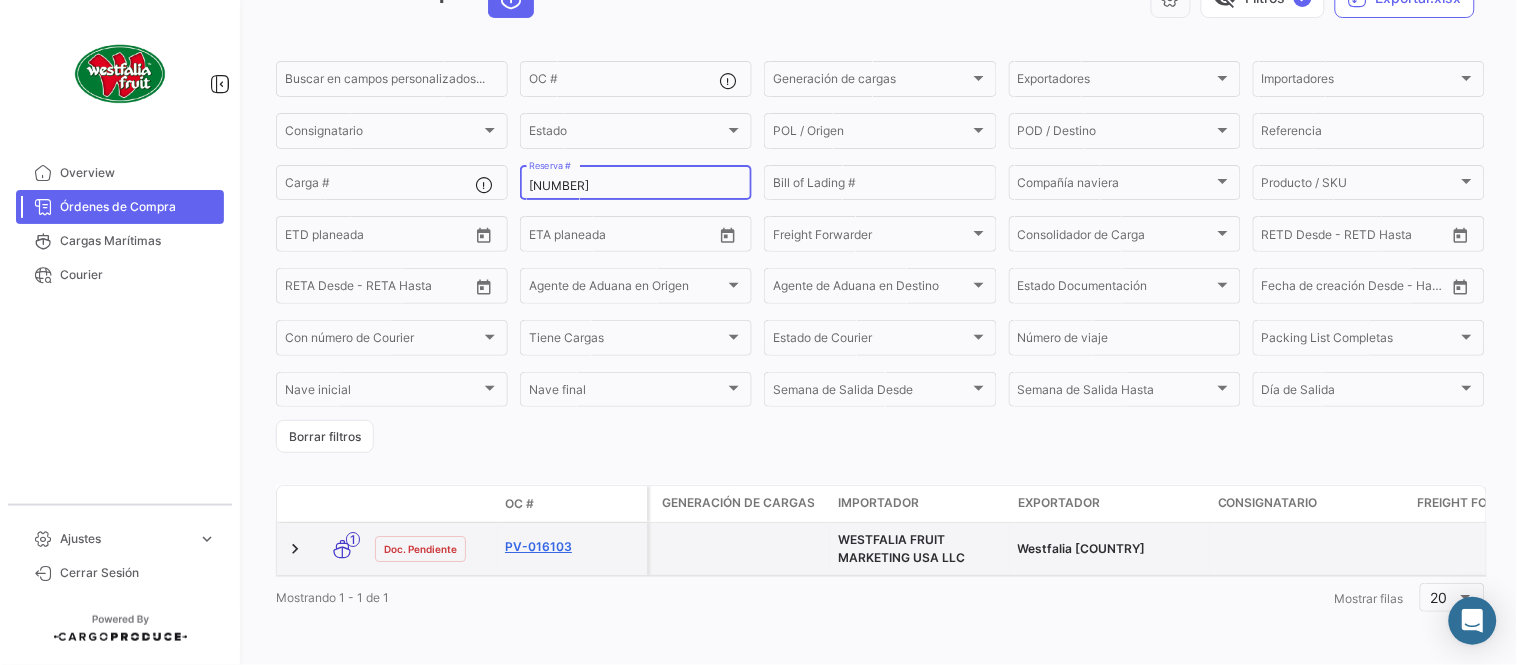 type on "[NUMBER]" 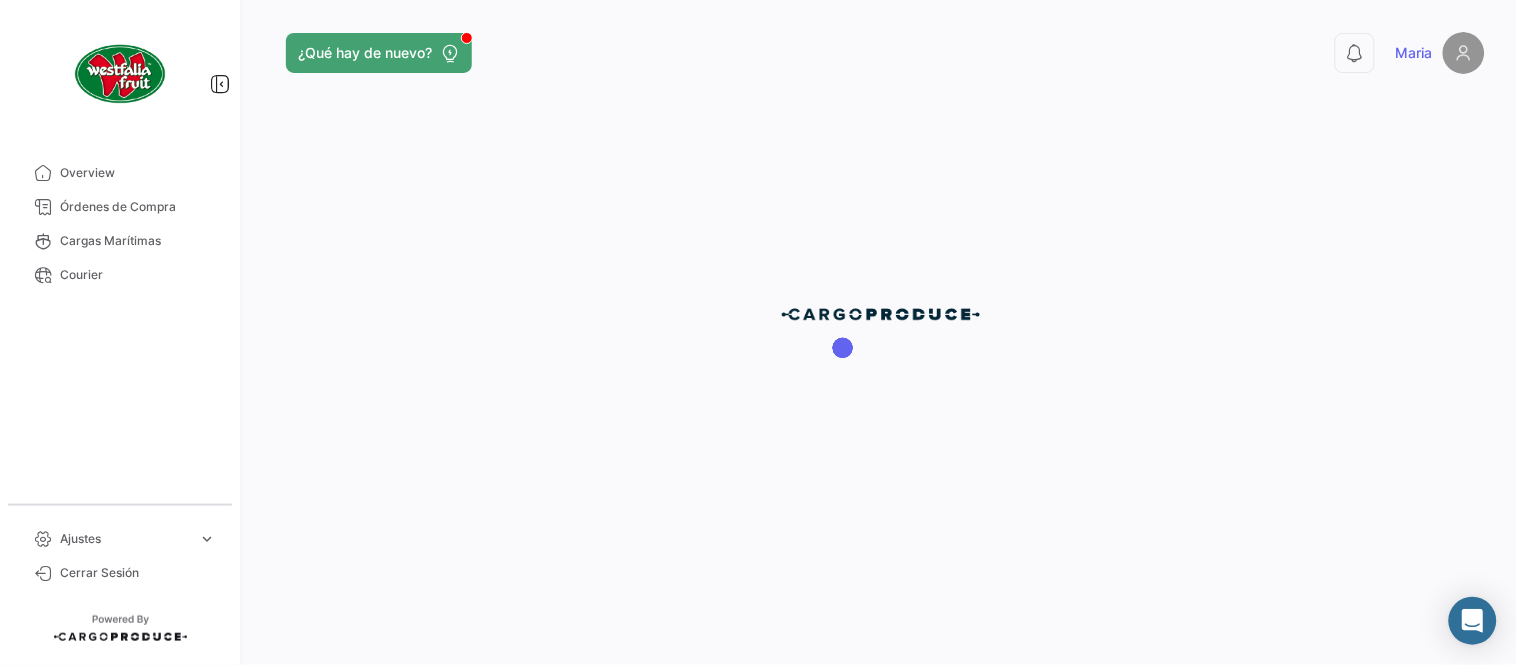 scroll, scrollTop: 0, scrollLeft: 0, axis: both 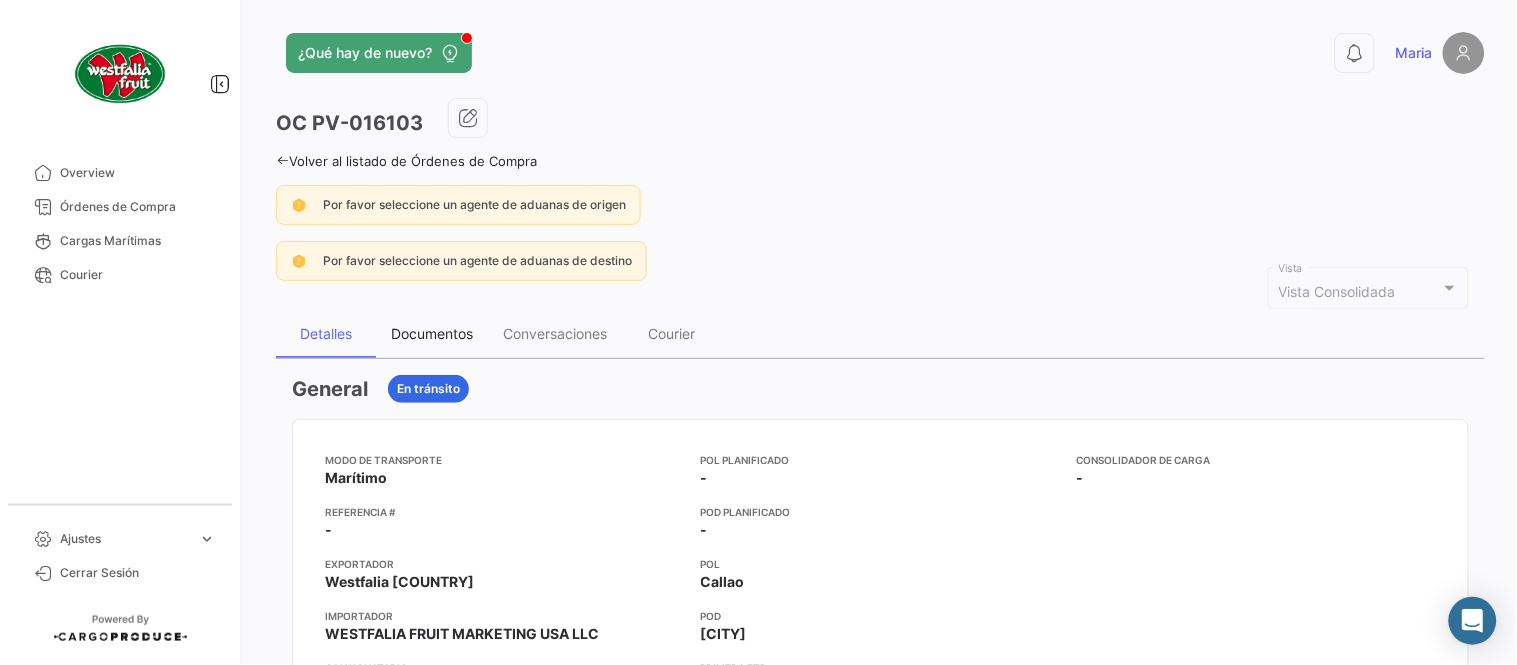 click on "Documentos" at bounding box center [432, 333] 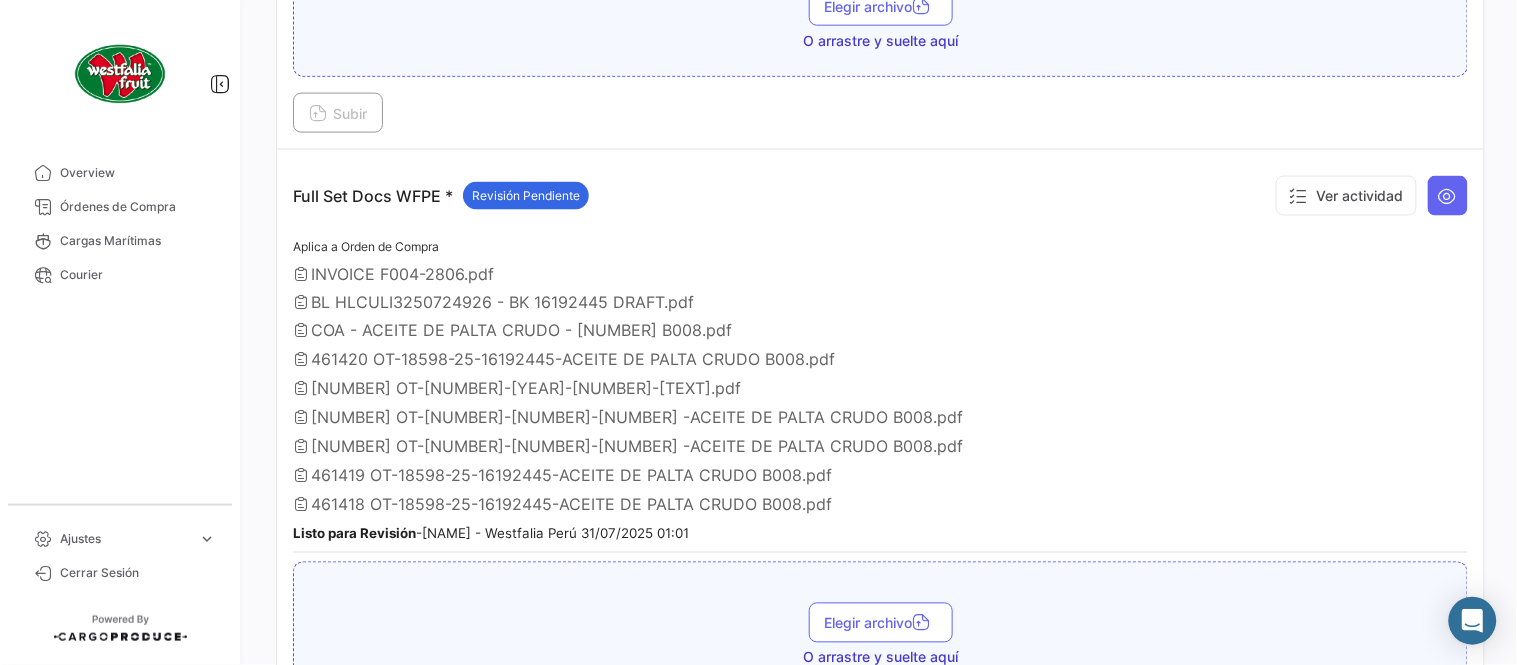 scroll, scrollTop: 777, scrollLeft: 0, axis: vertical 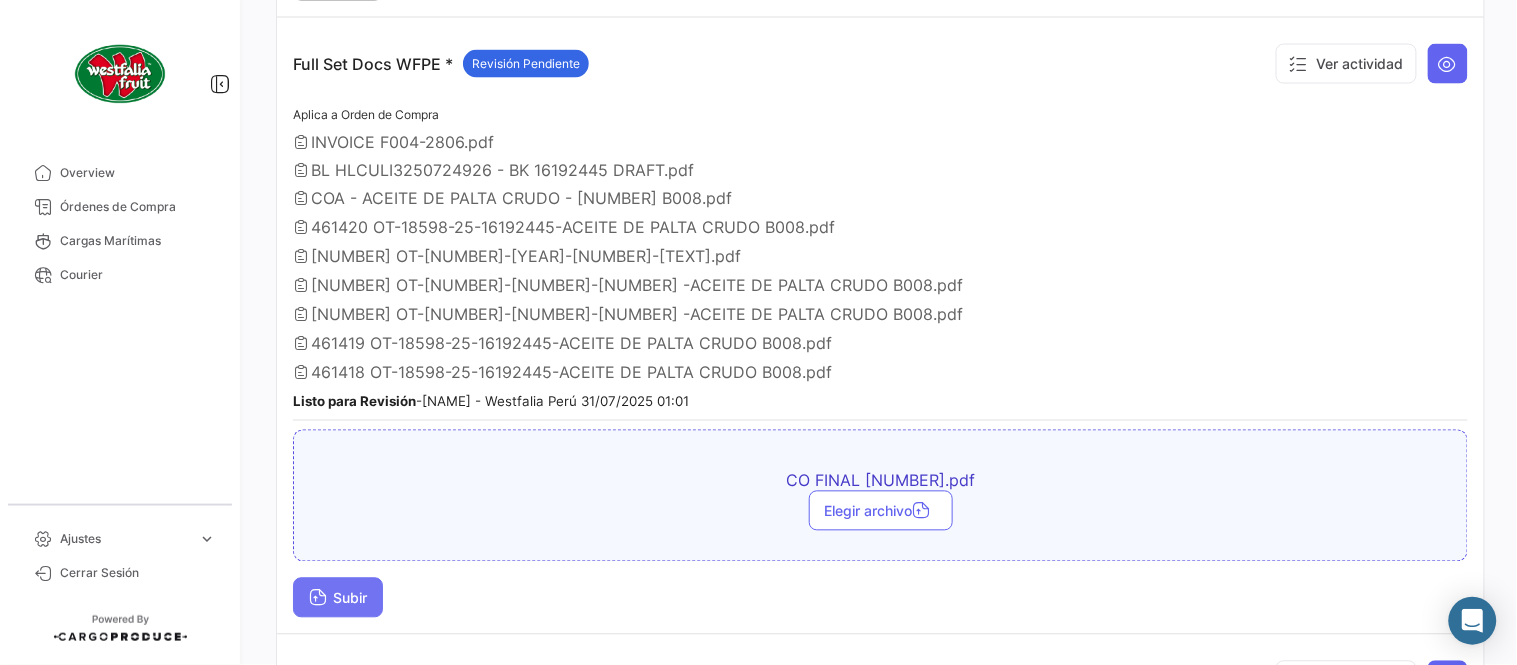 click at bounding box center [318, 600] 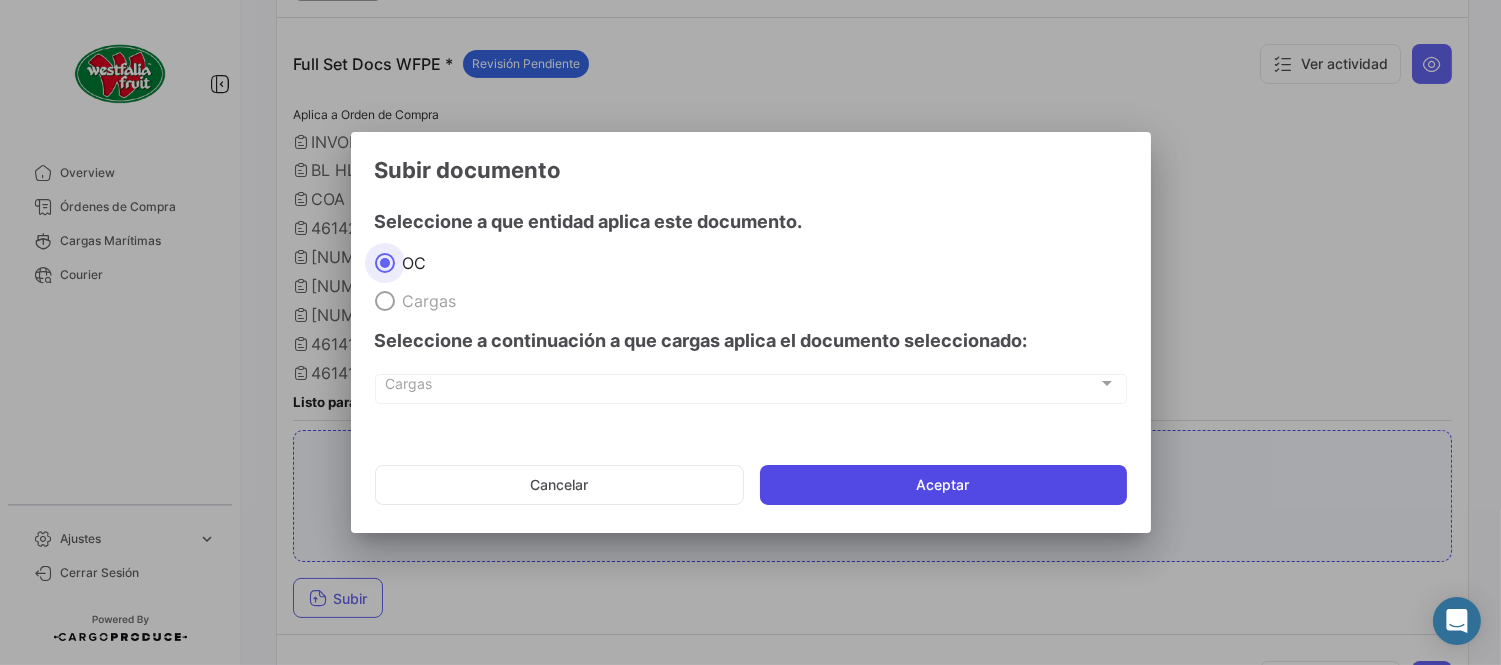 click on "Aceptar" 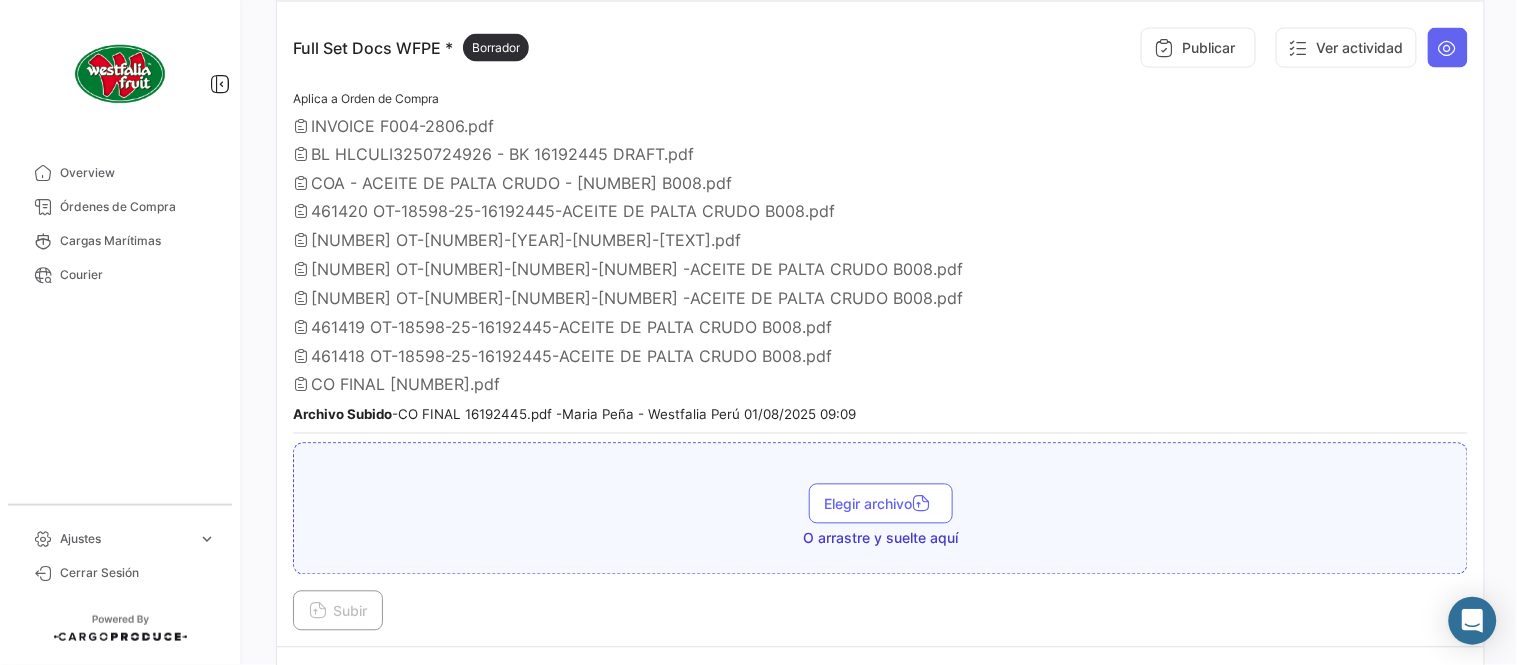click on "461418 OT-18598-25-16192445-ACEITE DE PALTA CRUDO B008.pdf" at bounding box center (571, 357) 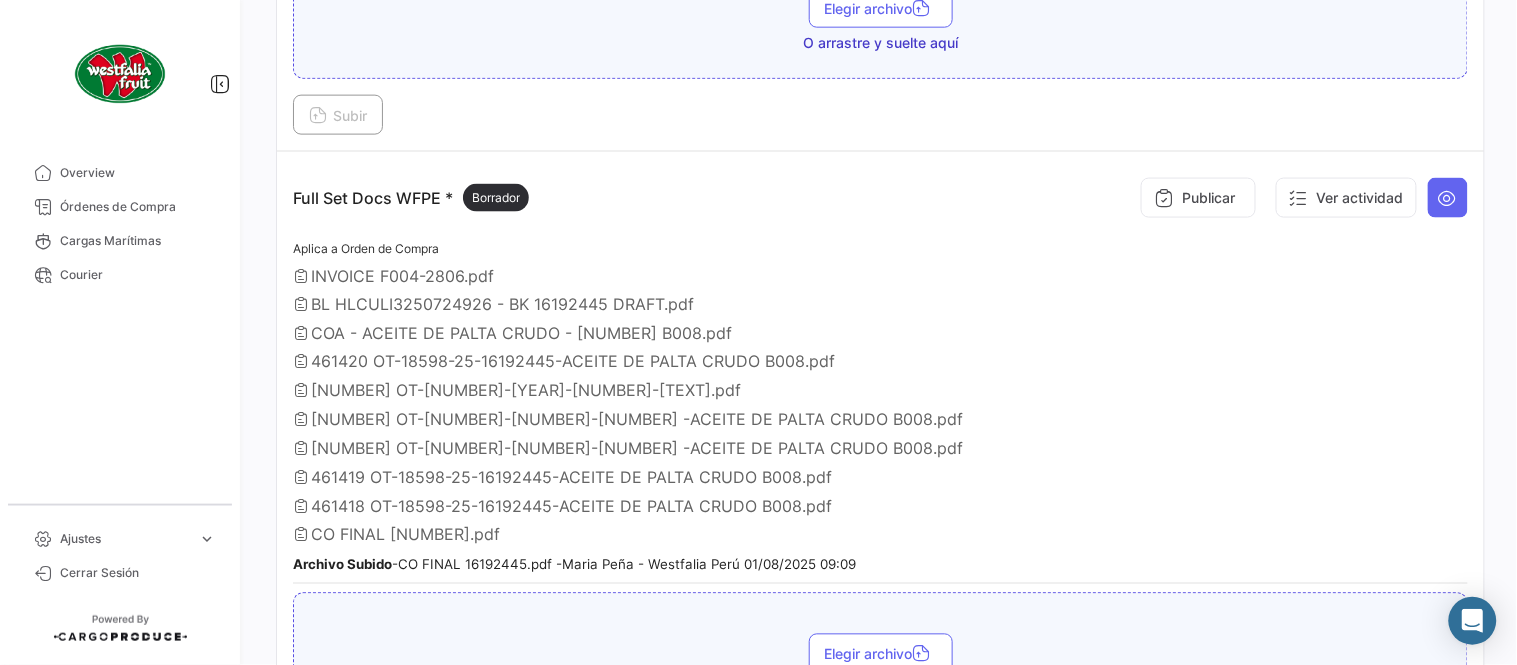 scroll, scrollTop: 666, scrollLeft: 0, axis: vertical 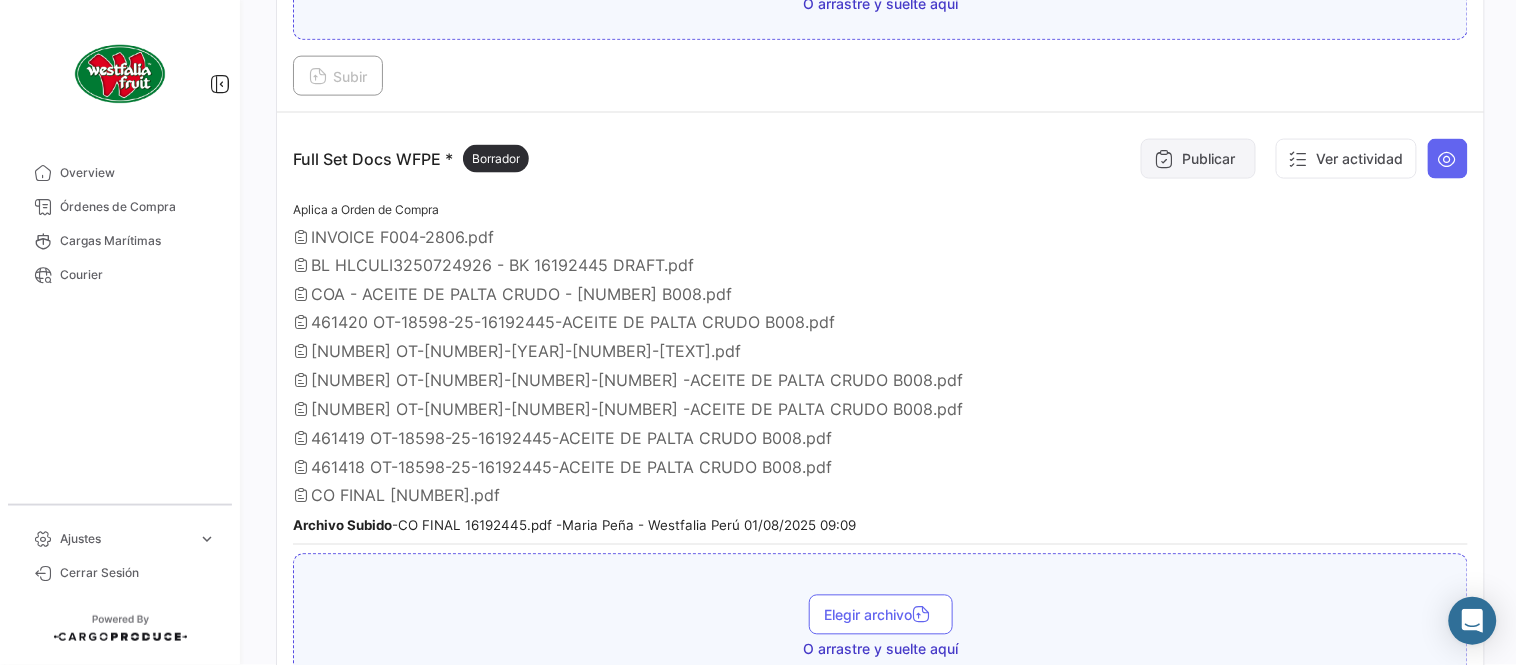 click on "Publicar" at bounding box center (1198, 159) 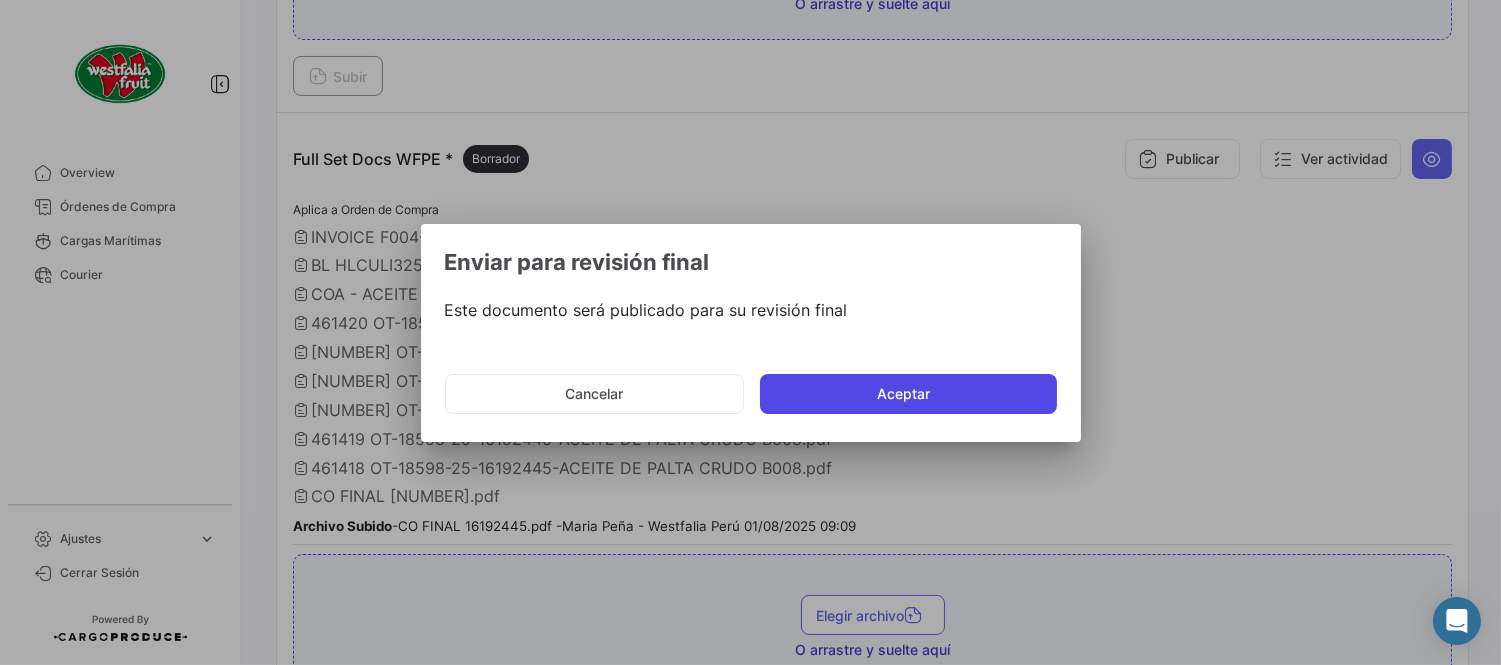 click on "Aceptar" 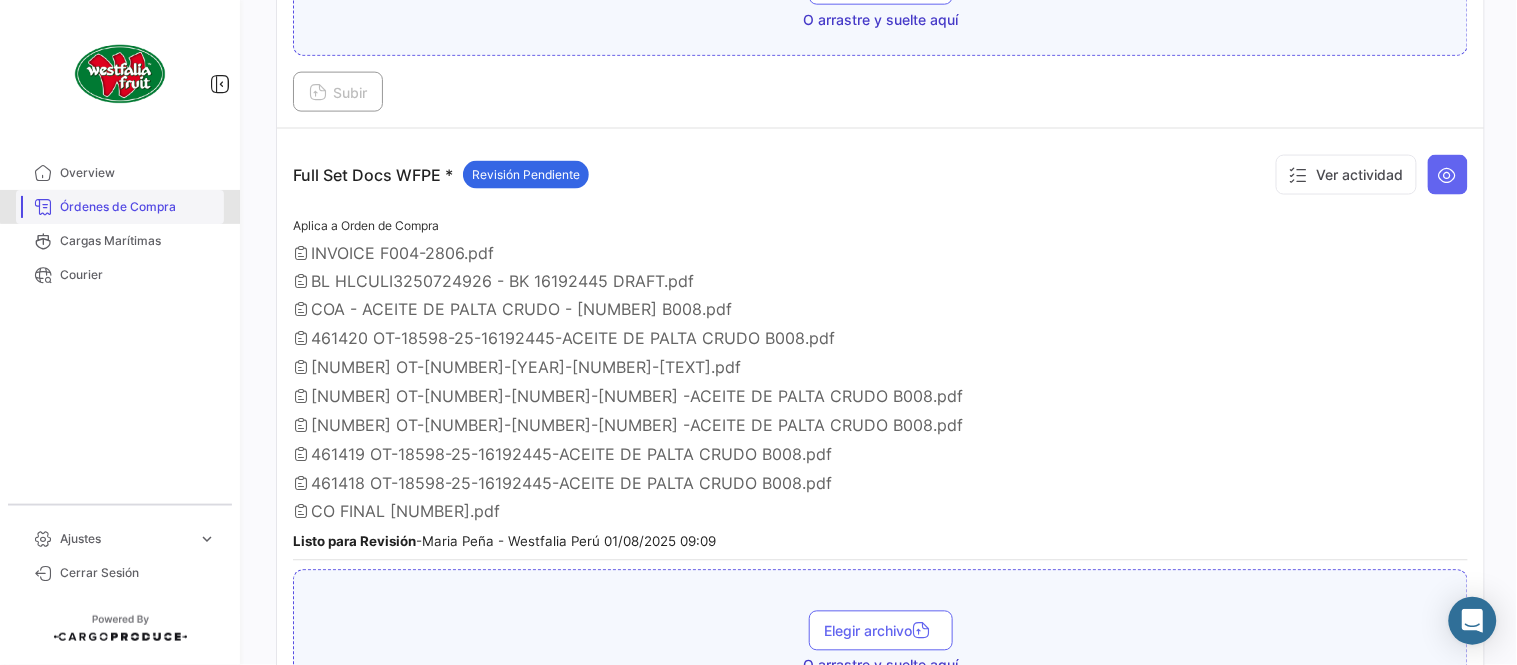click on "Órdenes de Compra" at bounding box center [120, 207] 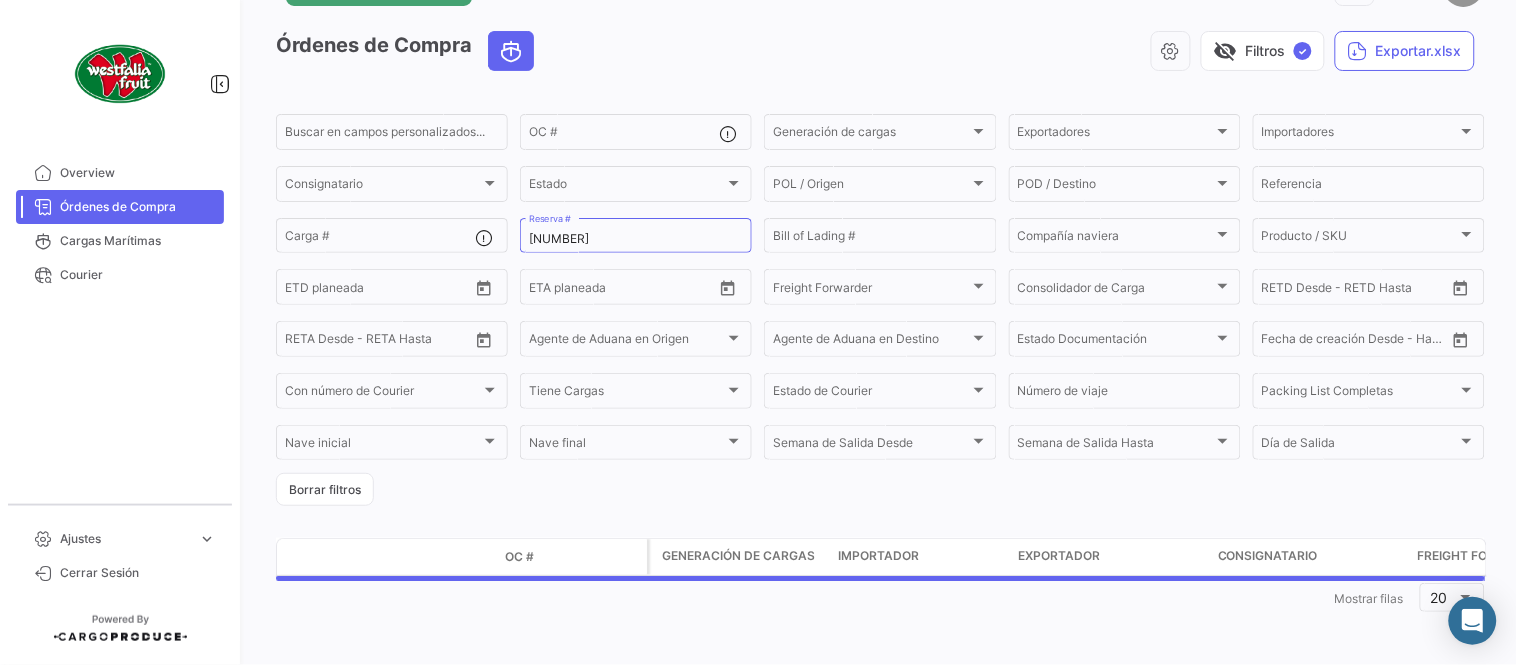 scroll, scrollTop: 0, scrollLeft: 0, axis: both 